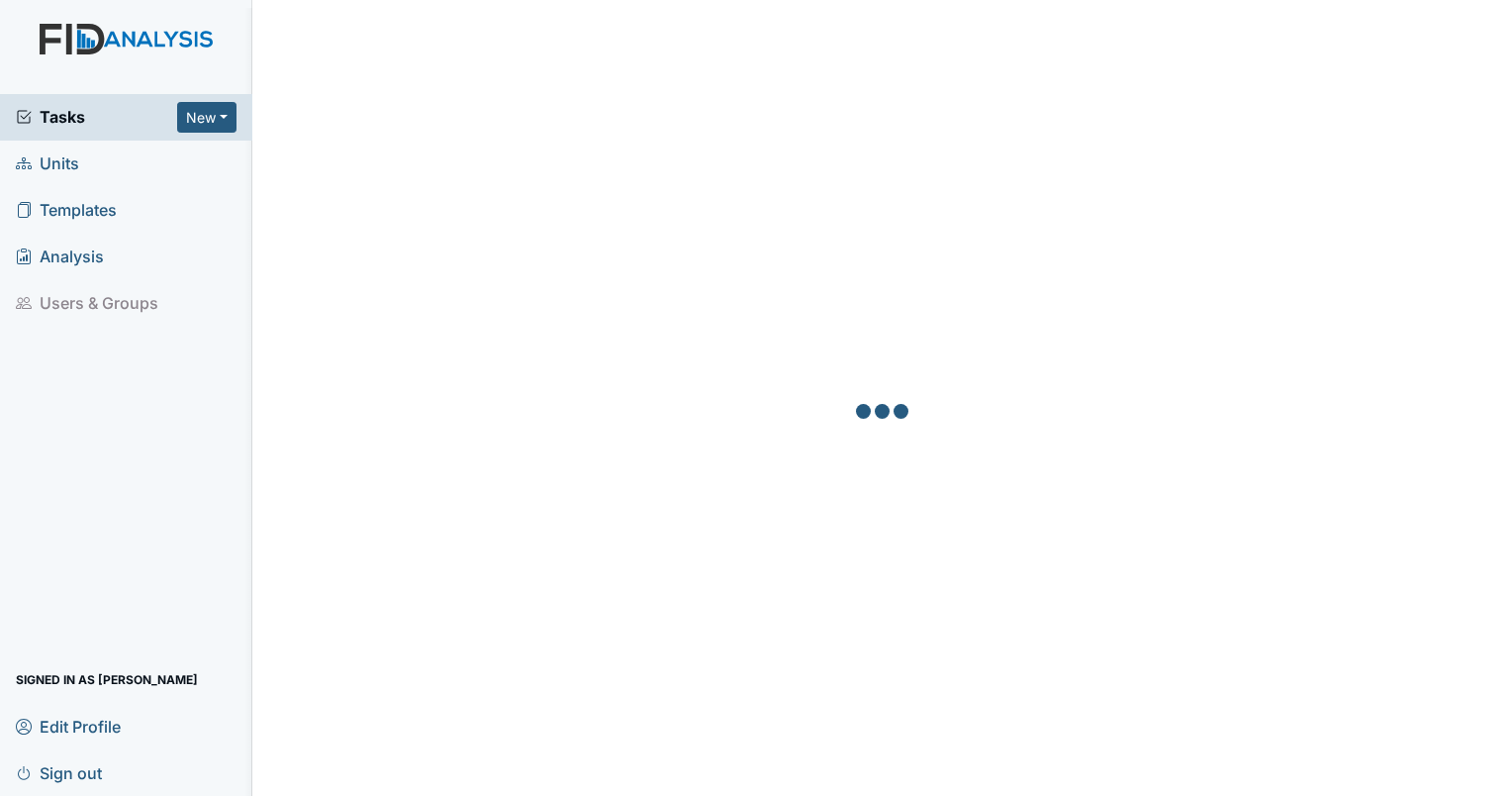 scroll, scrollTop: 0, scrollLeft: 0, axis: both 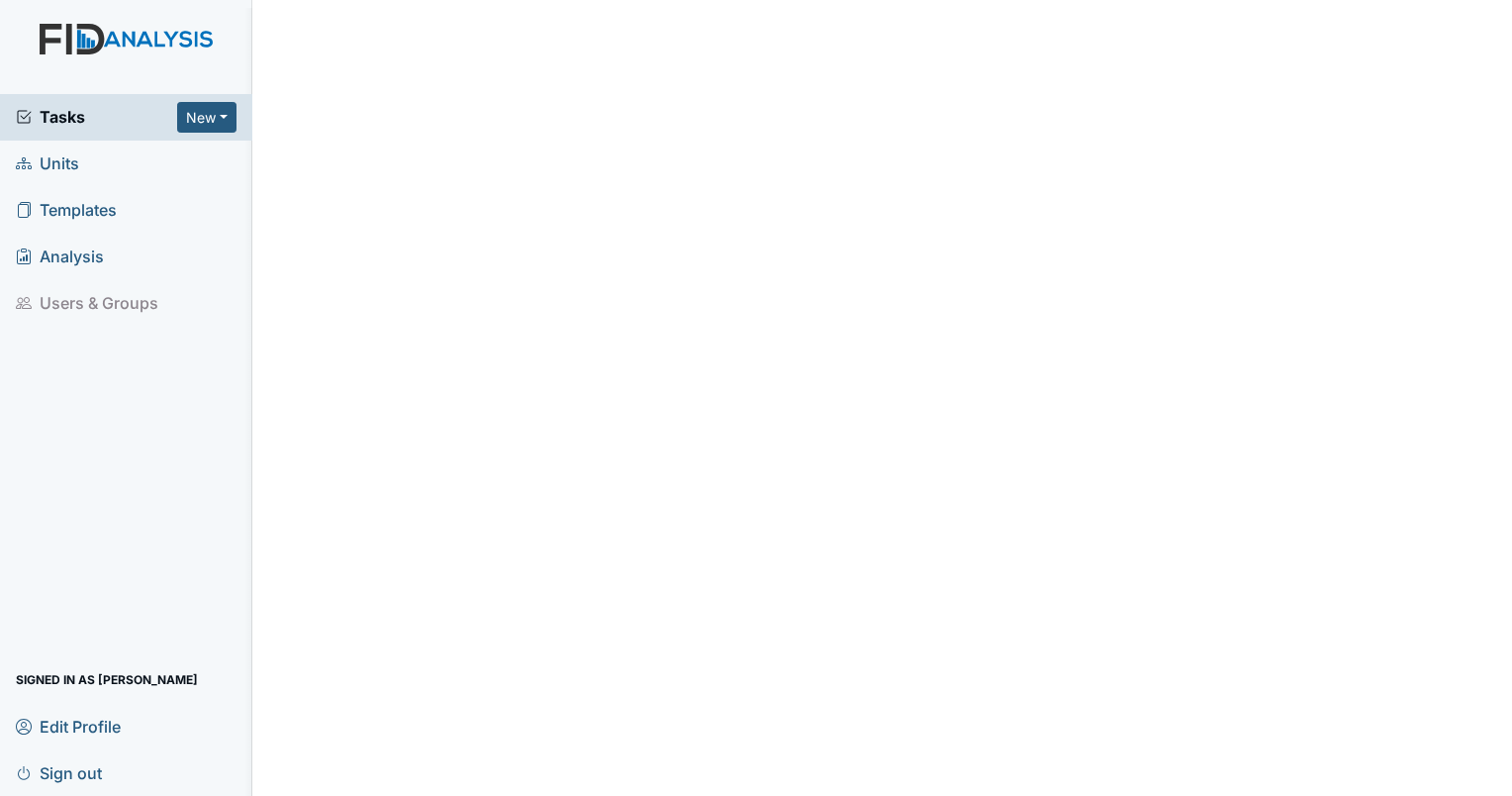 click on "Units" at bounding box center (47, 163) 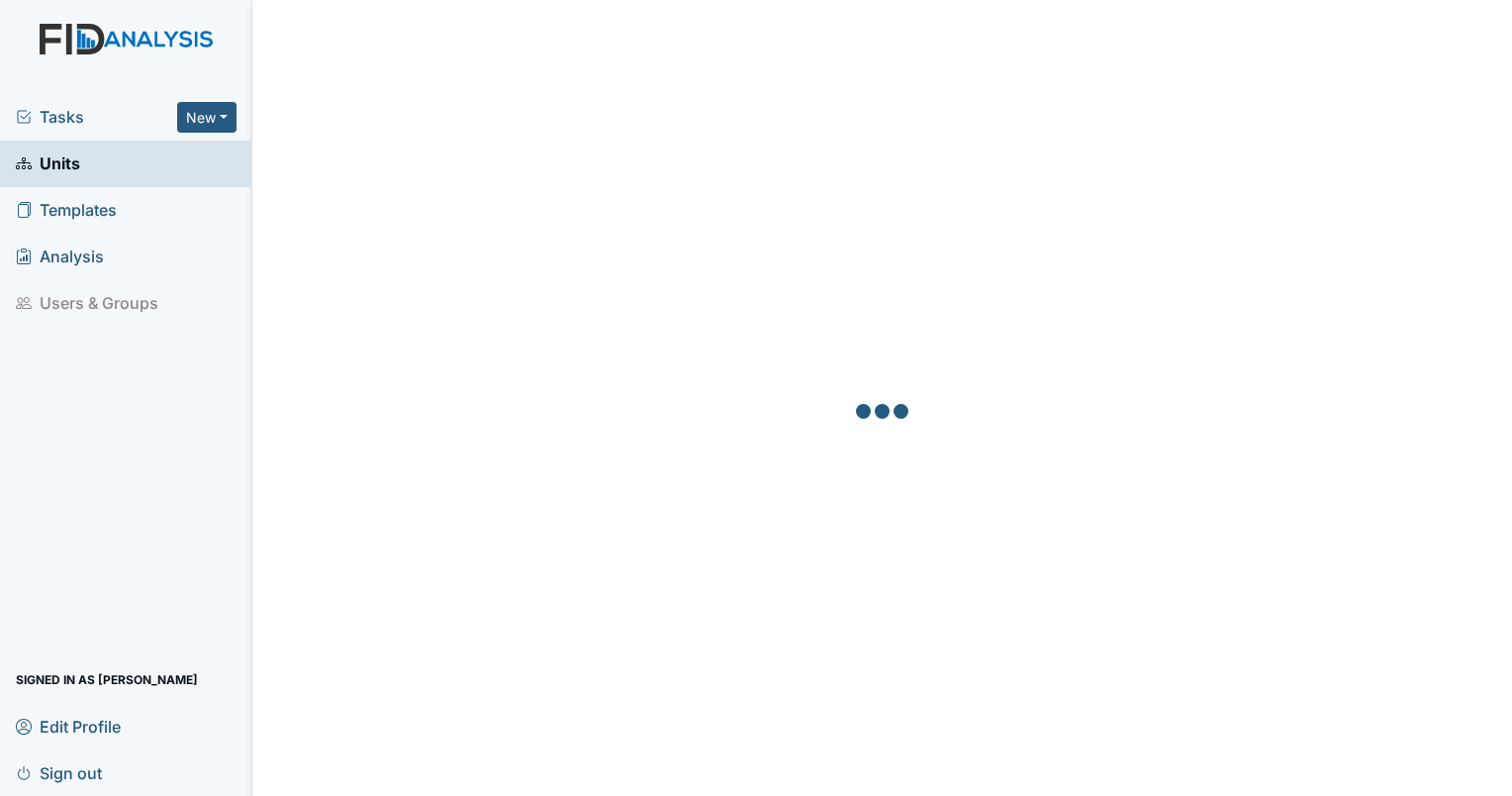 scroll, scrollTop: 0, scrollLeft: 0, axis: both 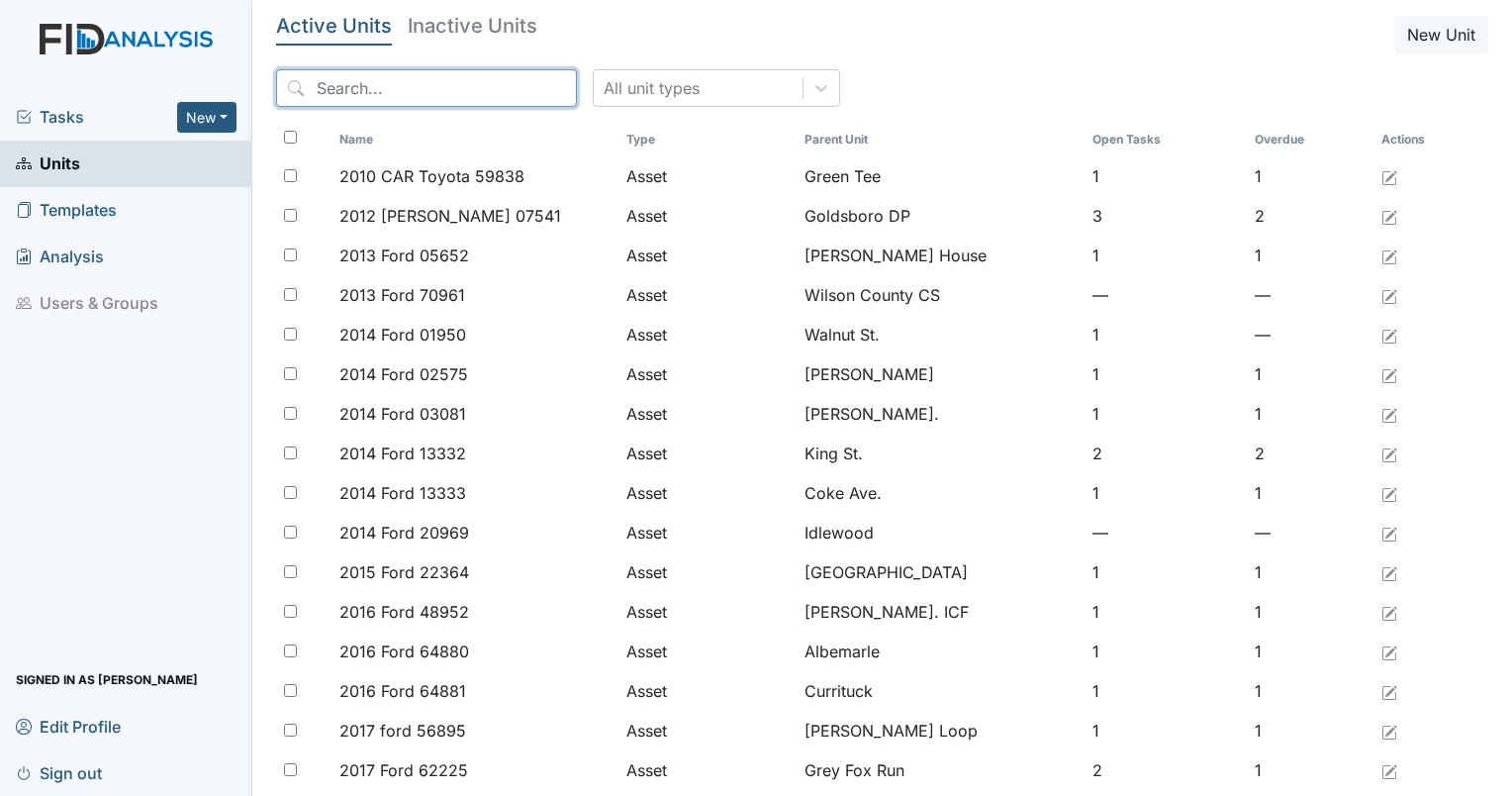 click at bounding box center [426, 88] 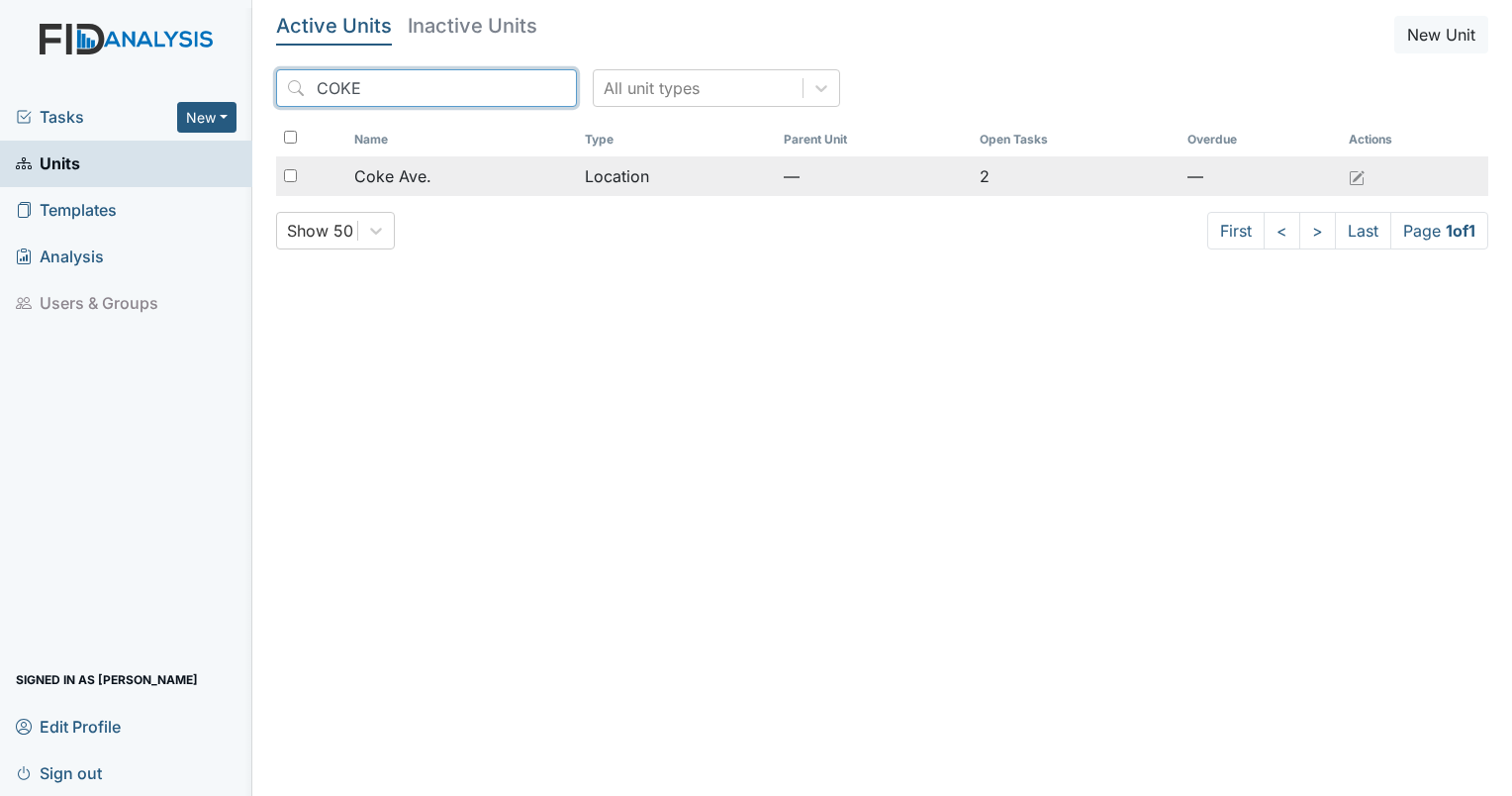type on "COKE" 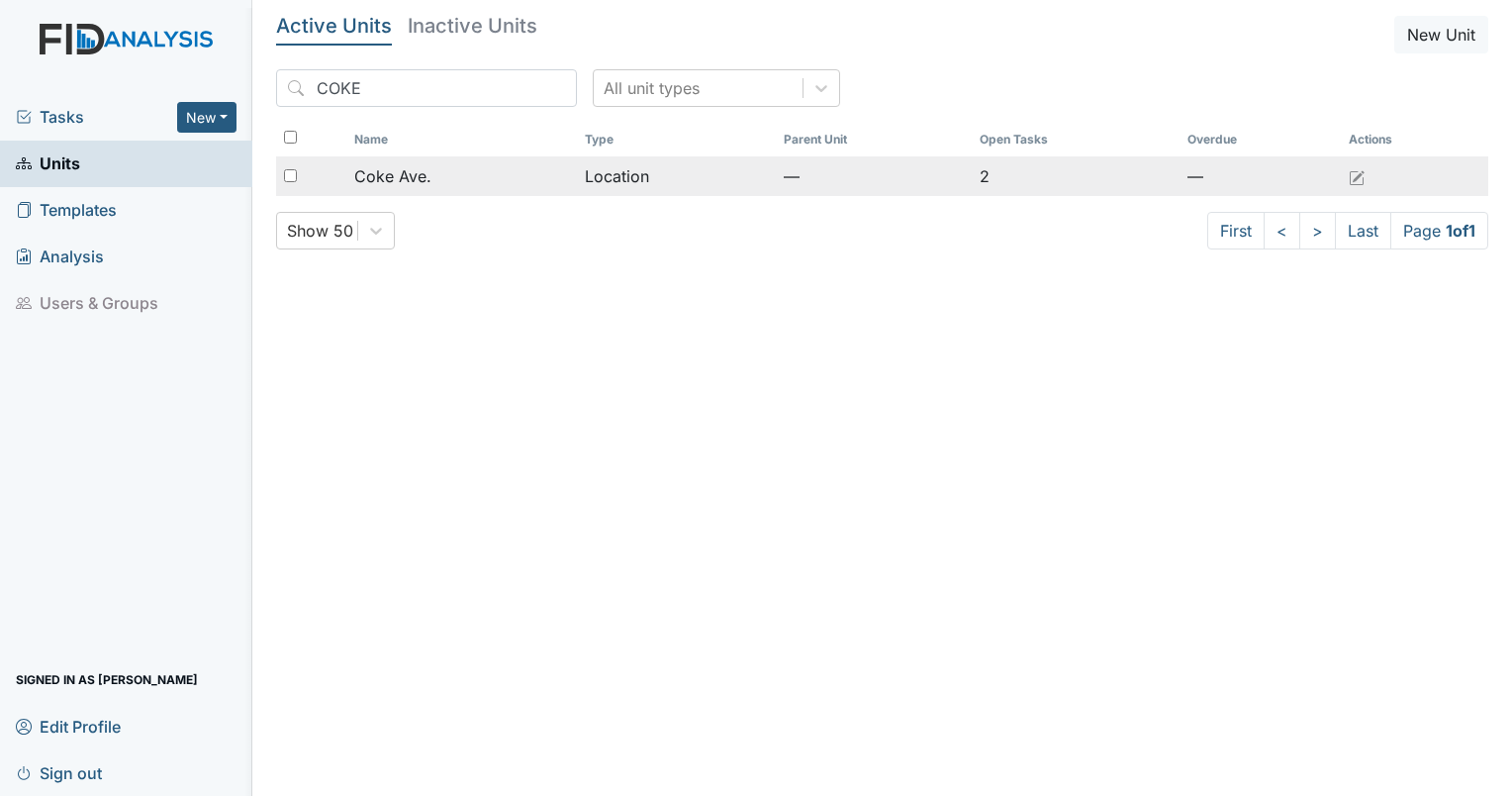 click on "Coke Ave." at bounding box center [461, 176] 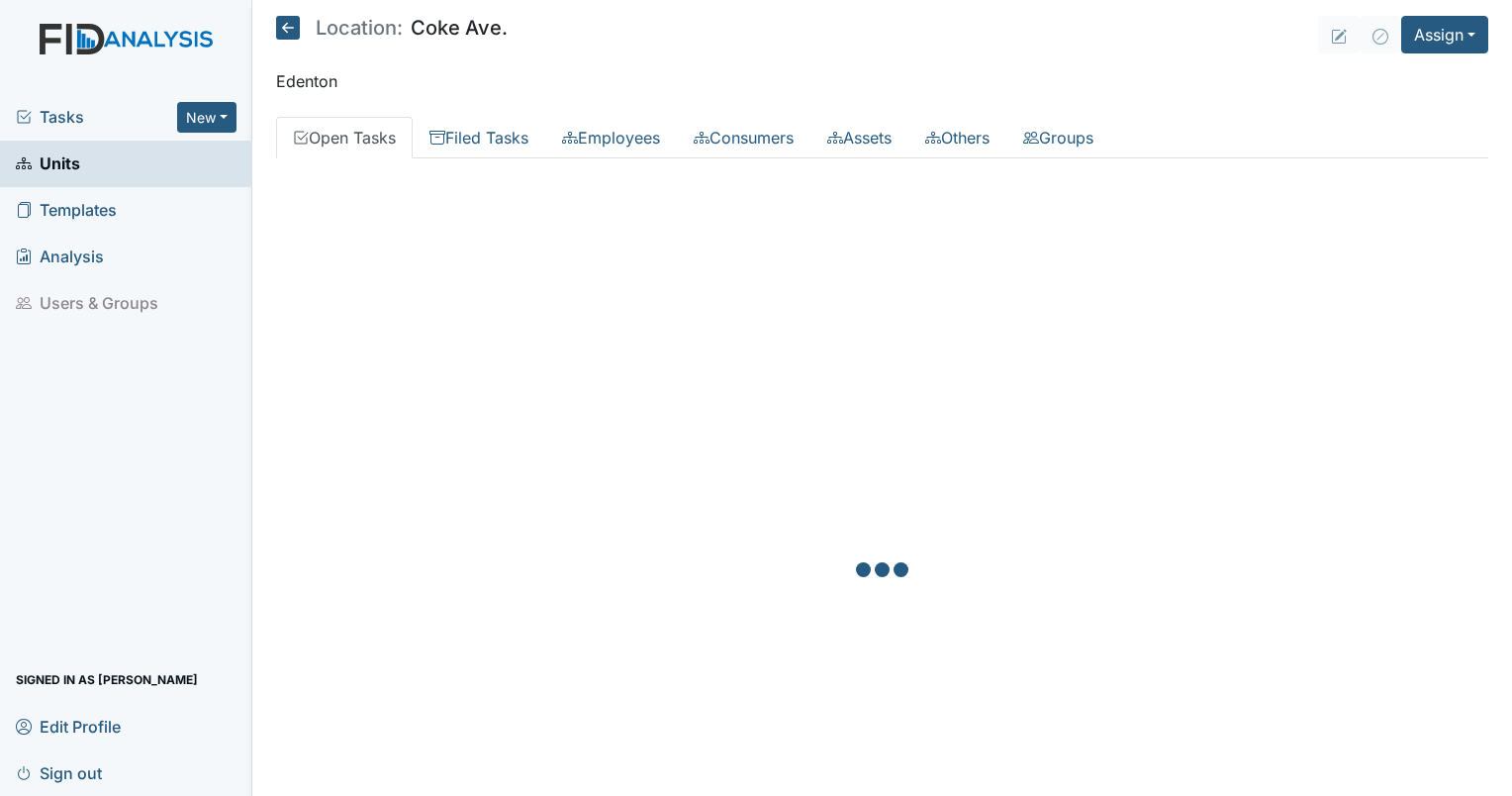 scroll, scrollTop: 0, scrollLeft: 0, axis: both 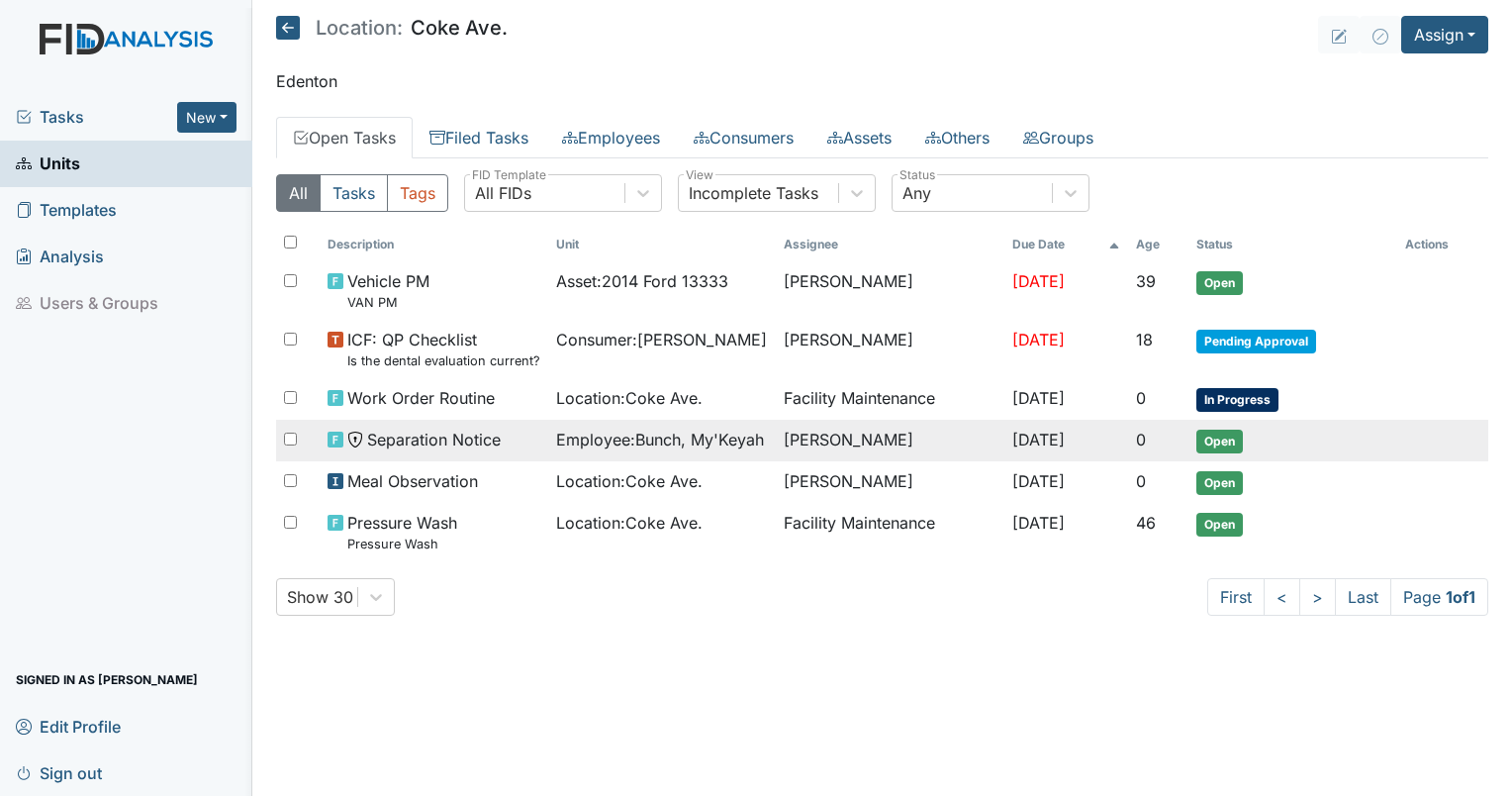 click on "Employee :  Bunch, My'Keyah" at bounding box center [660, 440] 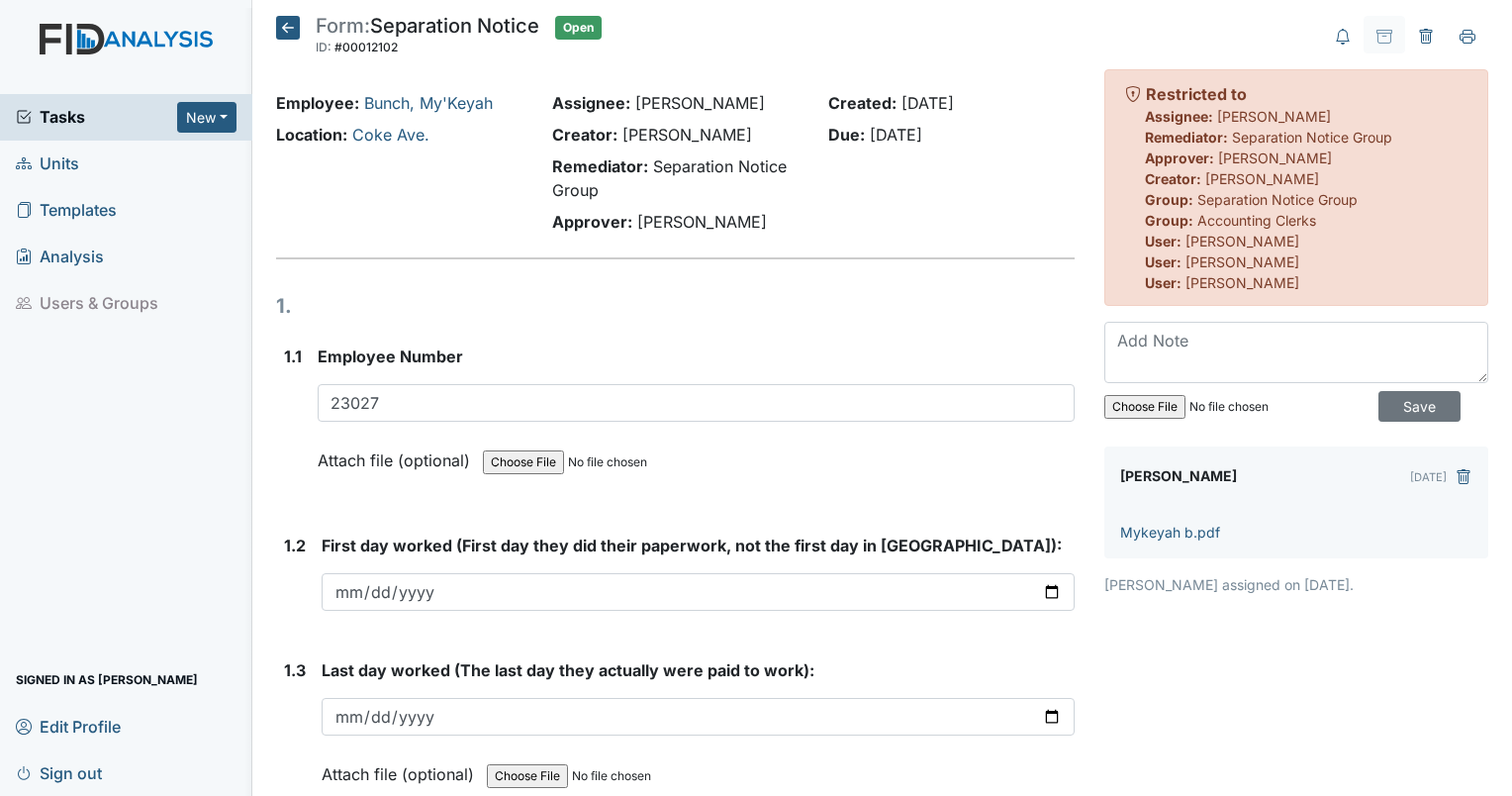 scroll, scrollTop: 0, scrollLeft: 0, axis: both 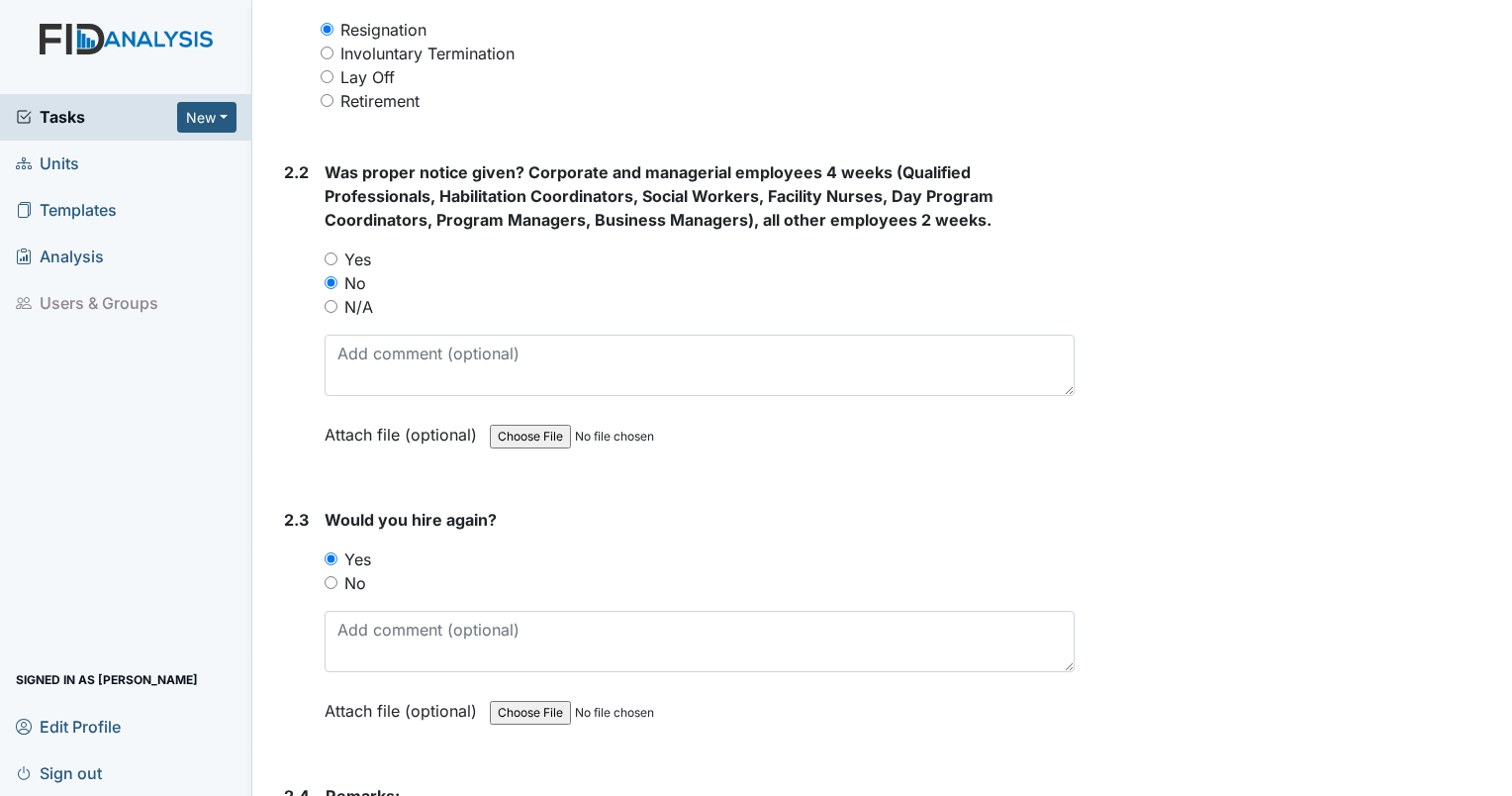 click on "No" at bounding box center [331, 582] 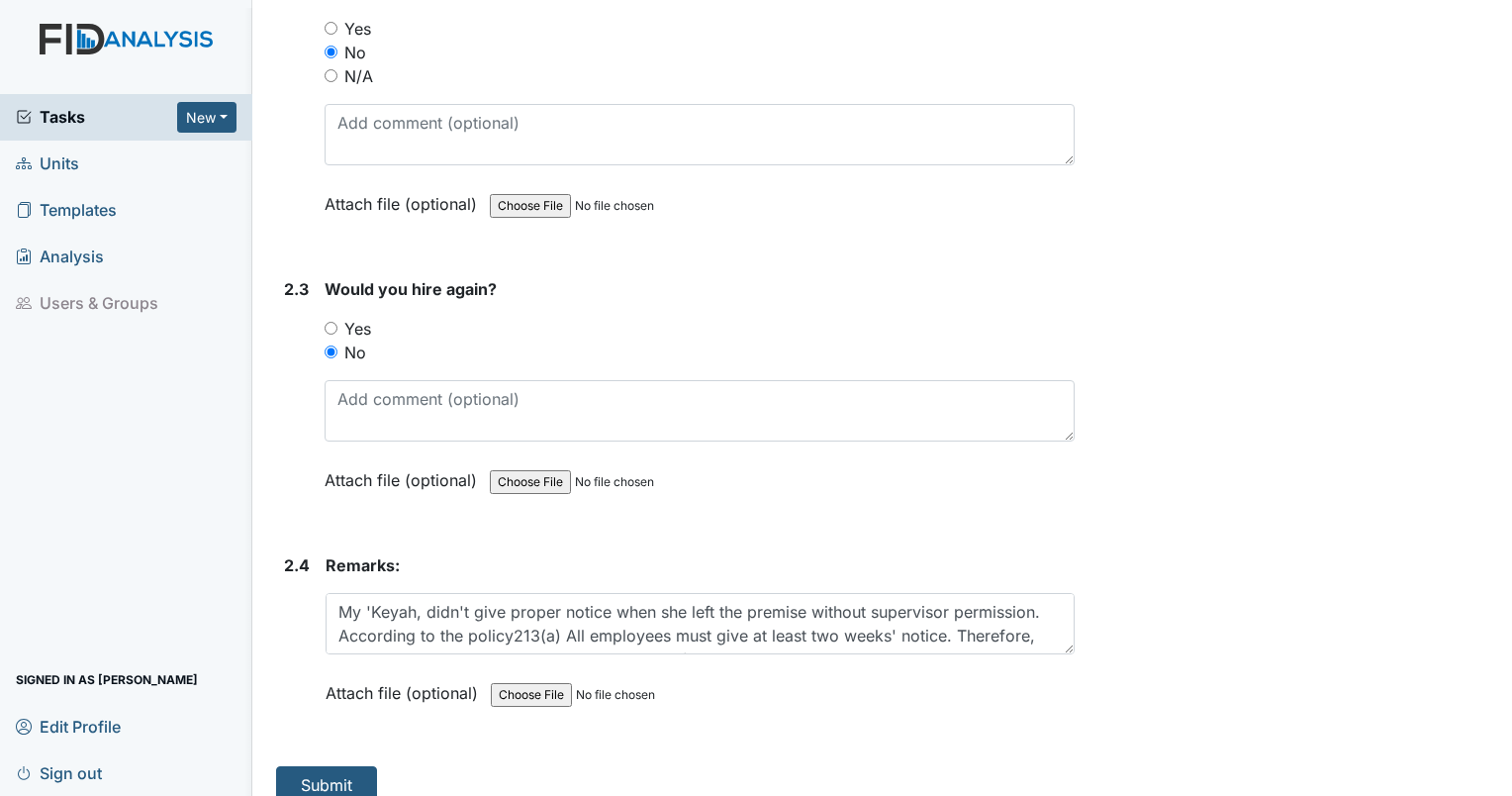 scroll, scrollTop: 1537, scrollLeft: 0, axis: vertical 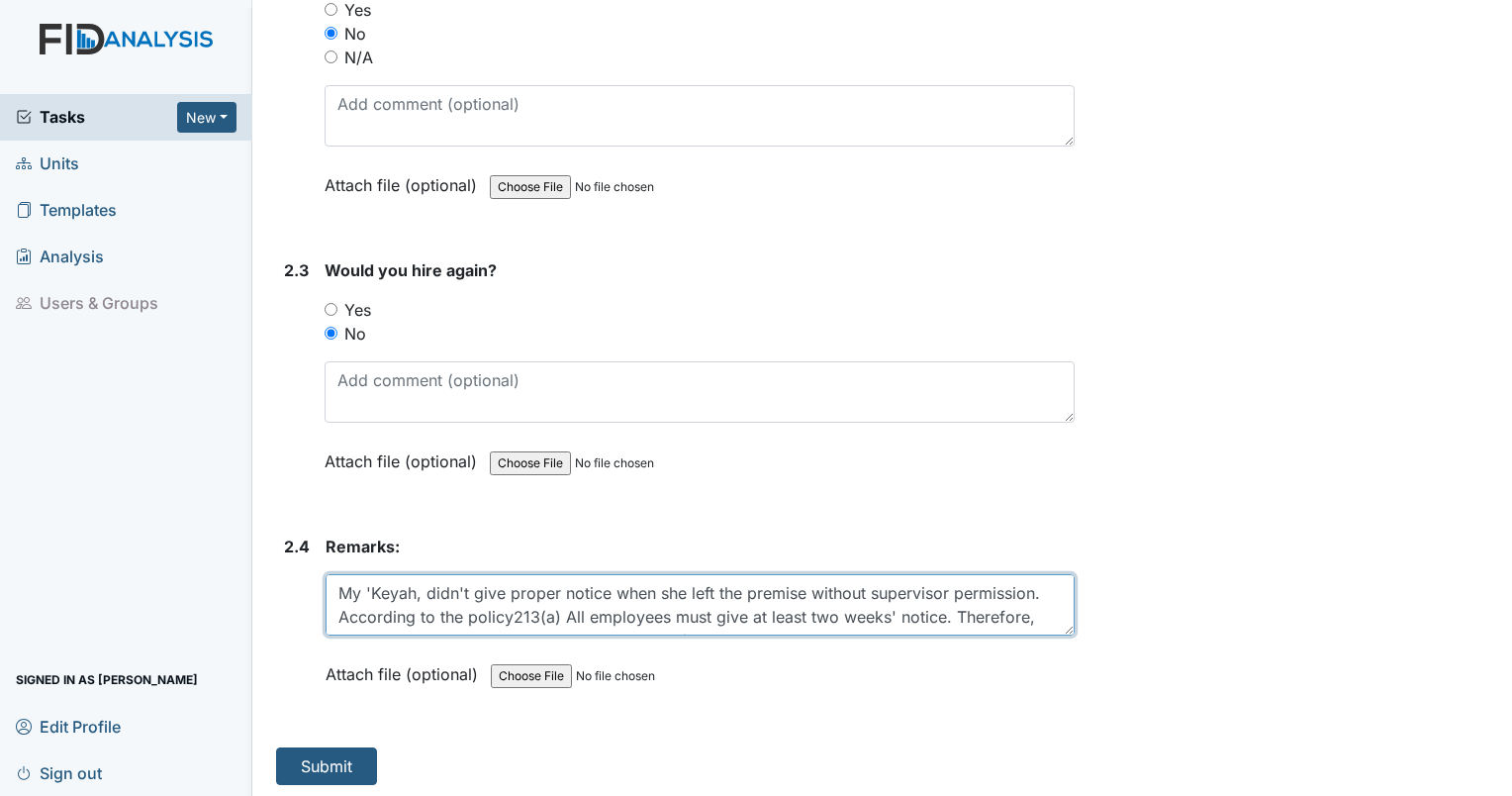 click on "My 'Keyah, didn't give proper notice when she left the premise without supervisor permission. According to the policy213(a) All employees must give at least two weeks' notice. Therefore, not giving properly noticed she is not eligible for rehire." at bounding box center (700, 605) 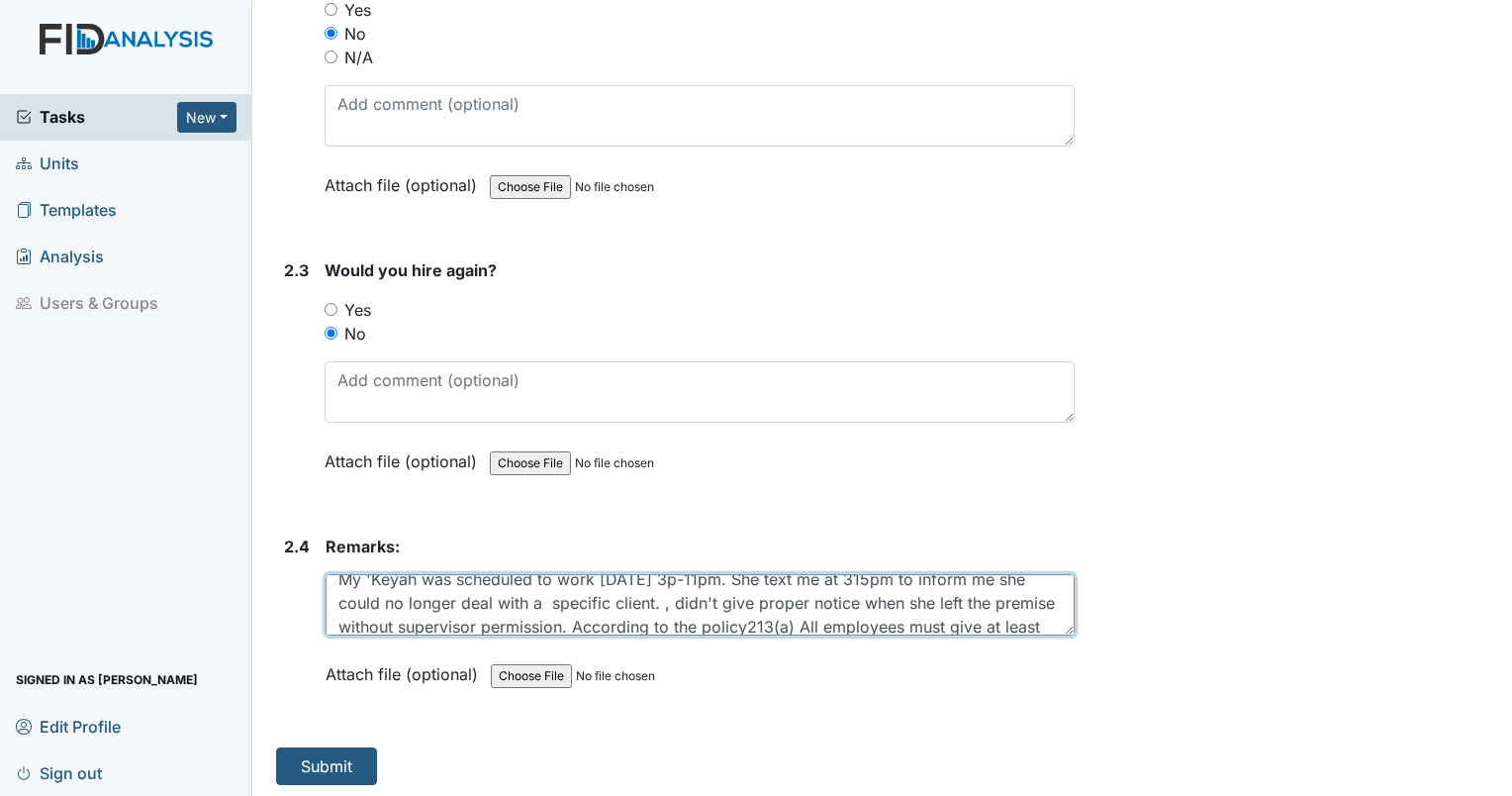 scroll, scrollTop: 16, scrollLeft: 0, axis: vertical 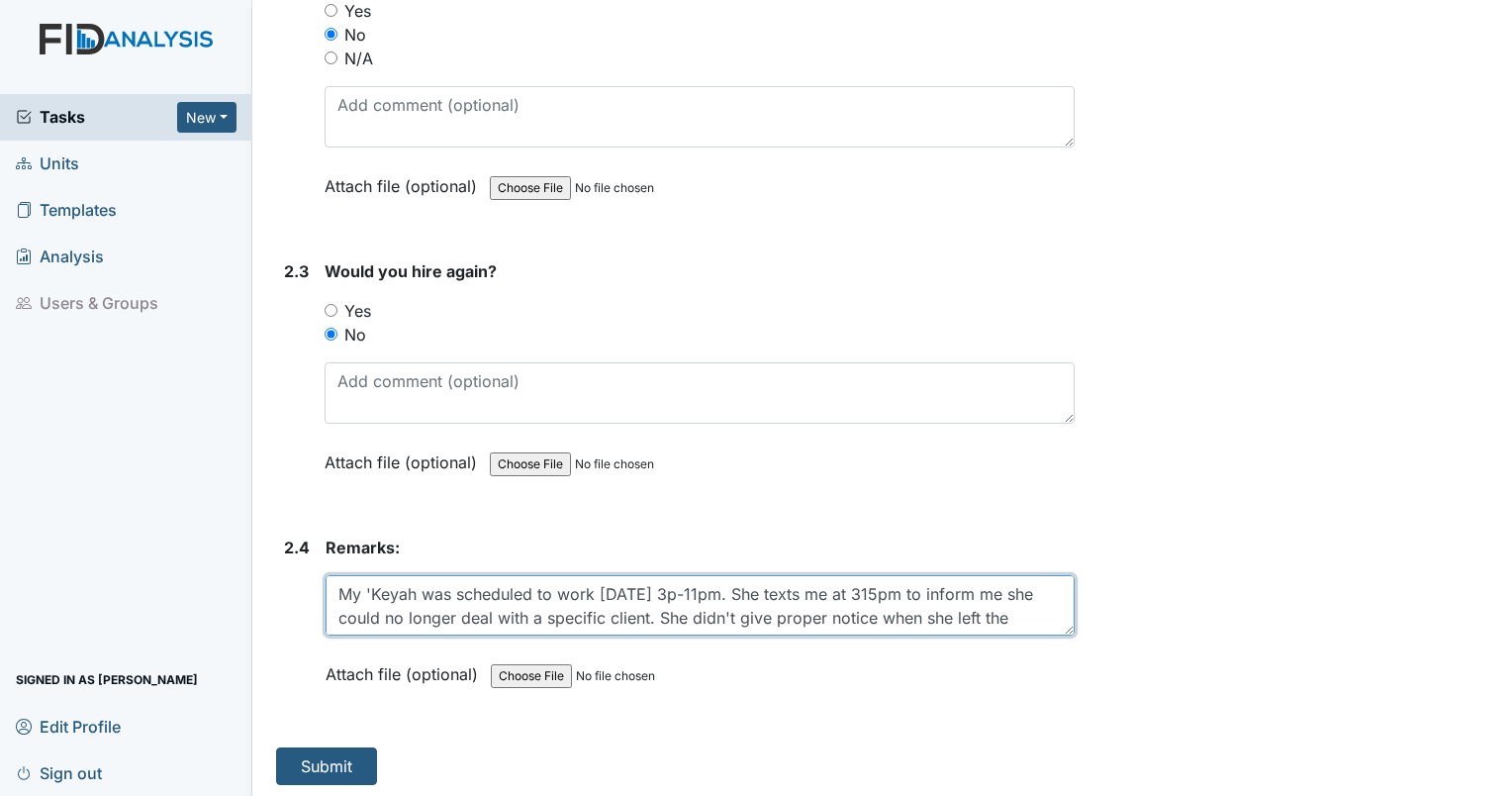 click on "My 'Keyah, didn't give proper notice when she left the premise without supervisor permission. According to the policy213(a) All employees must give at least two weeks' notice. Therefore, not giving properly noticed she is not eligible for rehire." at bounding box center (700, 605) 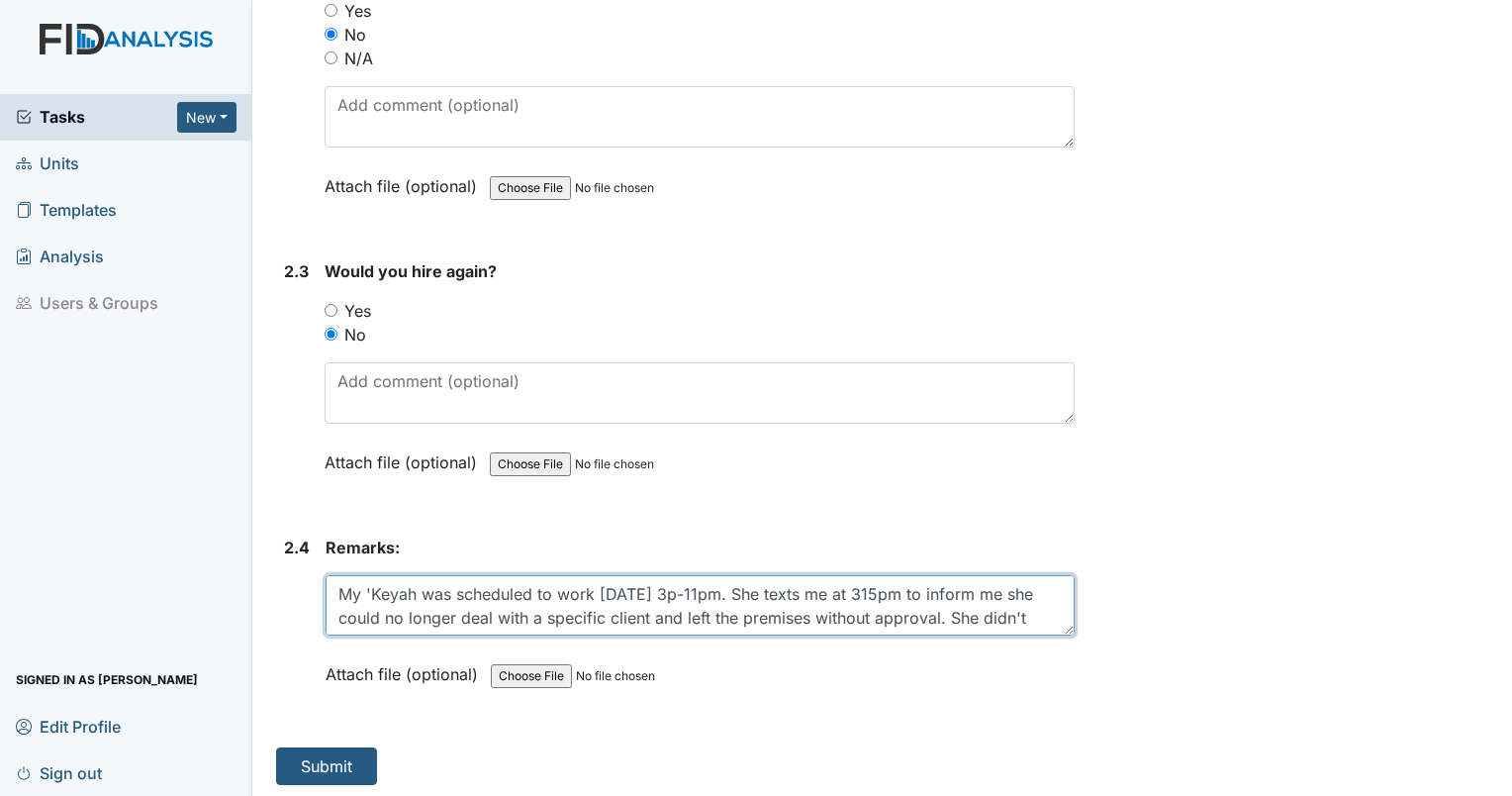 click on "My 'Keyah, didn't give proper notice when she left the premise without supervisor permission. According to the policy213(a) All employees must give at least two weeks' notice. Therefore, not giving properly noticed she is not eligible for rehire." at bounding box center [700, 605] 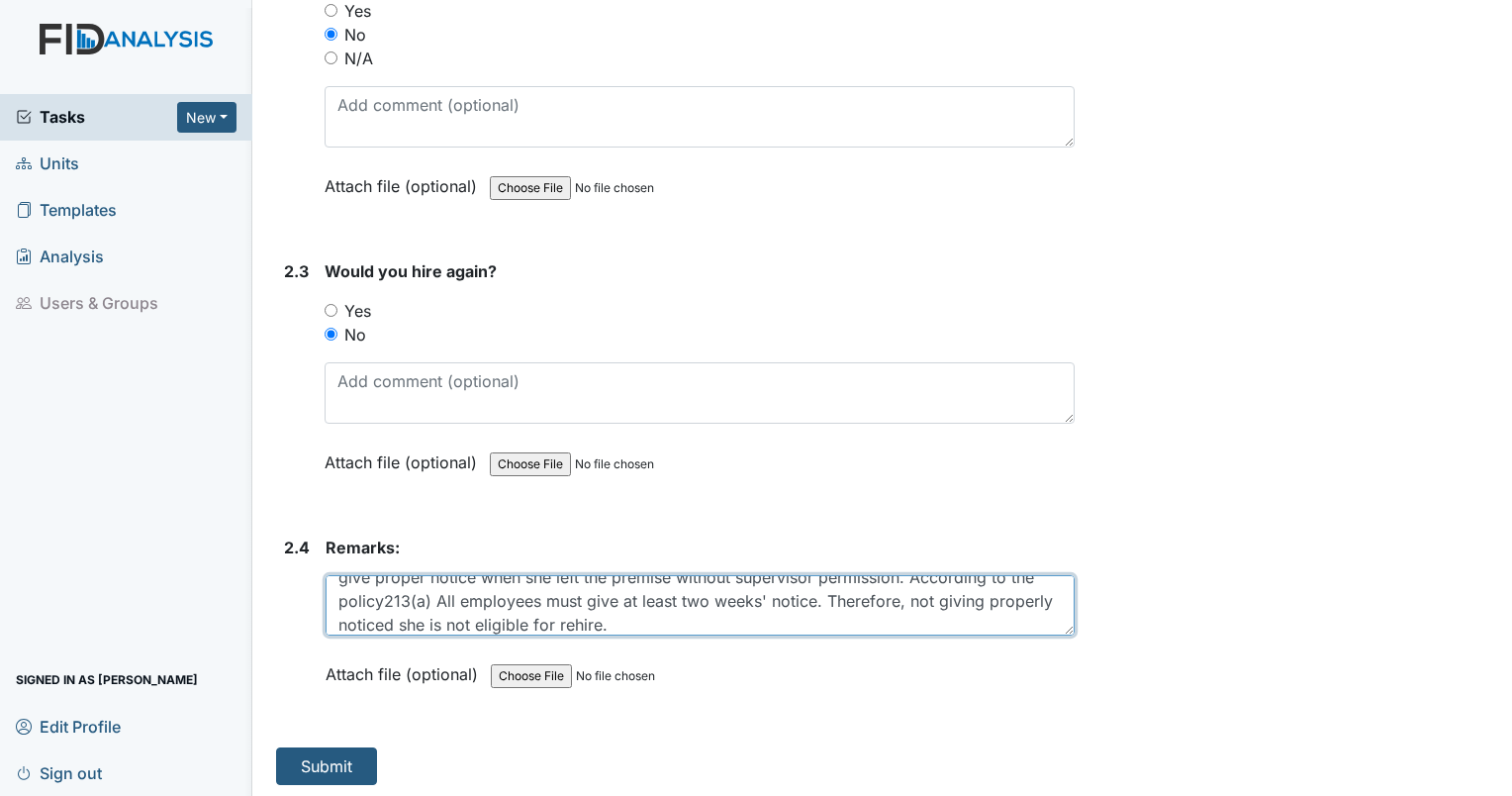 scroll, scrollTop: 70, scrollLeft: 0, axis: vertical 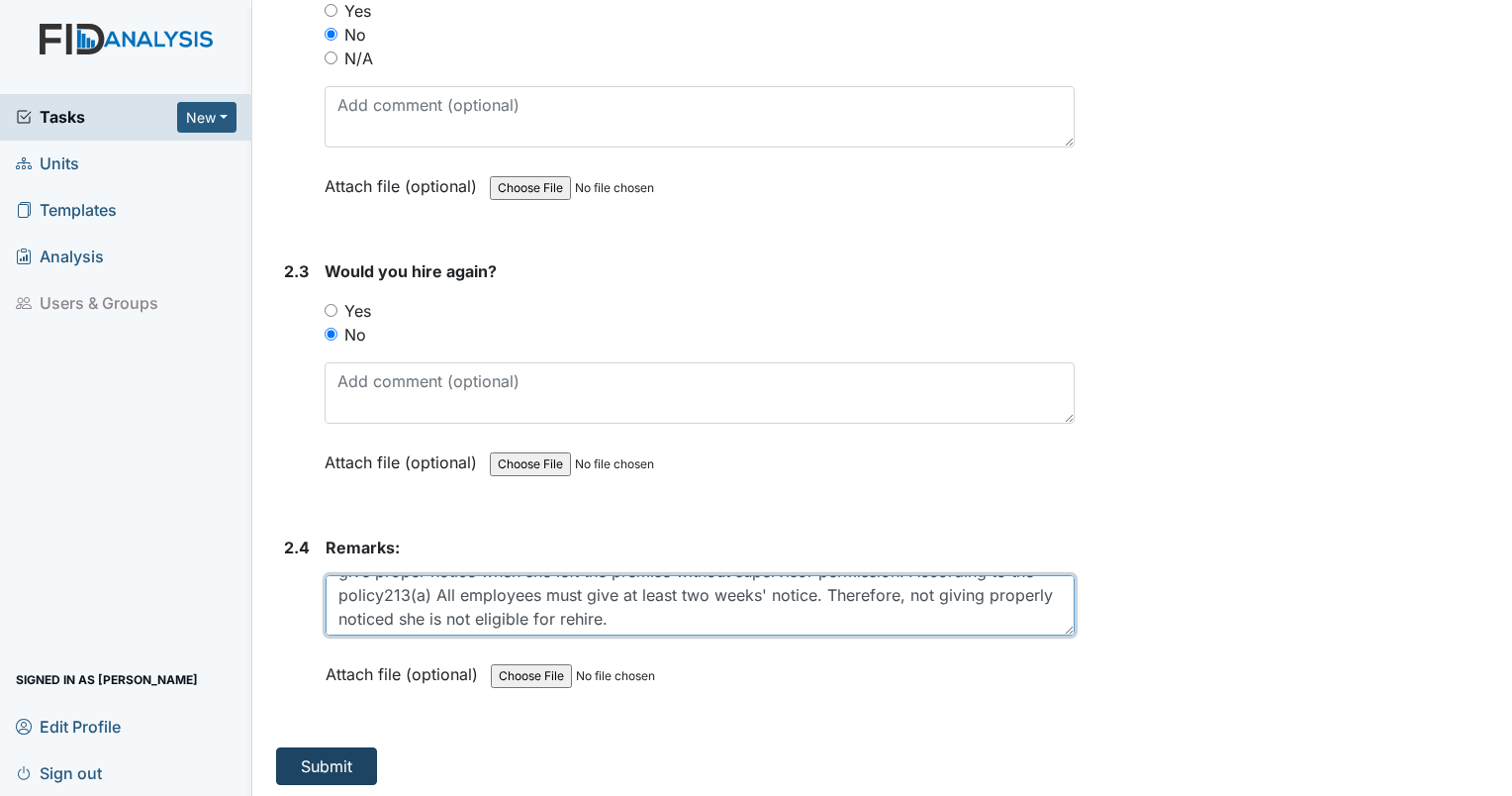 type on "My 'Keyah was scheduled to work 7/5/25 3p-11pm. She texts me at 315pm to inform me she could no longer deal with a specific client and left the premises without approval. She didn't give proper notice when she left the premise without supervisor permission. According to the policy213(a) All employees must give at least two weeks' notice. Therefore, not giving properly noticed she is not eligible for rehire." 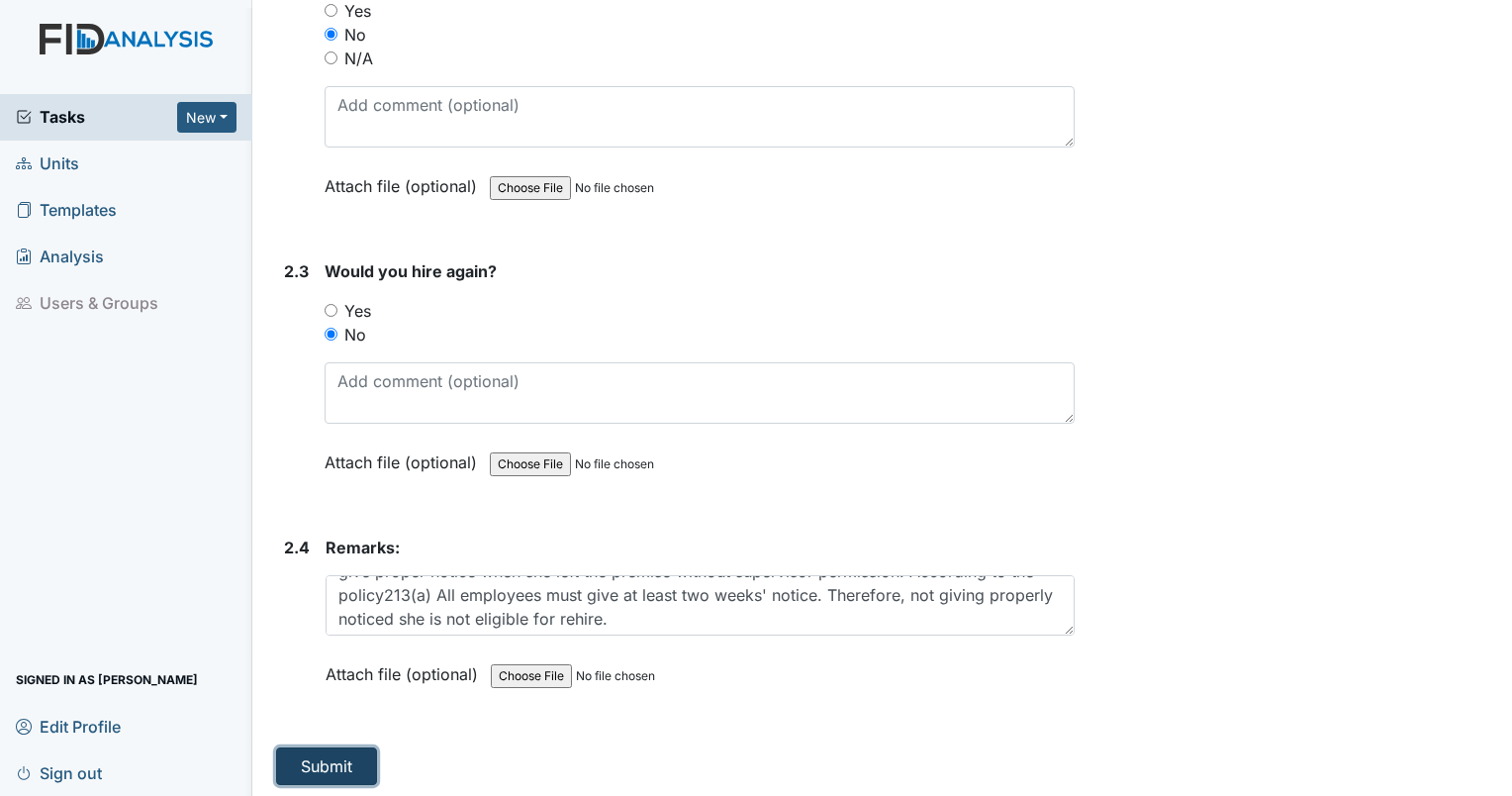 click on "Submit" at bounding box center (327, 766) 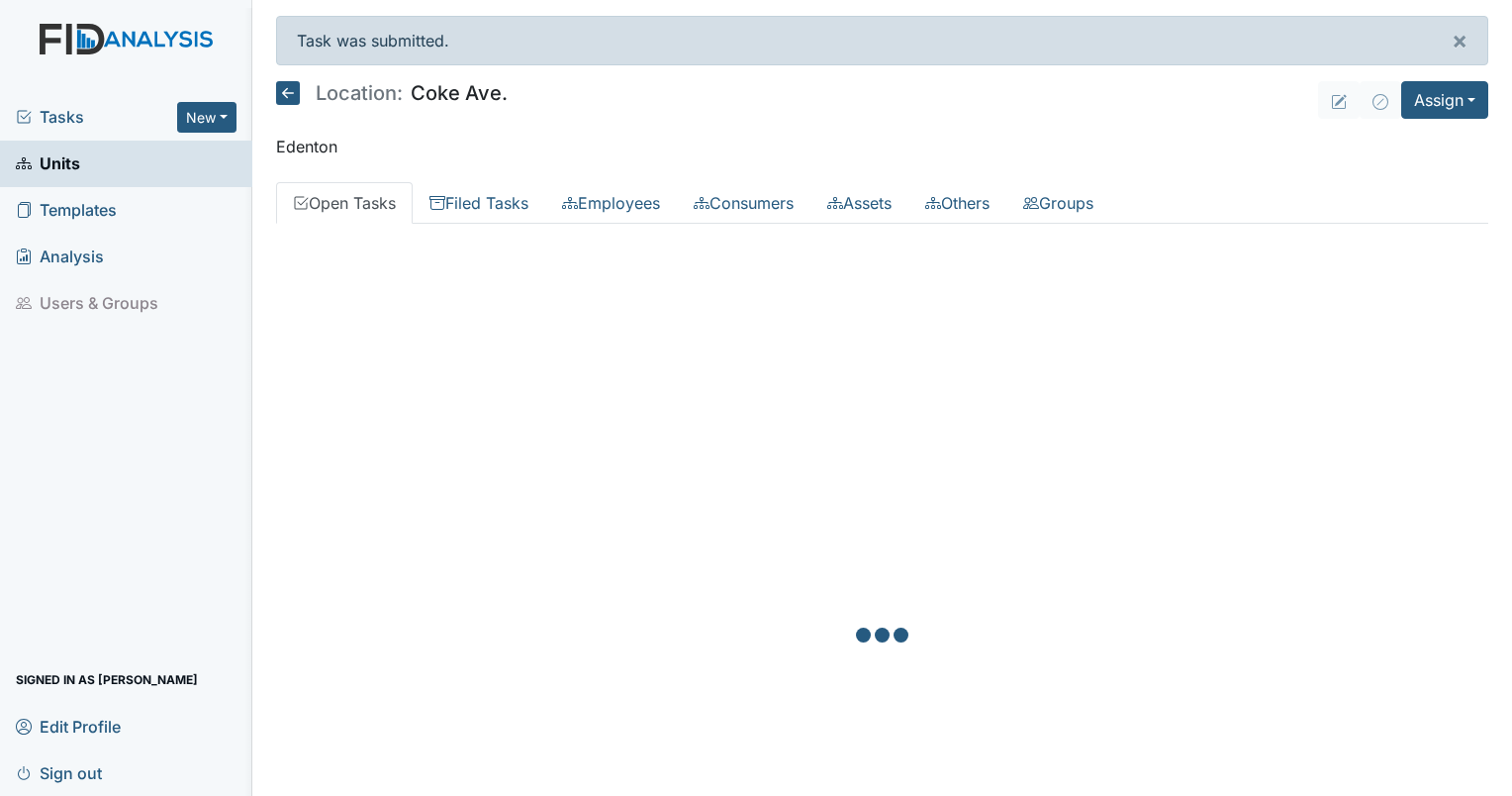 scroll, scrollTop: 0, scrollLeft: 0, axis: both 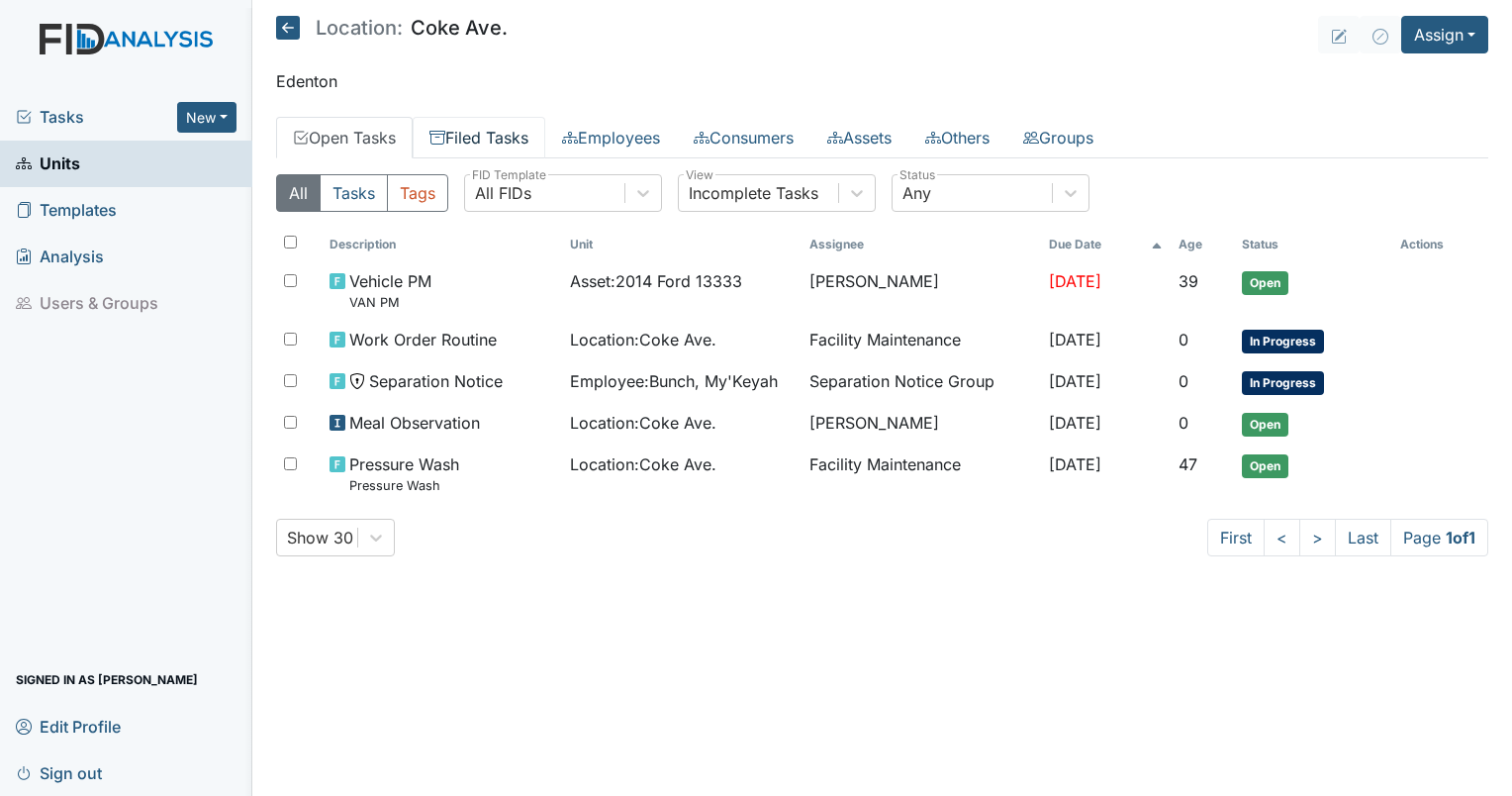 click on "Filed Tasks" at bounding box center (479, 138) 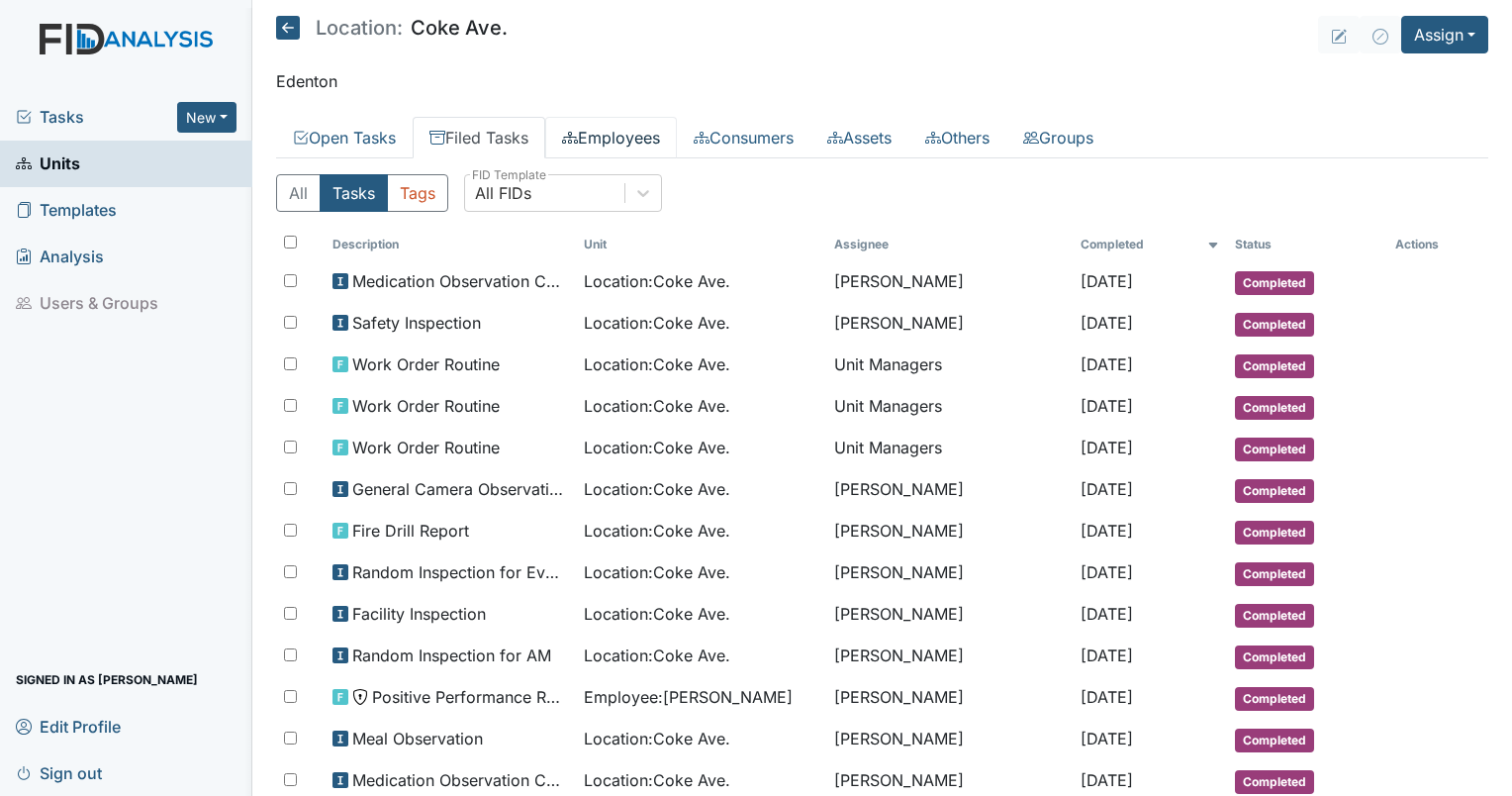 click on "Employees" at bounding box center [611, 138] 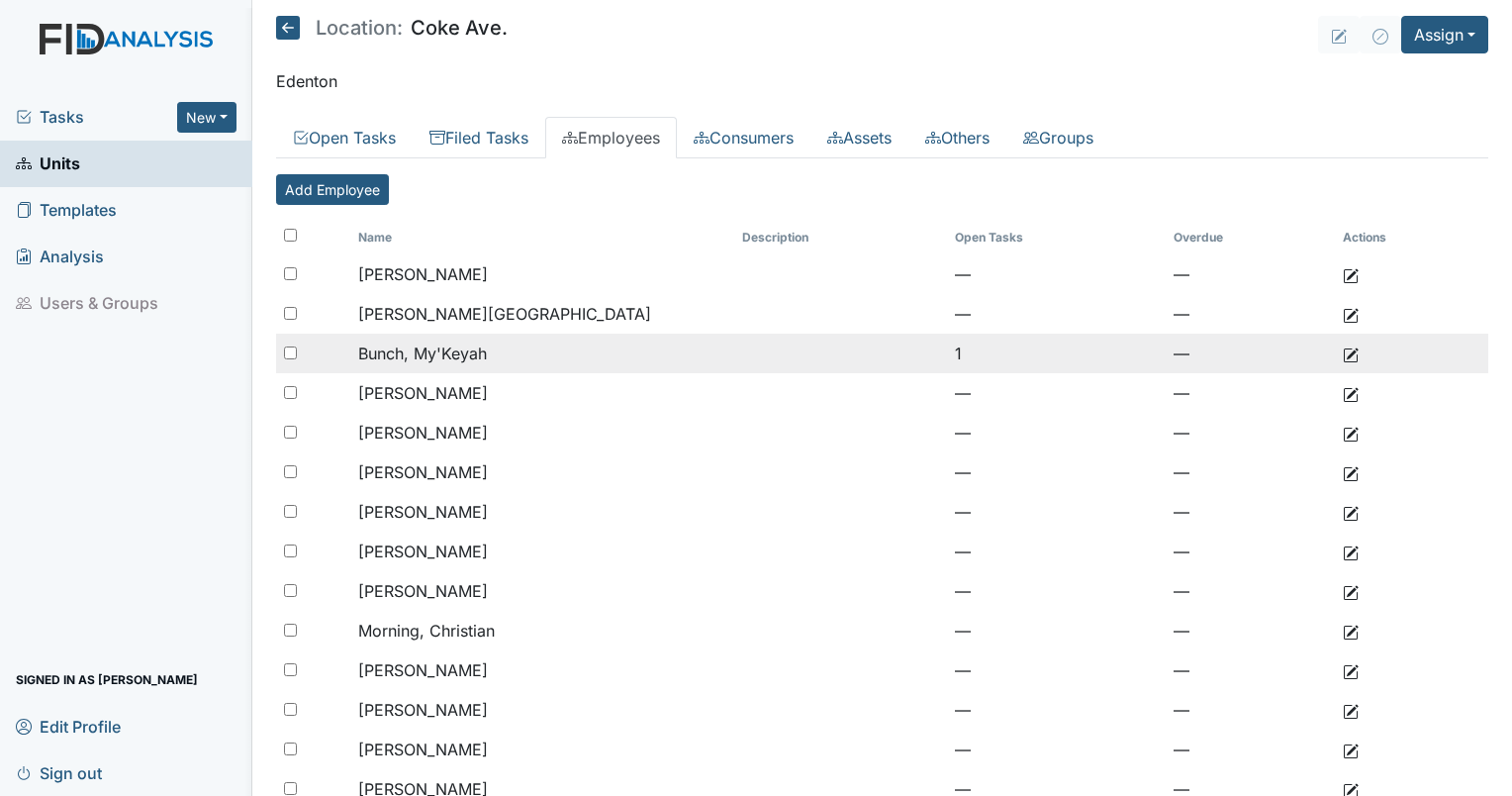 click on "Bunch, My'Keyah" at bounding box center [542, 353] 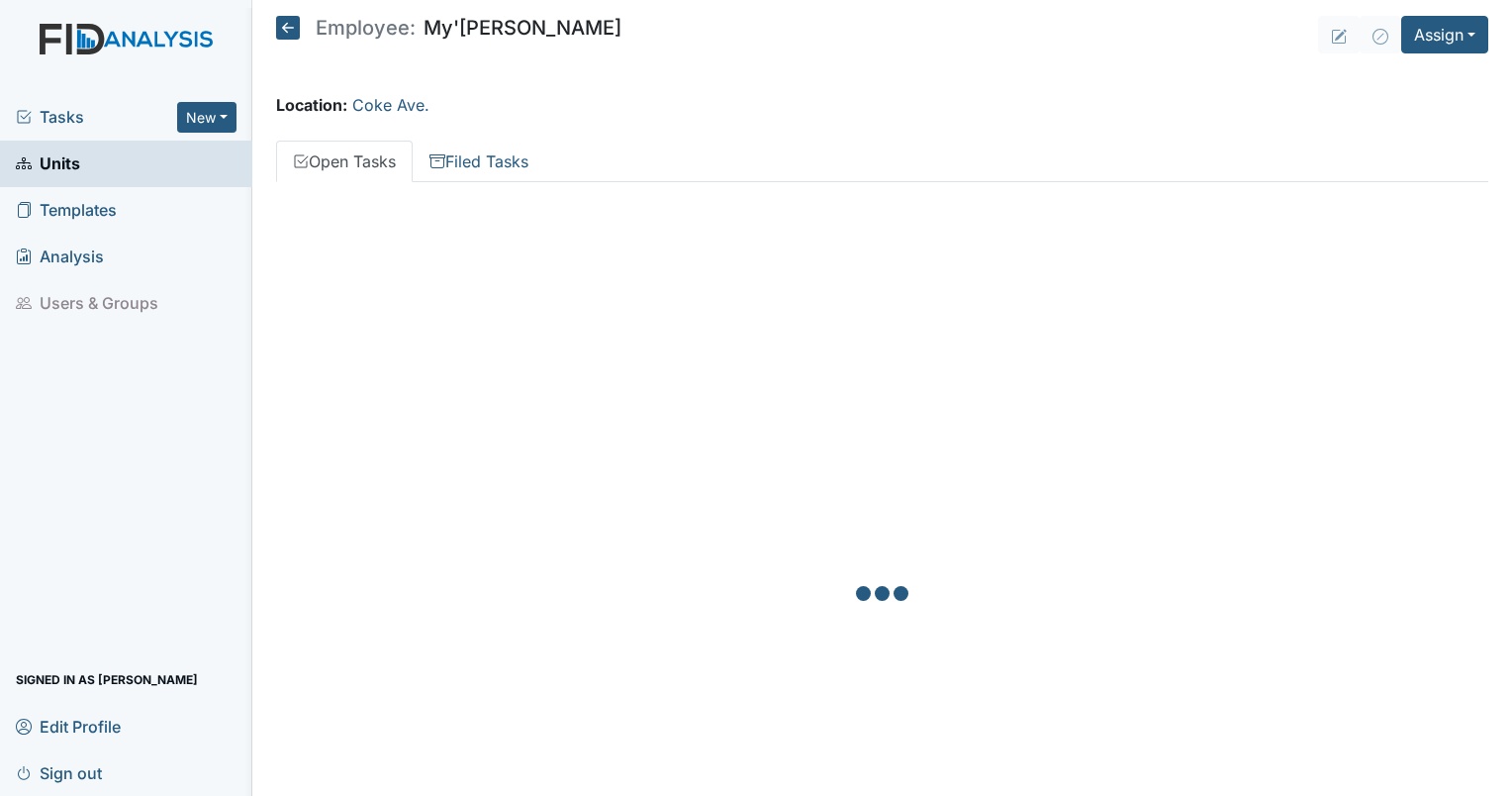 scroll, scrollTop: 0, scrollLeft: 0, axis: both 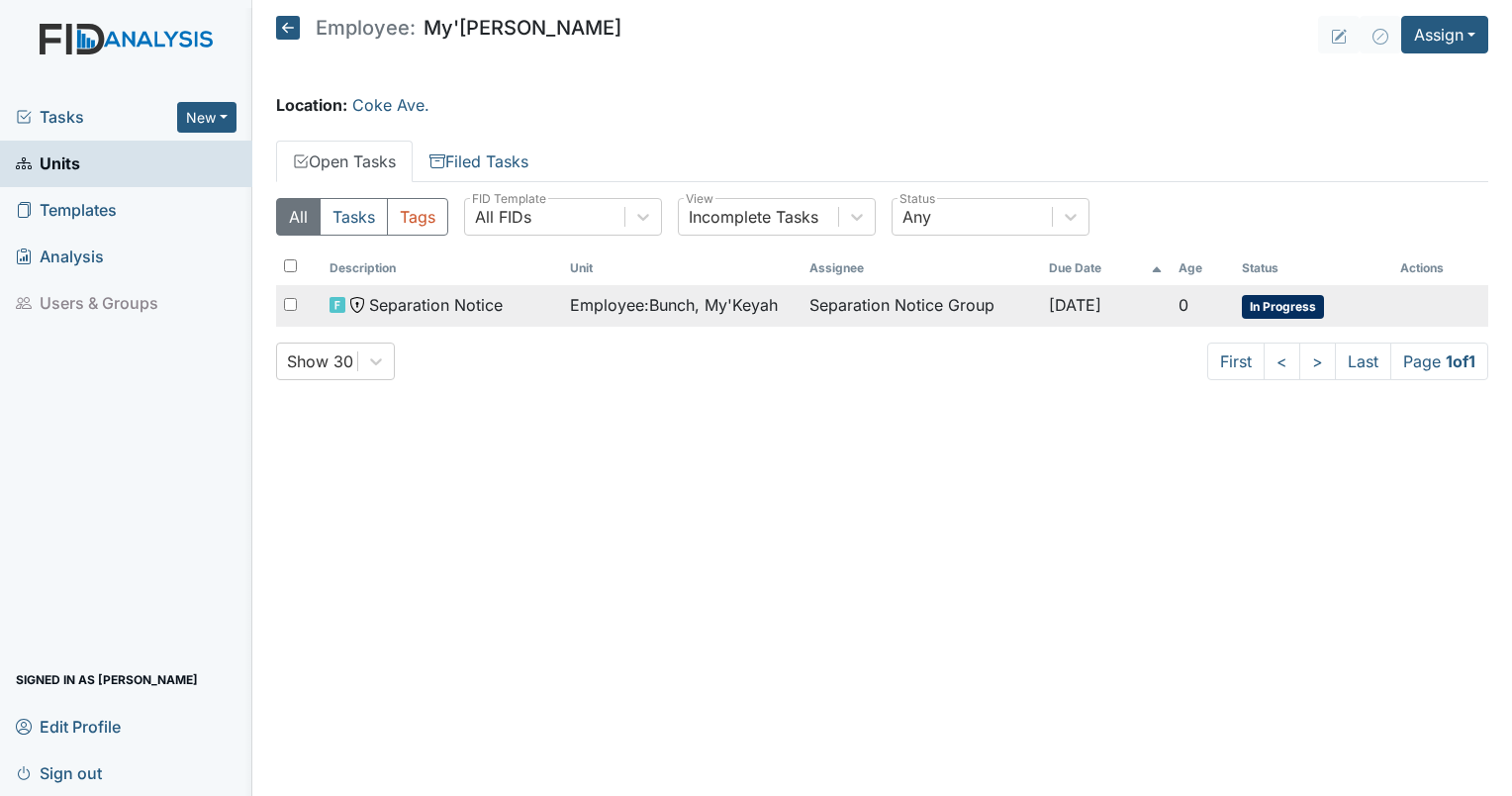 click on "Separation Notice" at bounding box center (441, 305) 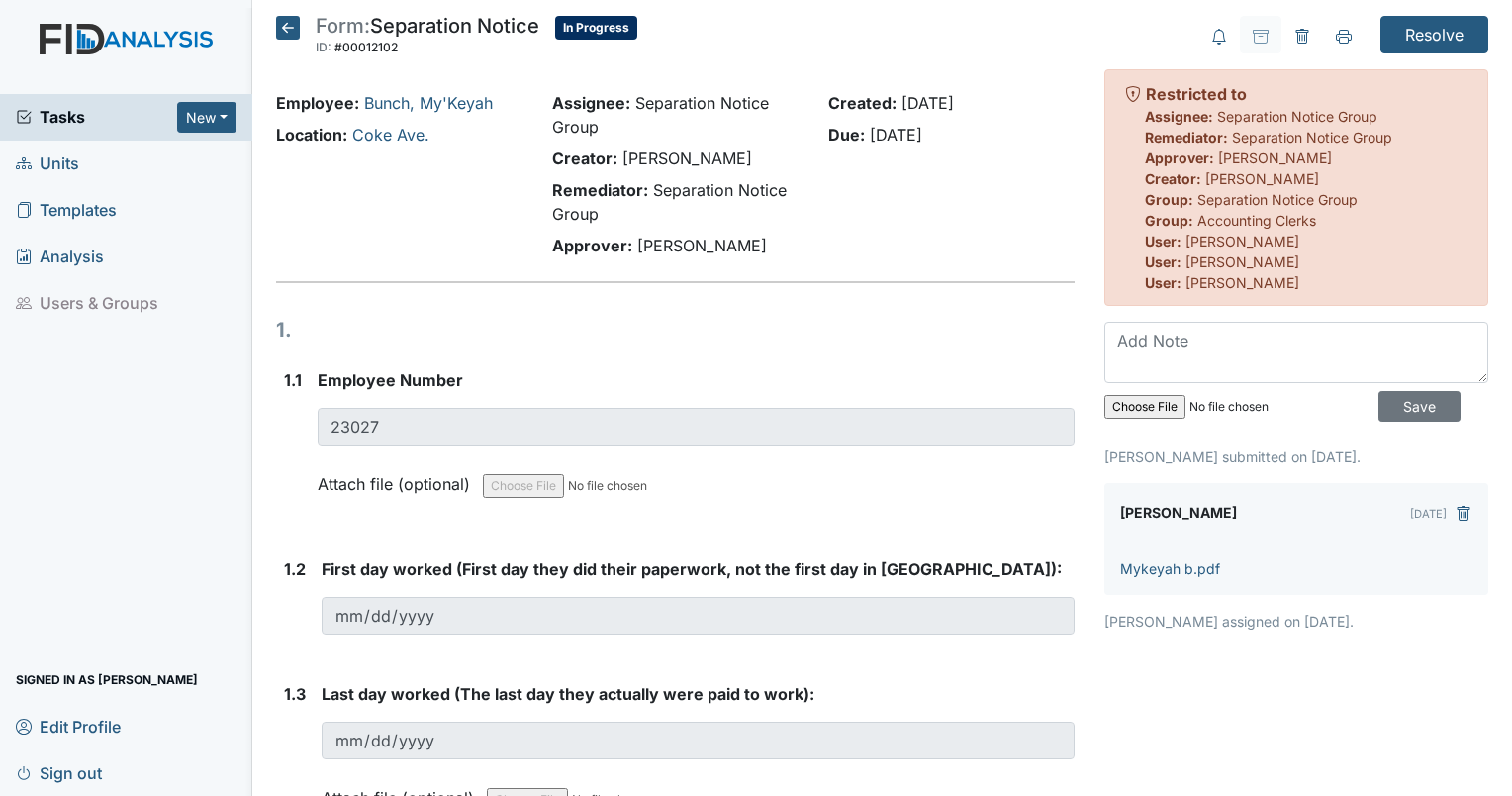 scroll, scrollTop: 0, scrollLeft: 0, axis: both 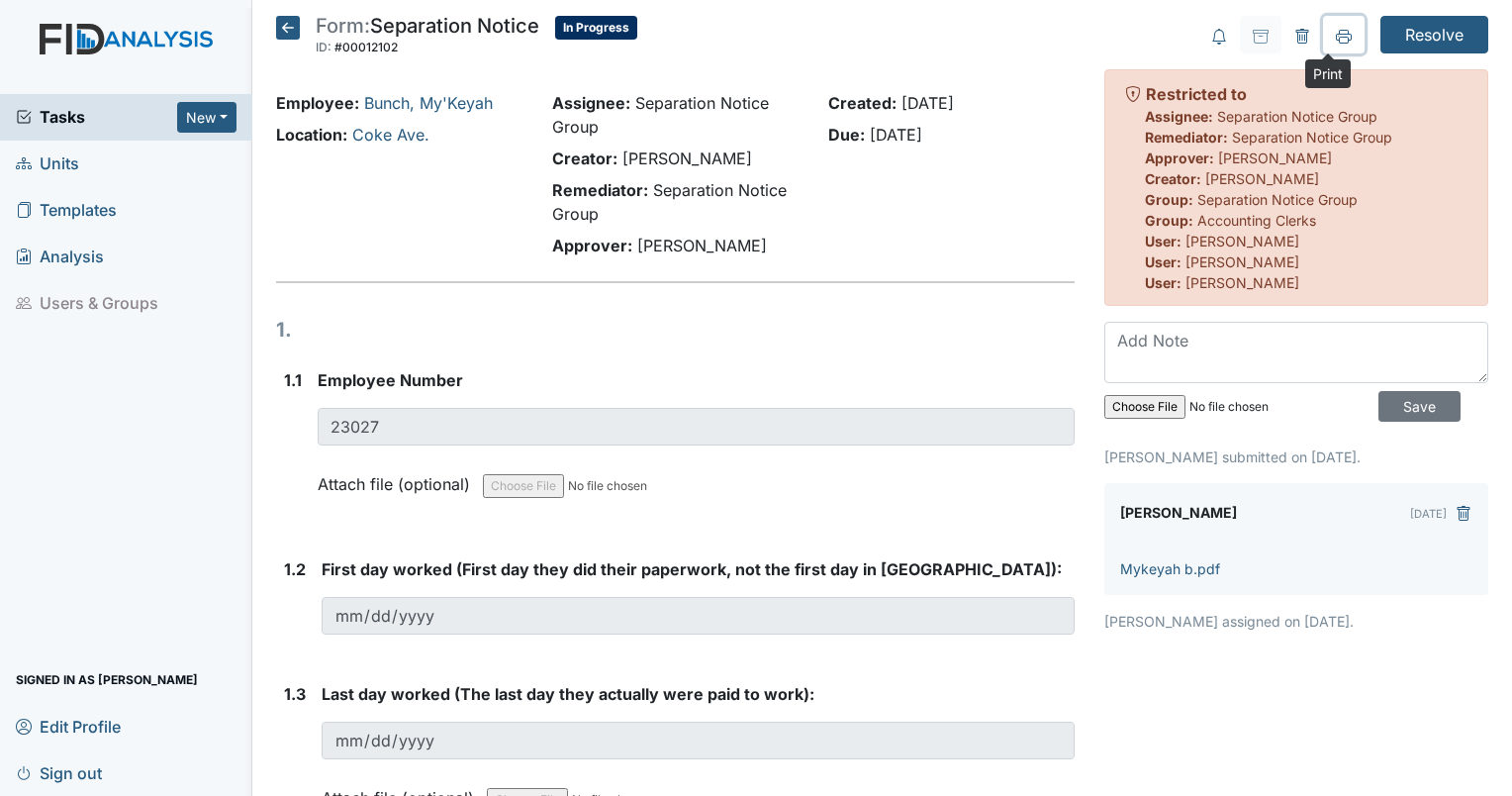 click at bounding box center [1344, 35] 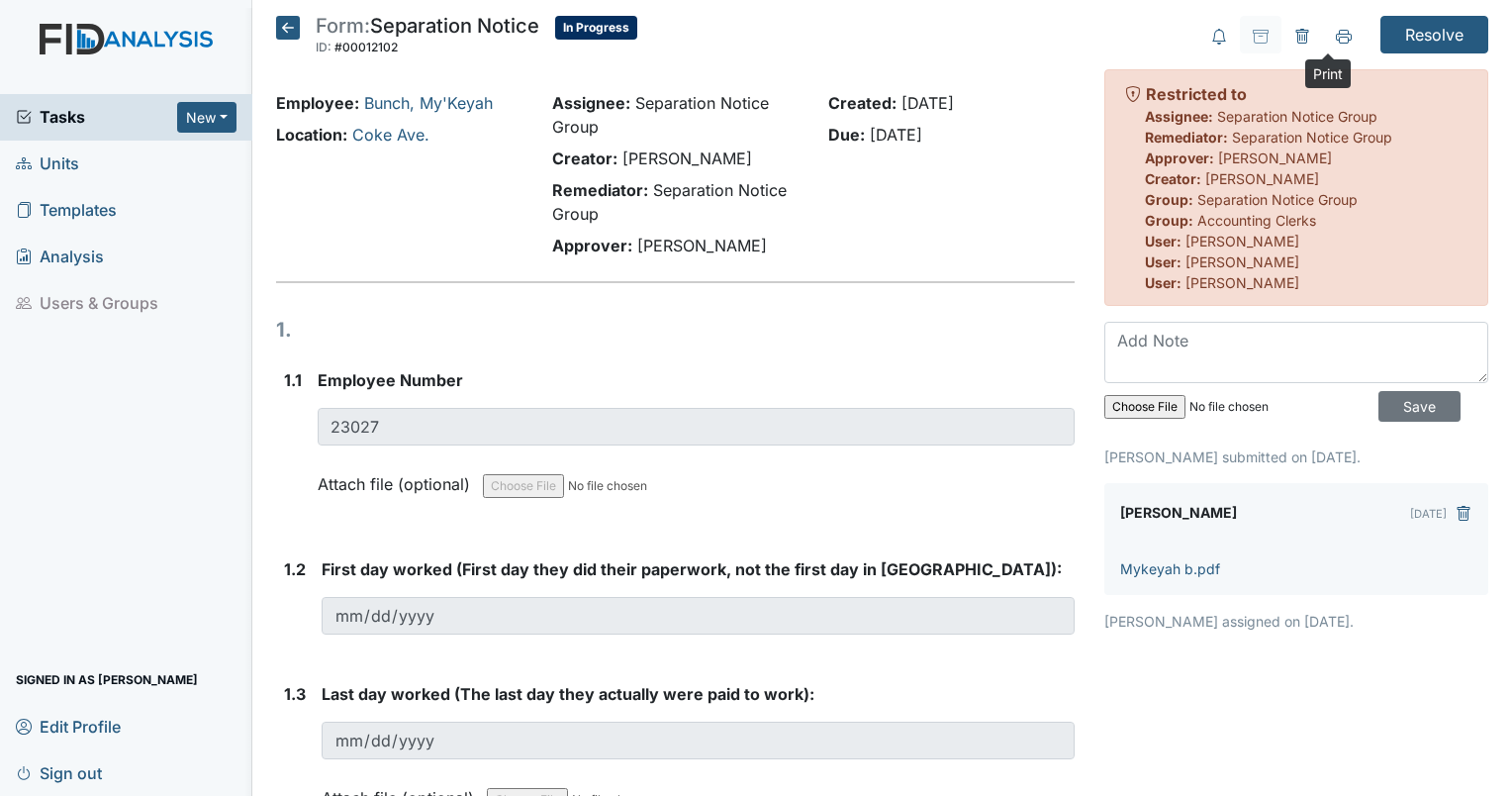 click 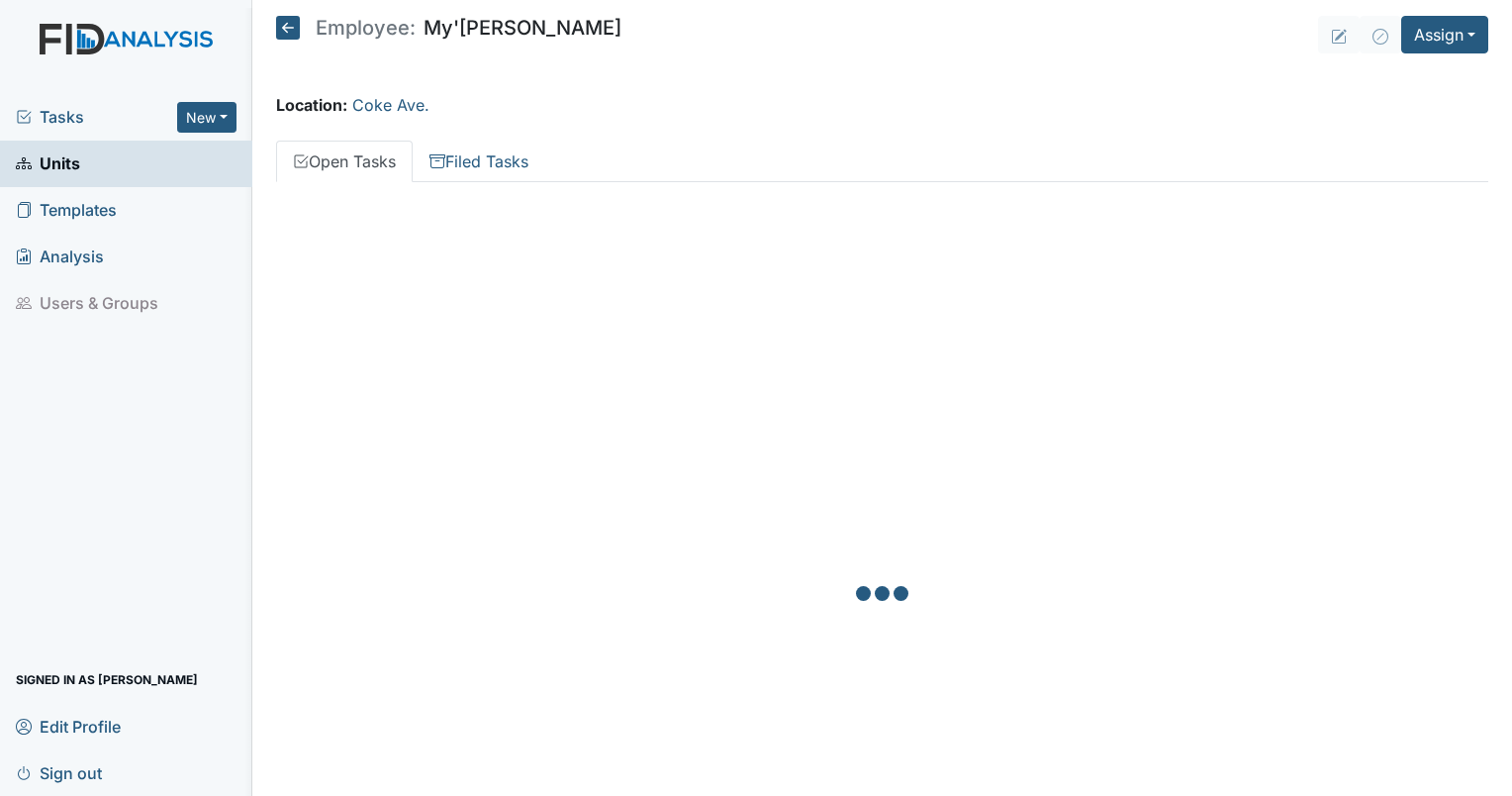 scroll, scrollTop: 0, scrollLeft: 0, axis: both 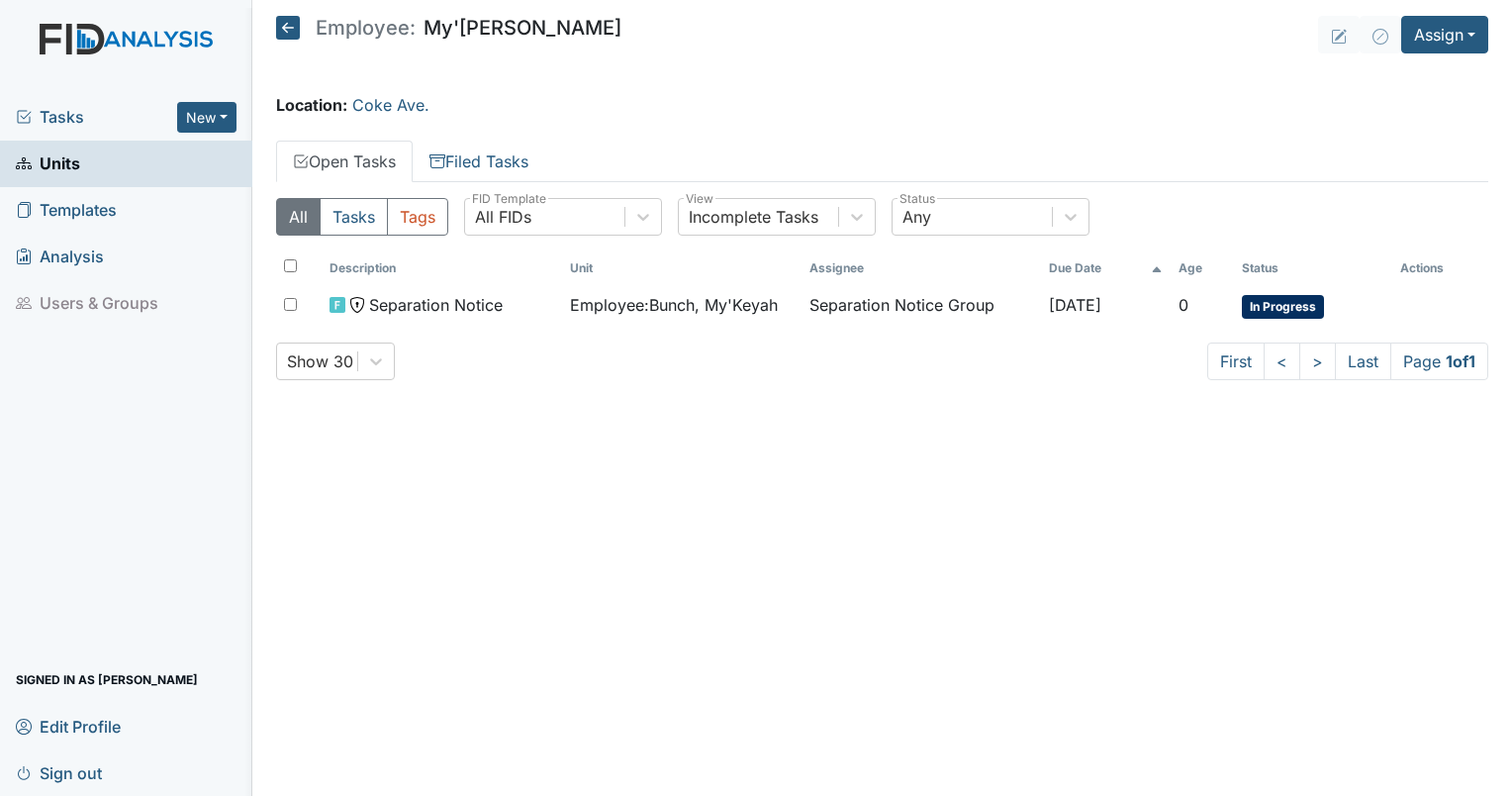 click 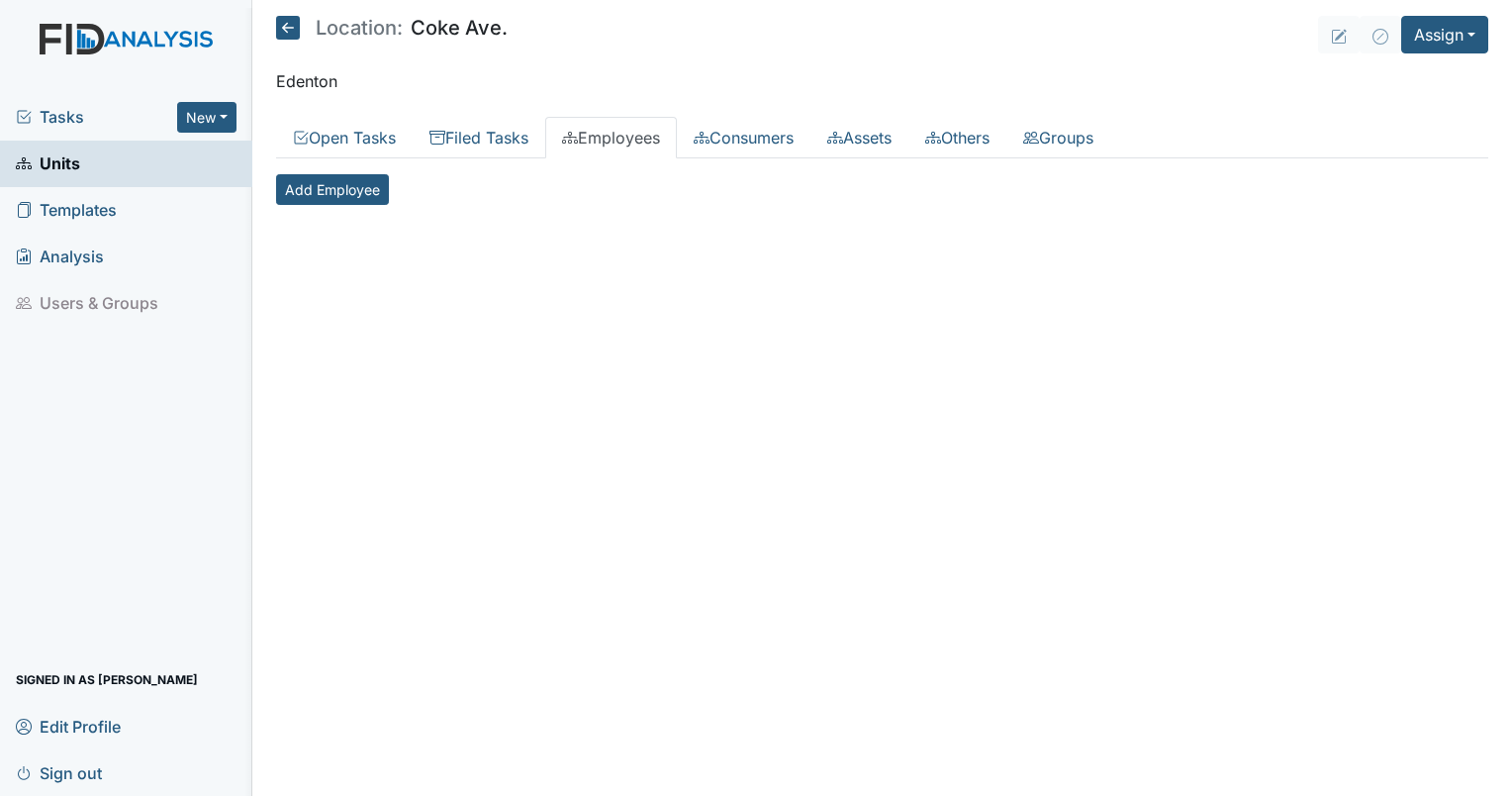 scroll, scrollTop: 0, scrollLeft: 0, axis: both 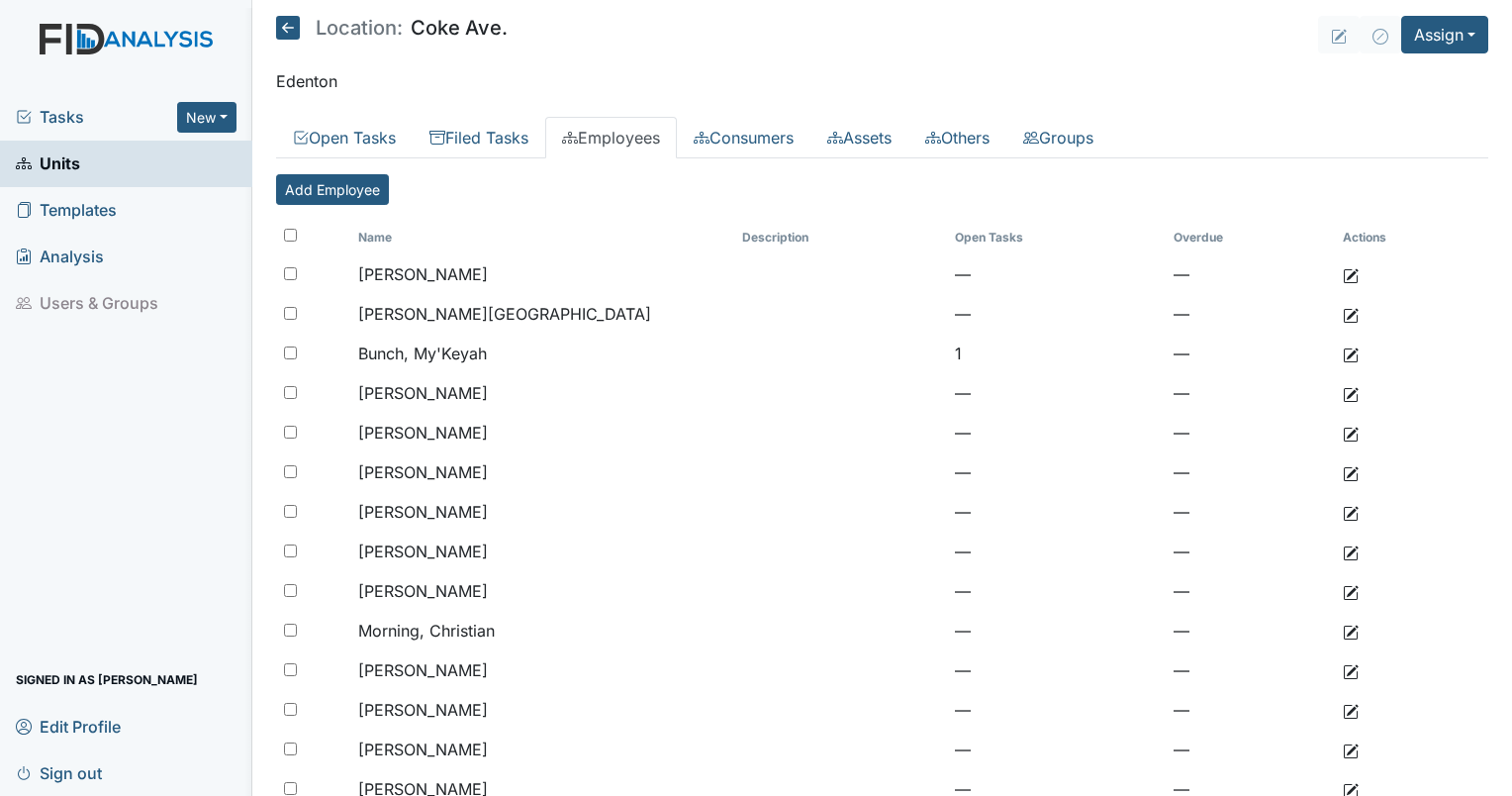 click 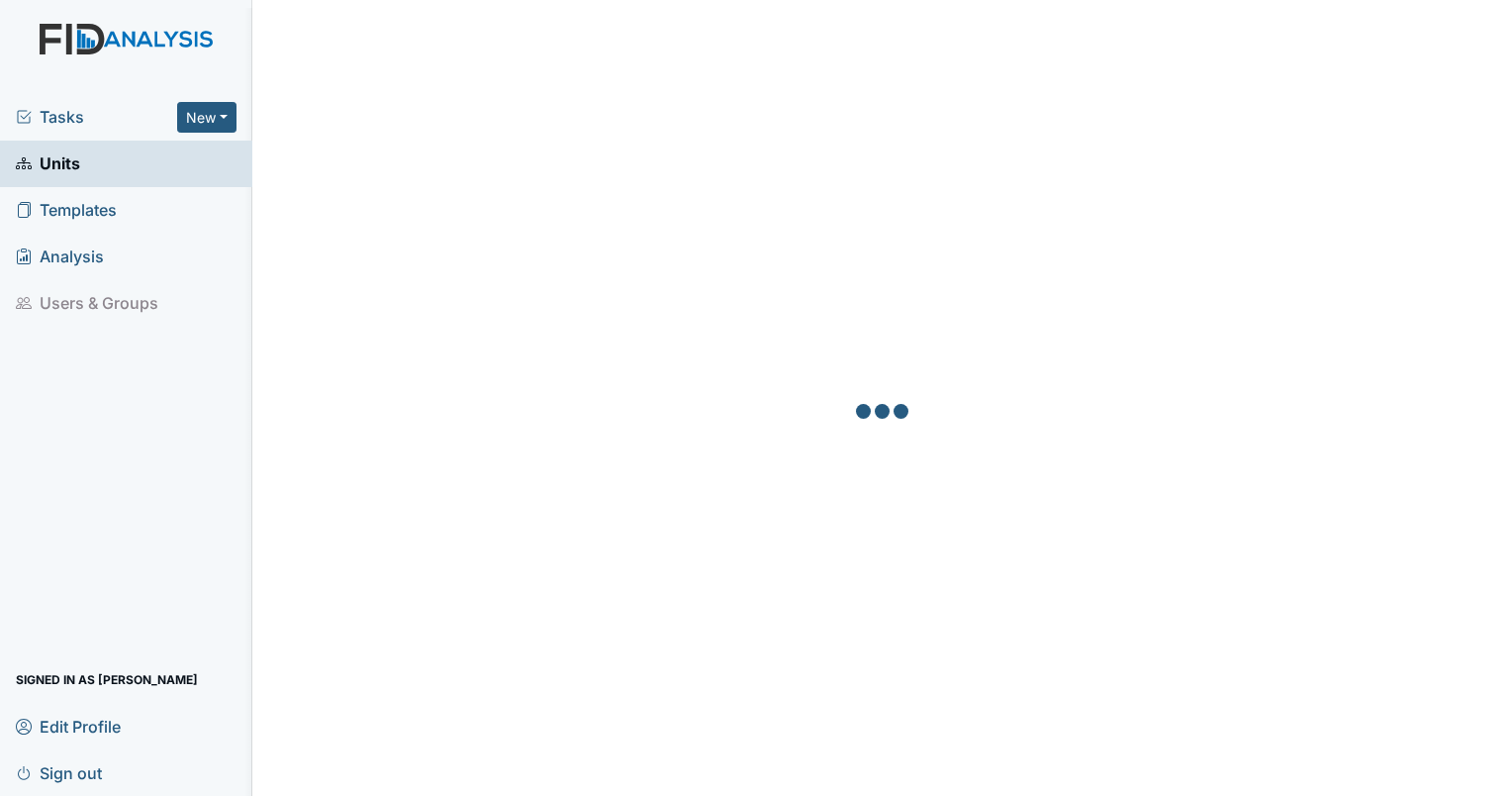 scroll, scrollTop: 0, scrollLeft: 0, axis: both 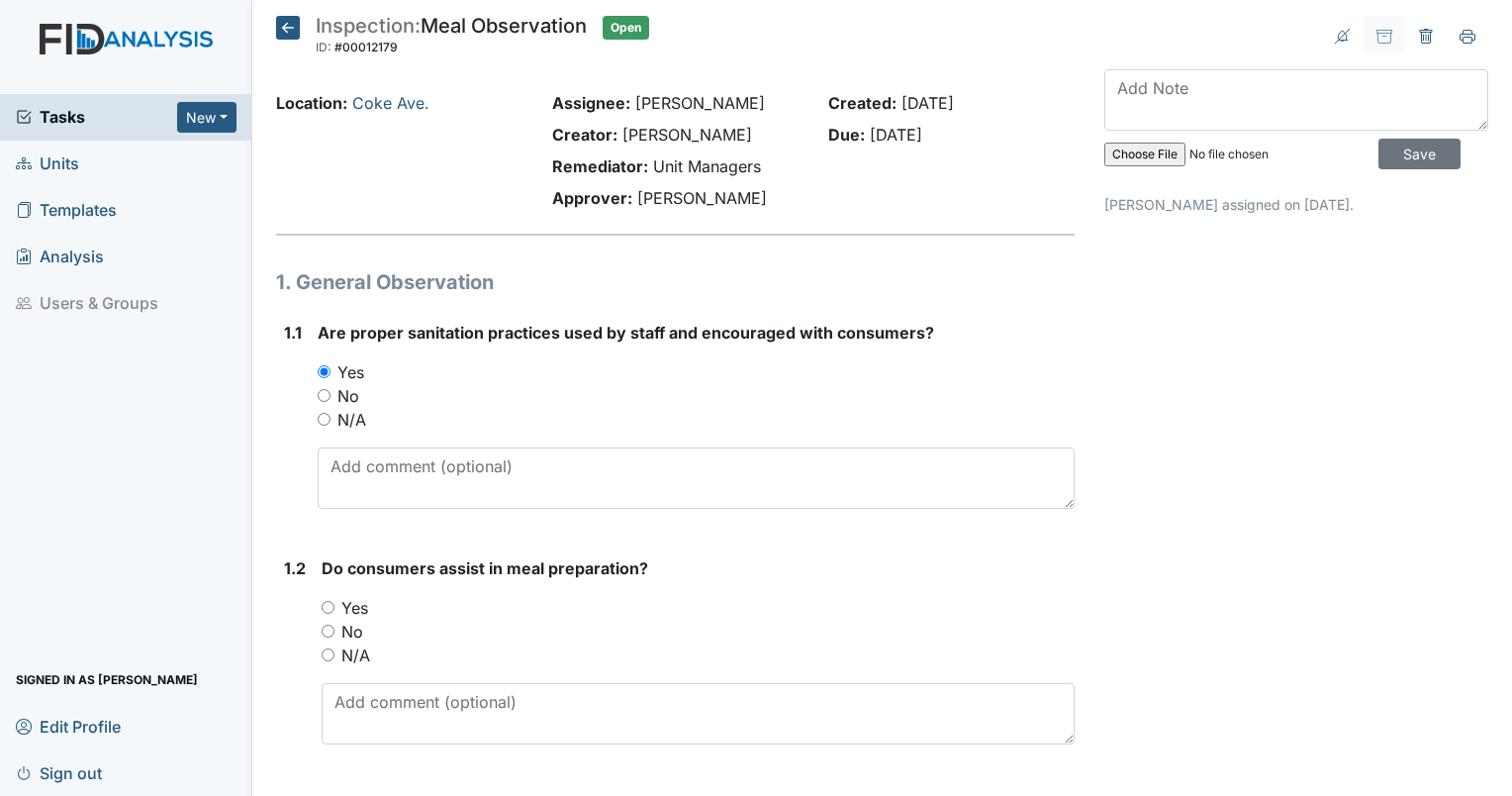 click 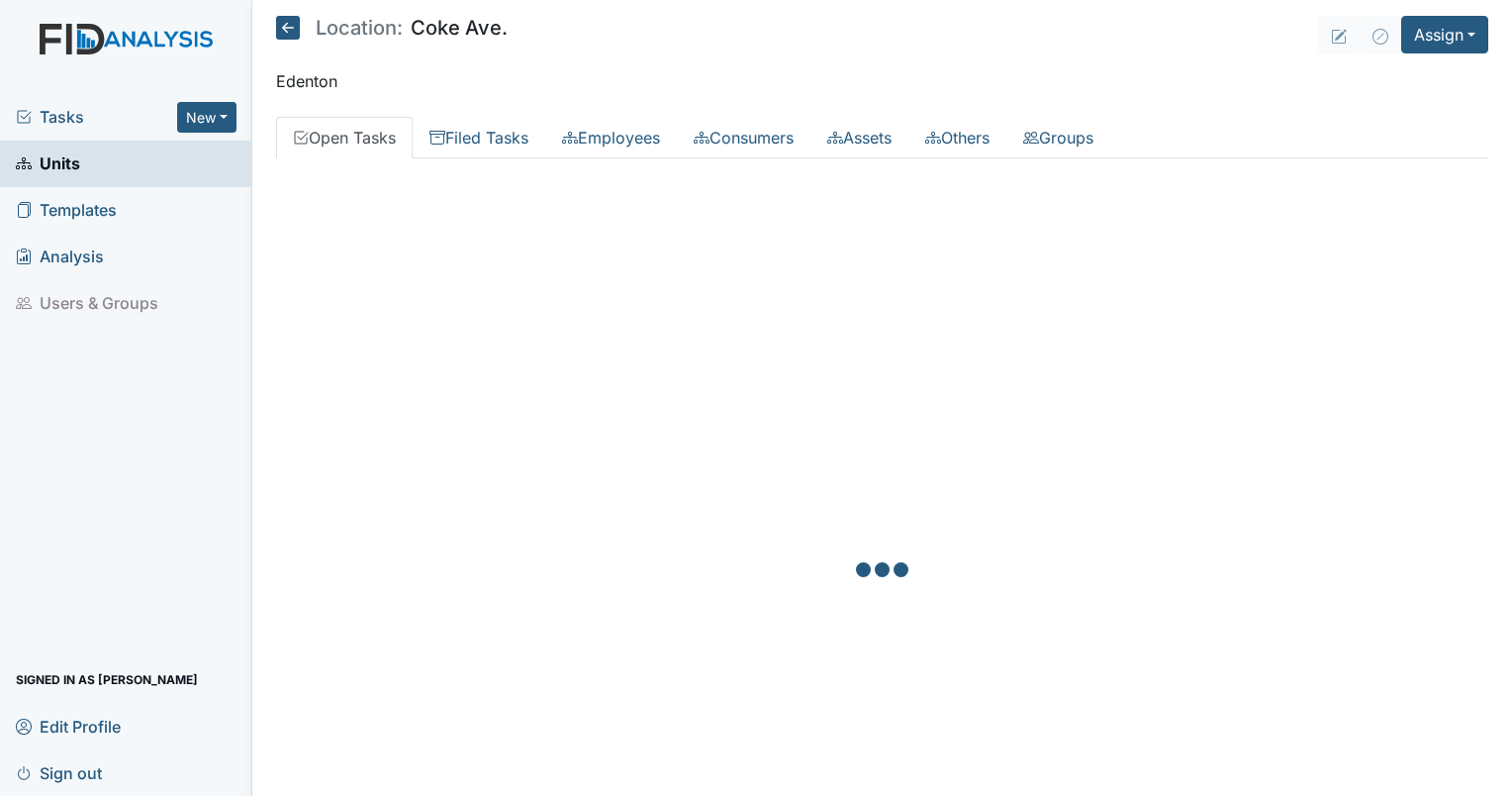 scroll, scrollTop: 0, scrollLeft: 0, axis: both 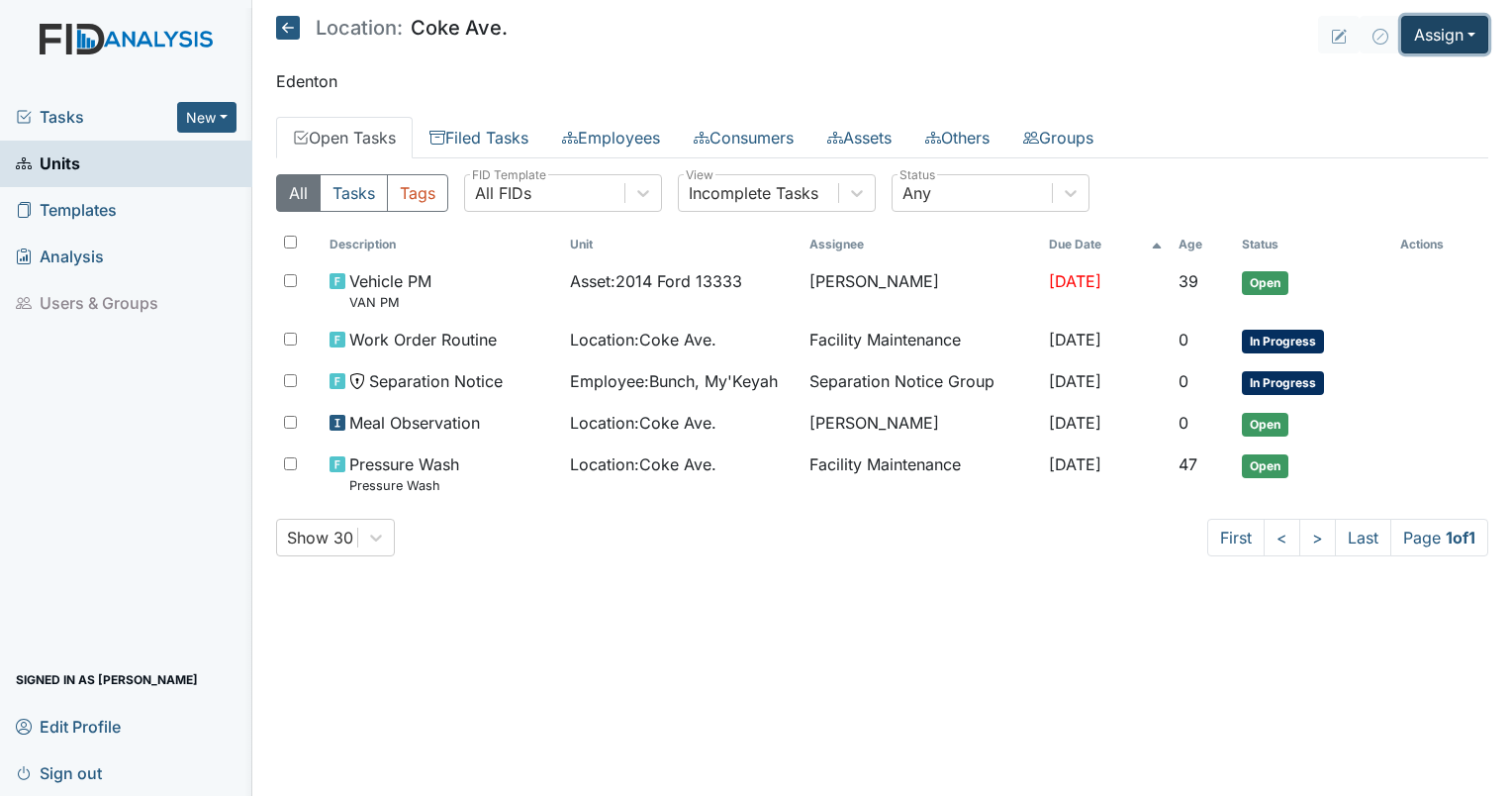 click on "Assign" at bounding box center (1445, 35) 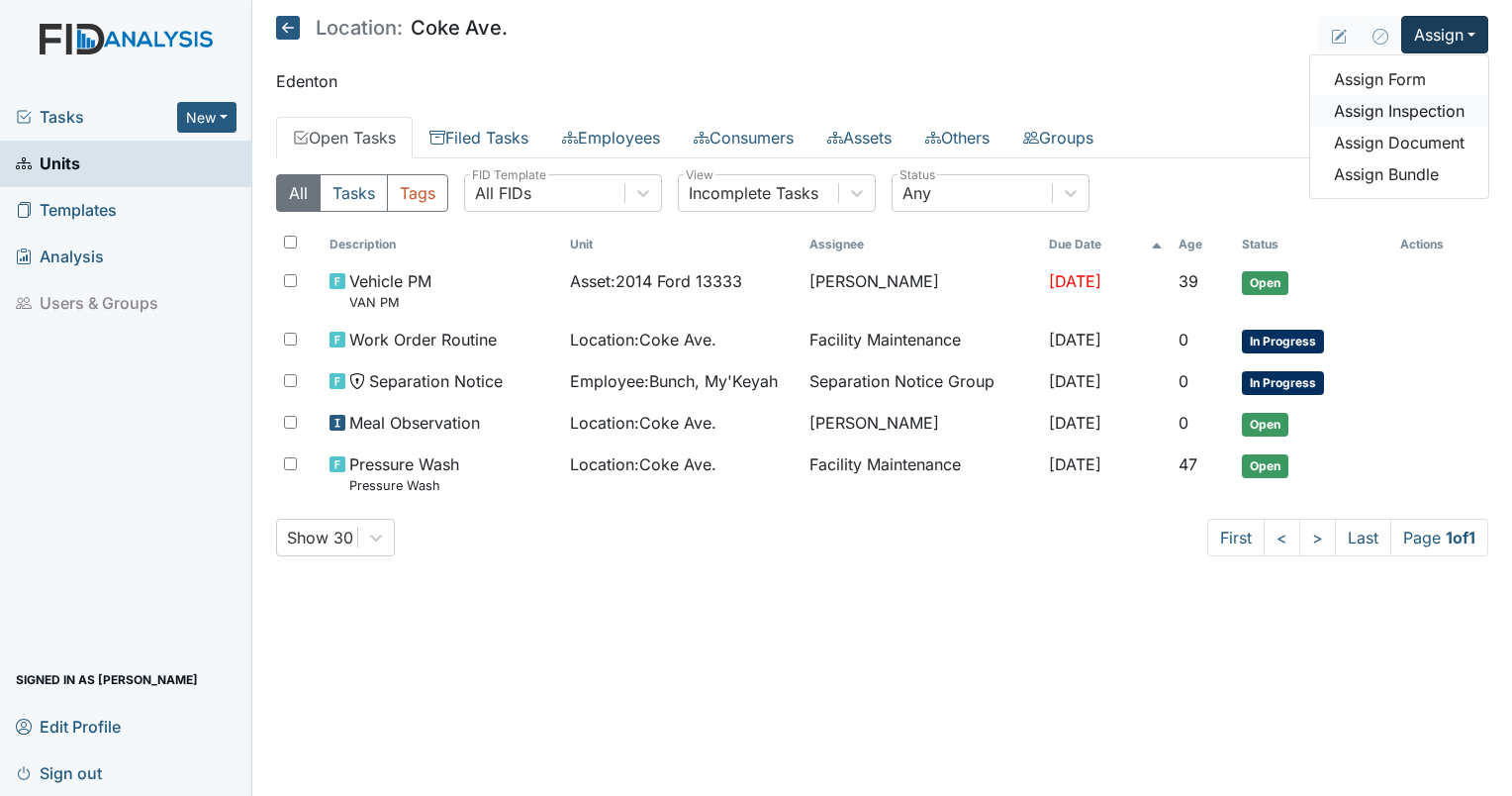 click on "Assign Inspection" at bounding box center (1399, 111) 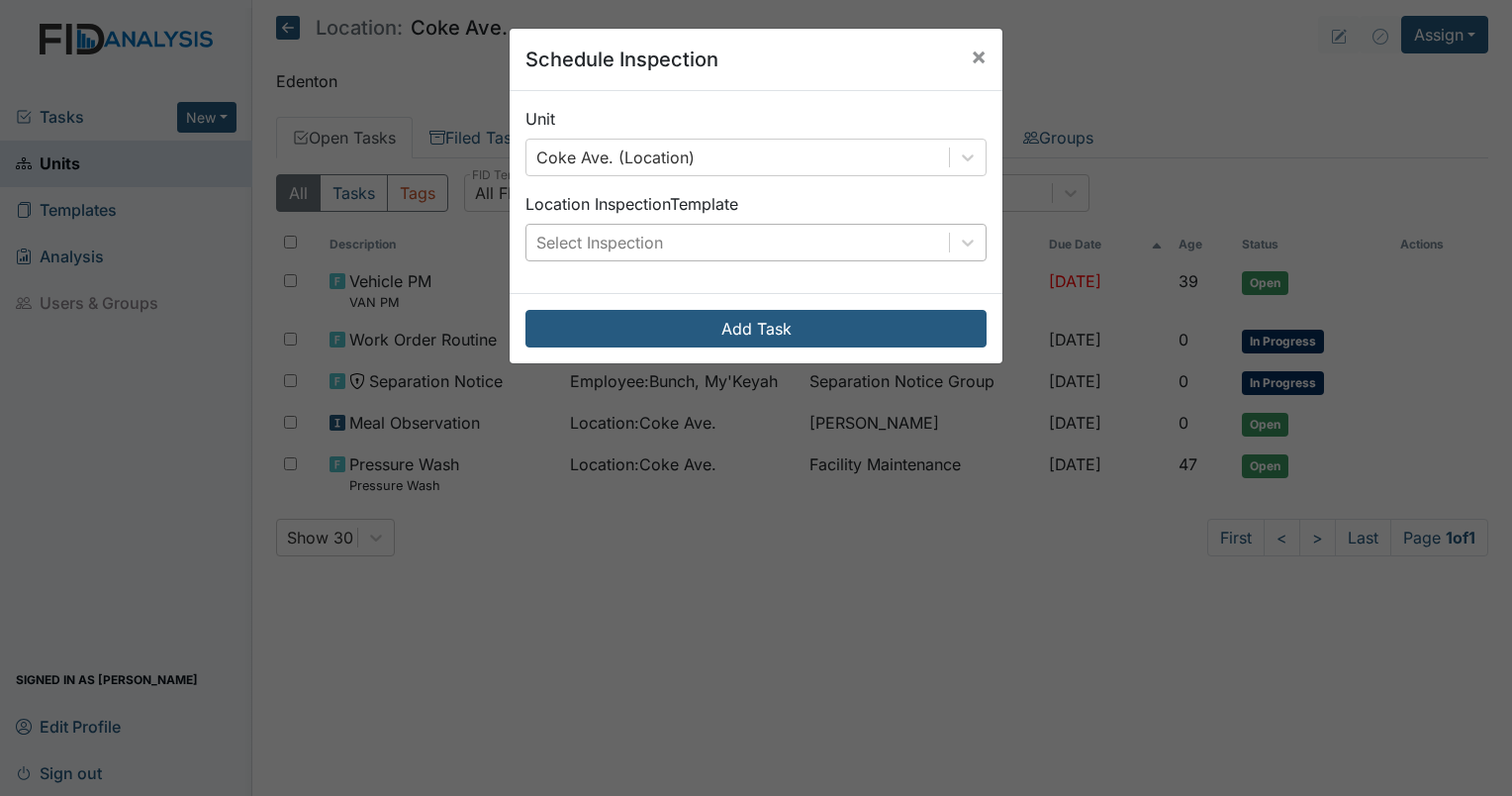 click on "Select Inspection" at bounding box center [756, 243] 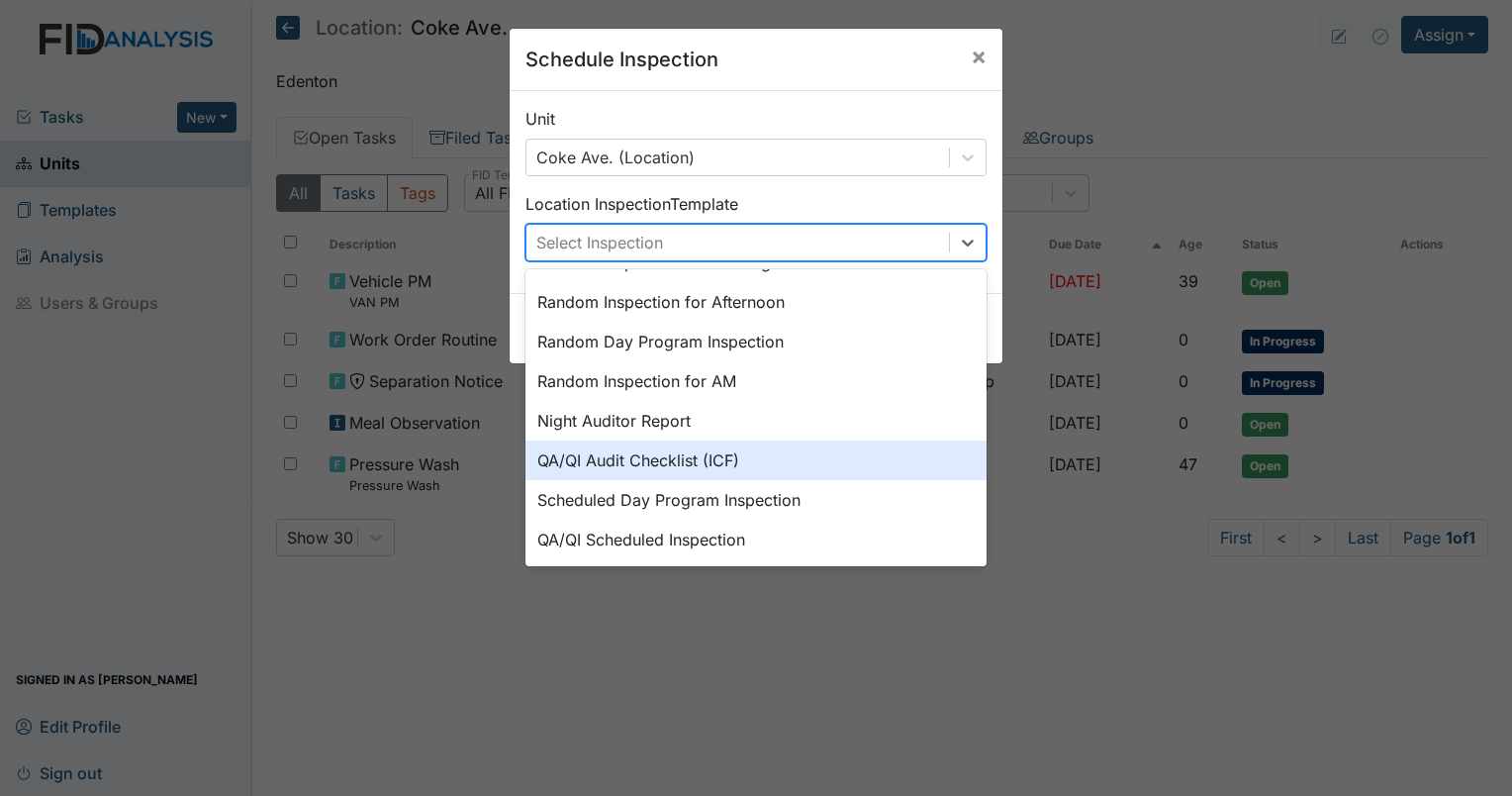 scroll, scrollTop: 341, scrollLeft: 0, axis: vertical 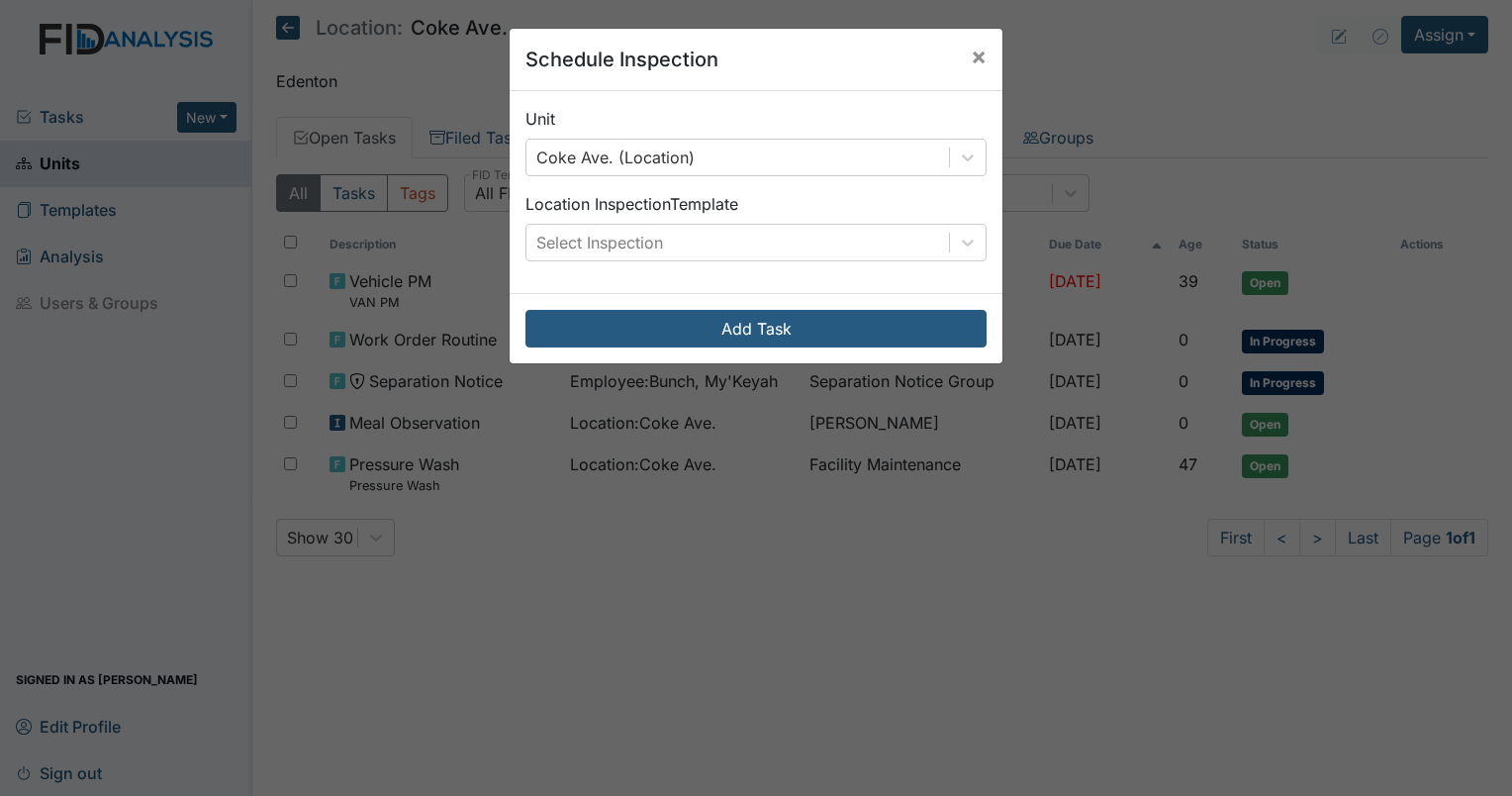 click on "Schedule Inspection   × Unit  Coke Ave. (Location)   Location   Inspection  Template Select Inspection Add Task" at bounding box center (756, 398) 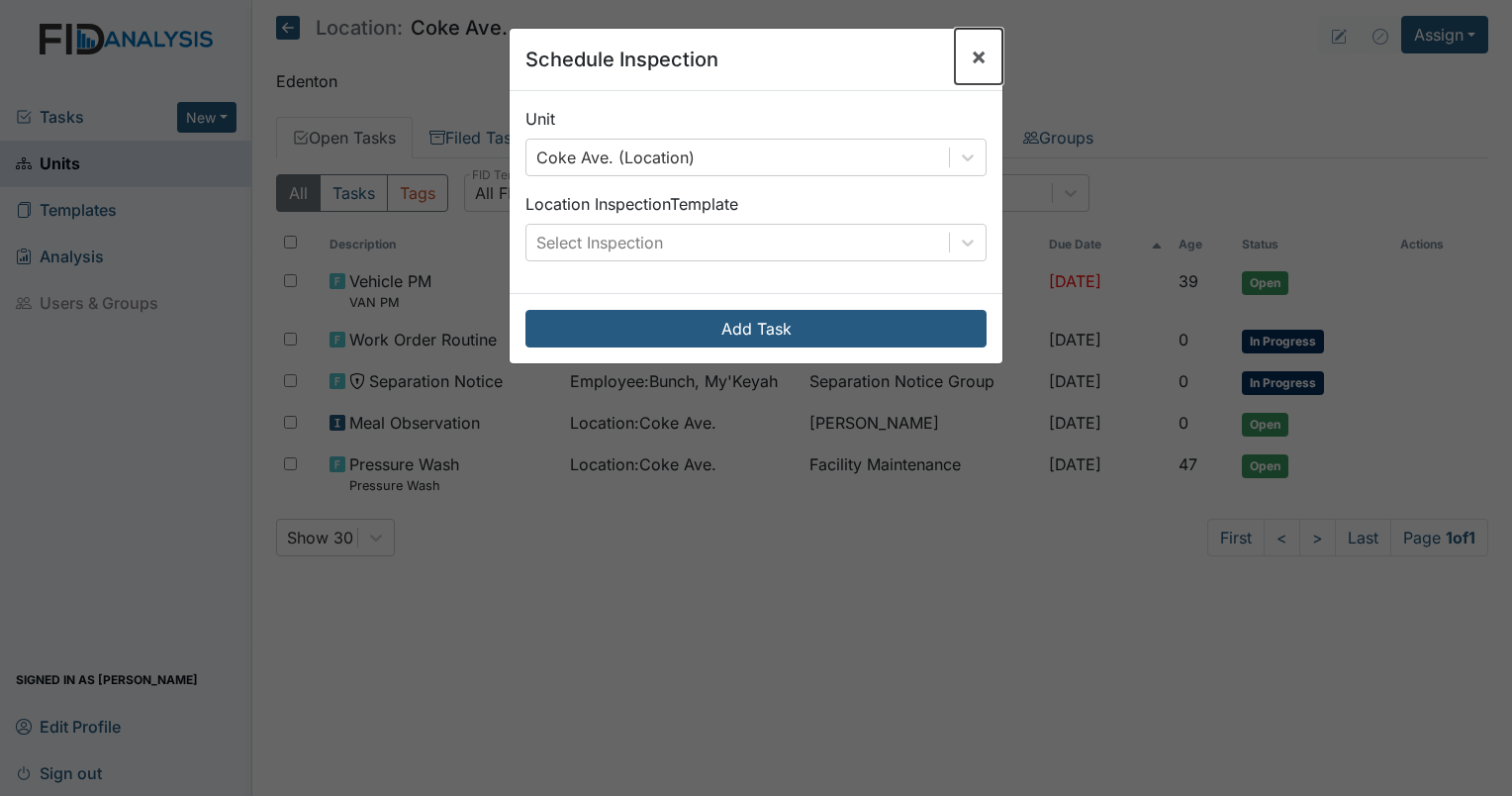 click on "×" at bounding box center [979, 55] 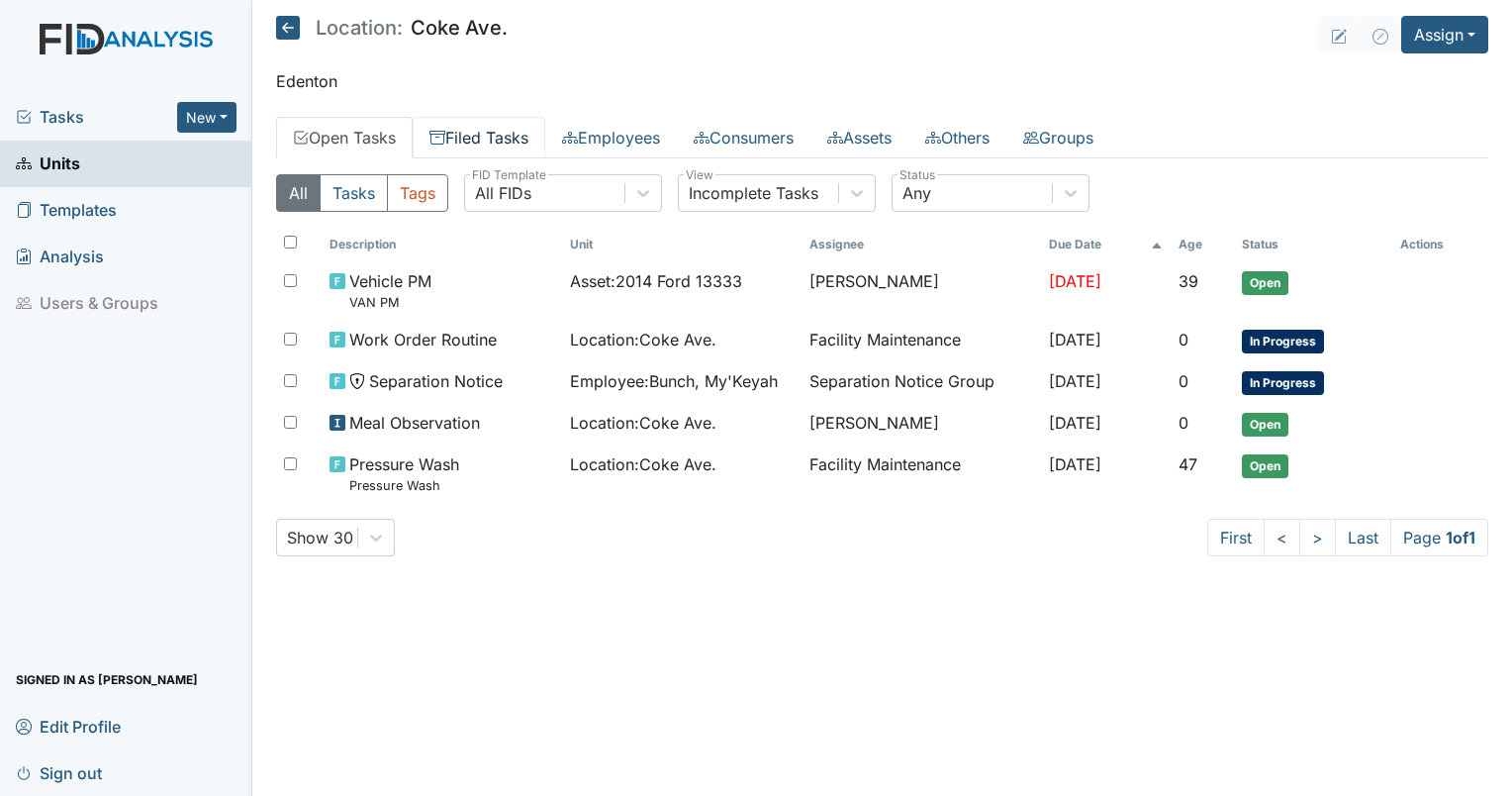click on "Filed Tasks" at bounding box center [479, 138] 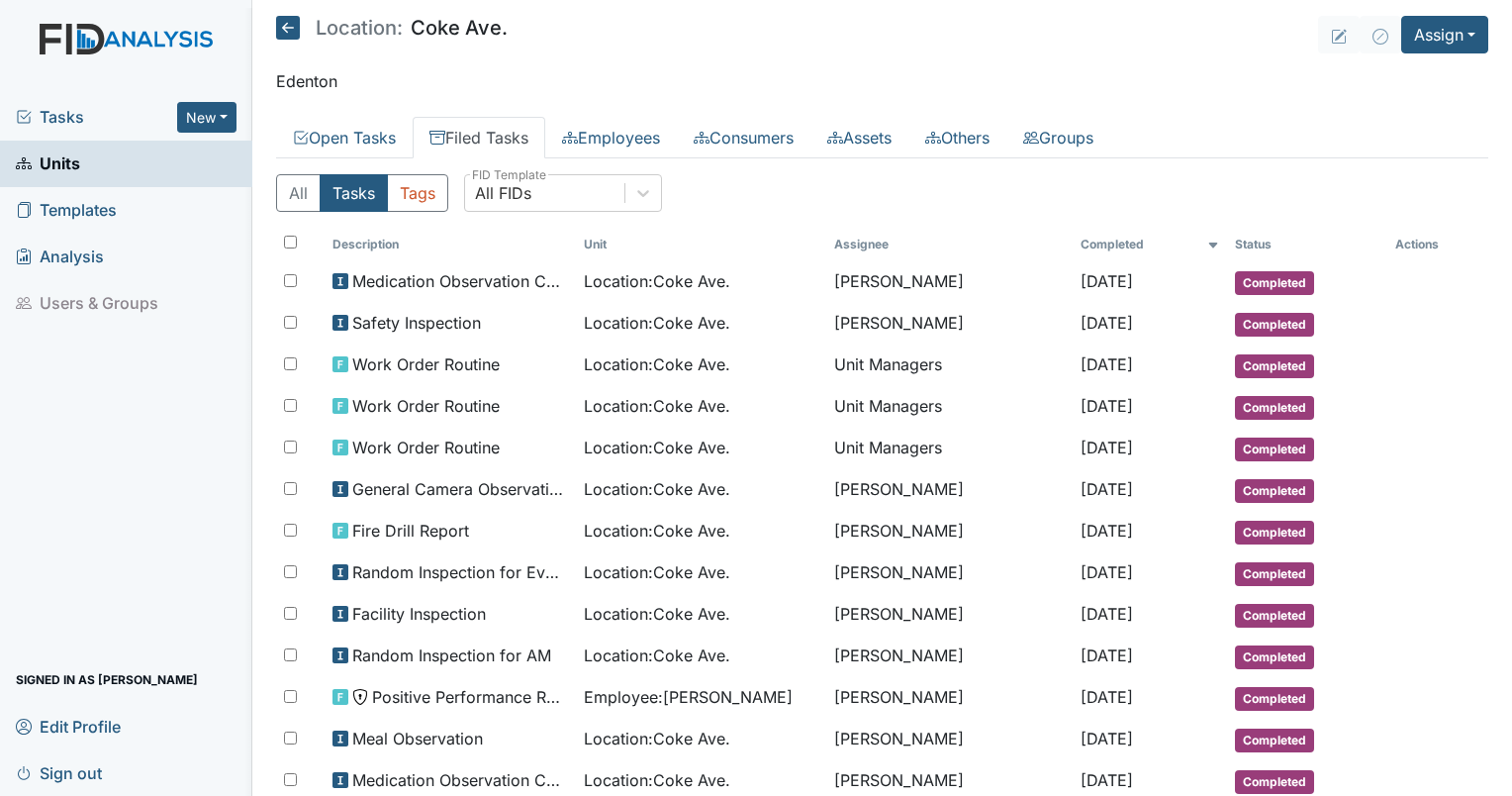 scroll, scrollTop: 99, scrollLeft: 0, axis: vertical 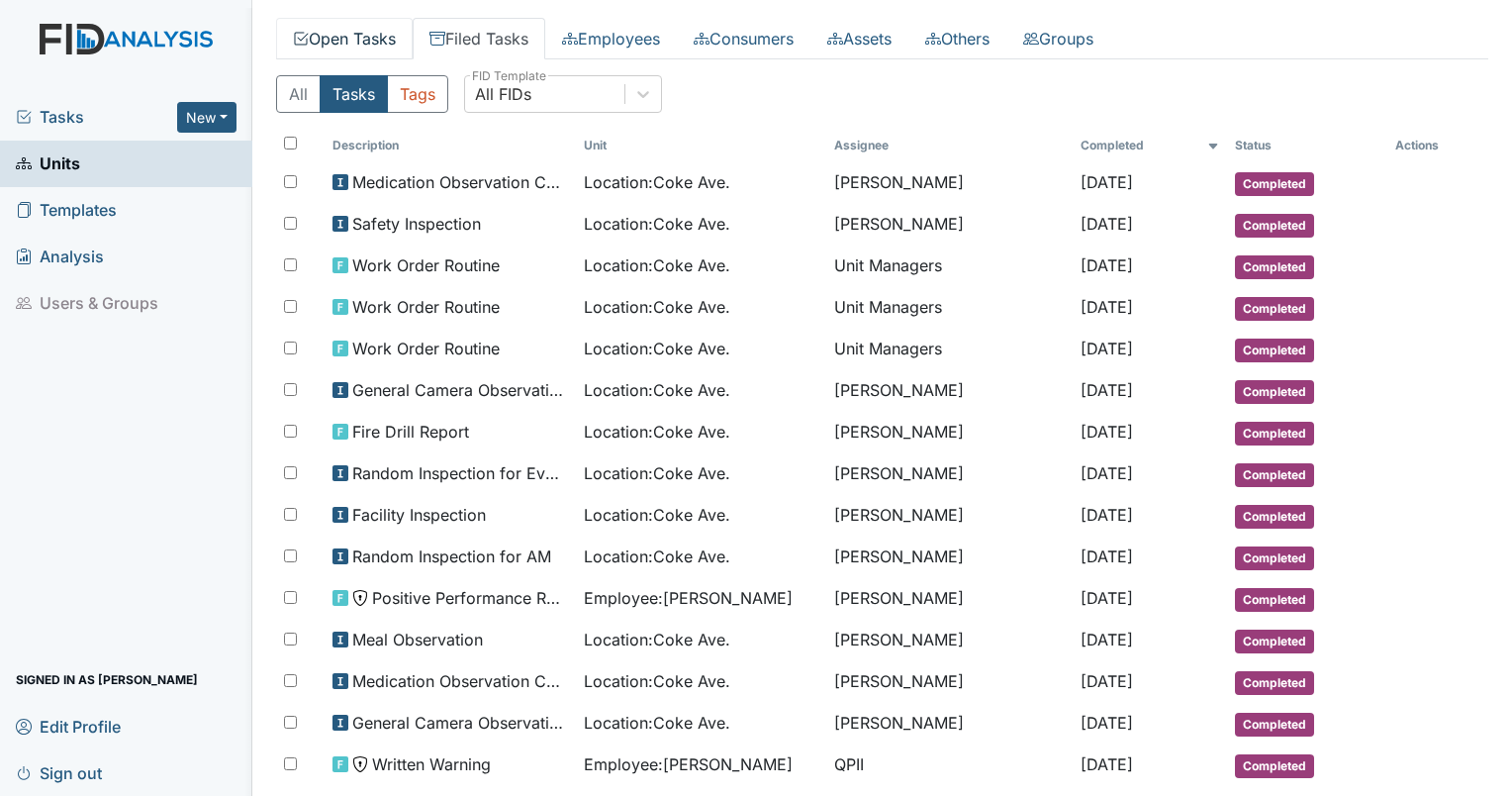 click on "Open Tasks" at bounding box center [344, 39] 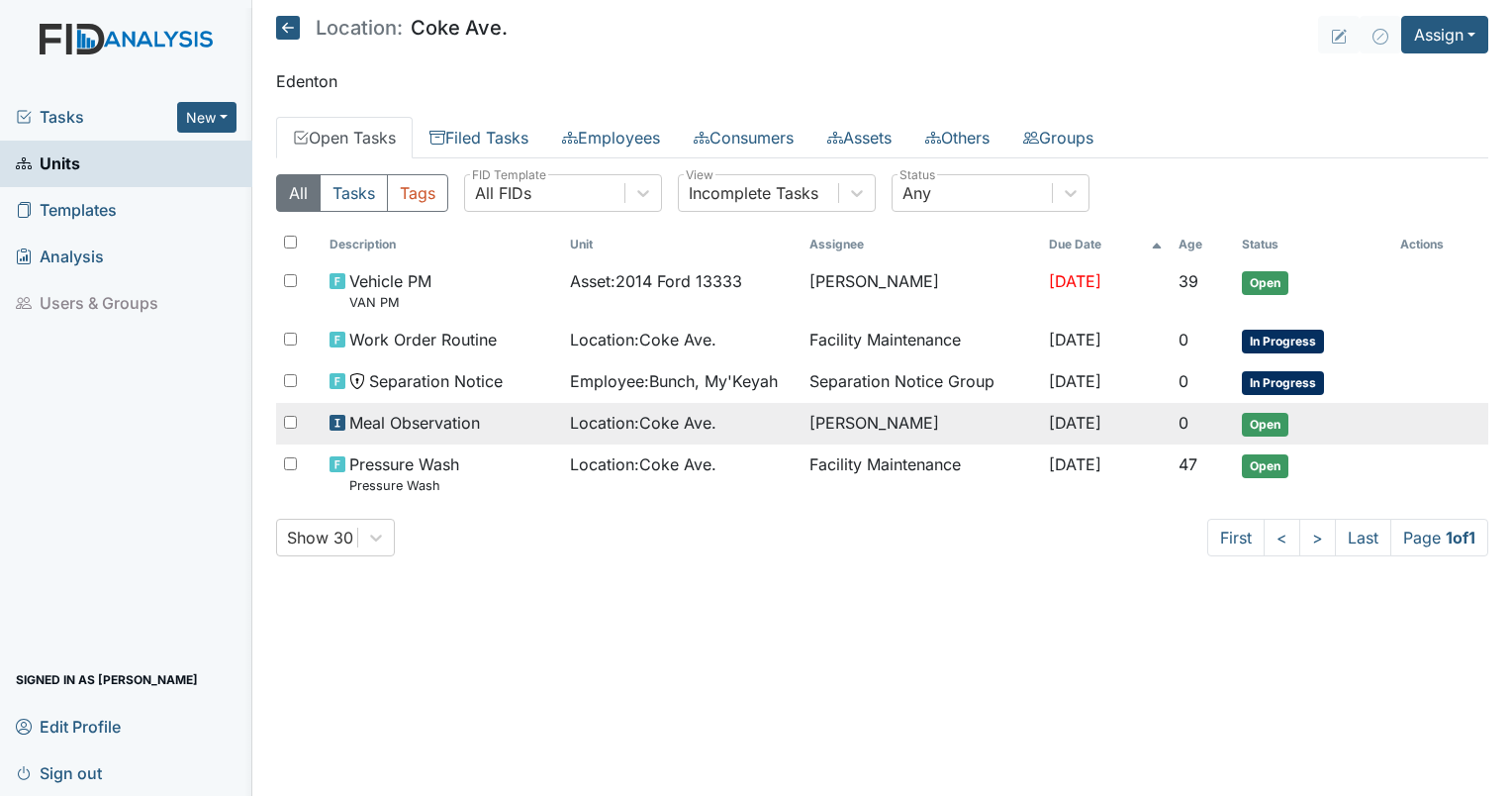 click on "Open" at bounding box center (1265, 425) 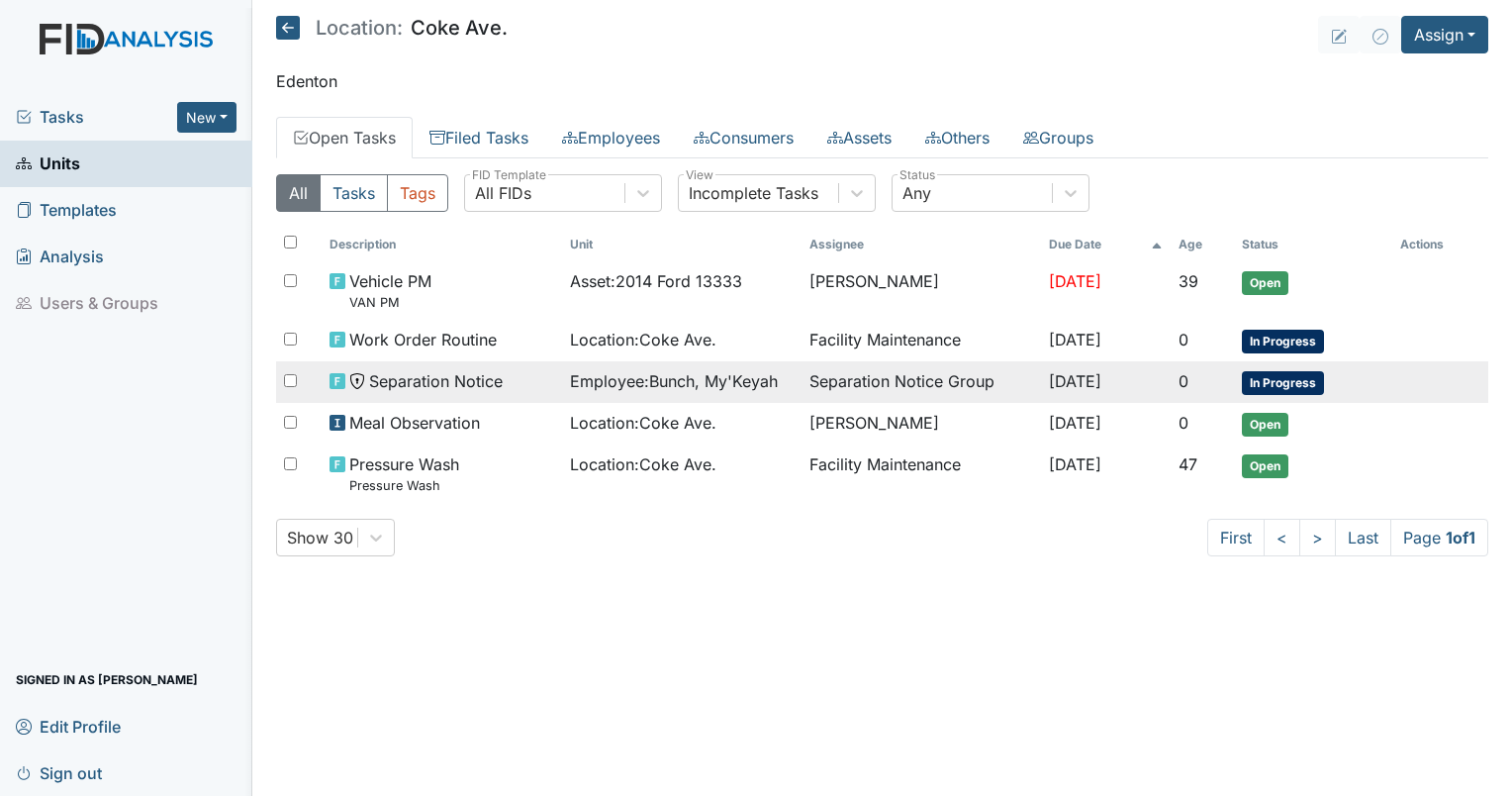 click on "In Progress" at bounding box center [1313, 382] 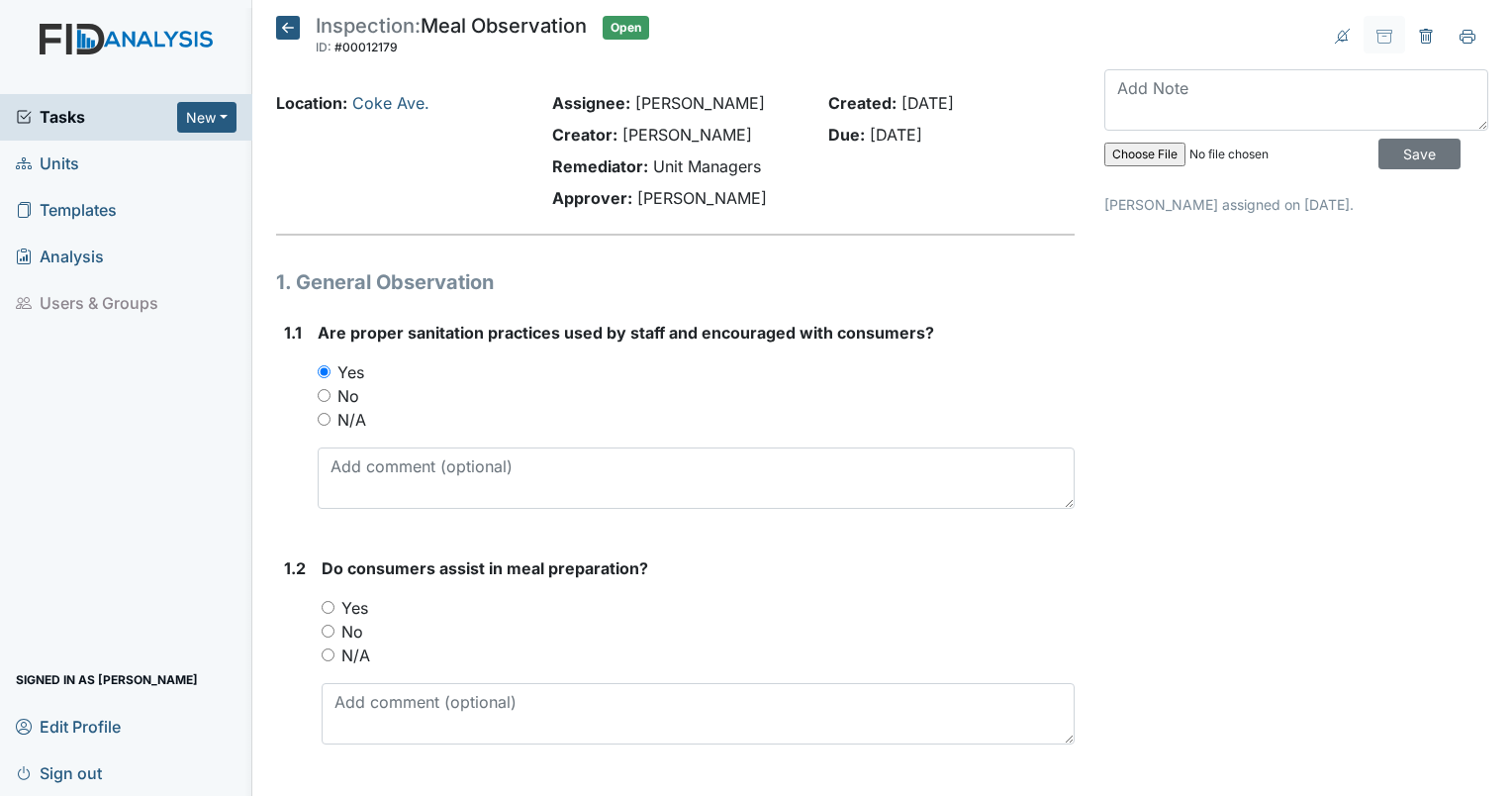 scroll, scrollTop: 0, scrollLeft: 0, axis: both 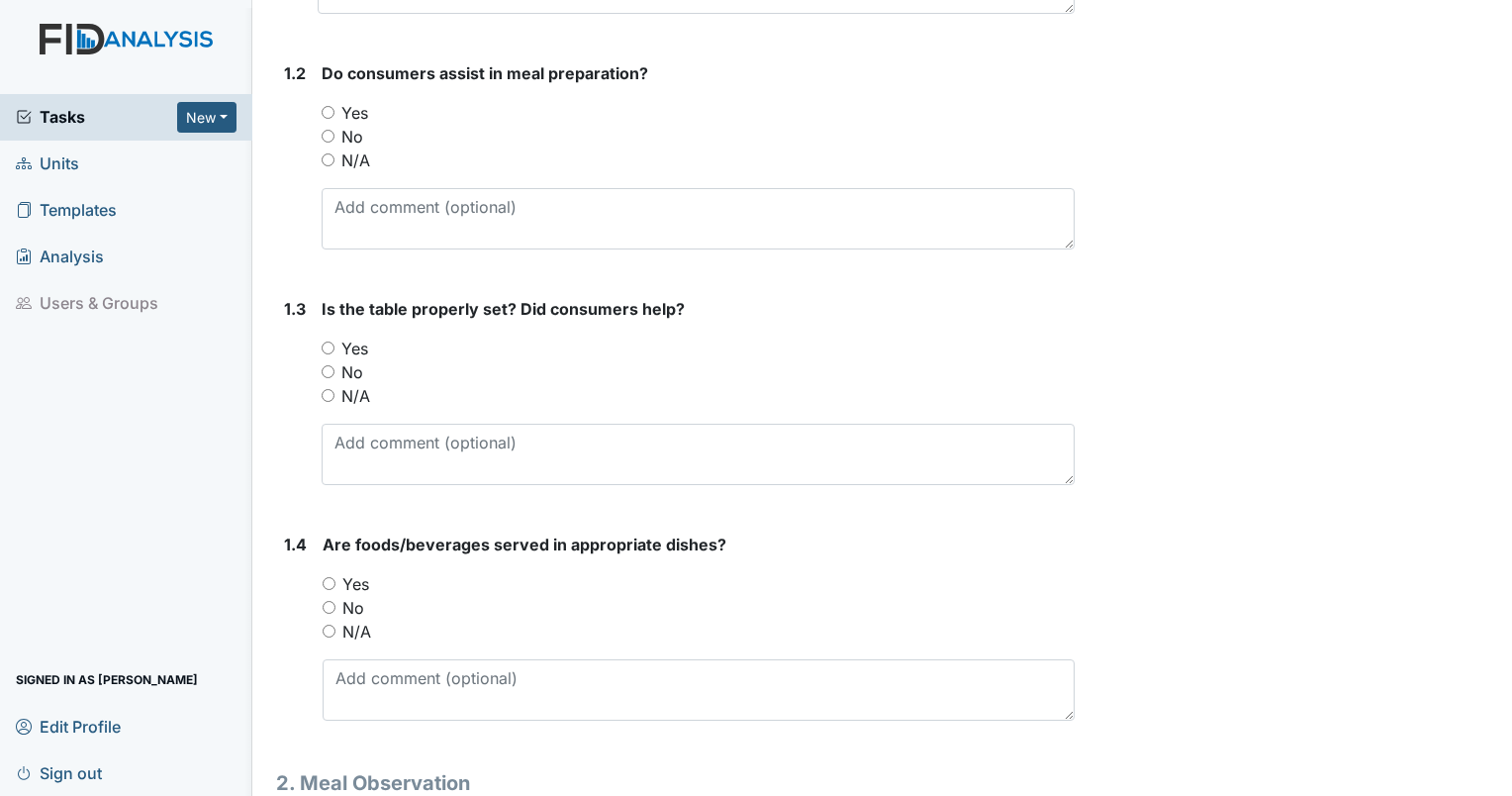 click on "Archive Task
×
Are you sure you want to archive this task? It will appear as incomplete on reports.
Archive
Delete Task
×
Are you sure you want to delete this task?
Delete
Save
Ericka Holley assigned on Jul 08, 2025." at bounding box center (1296, 2834) 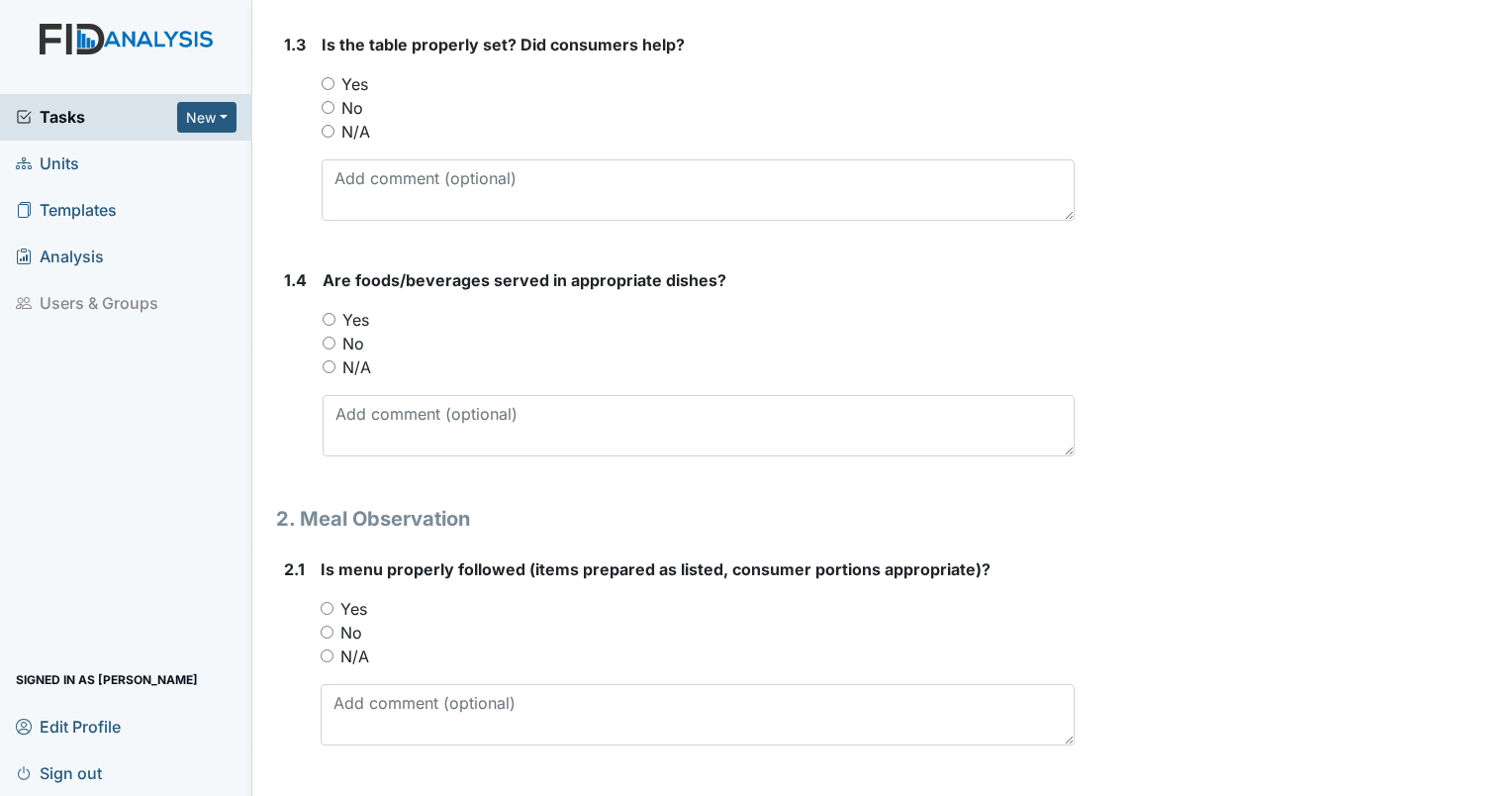 scroll, scrollTop: 792, scrollLeft: 0, axis: vertical 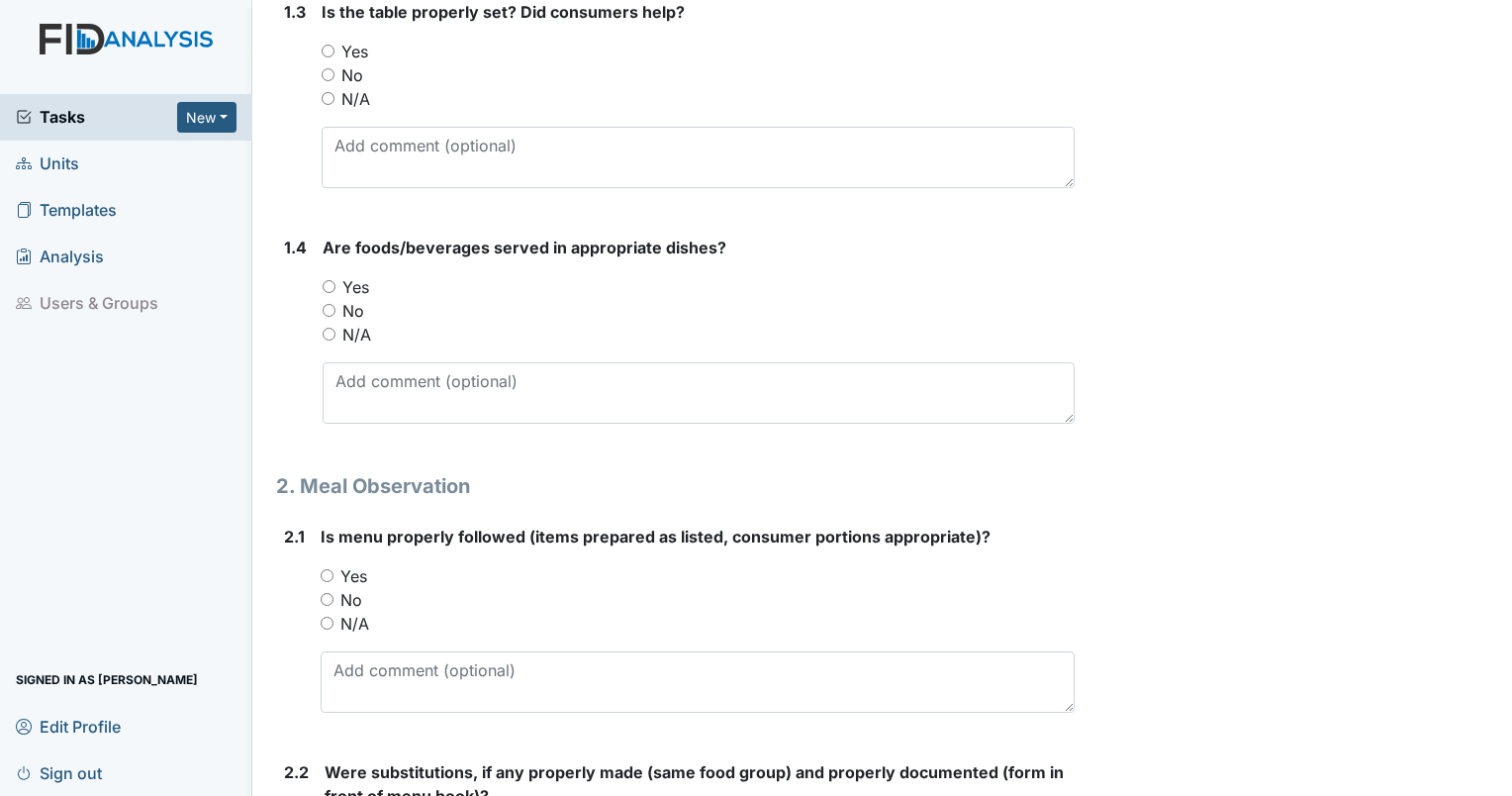 click on "Yes" at bounding box center (698, 51) 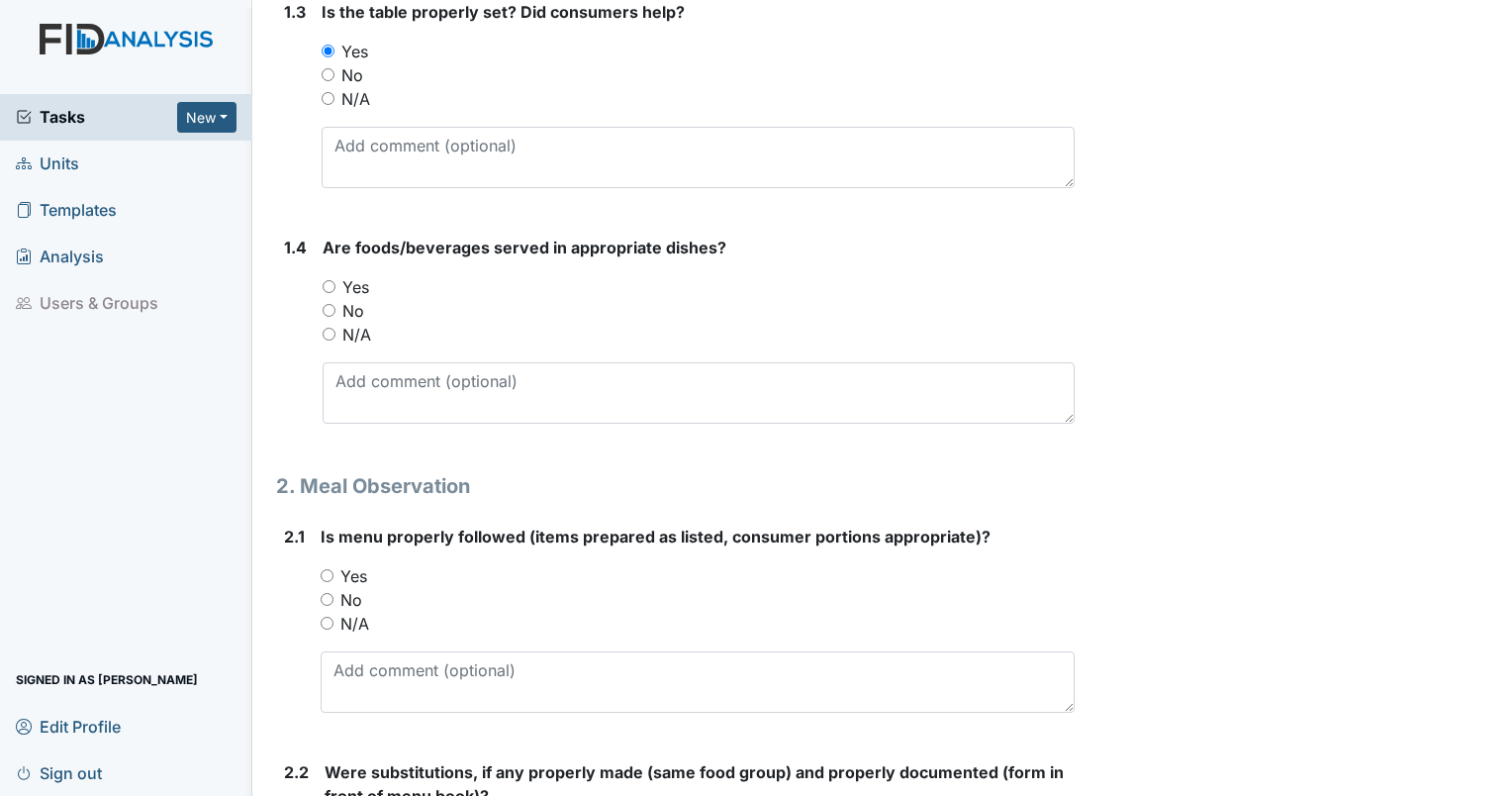 click on "No" at bounding box center (699, 311) 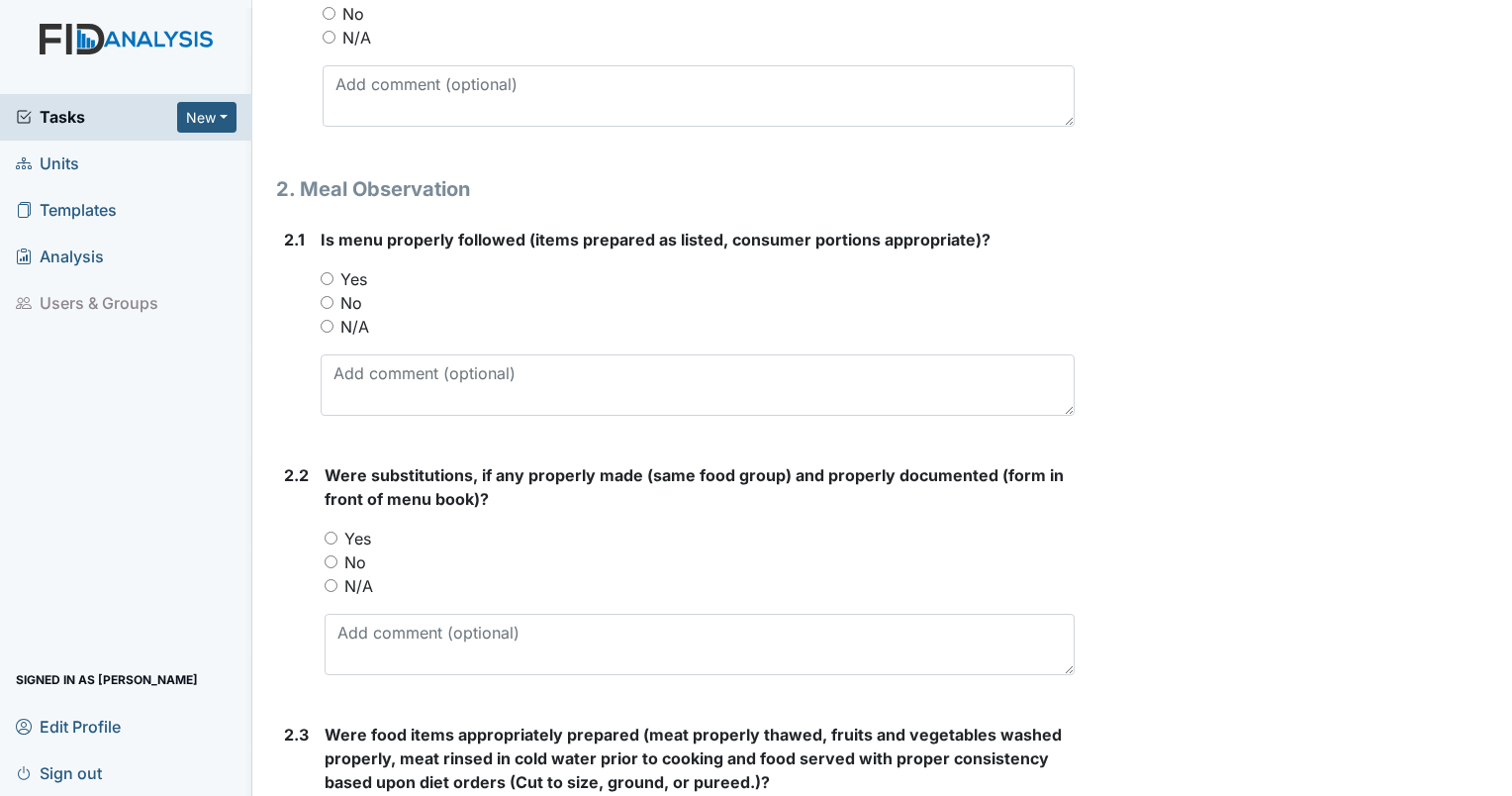 scroll, scrollTop: 990, scrollLeft: 0, axis: vertical 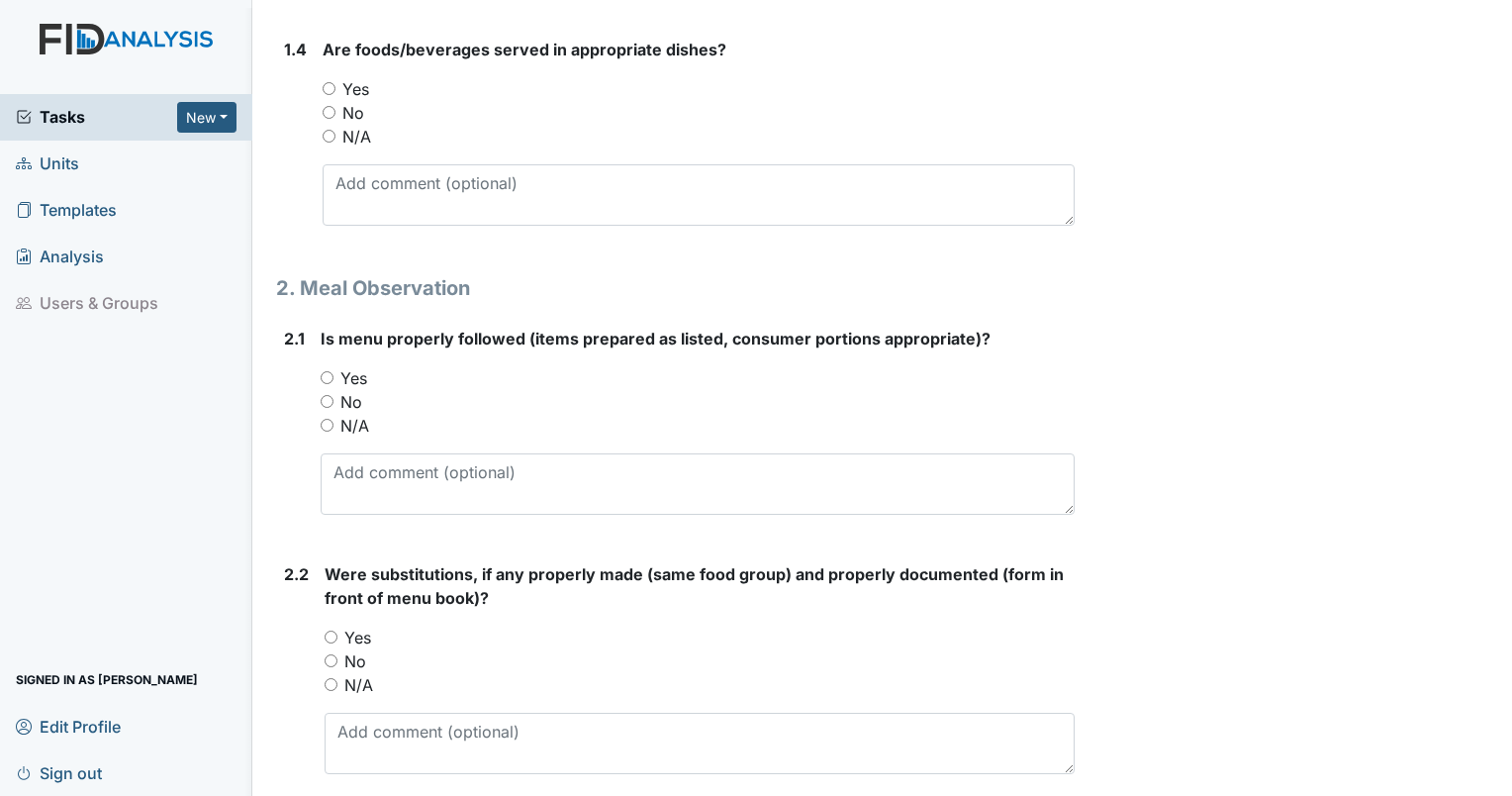 click on "Yes" at bounding box center (329, 88) 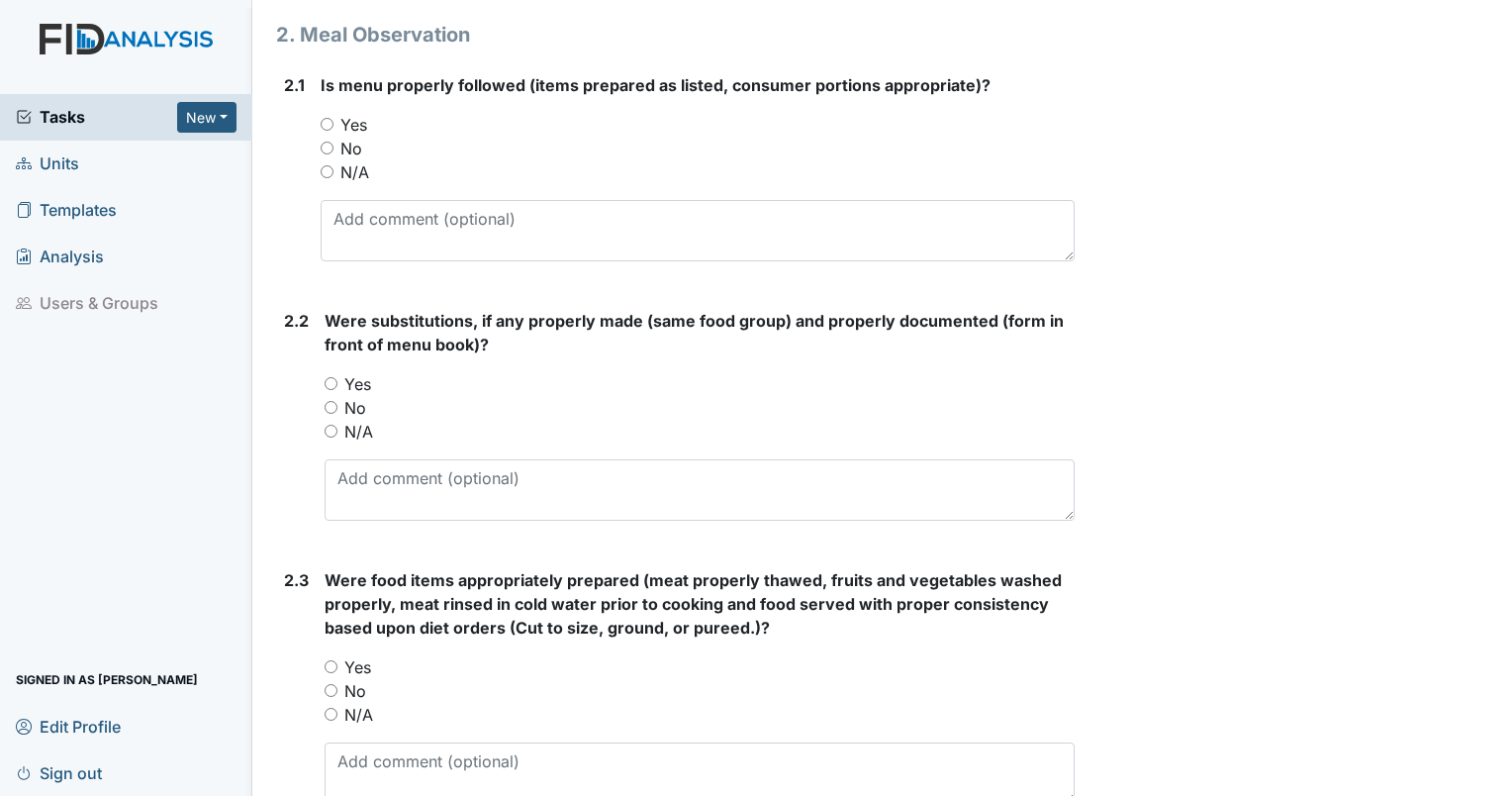 scroll, scrollTop: 1287, scrollLeft: 0, axis: vertical 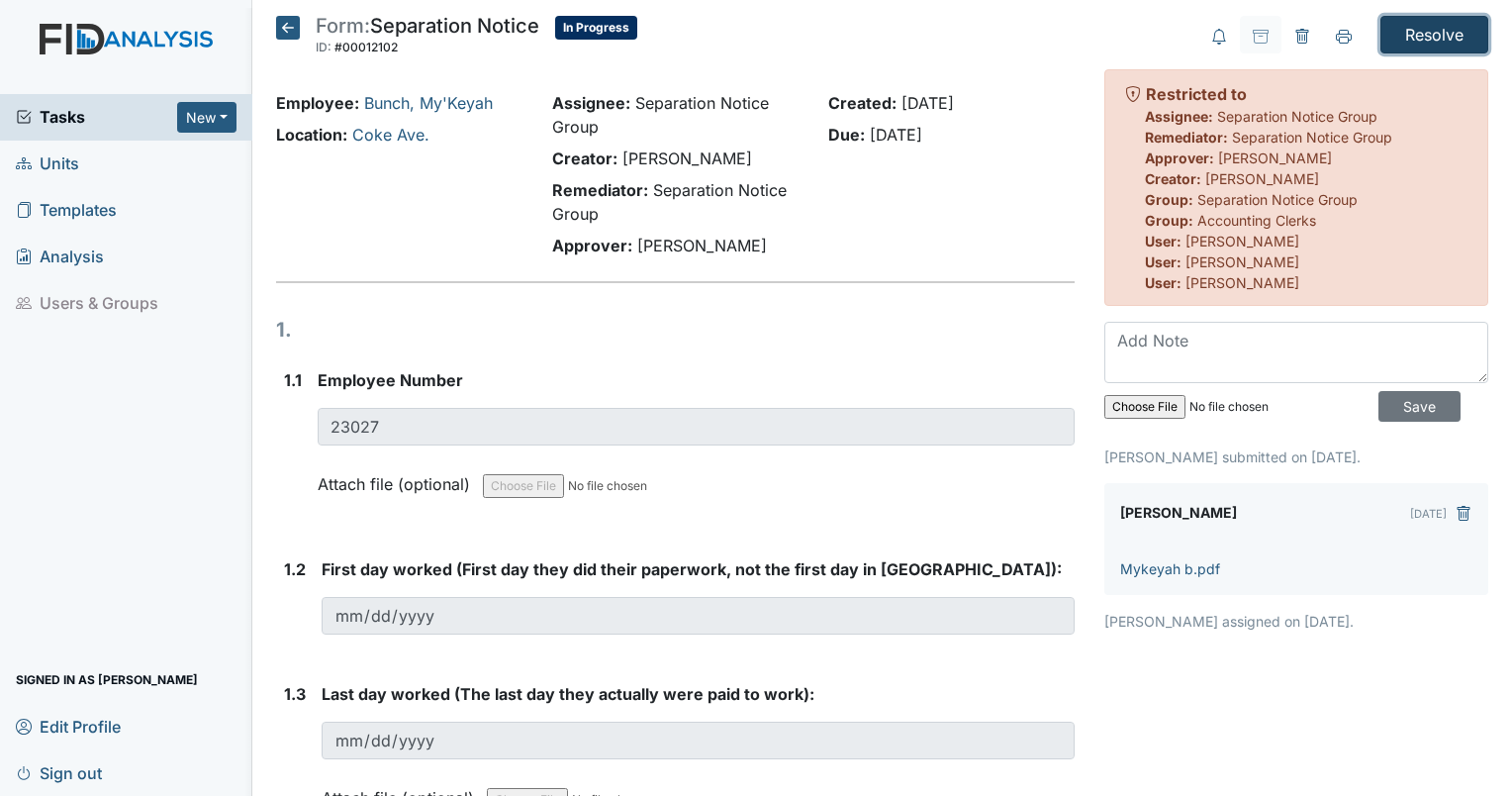 click on "Resolve" at bounding box center (1434, 35) 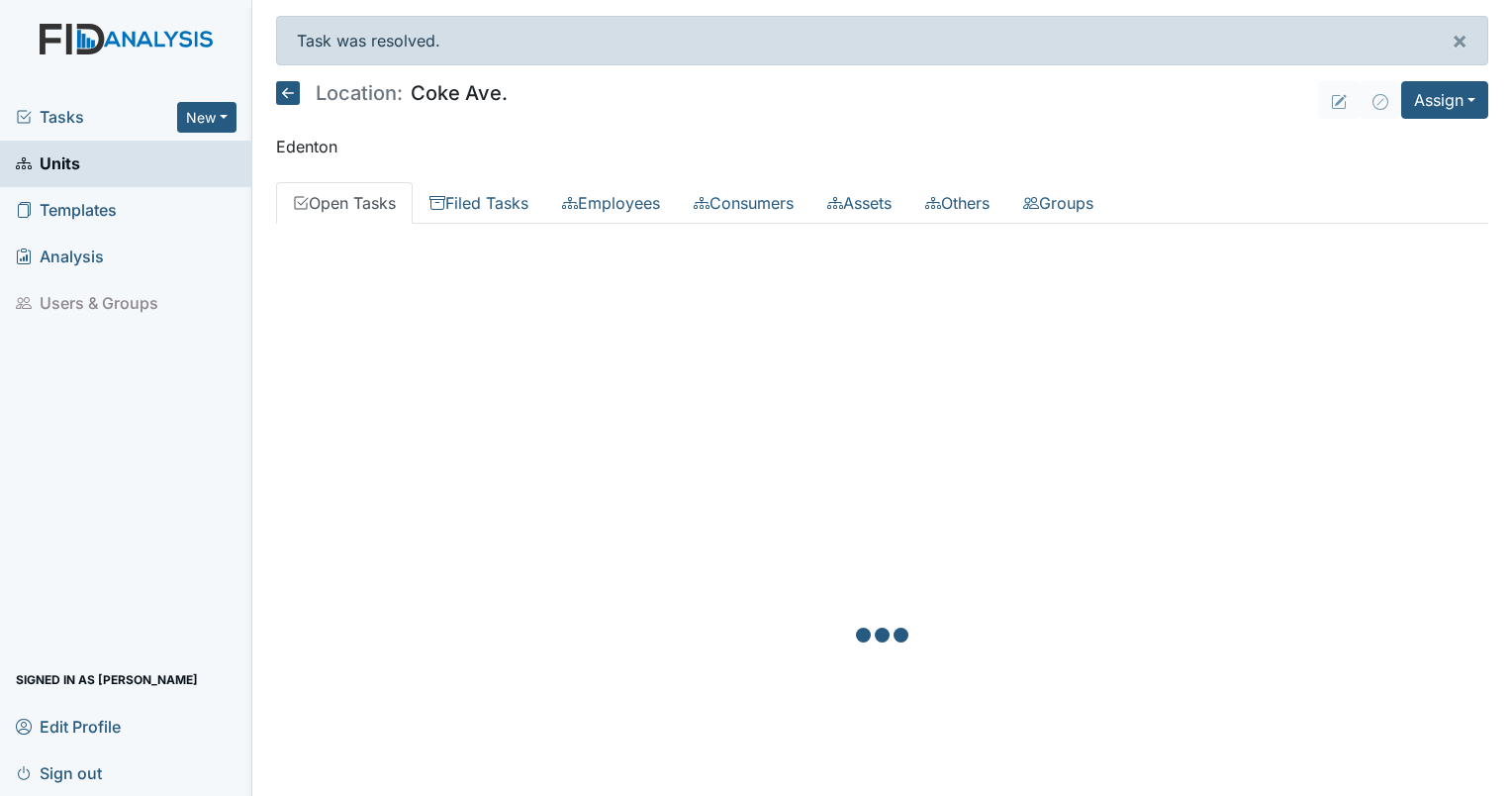 scroll, scrollTop: 0, scrollLeft: 0, axis: both 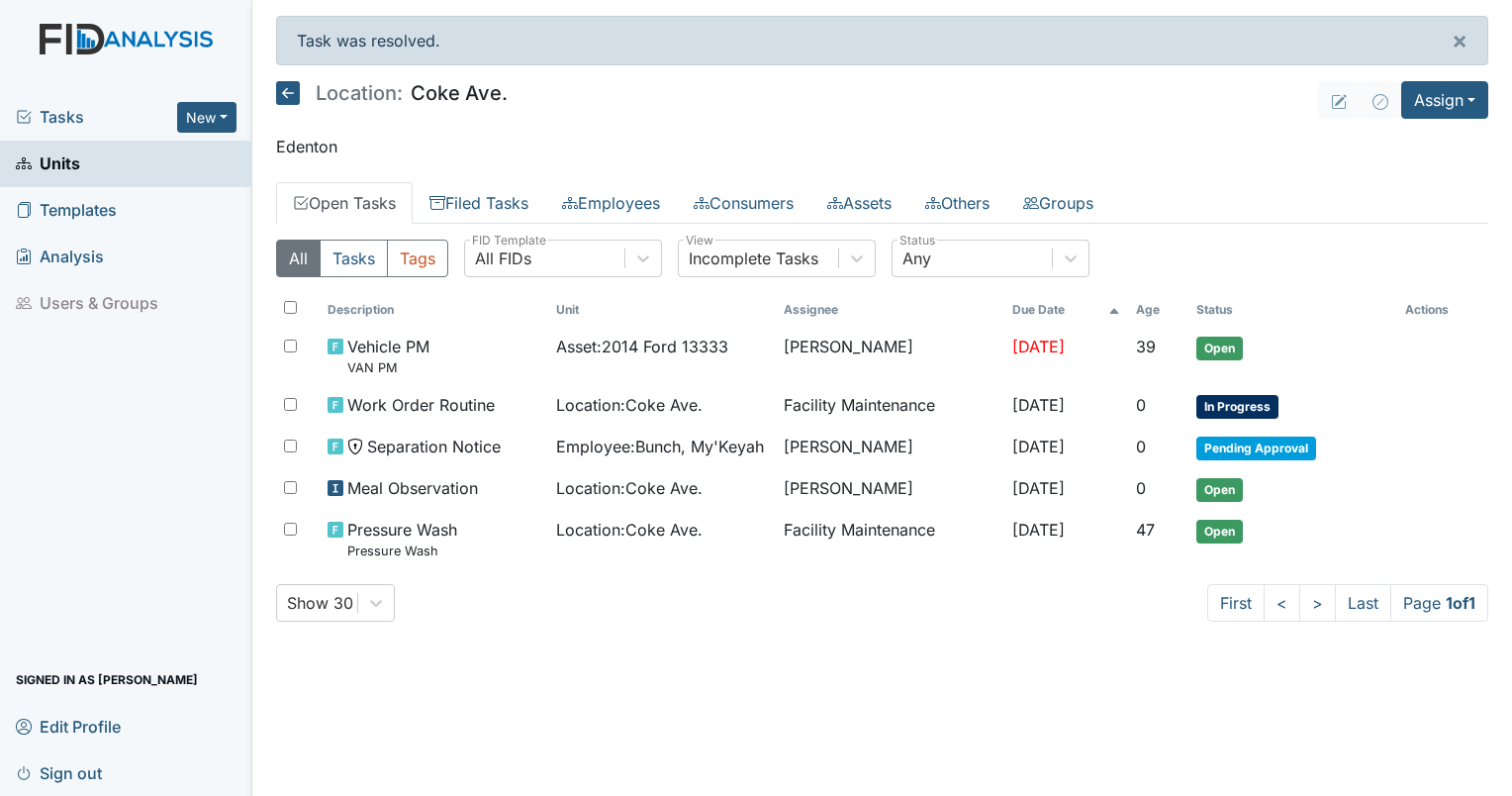 click on "Units" at bounding box center [47, 163] 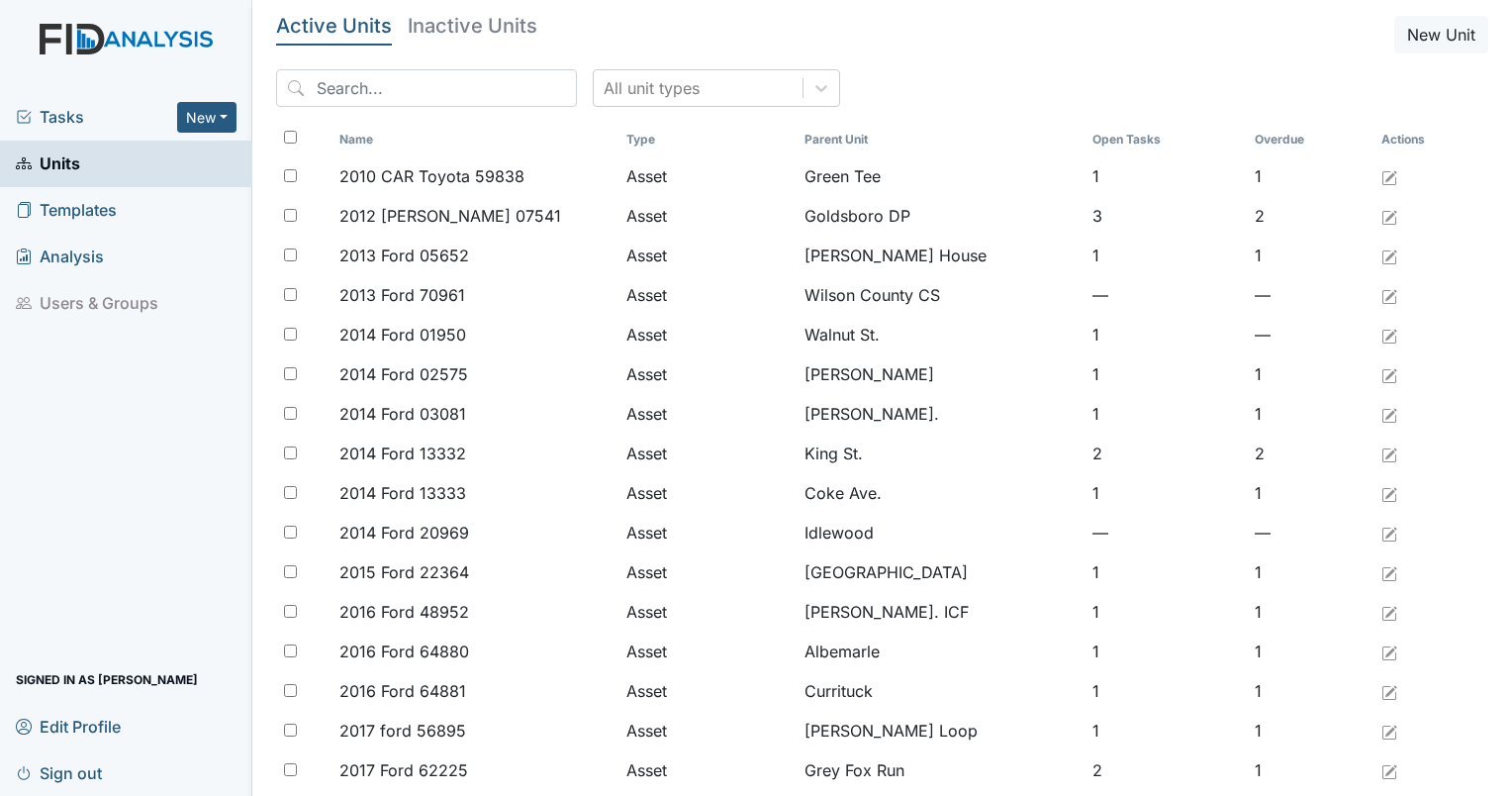 scroll, scrollTop: 0, scrollLeft: 0, axis: both 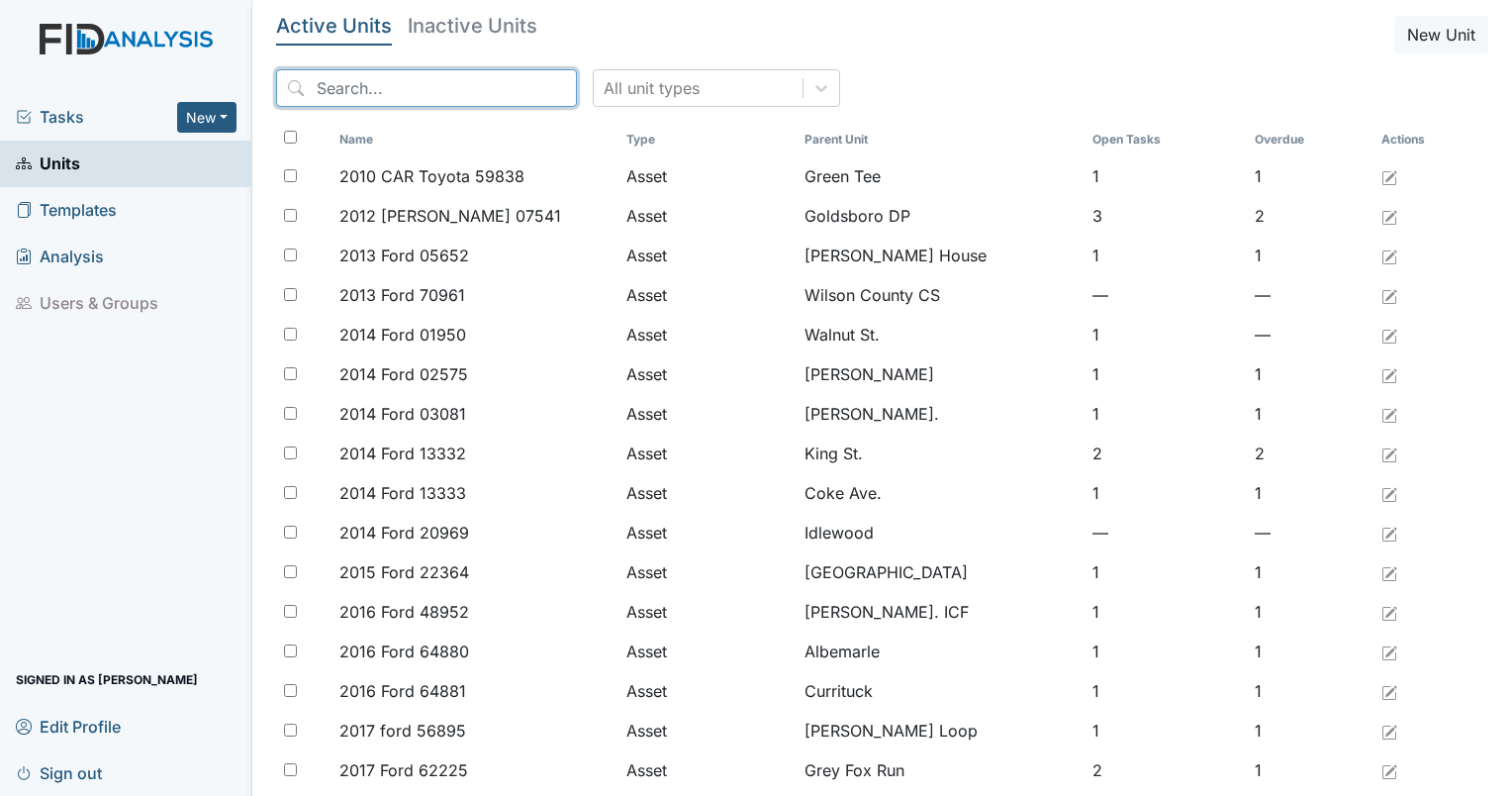 drag, startPoint x: 386, startPoint y: 91, endPoint x: 404, endPoint y: 82, distance: 20.12461 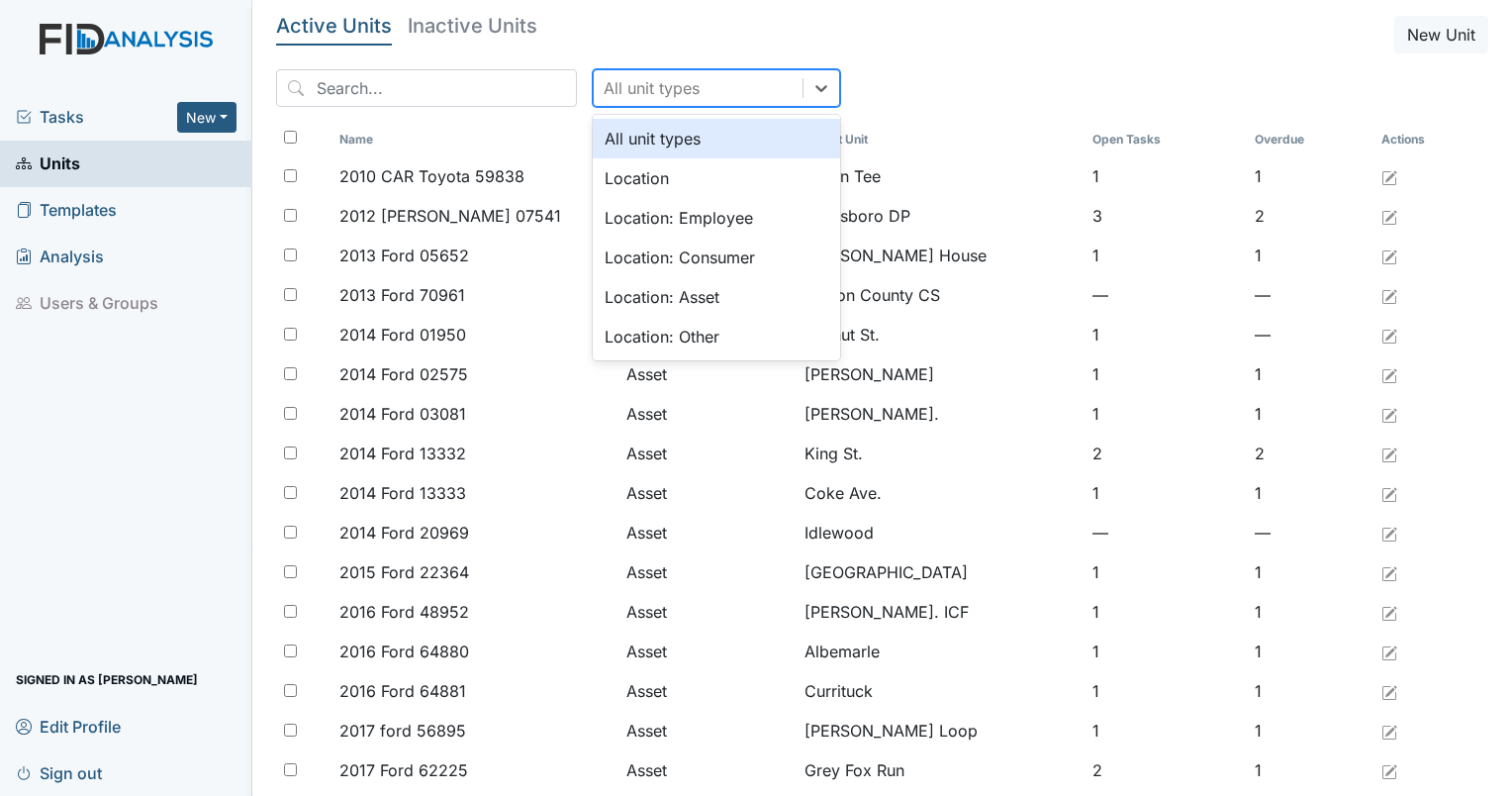 click on "All unit types" at bounding box center [698, 88] 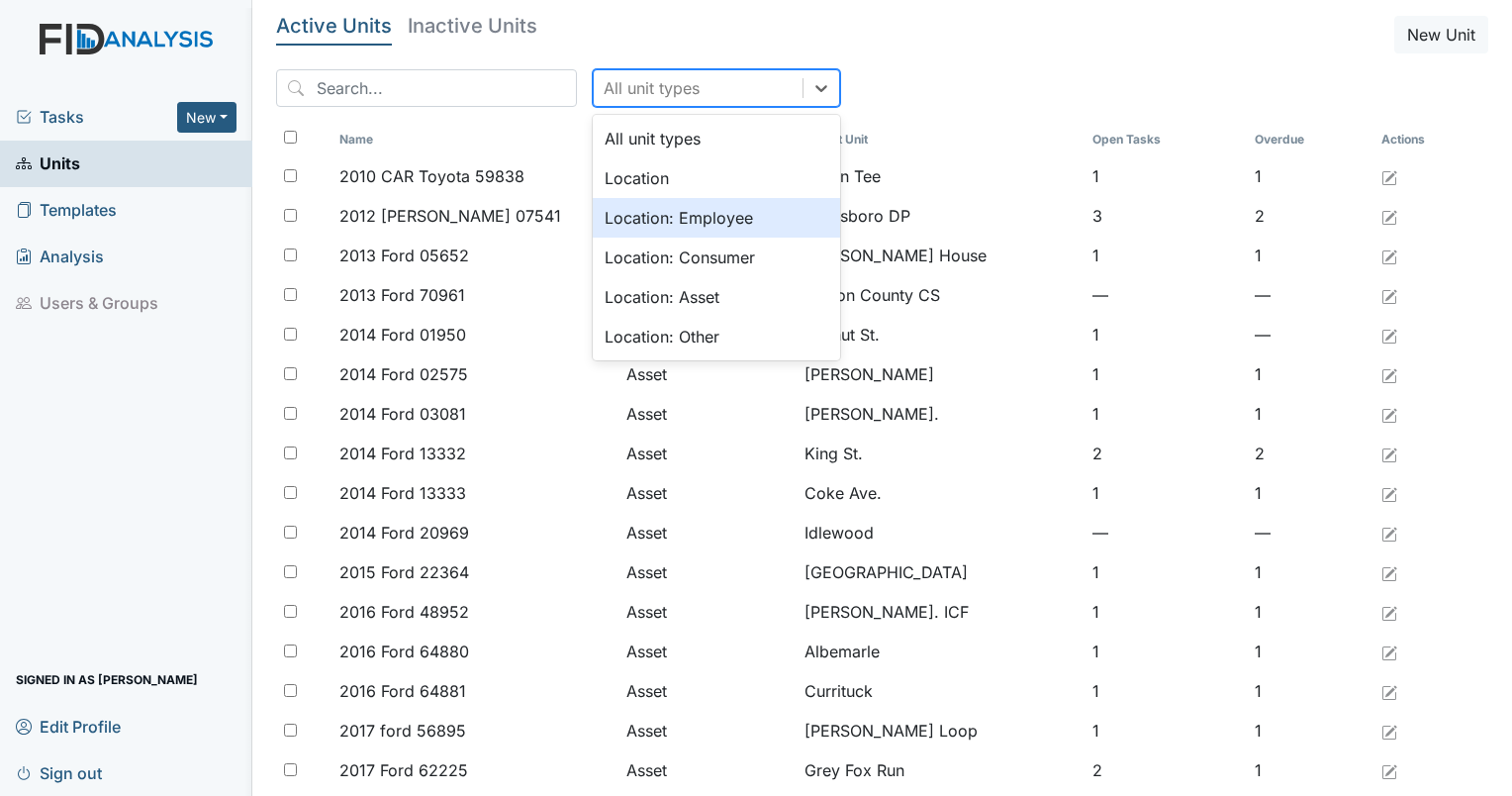 click on "Location: Employee" at bounding box center (716, 218) 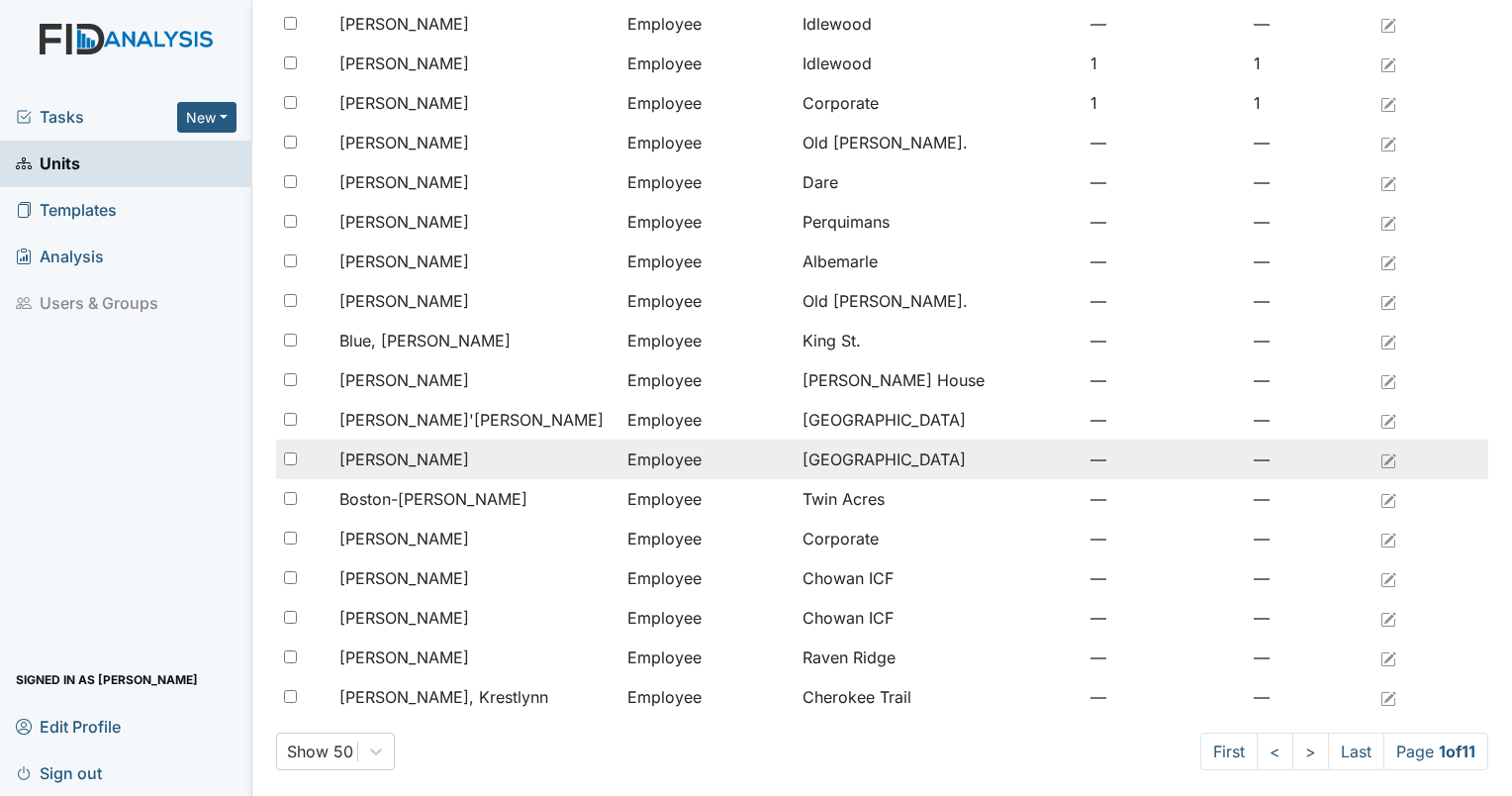 scroll, scrollTop: 1426, scrollLeft: 0, axis: vertical 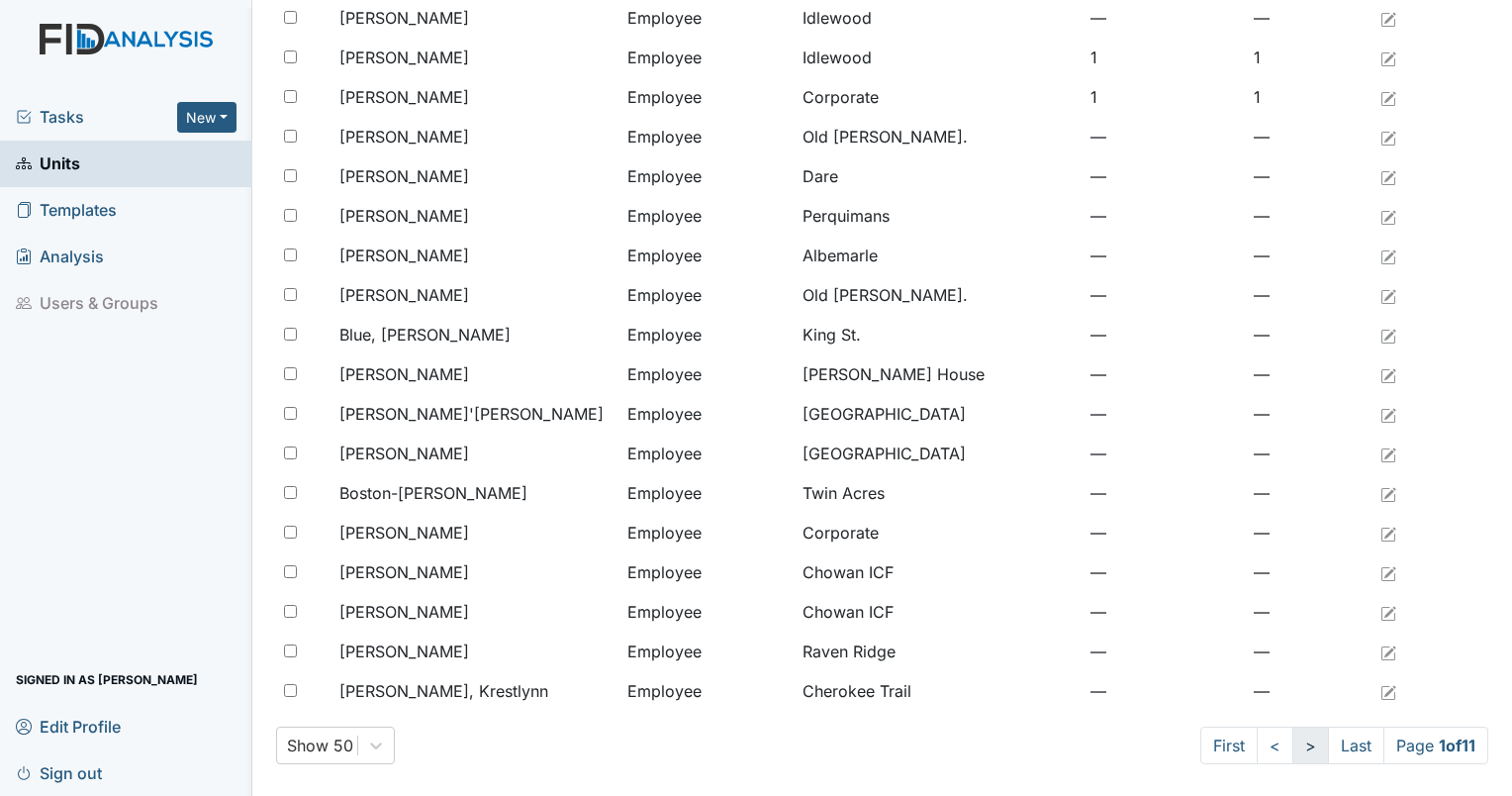 click on ">" at bounding box center [1310, 746] 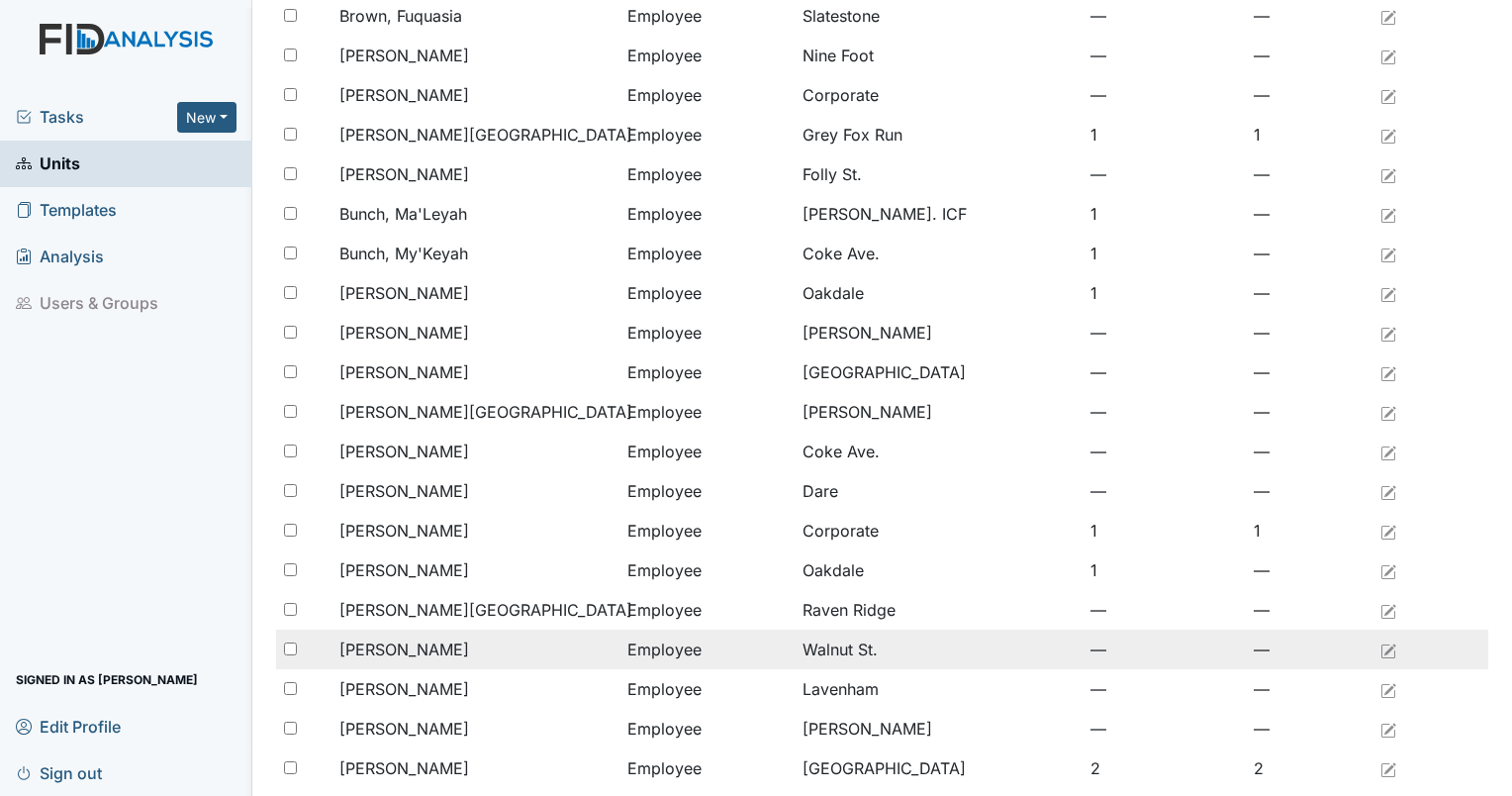 scroll, scrollTop: 139, scrollLeft: 0, axis: vertical 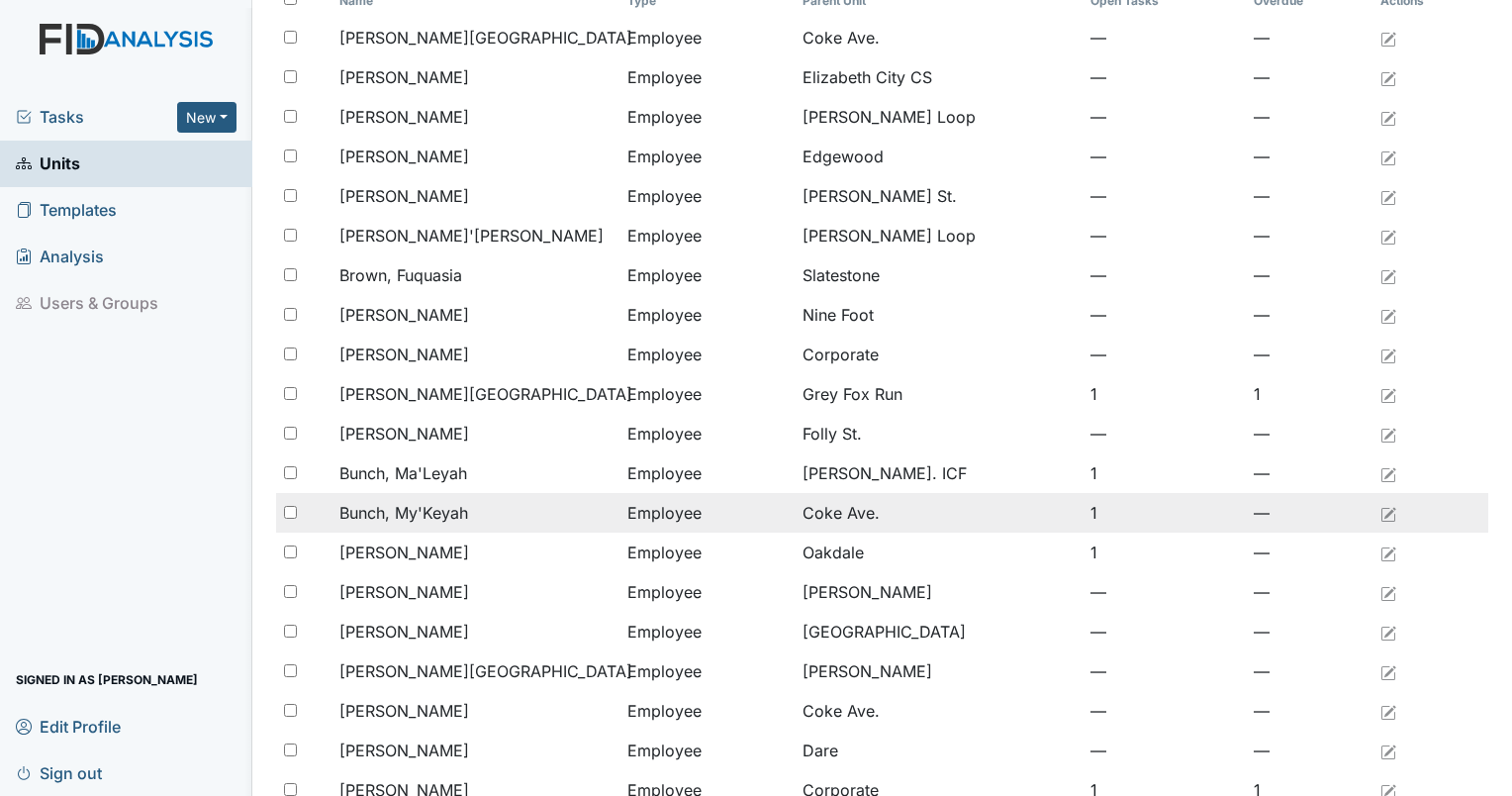 click on "Bunch, My'Keyah" at bounding box center (404, 513) 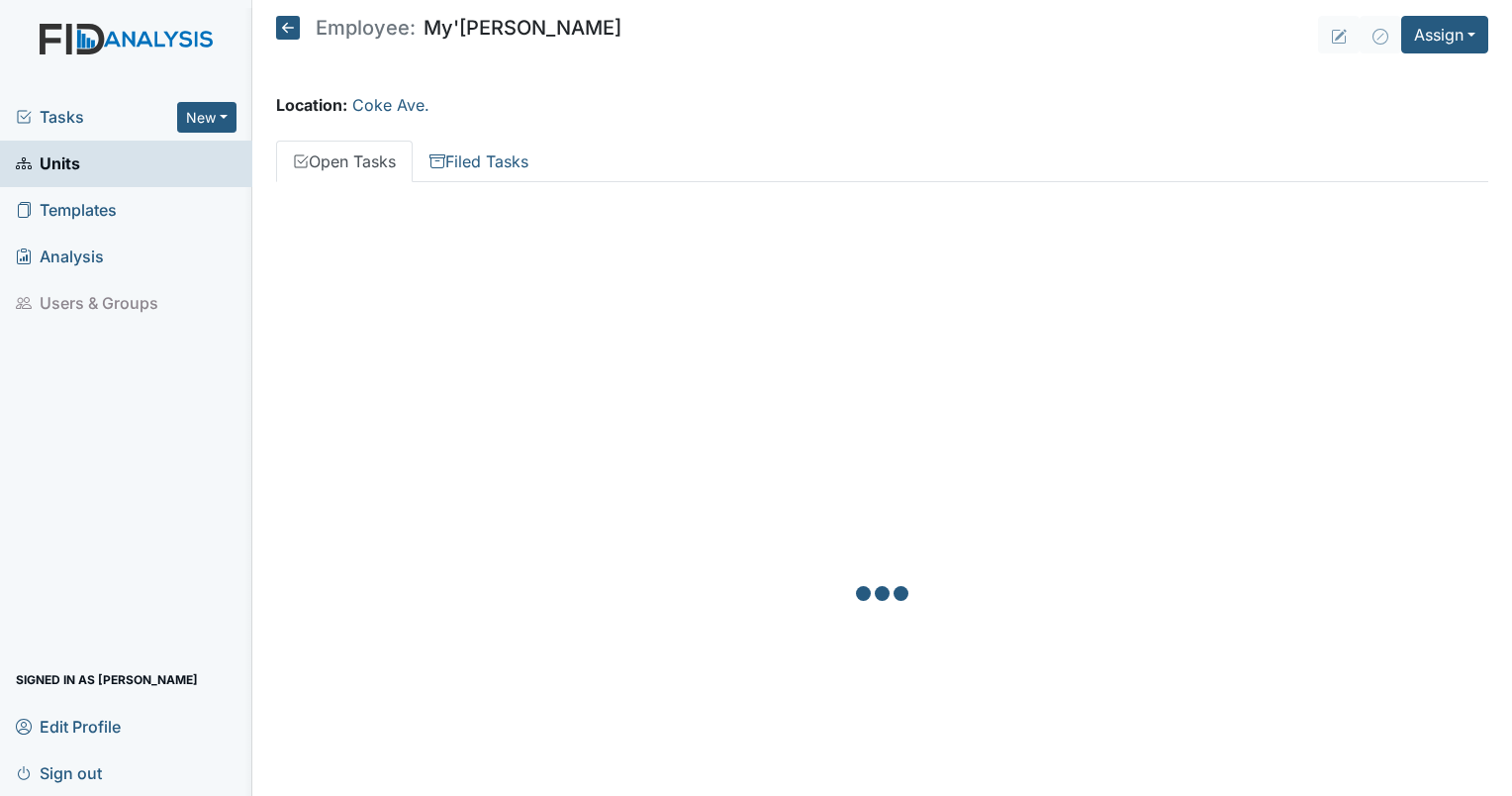 scroll, scrollTop: 0, scrollLeft: 0, axis: both 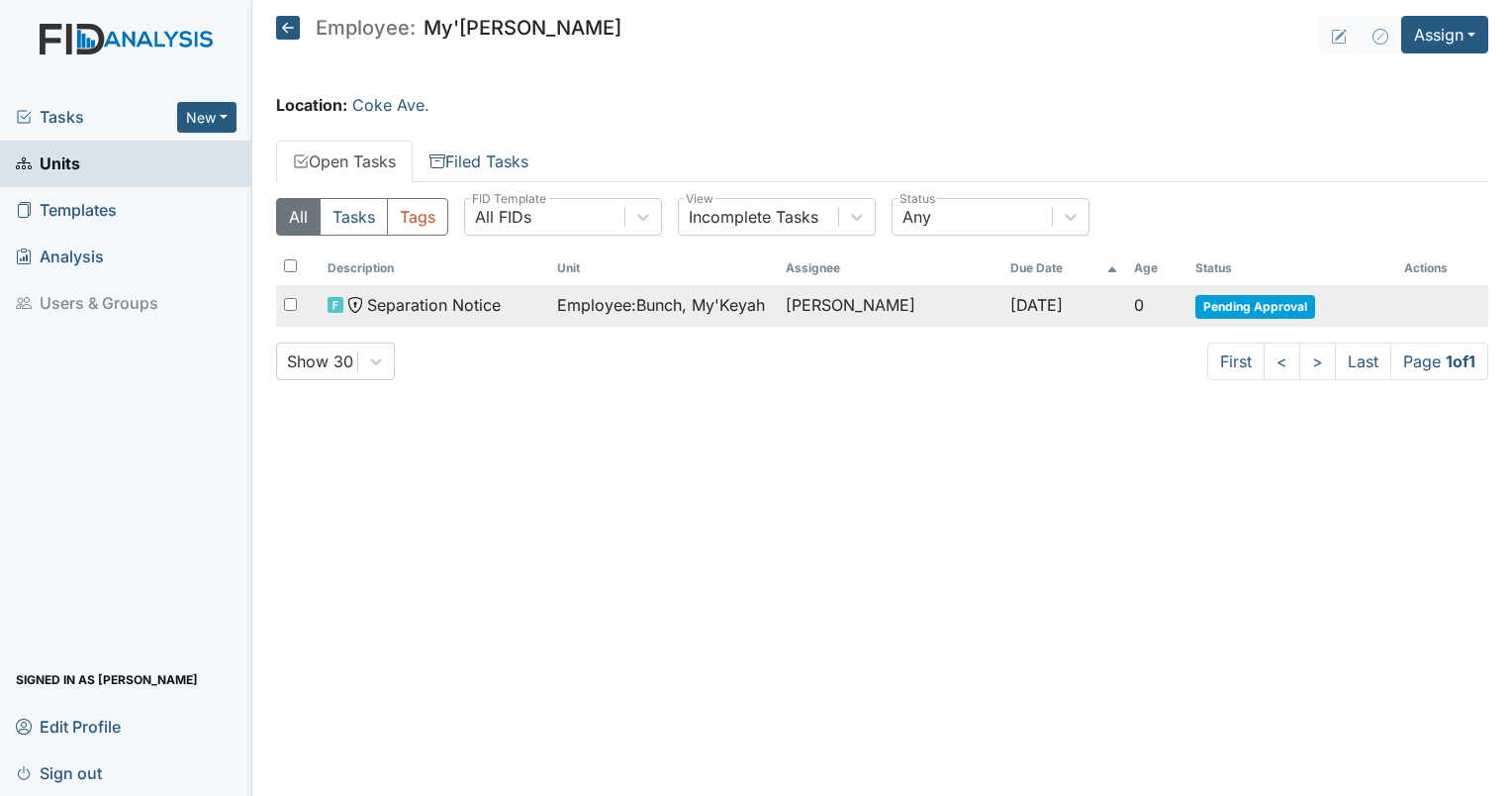 click on "Separation Notice" at bounding box center (433, 305) 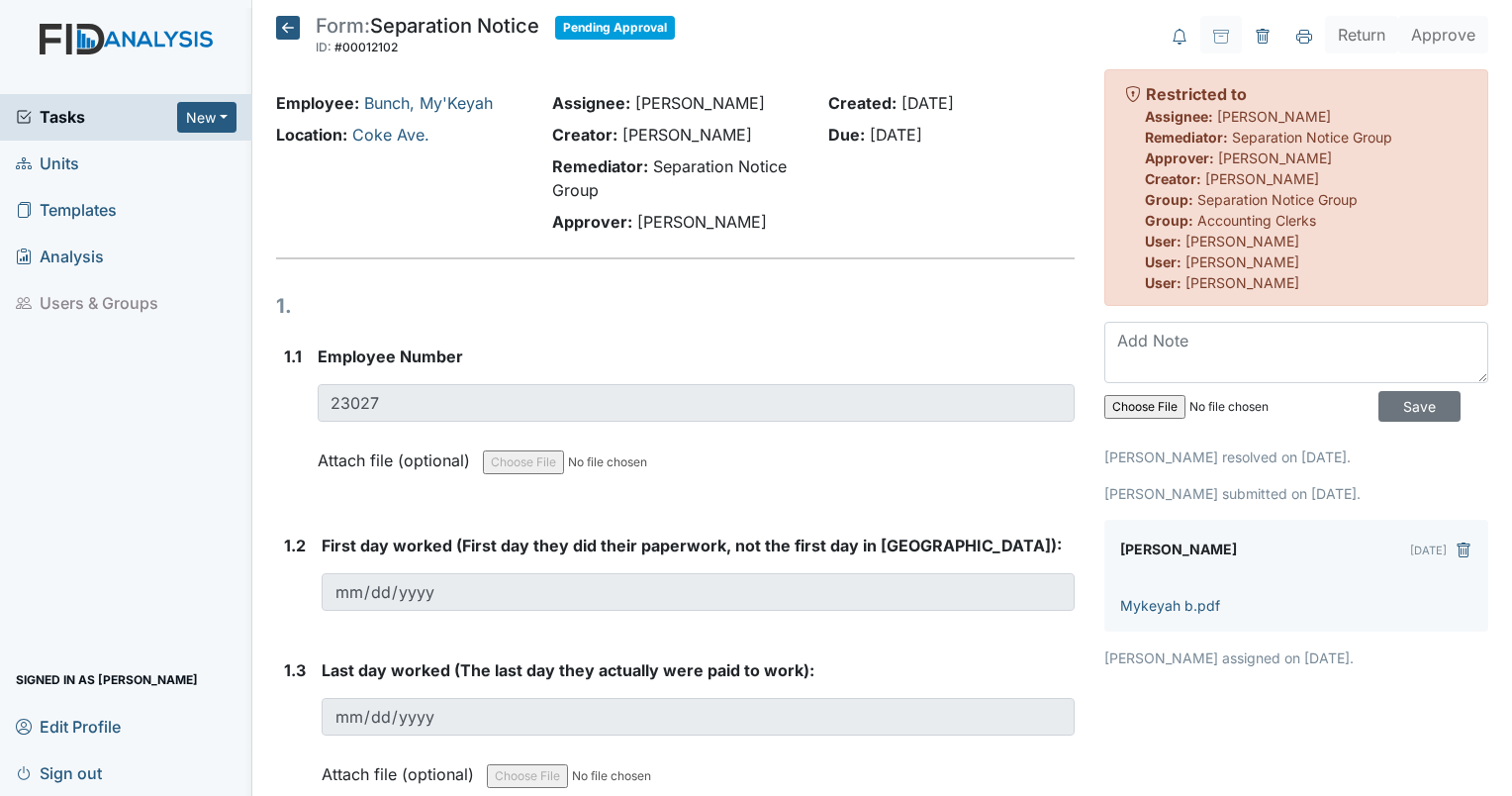 scroll, scrollTop: 0, scrollLeft: 0, axis: both 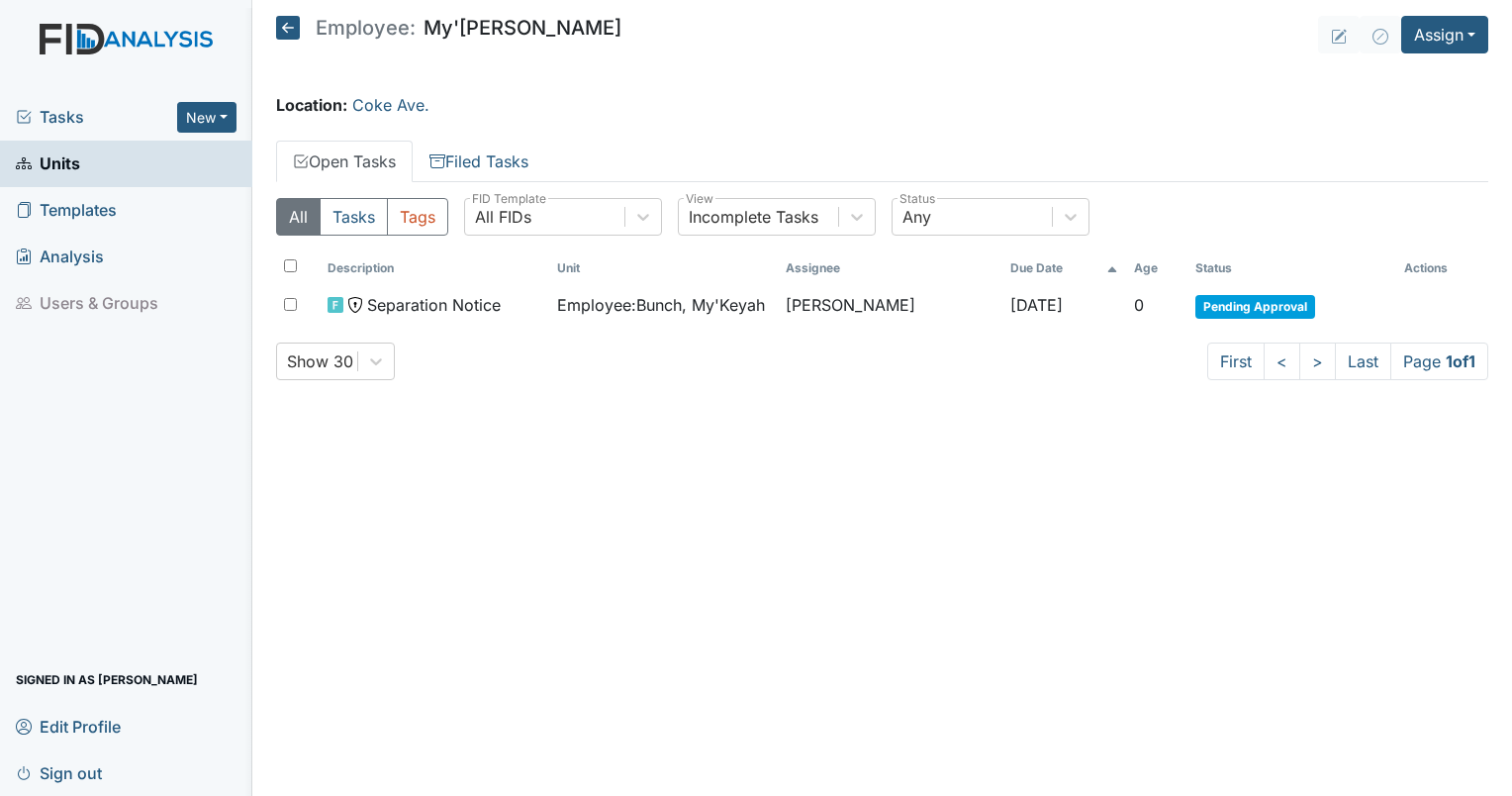 click on "Employee:
My'[PERSON_NAME]" at bounding box center [448, 28] 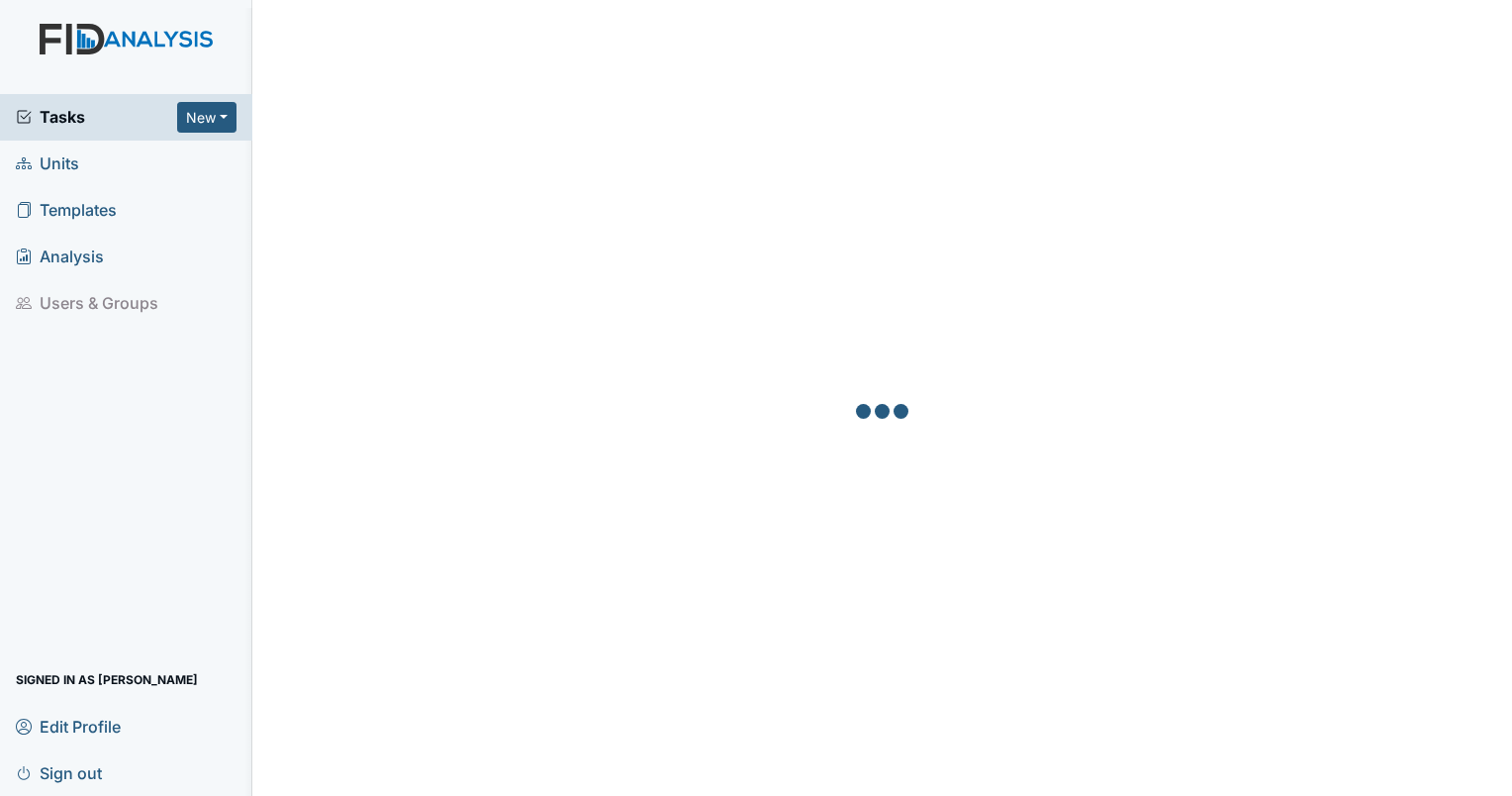 scroll, scrollTop: 0, scrollLeft: 0, axis: both 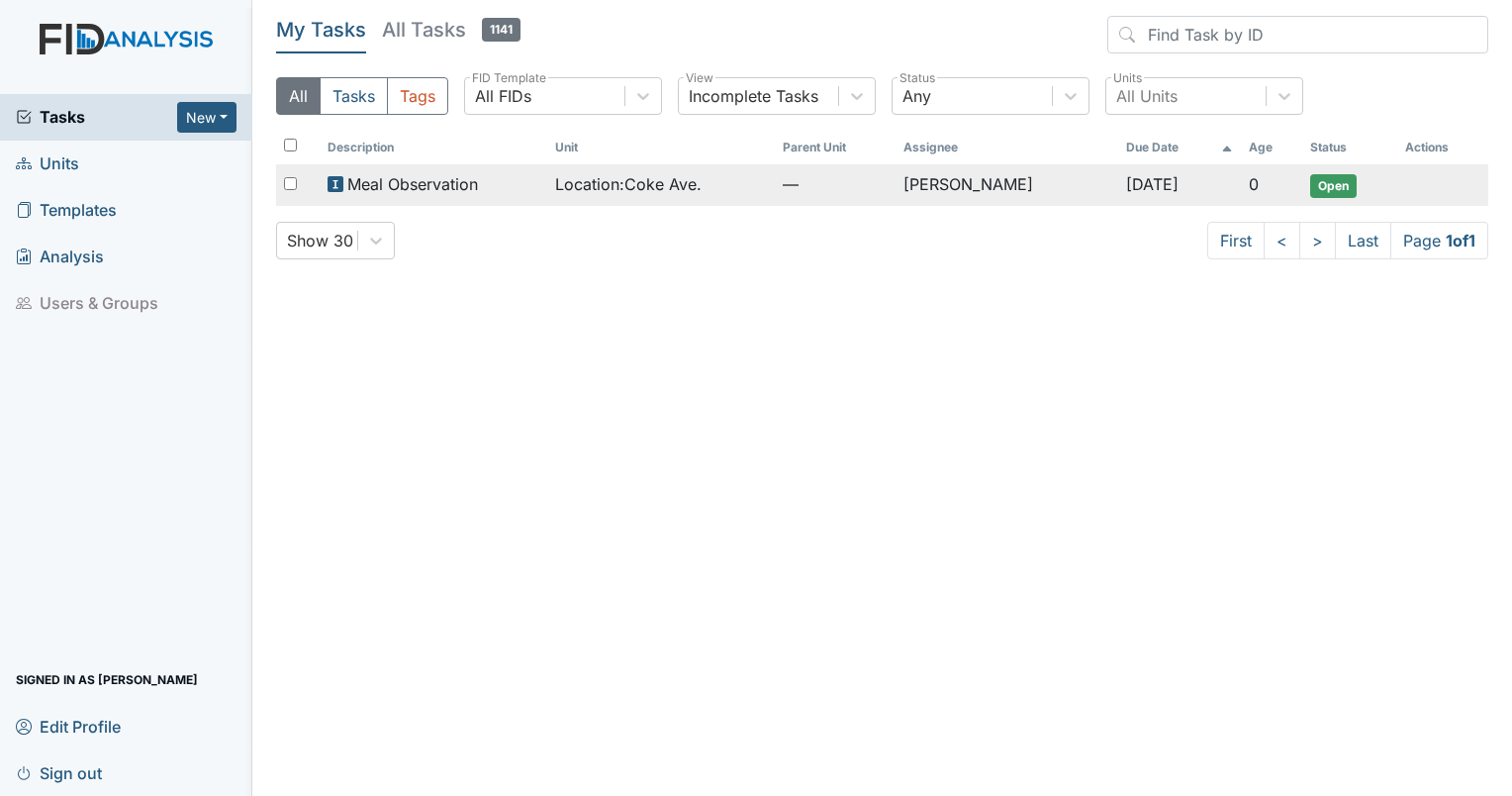 click on "Open" at bounding box center [1333, 186] 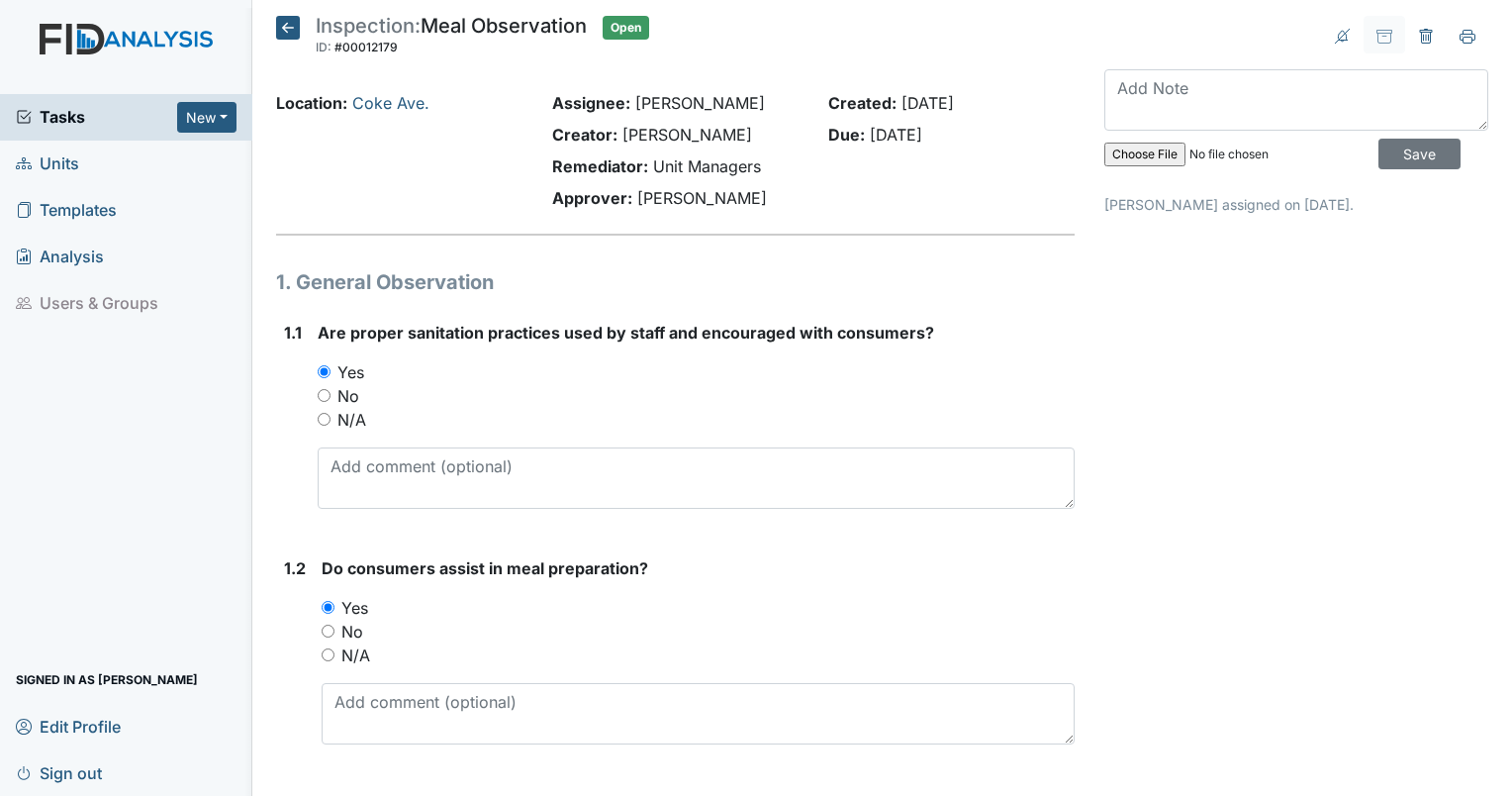 scroll, scrollTop: 0, scrollLeft: 0, axis: both 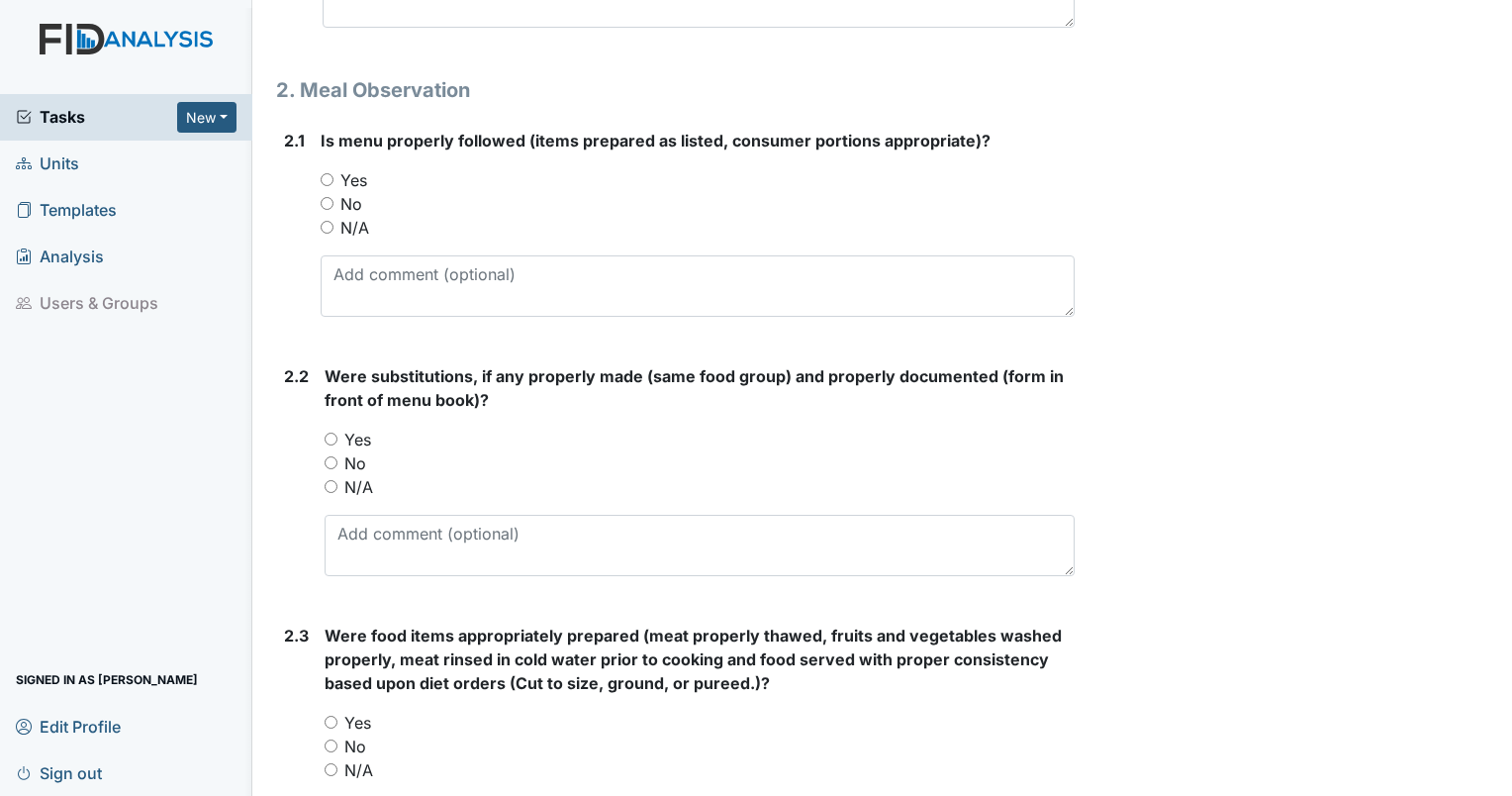 click on "Yes" at bounding box center [327, 179] 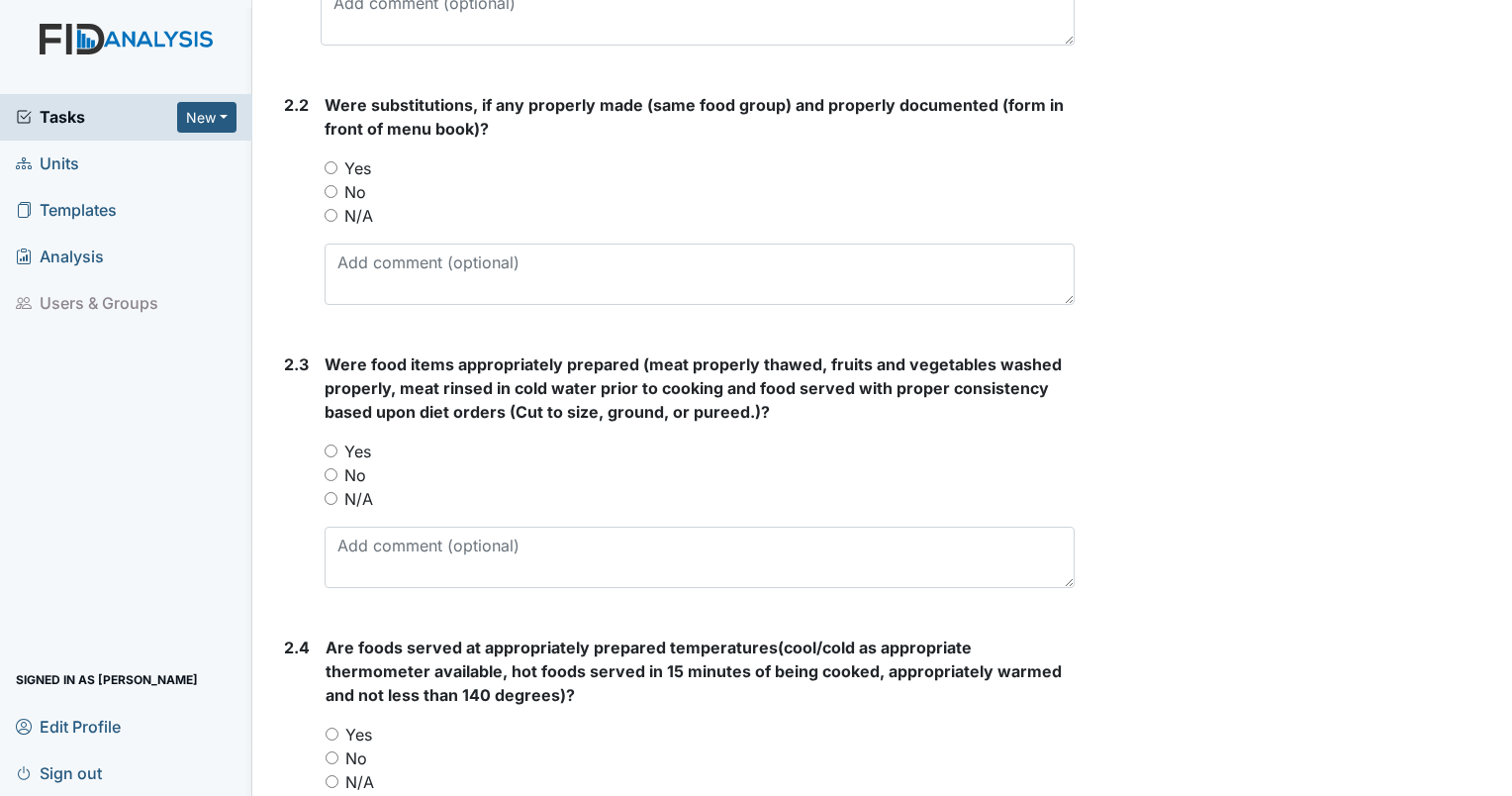 scroll, scrollTop: 1485, scrollLeft: 0, axis: vertical 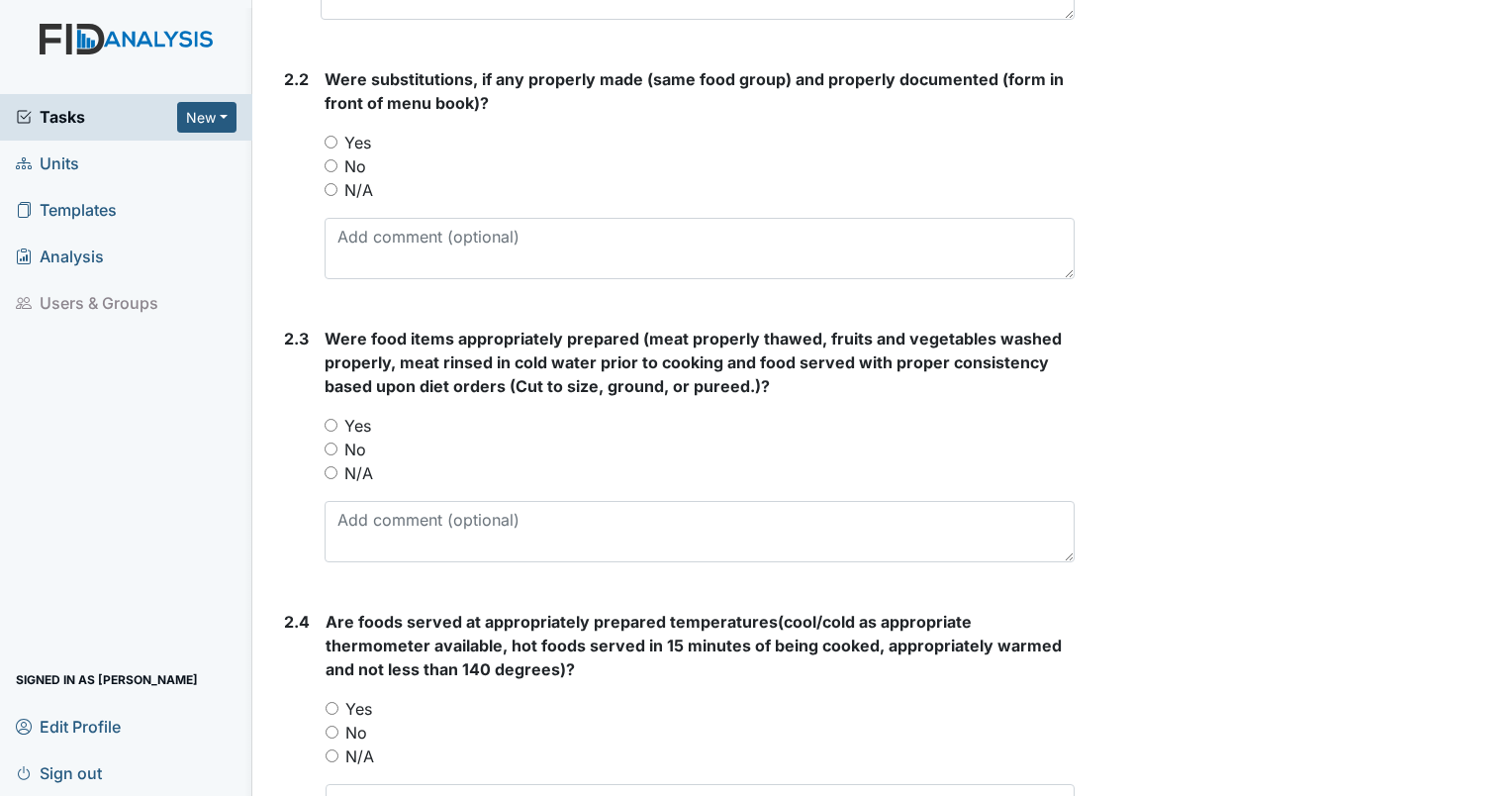 click on "Yes" at bounding box center (331, 425) 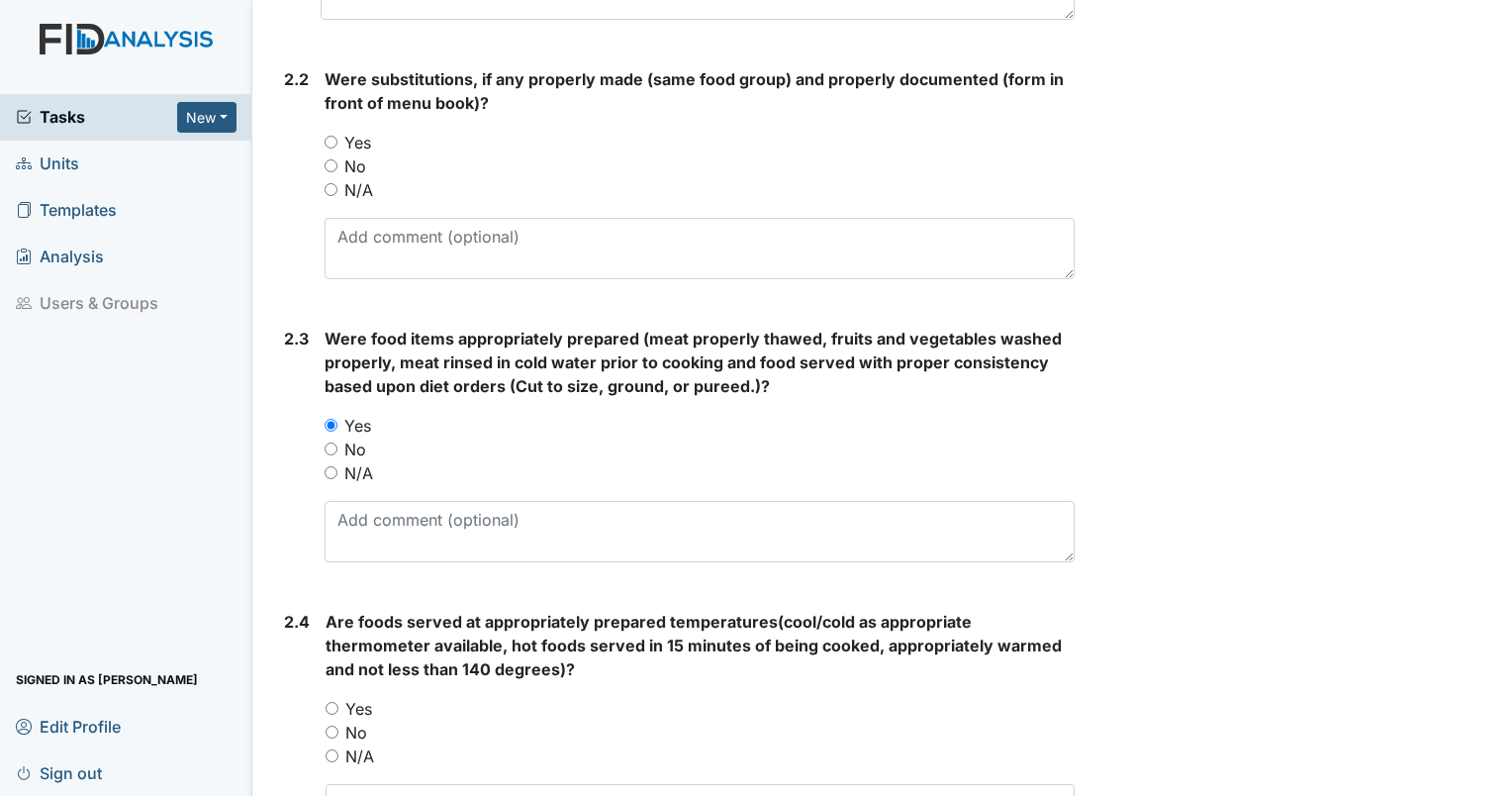 click on "Were substitutions, if any properly made (same food group) and properly documented (form in front of menu book)?
You must select one of the below options.
Yes
No
N/A" at bounding box center (700, 173) 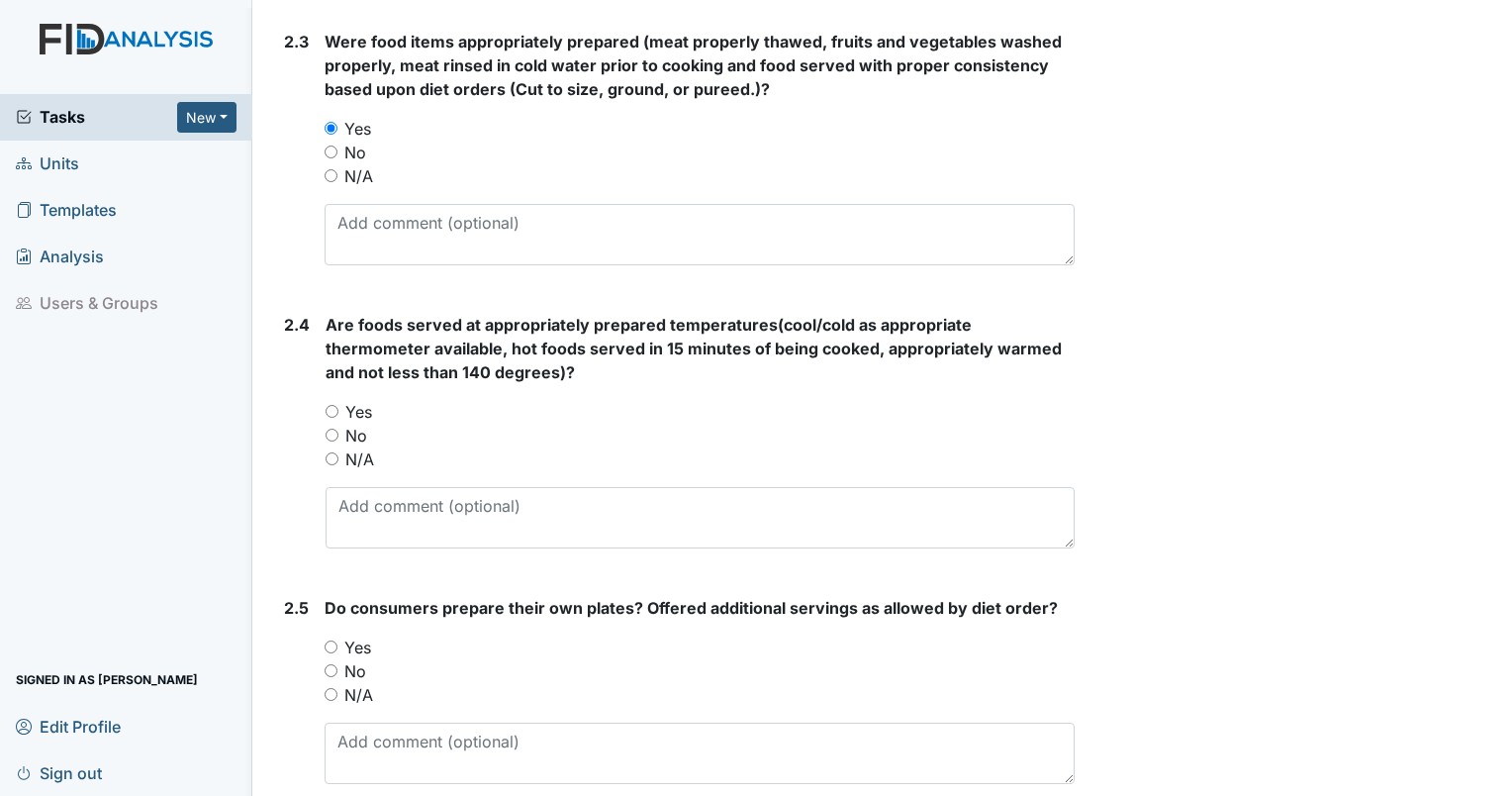 scroll, scrollTop: 1980, scrollLeft: 0, axis: vertical 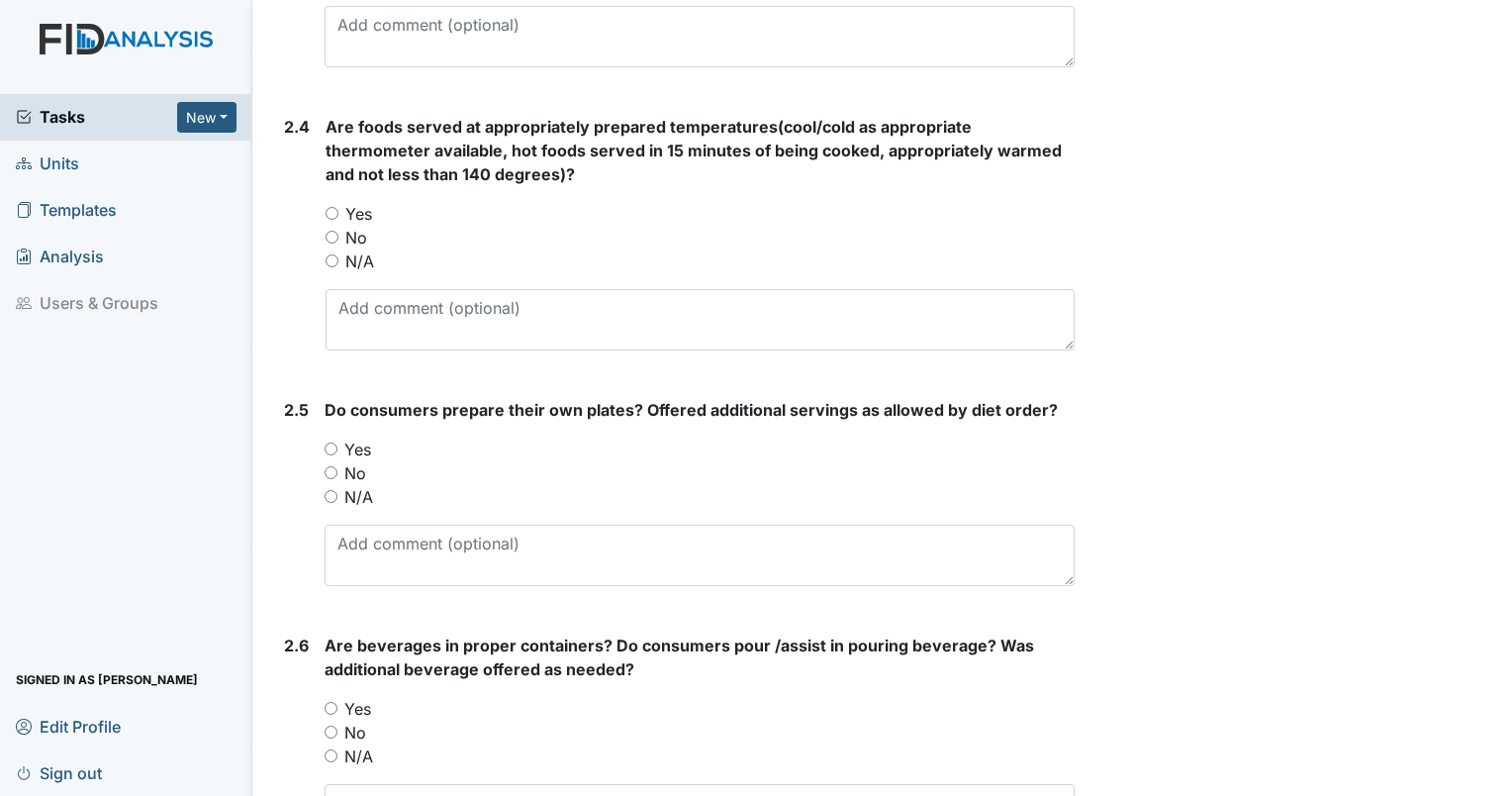 click on "Yes" at bounding box center (331, 213) 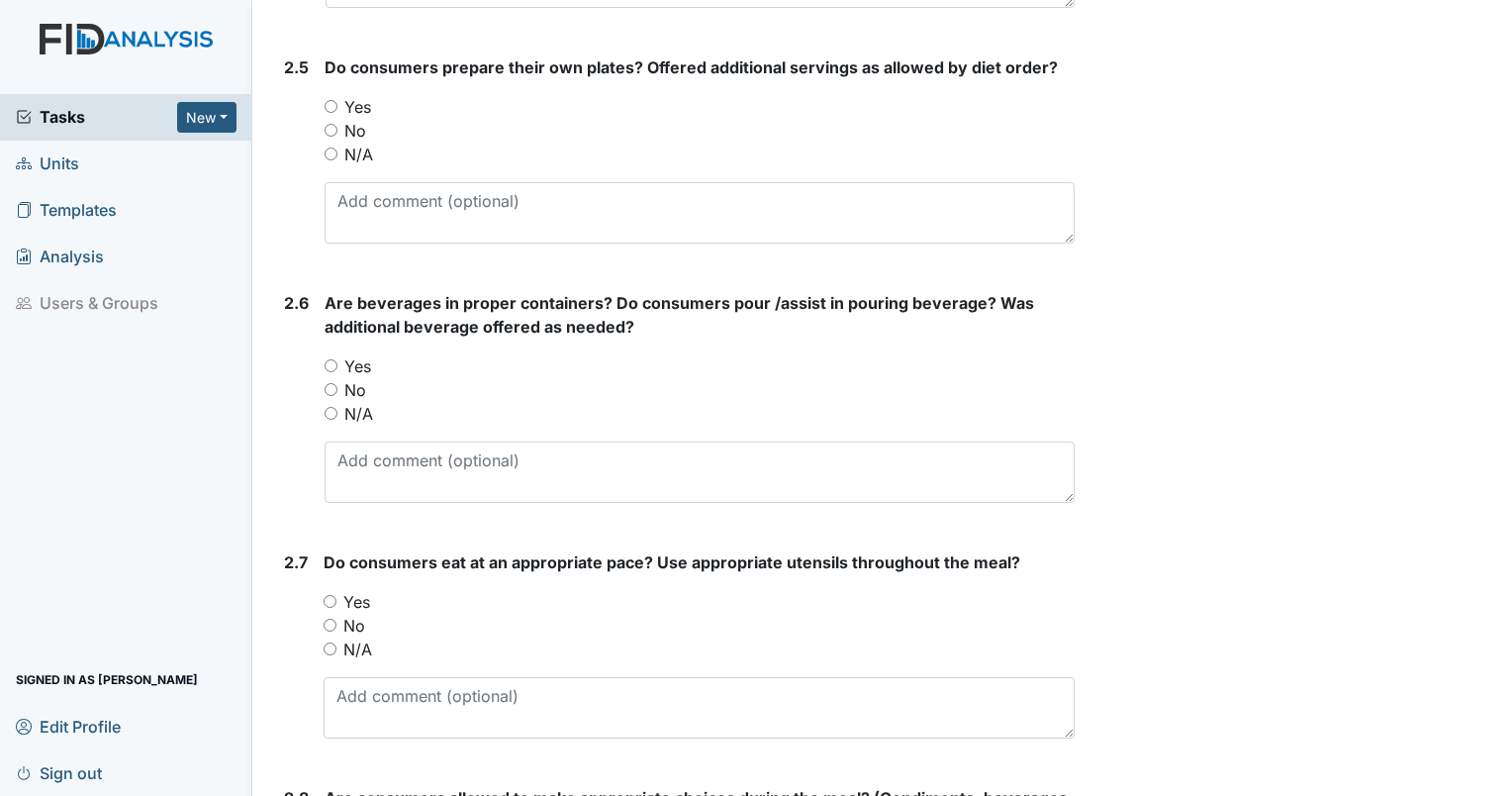 scroll, scrollTop: 2277, scrollLeft: 0, axis: vertical 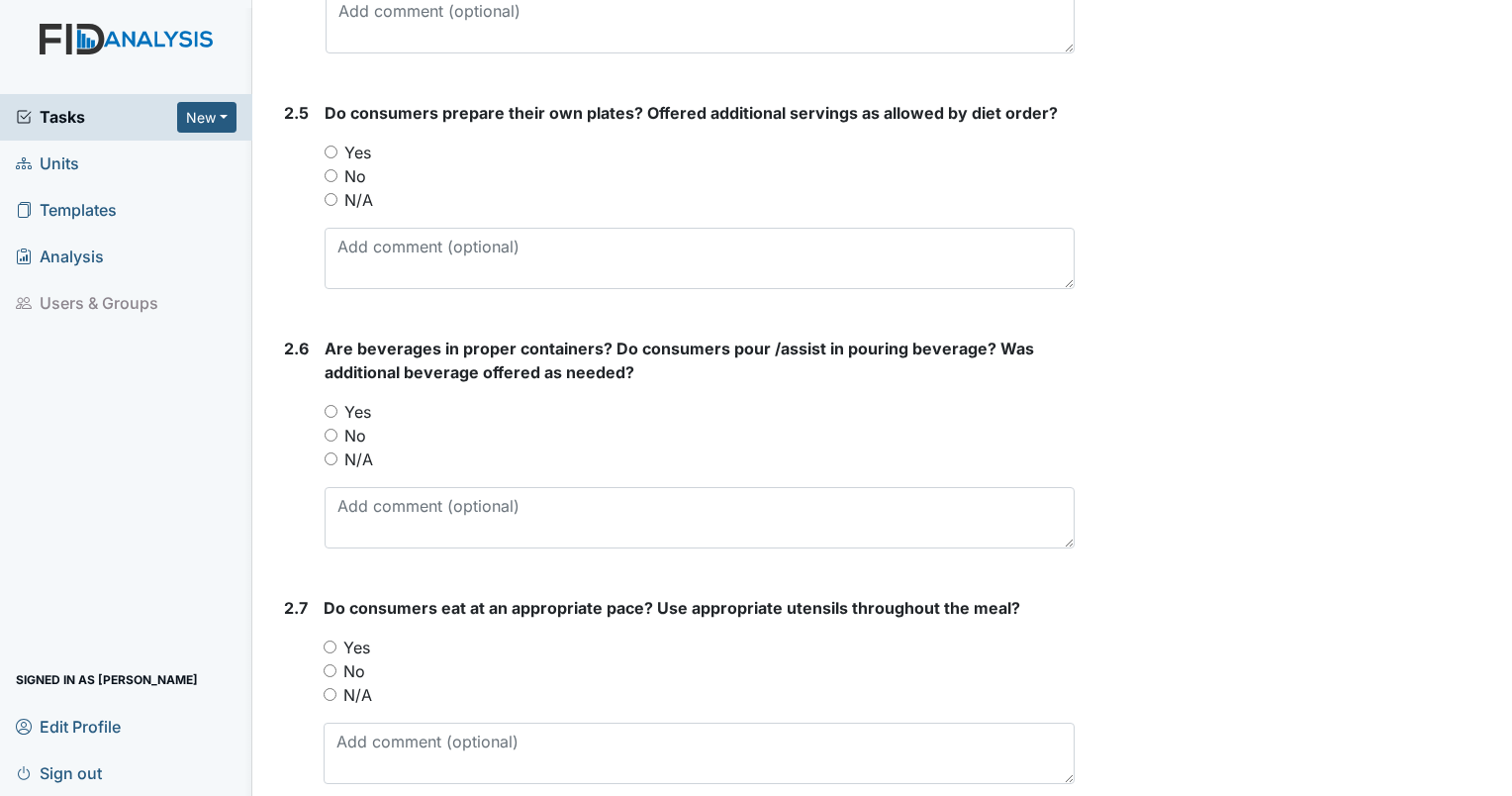 click on "Yes" at bounding box center (331, 151) 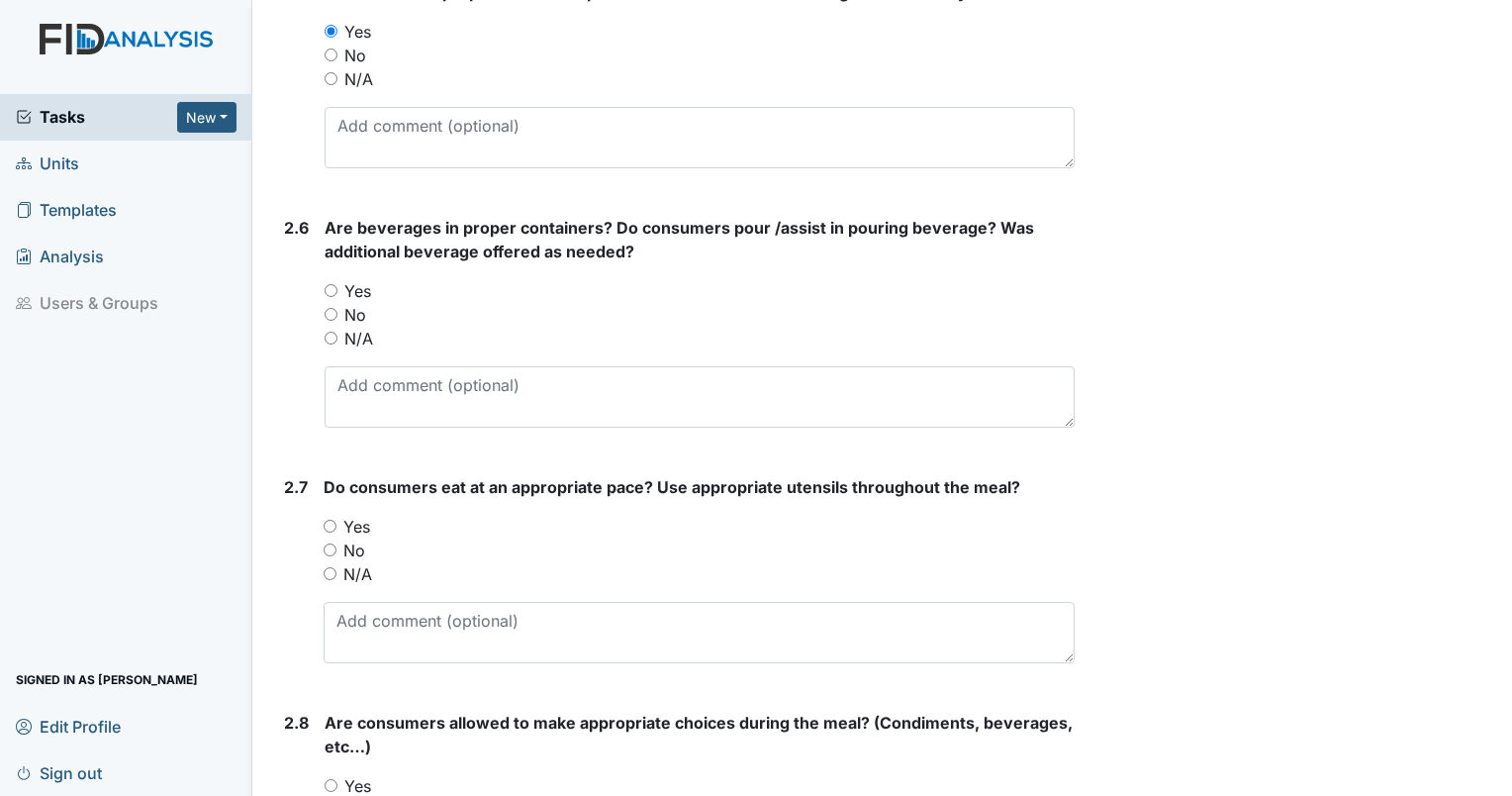scroll, scrollTop: 2574, scrollLeft: 0, axis: vertical 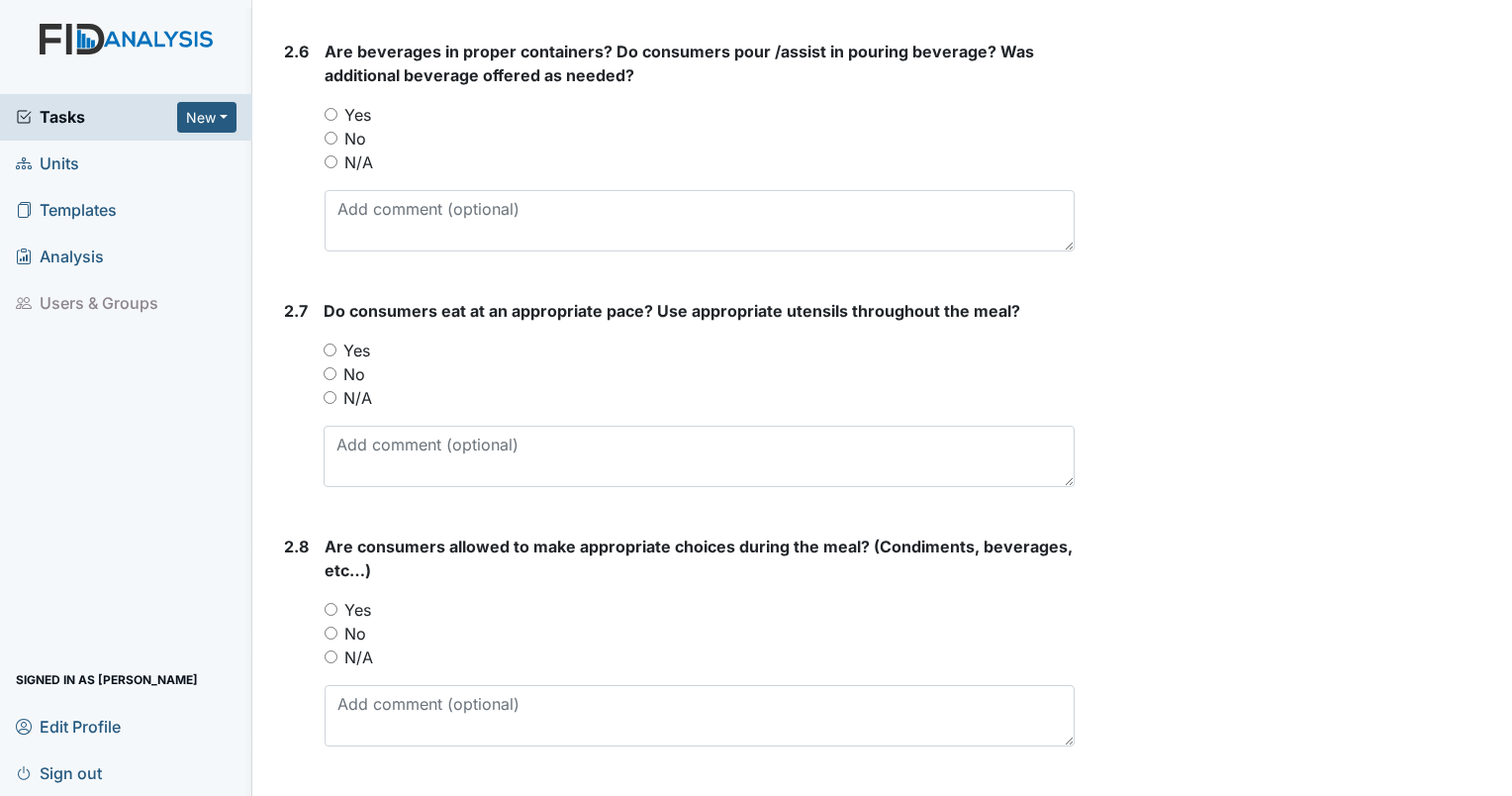 click on "Yes" at bounding box center [331, 114] 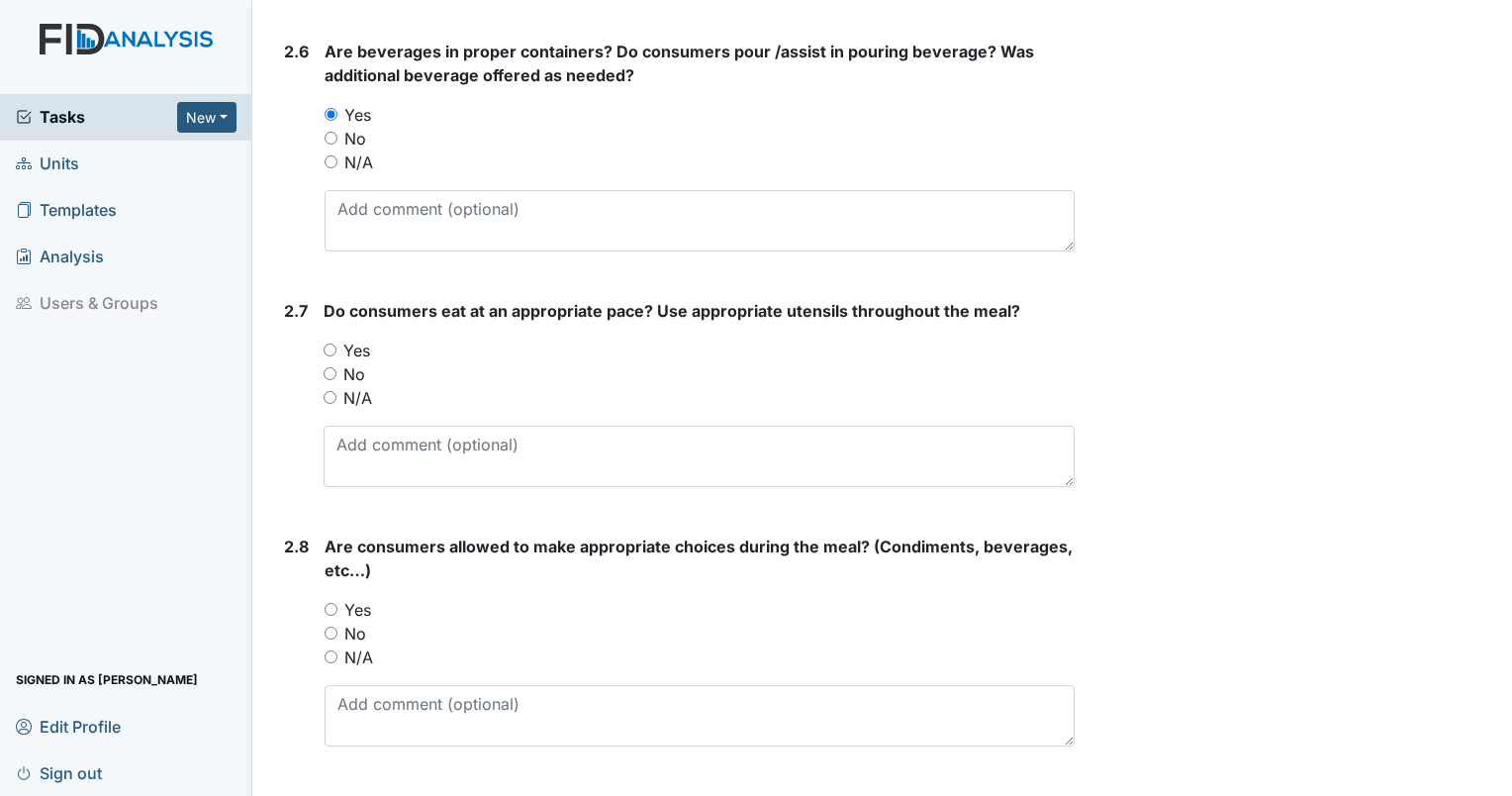 click on "Yes" at bounding box center [330, 349] 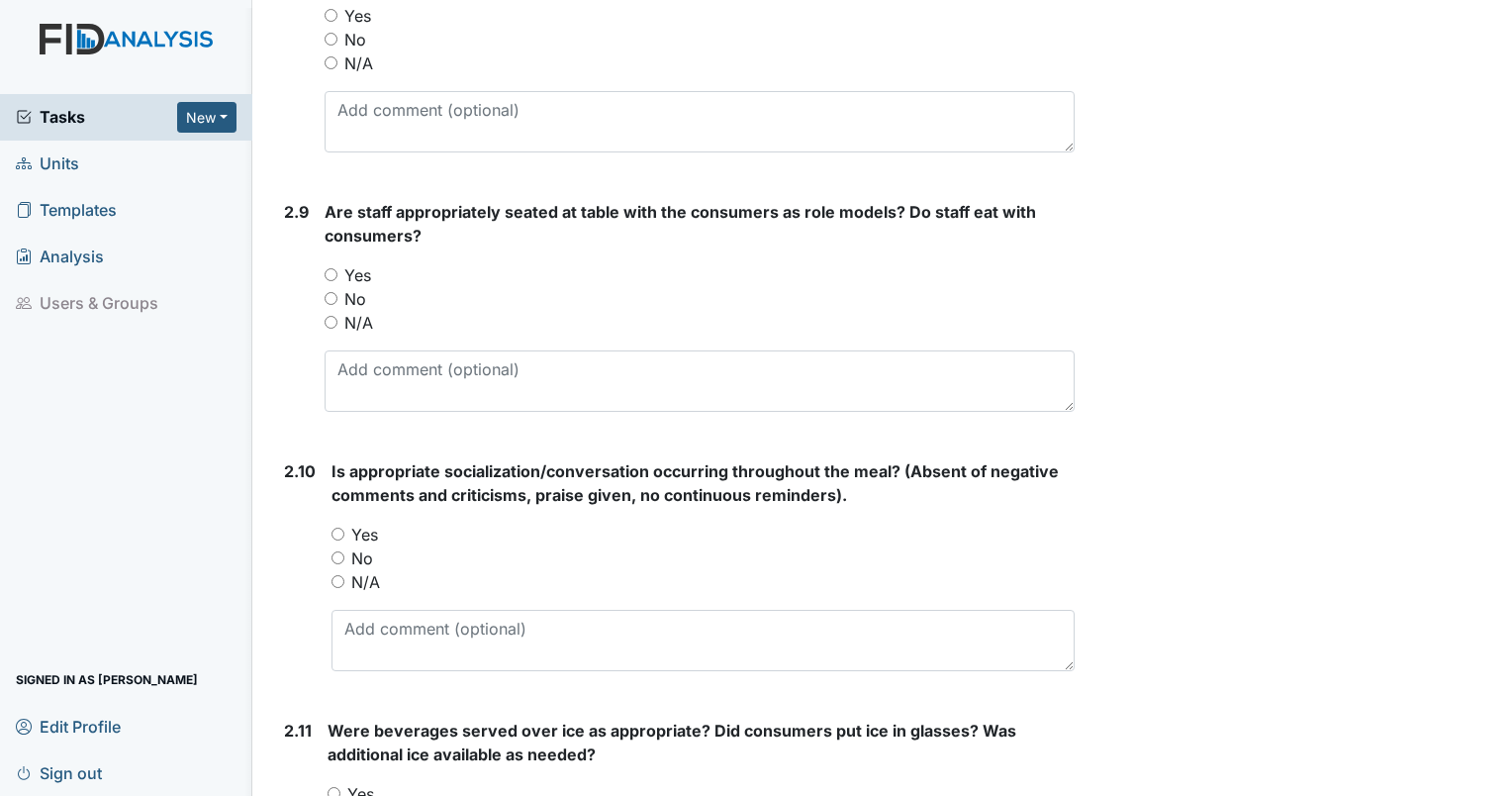 scroll, scrollTop: 3069, scrollLeft: 0, axis: vertical 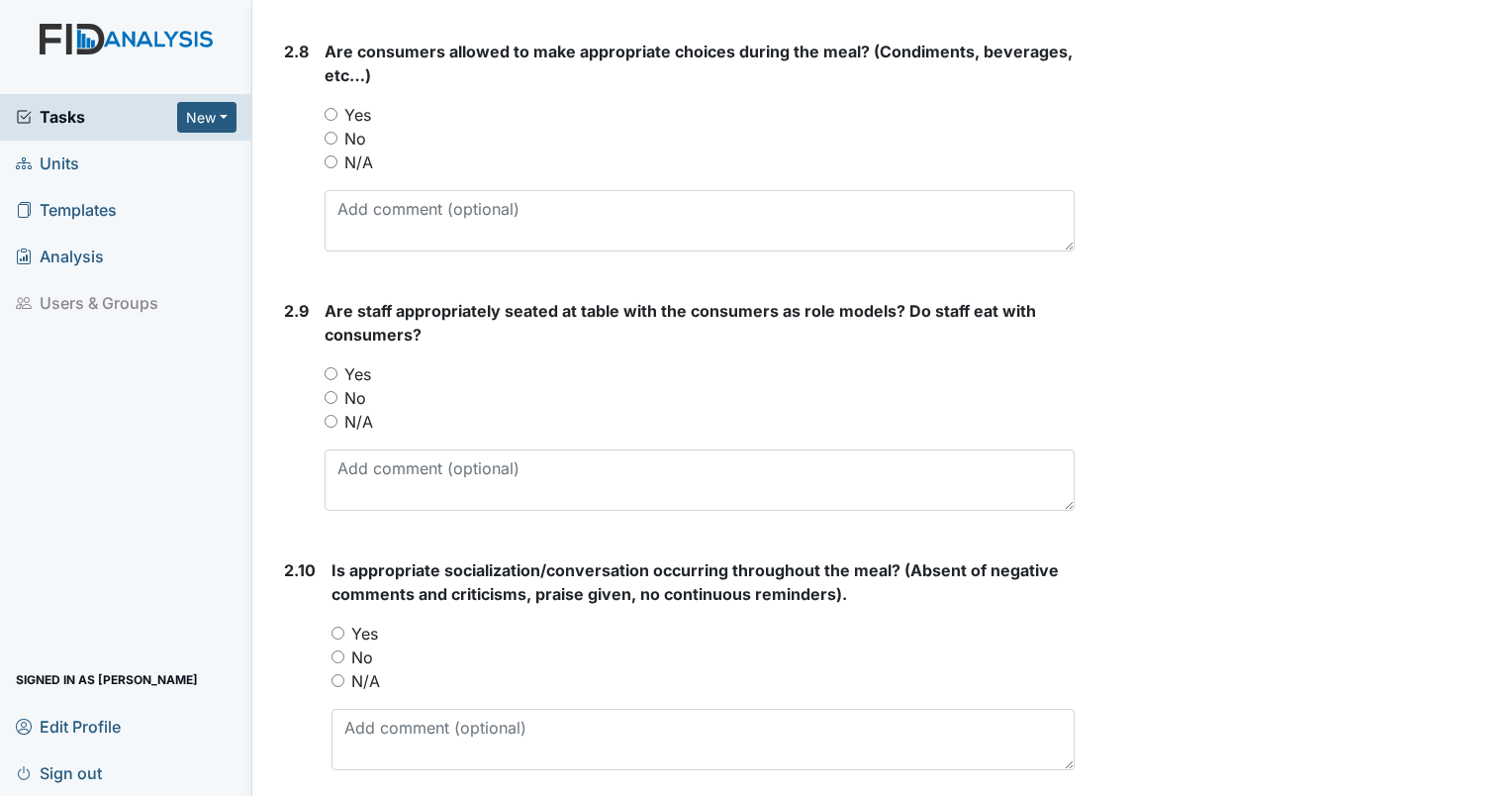 click on "Yes" at bounding box center (331, 373) 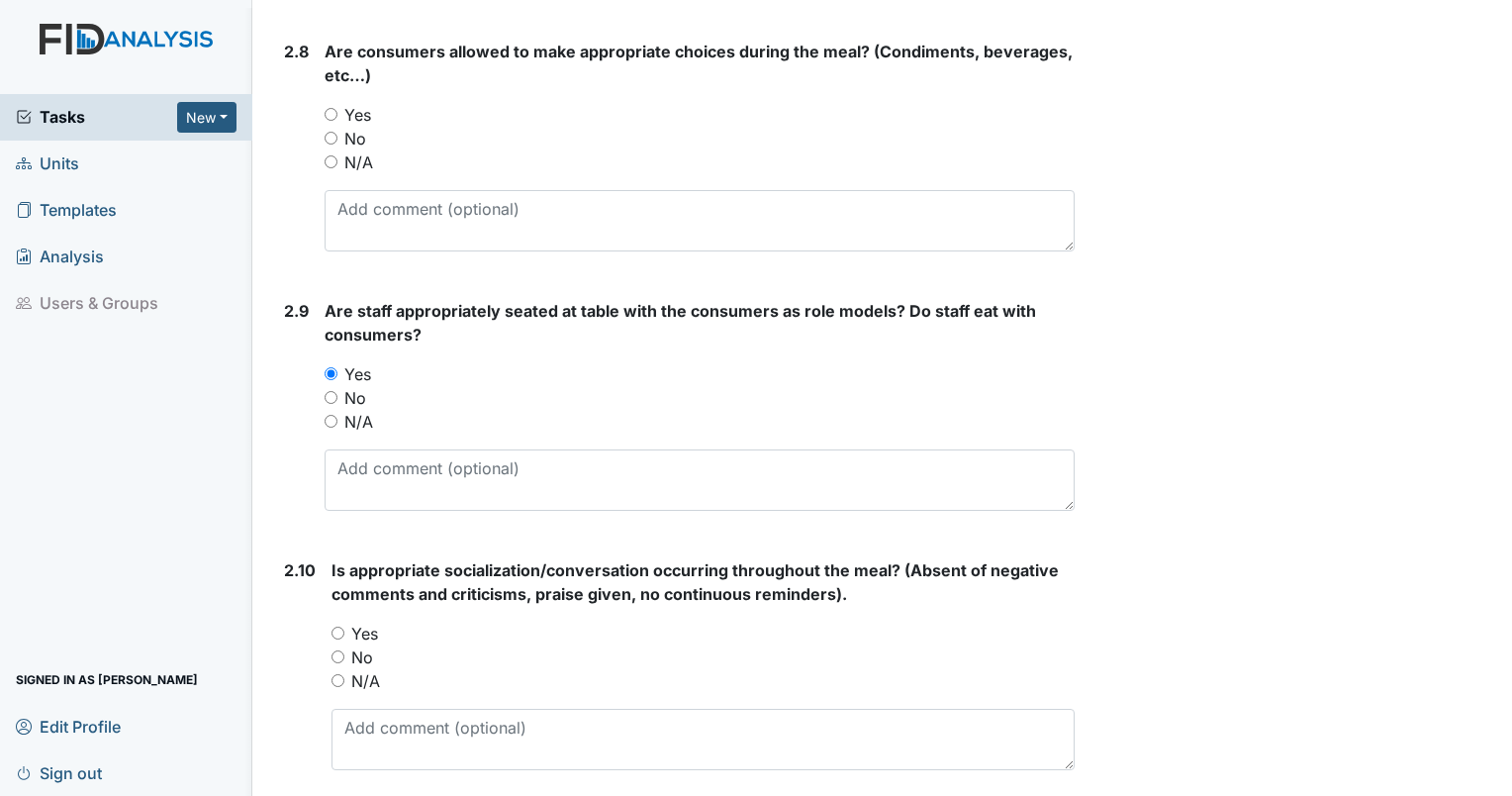 click on "Yes" at bounding box center [703, 634] 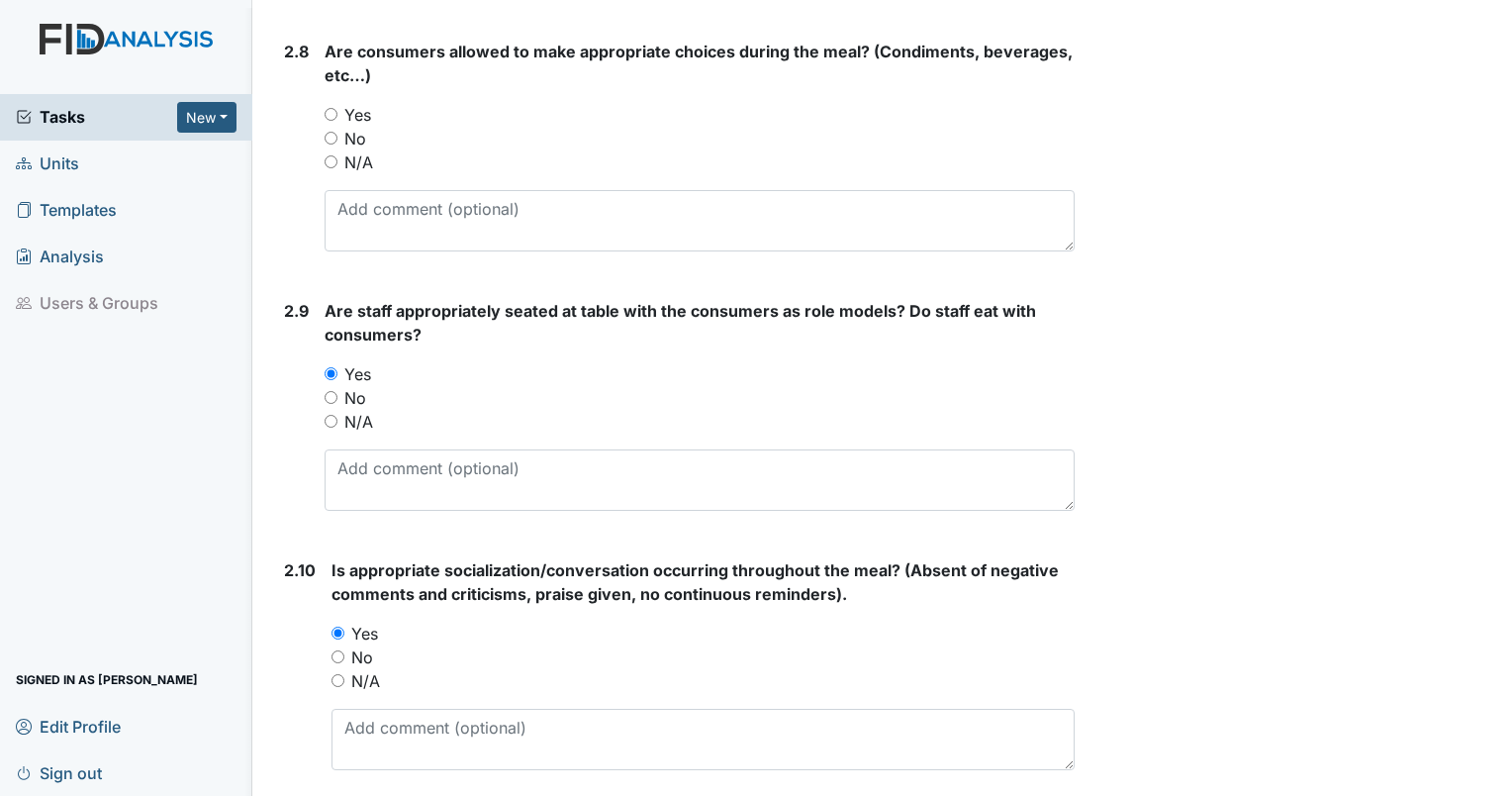 click on "Yes" at bounding box center [700, 115] 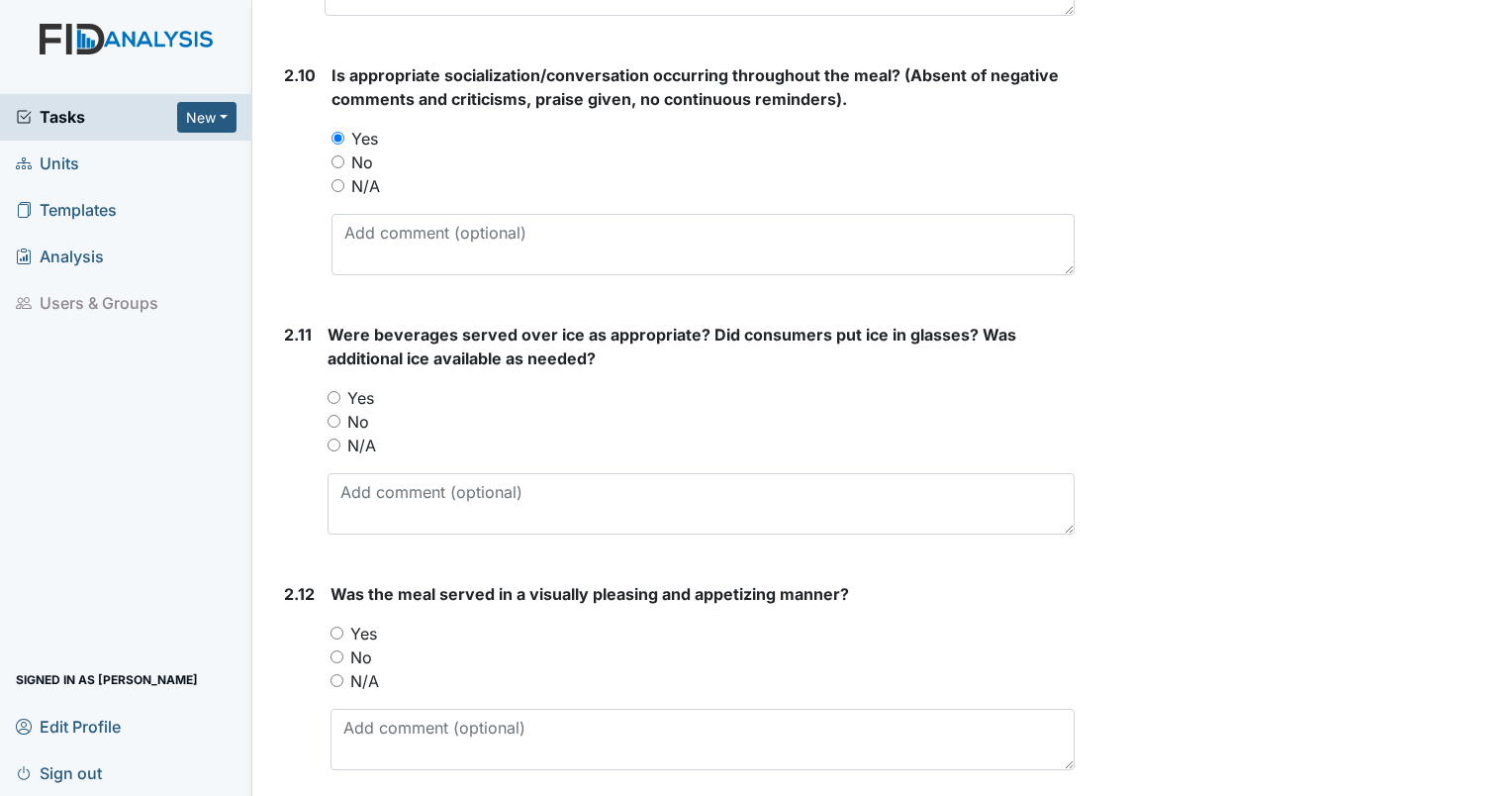scroll, scrollTop: 3861, scrollLeft: 0, axis: vertical 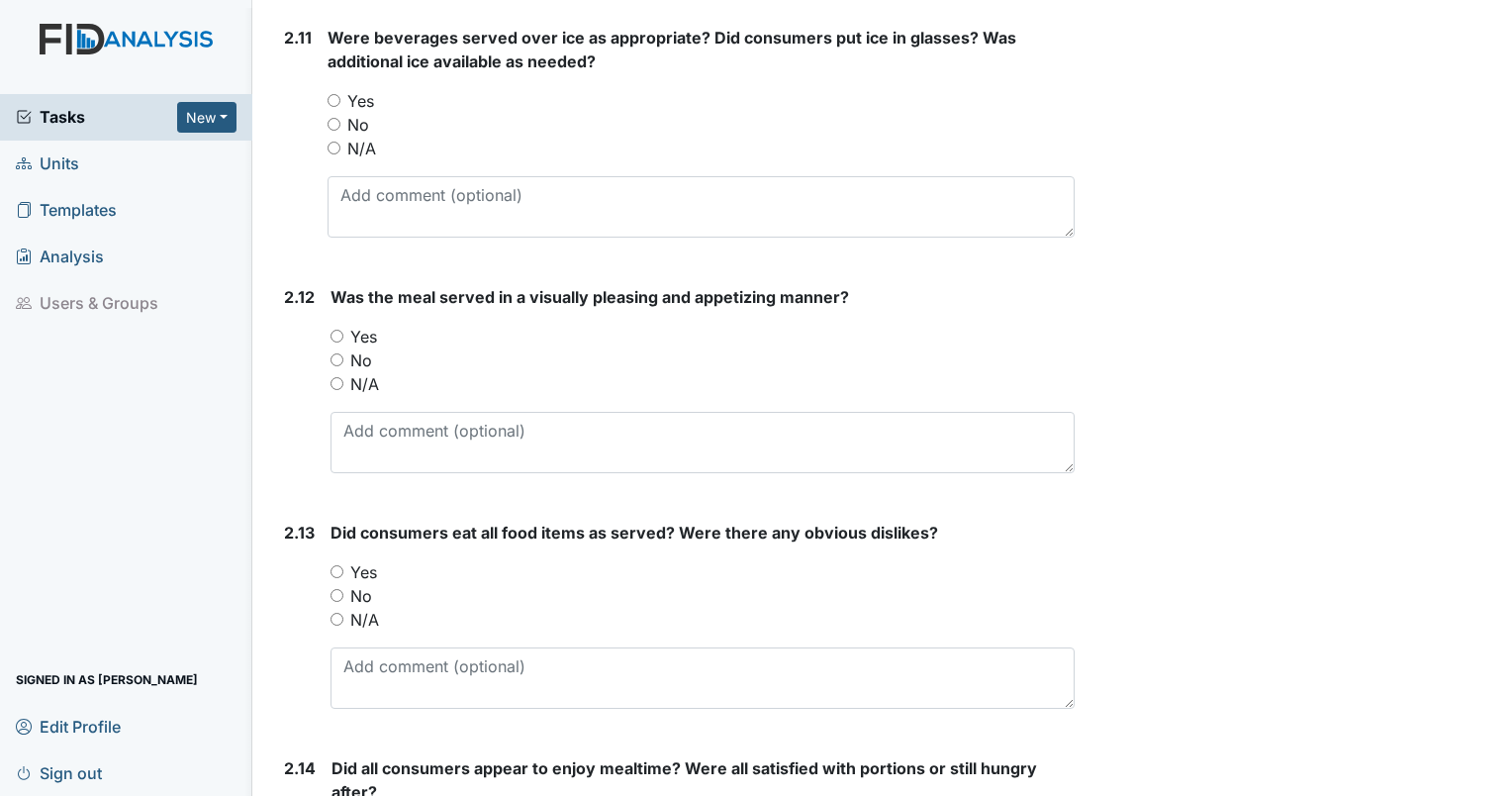 click on "Yes" at bounding box center (336, 571) 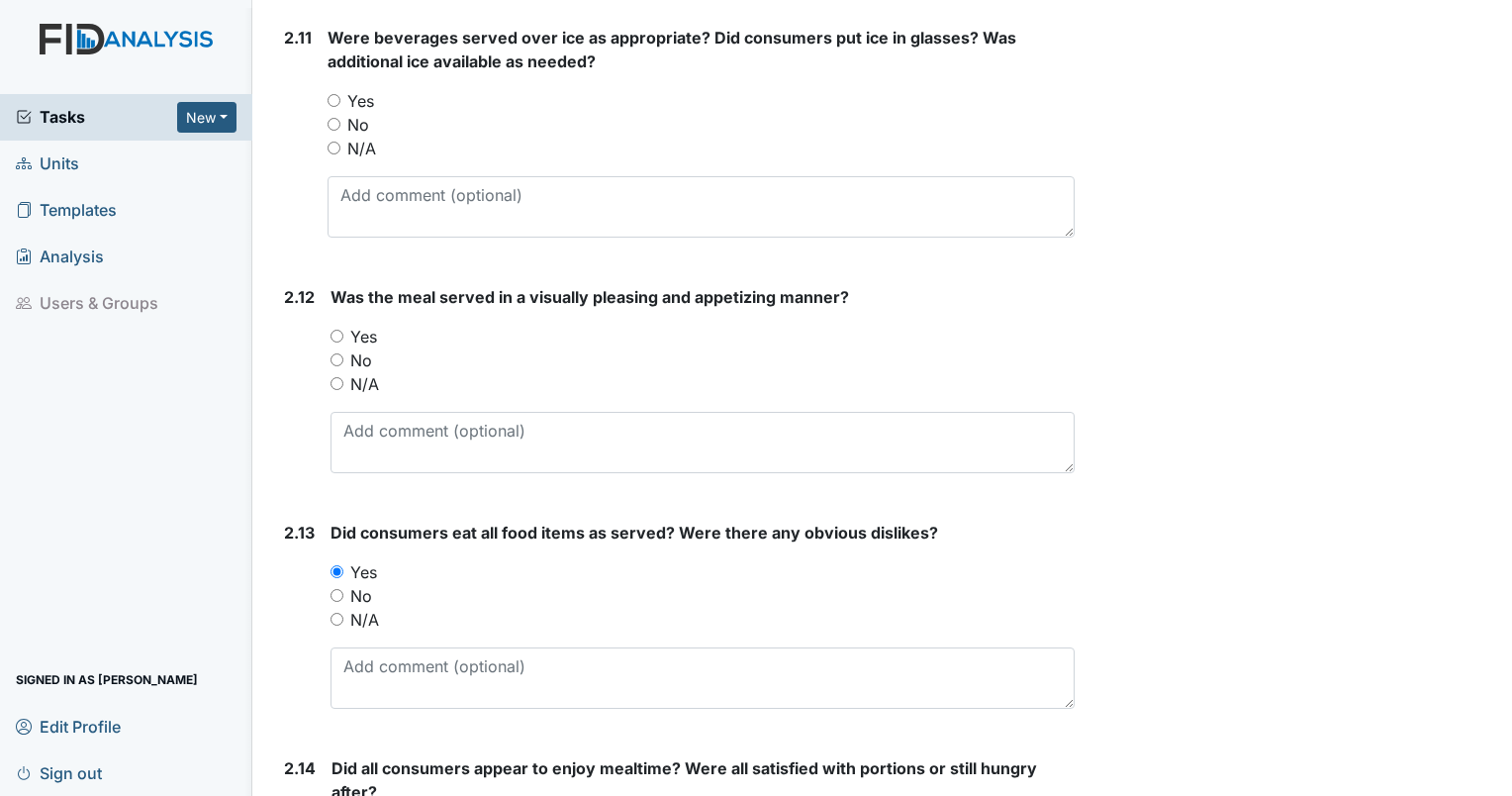 click on "Yes" at bounding box center (336, 336) 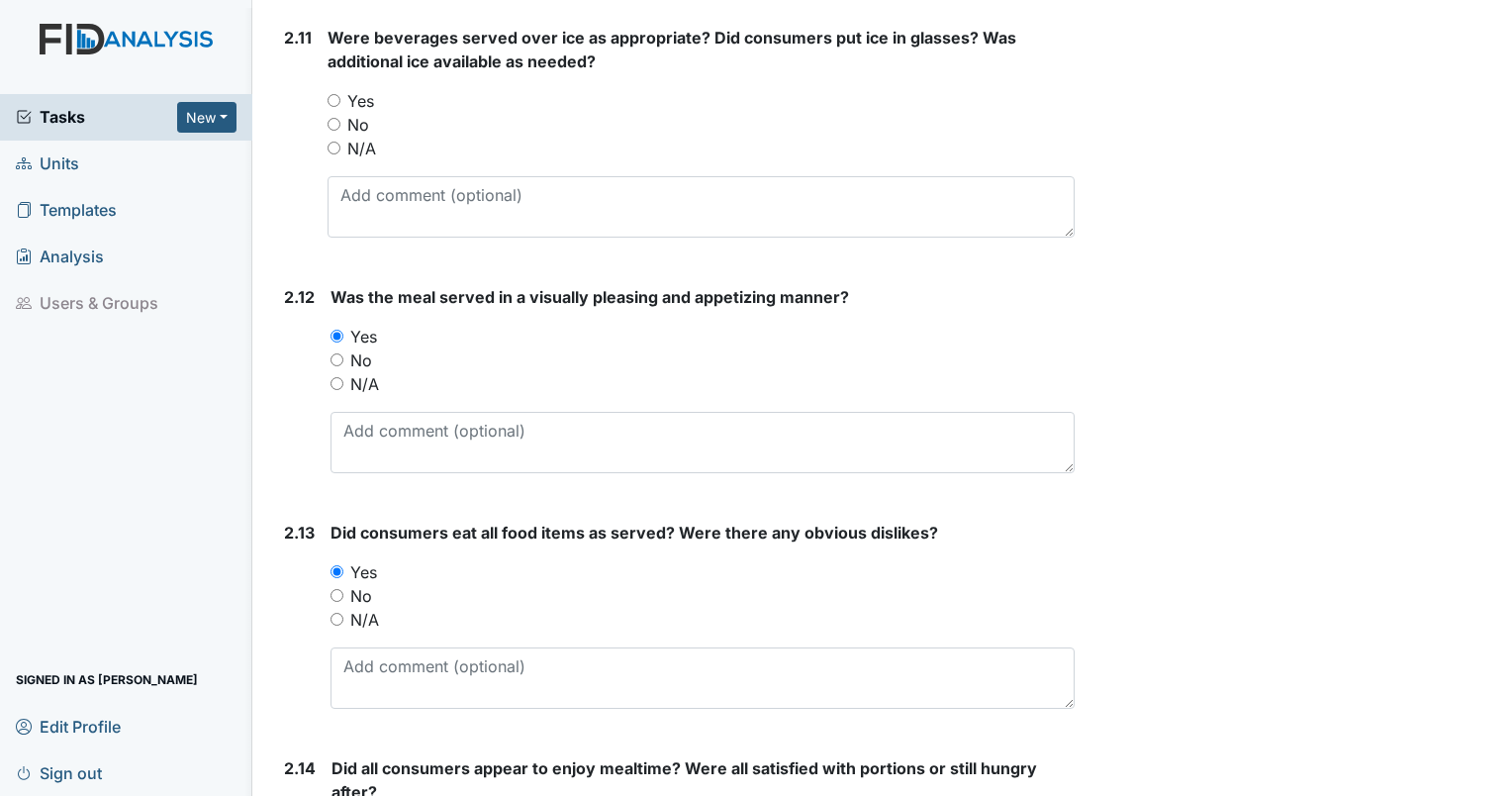 click on "Yes" at bounding box center [333, 100] 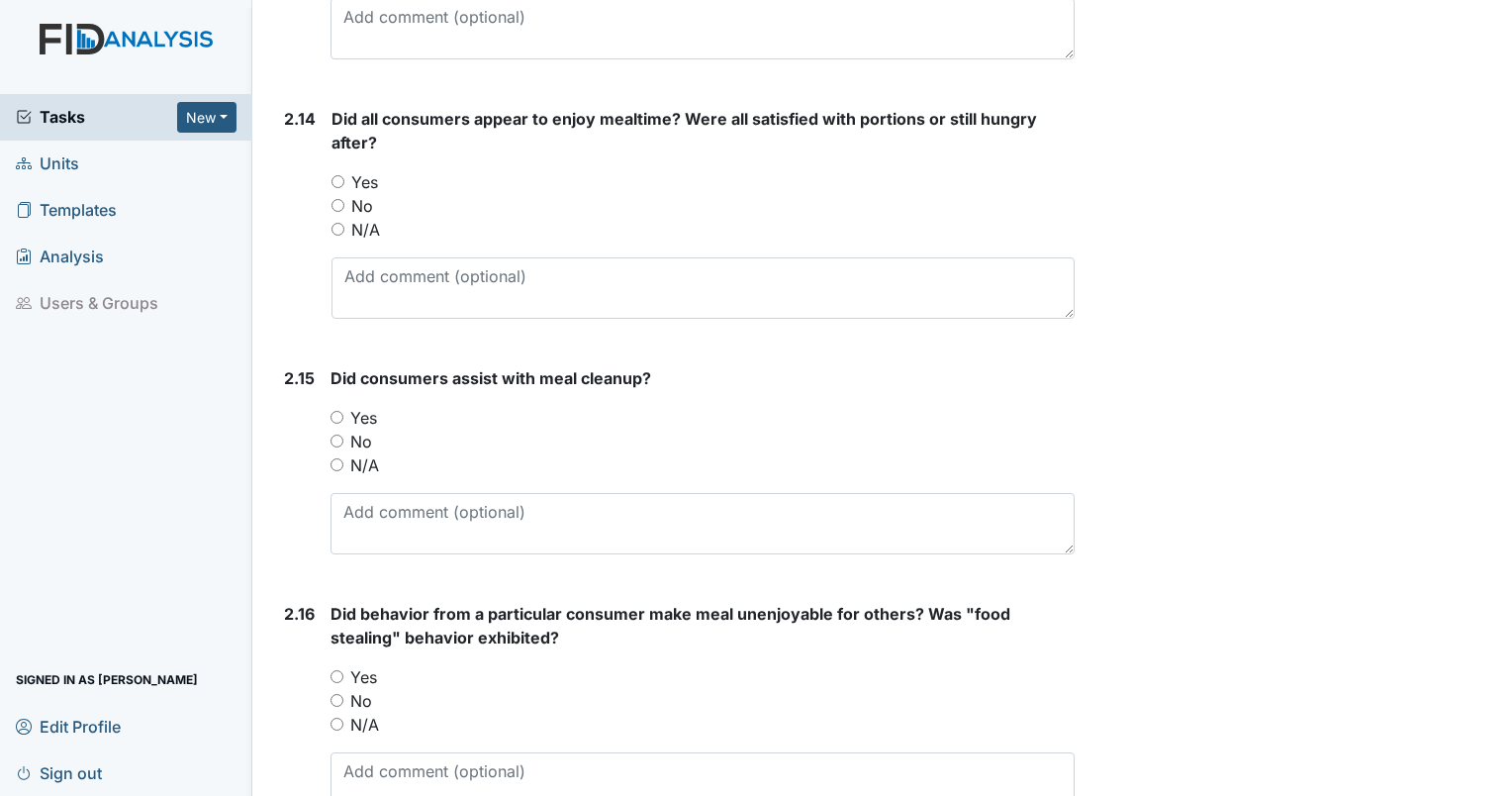 scroll, scrollTop: 4554, scrollLeft: 0, axis: vertical 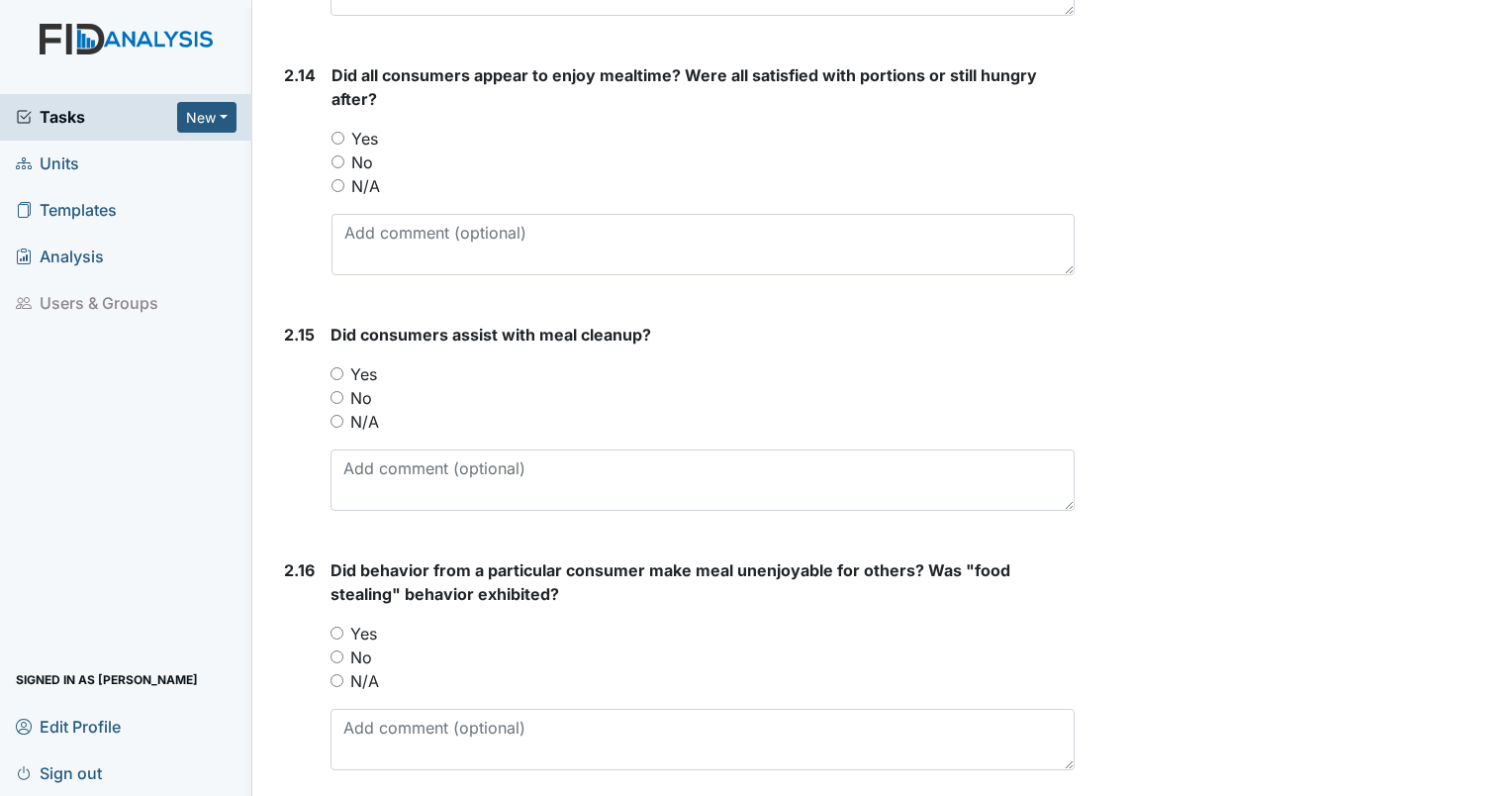 click on "Yes" at bounding box center (703, 139) 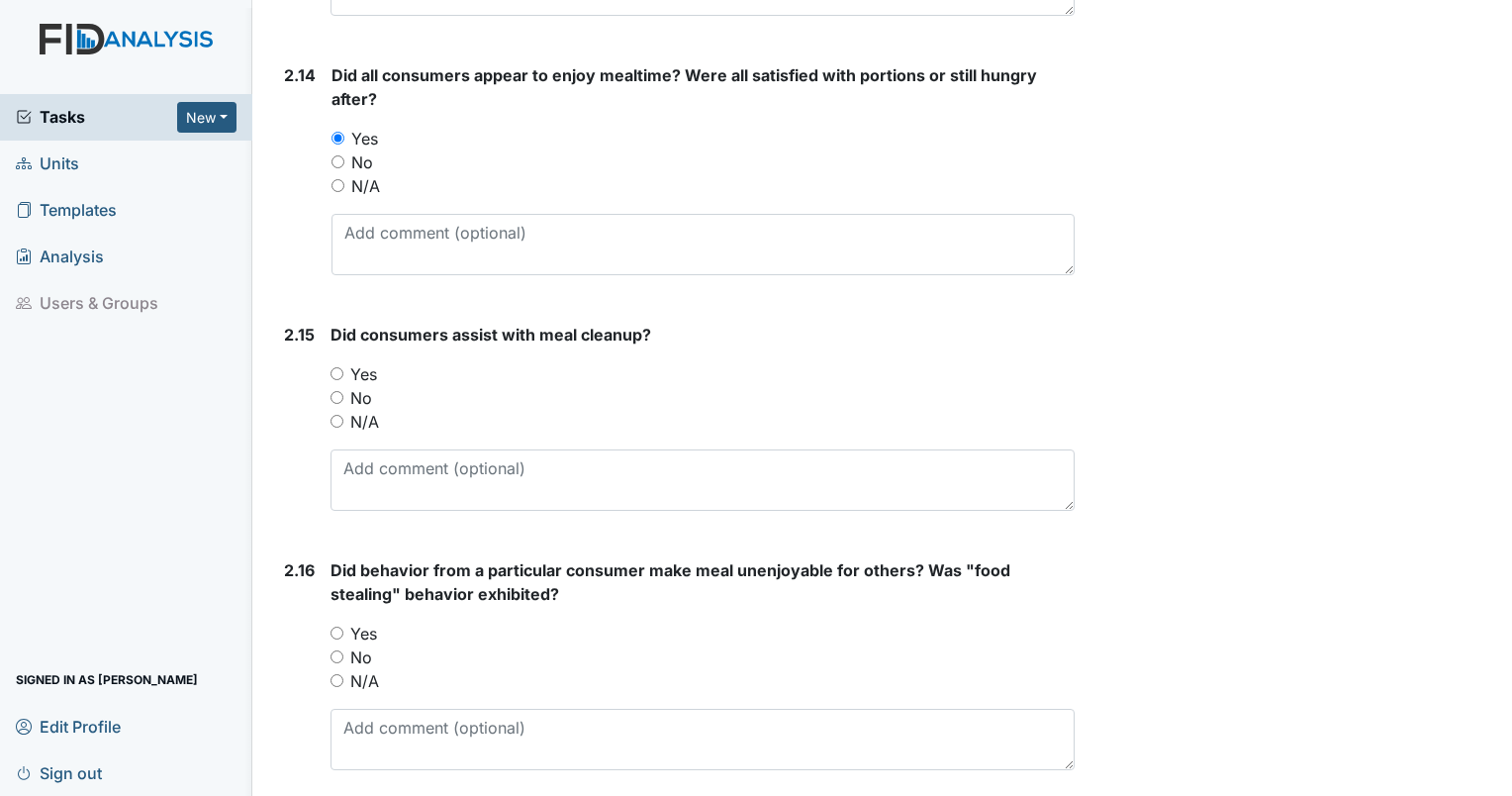 click on "Yes" at bounding box center [336, 373] 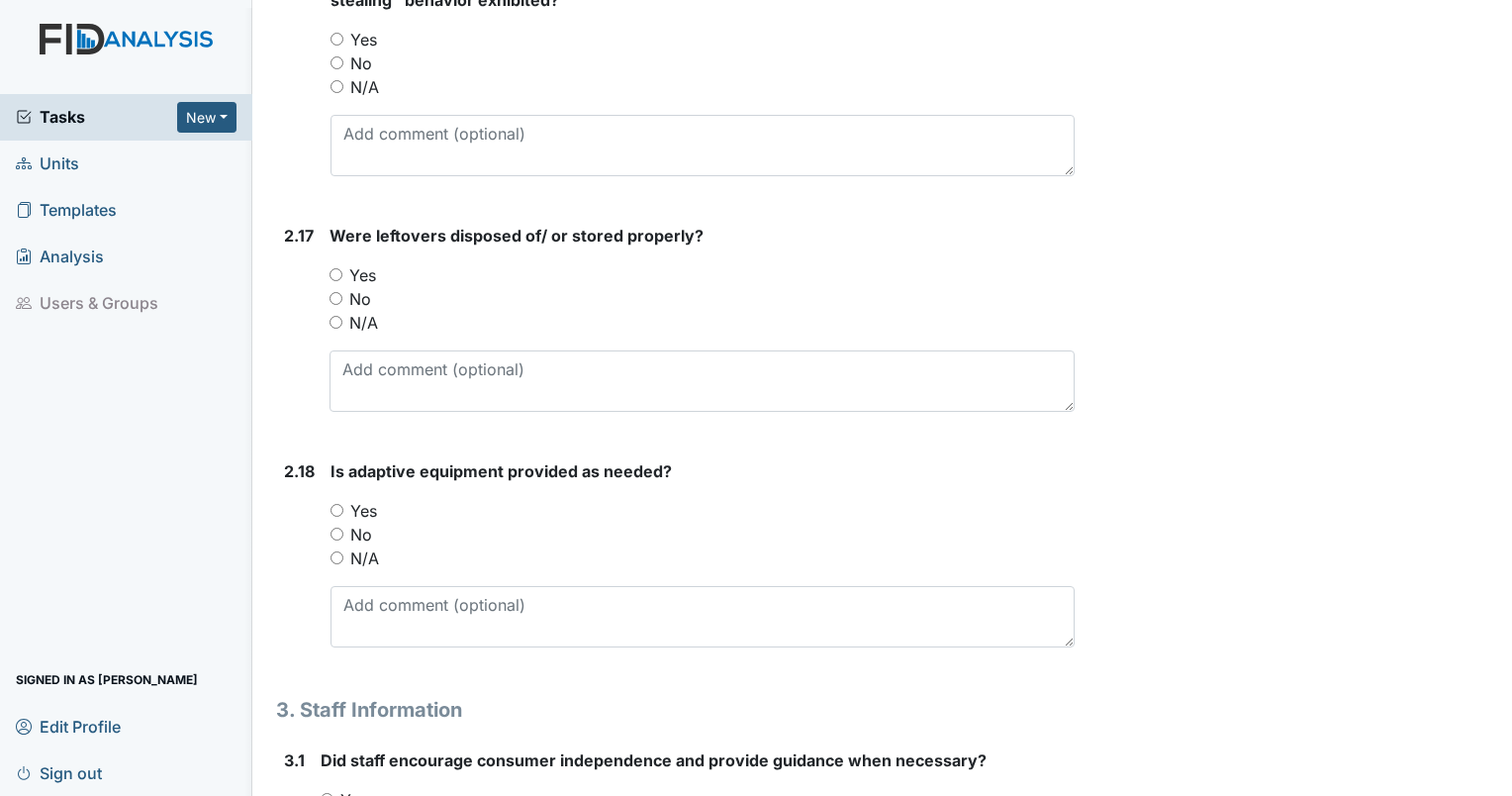 scroll, scrollTop: 5049, scrollLeft: 0, axis: vertical 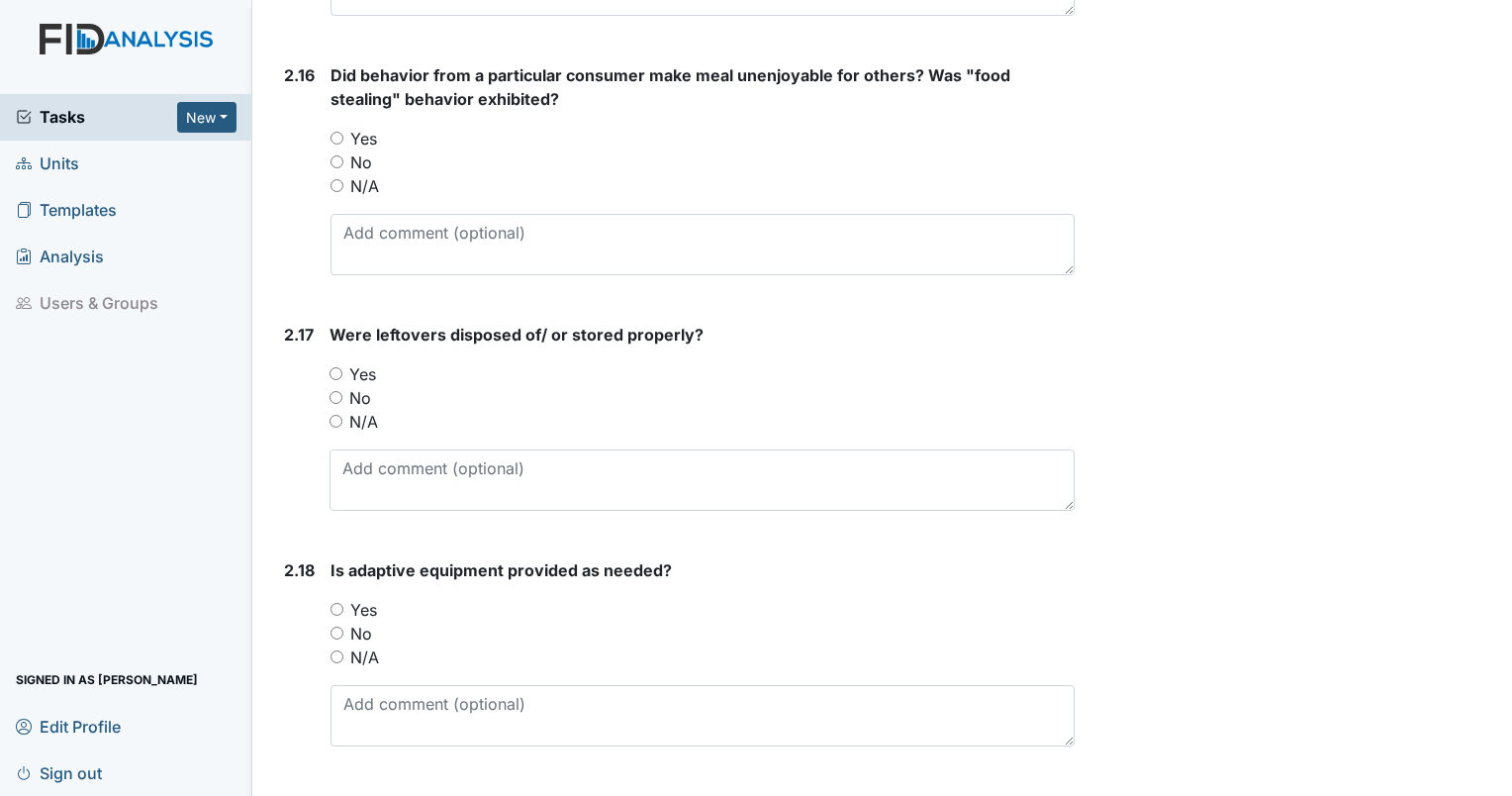 click on "Yes" at bounding box center [336, 138] 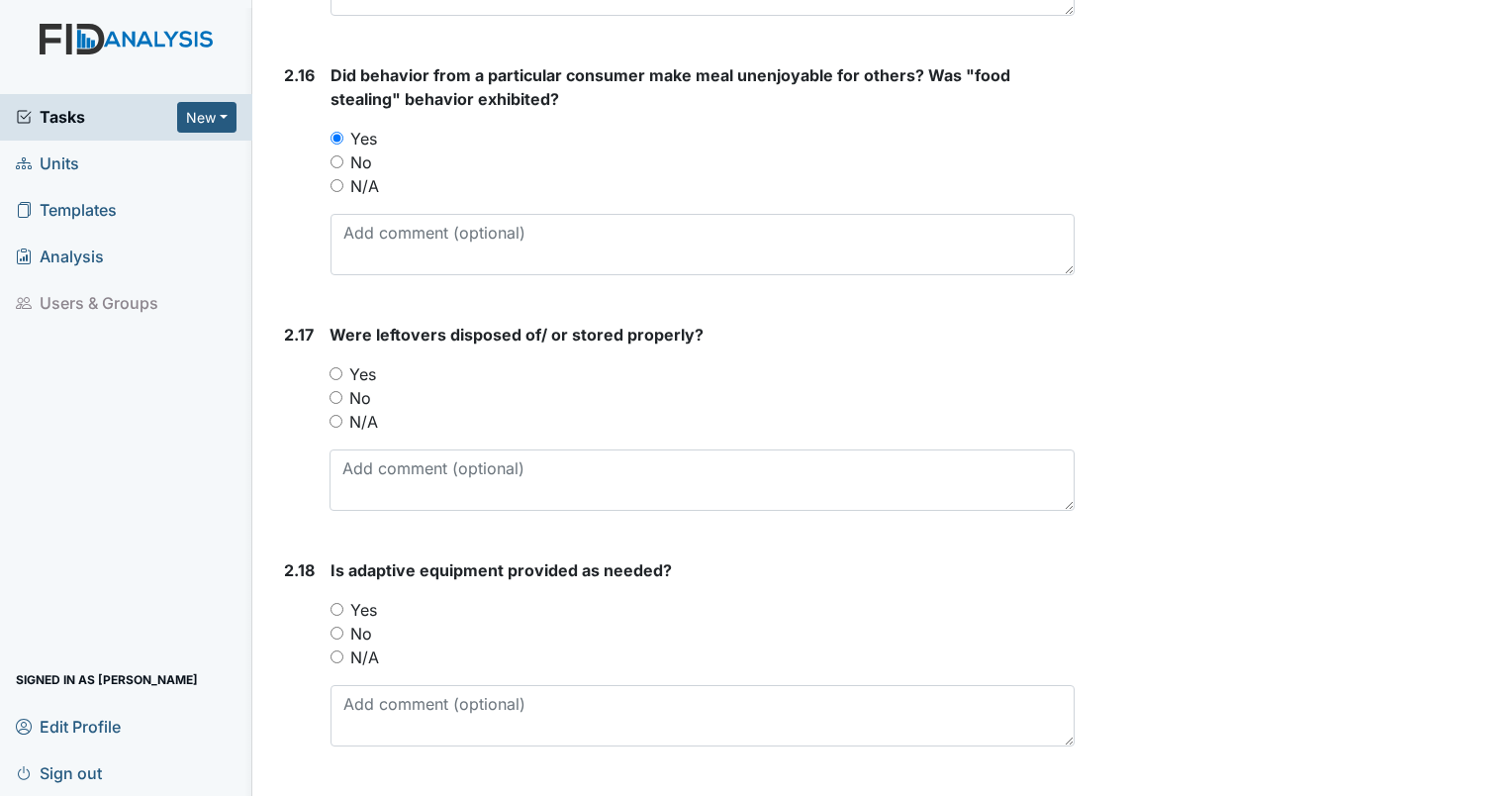 click on "Yes" at bounding box center [702, 374] 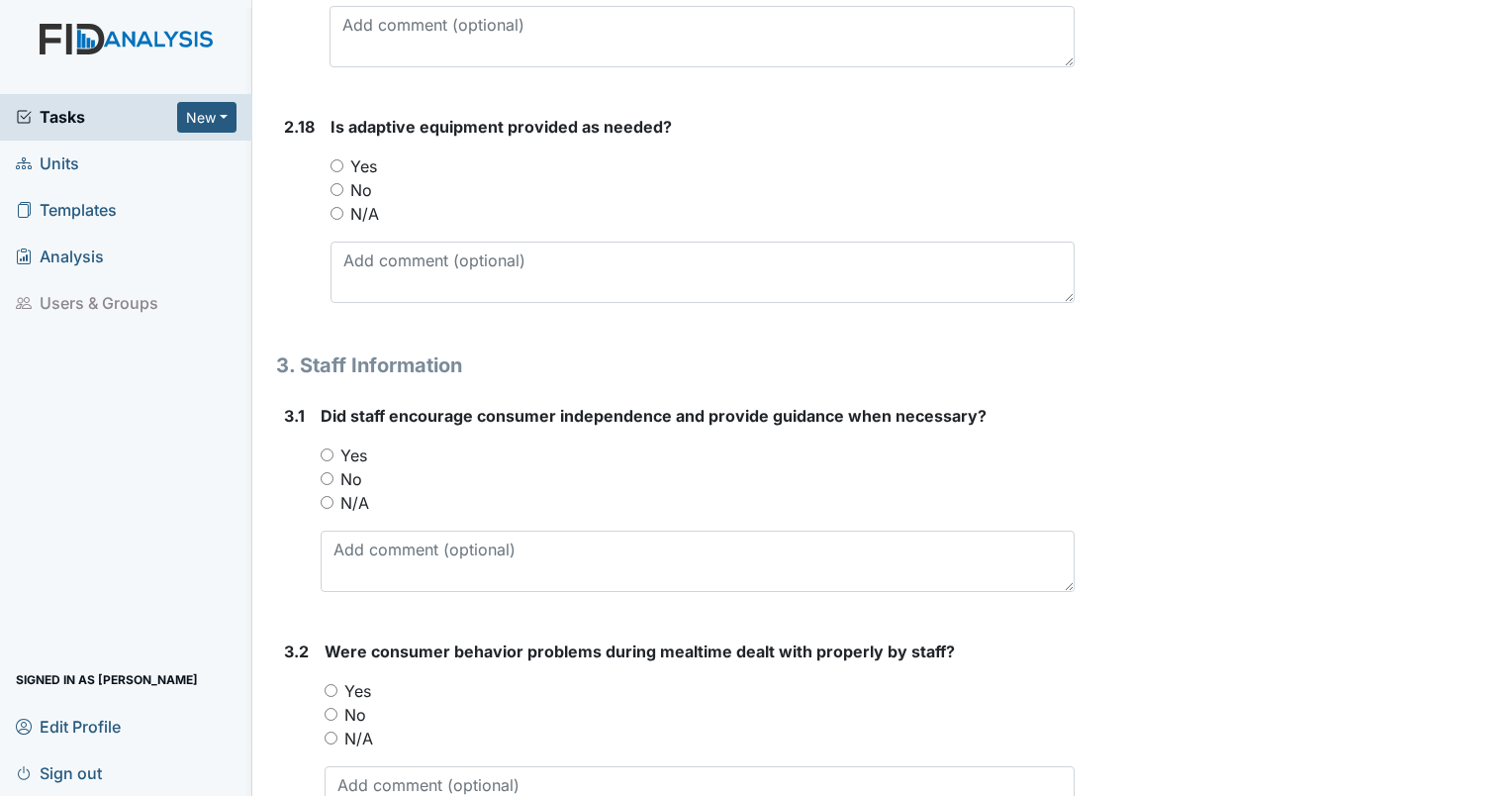 scroll, scrollTop: 5445, scrollLeft: 0, axis: vertical 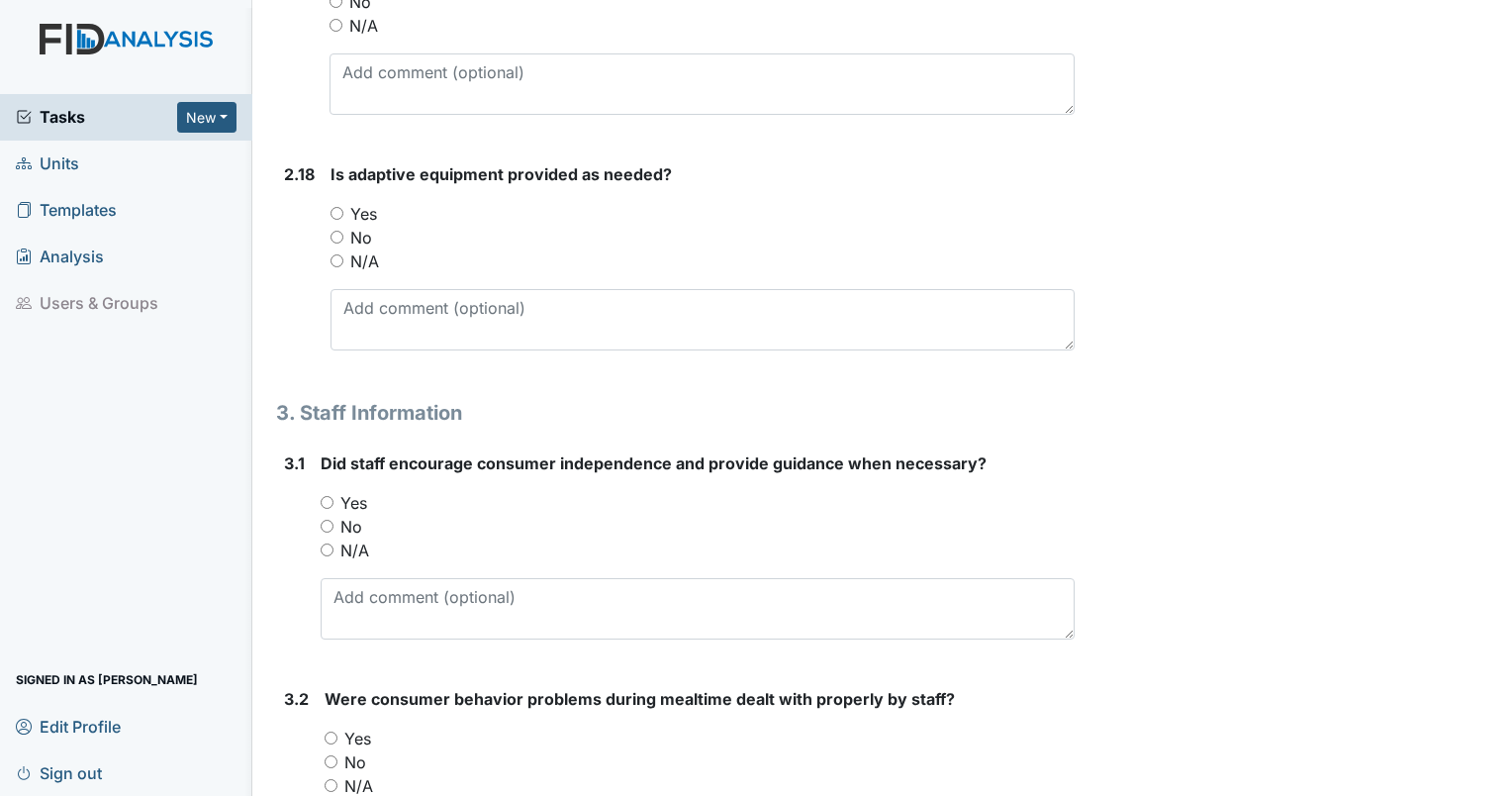 click on "Yes" at bounding box center [336, 213] 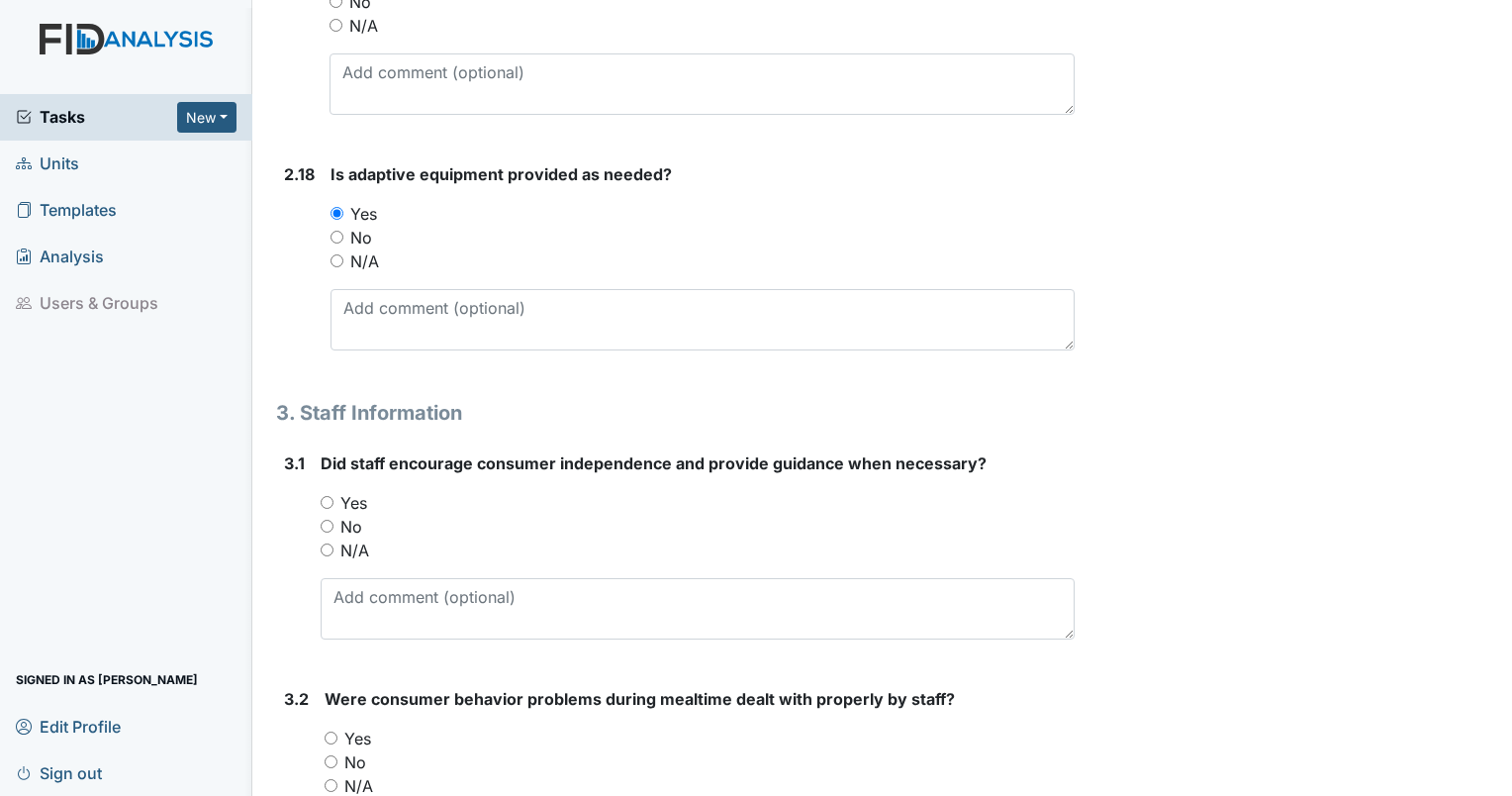 click on "Yes" at bounding box center (327, 502) 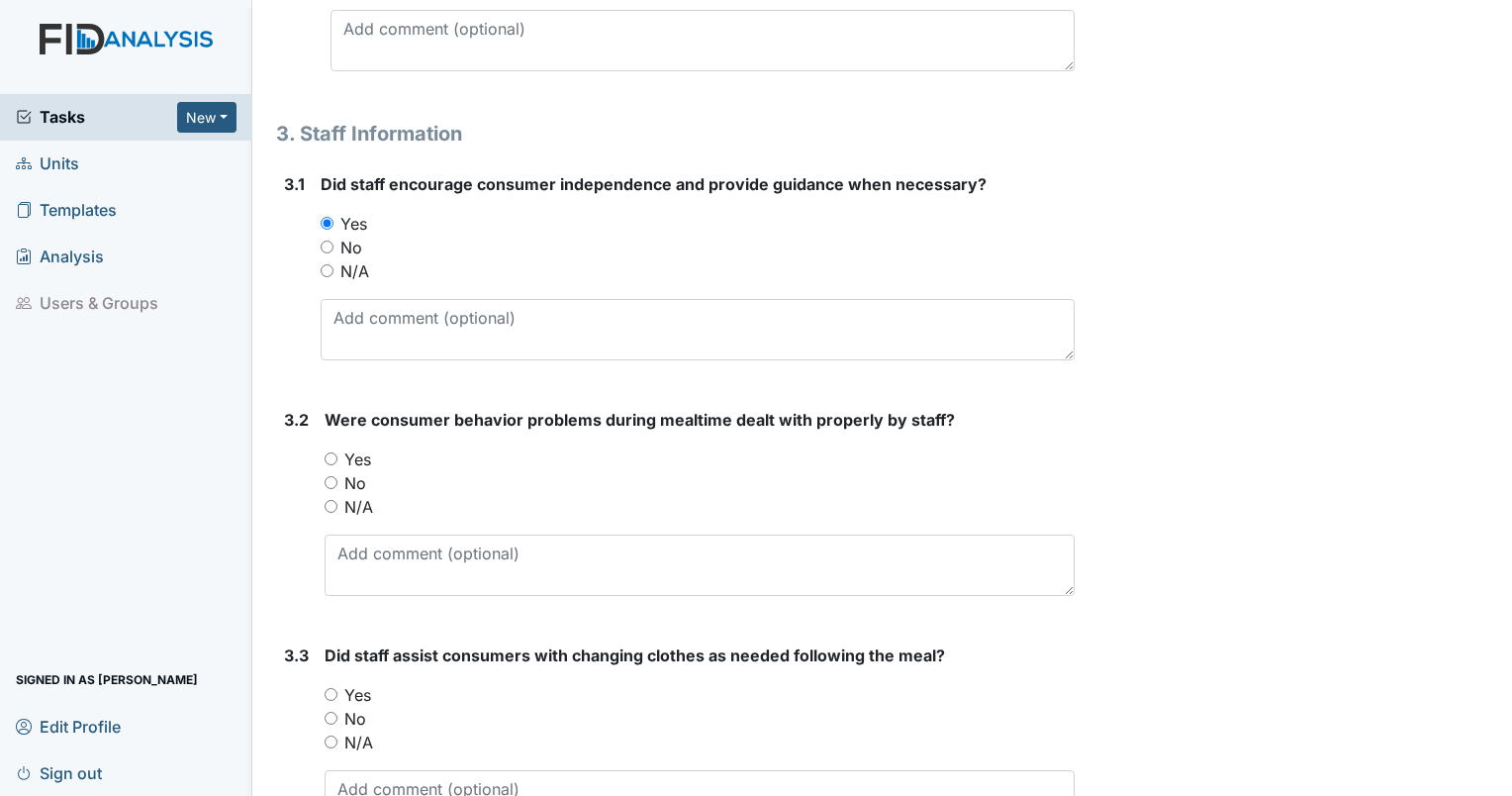 scroll, scrollTop: 5841, scrollLeft: 0, axis: vertical 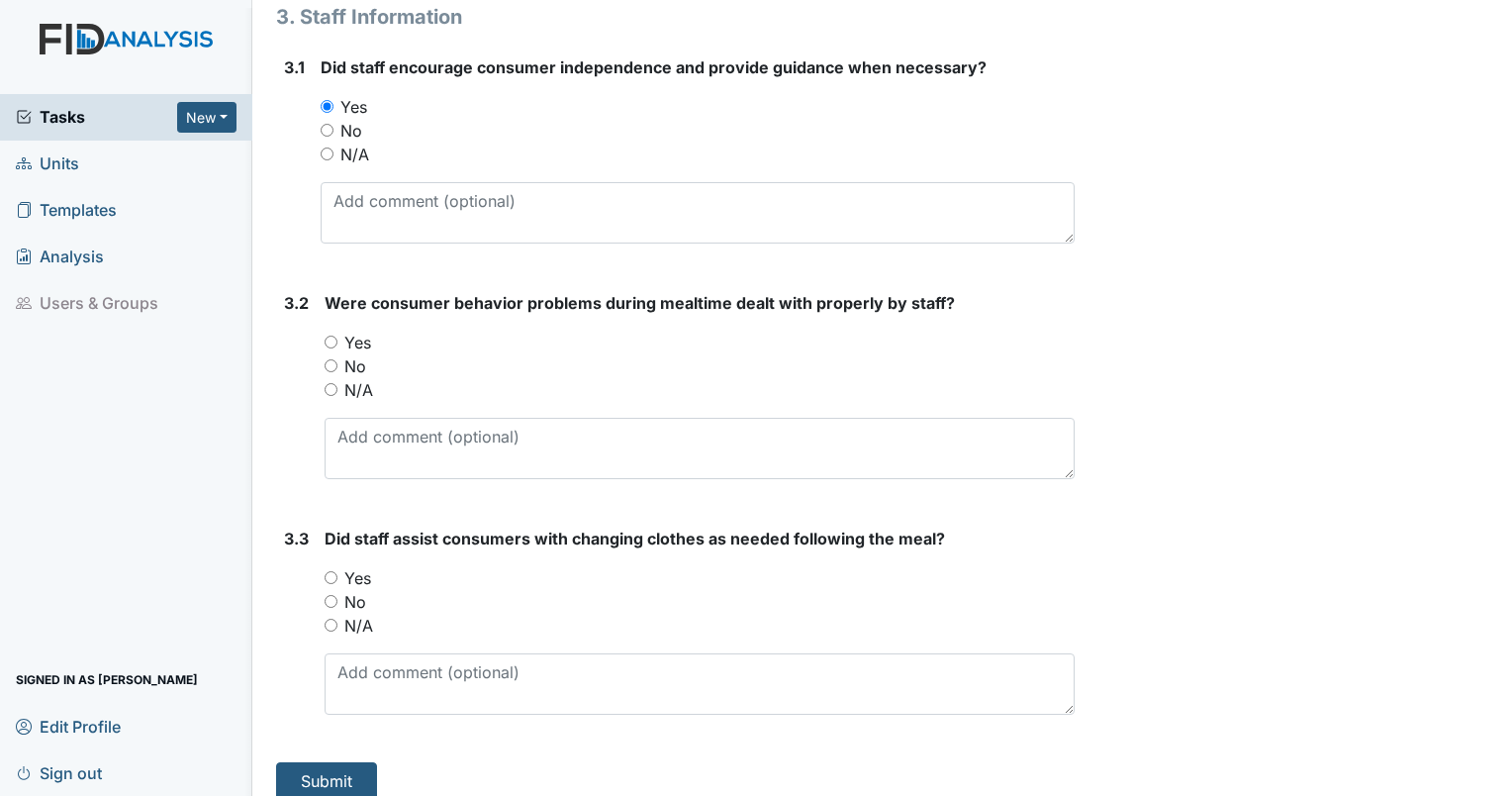 click on "Yes" at bounding box center [331, 577] 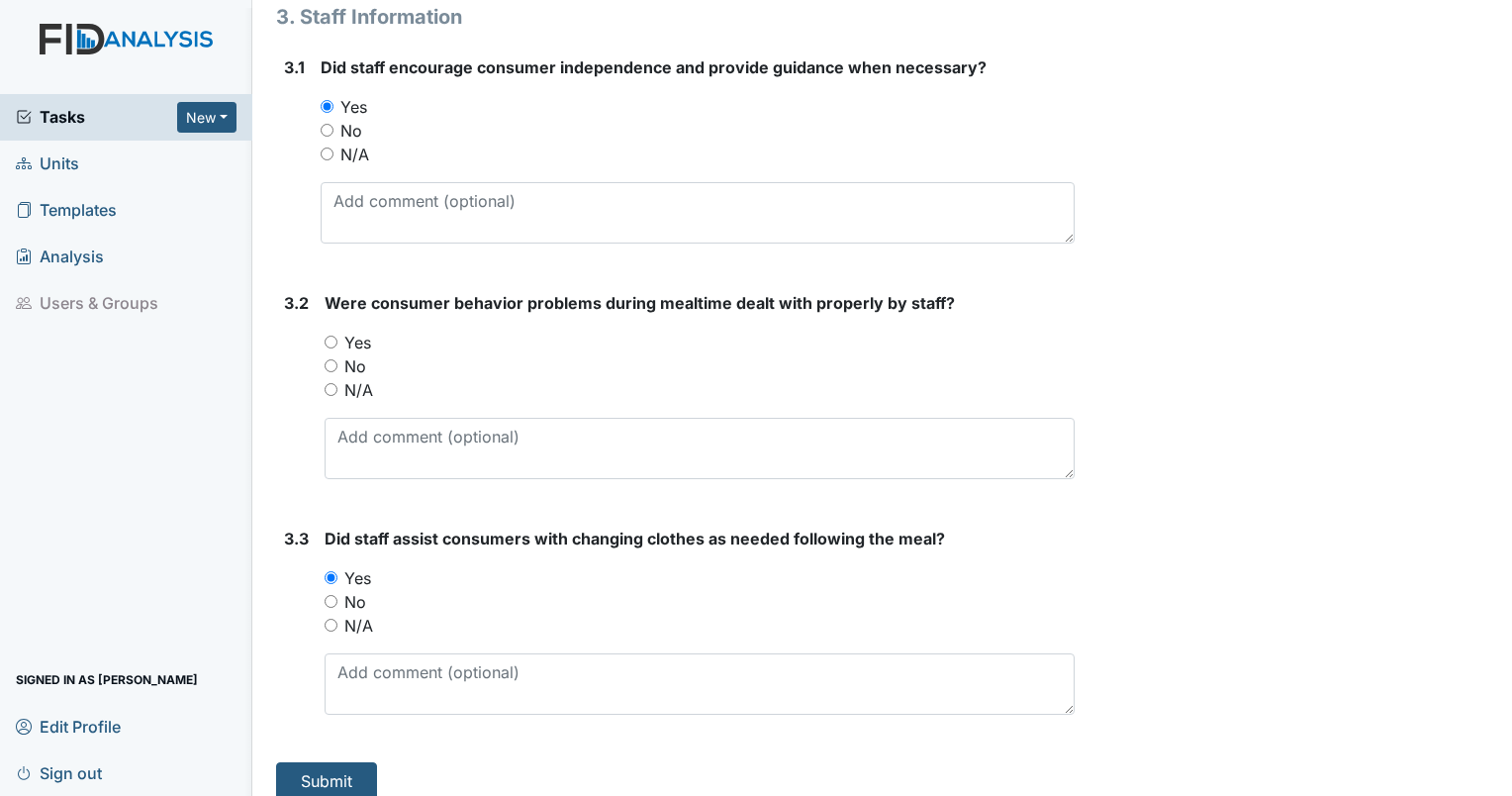 click on "Yes" at bounding box center [331, 342] 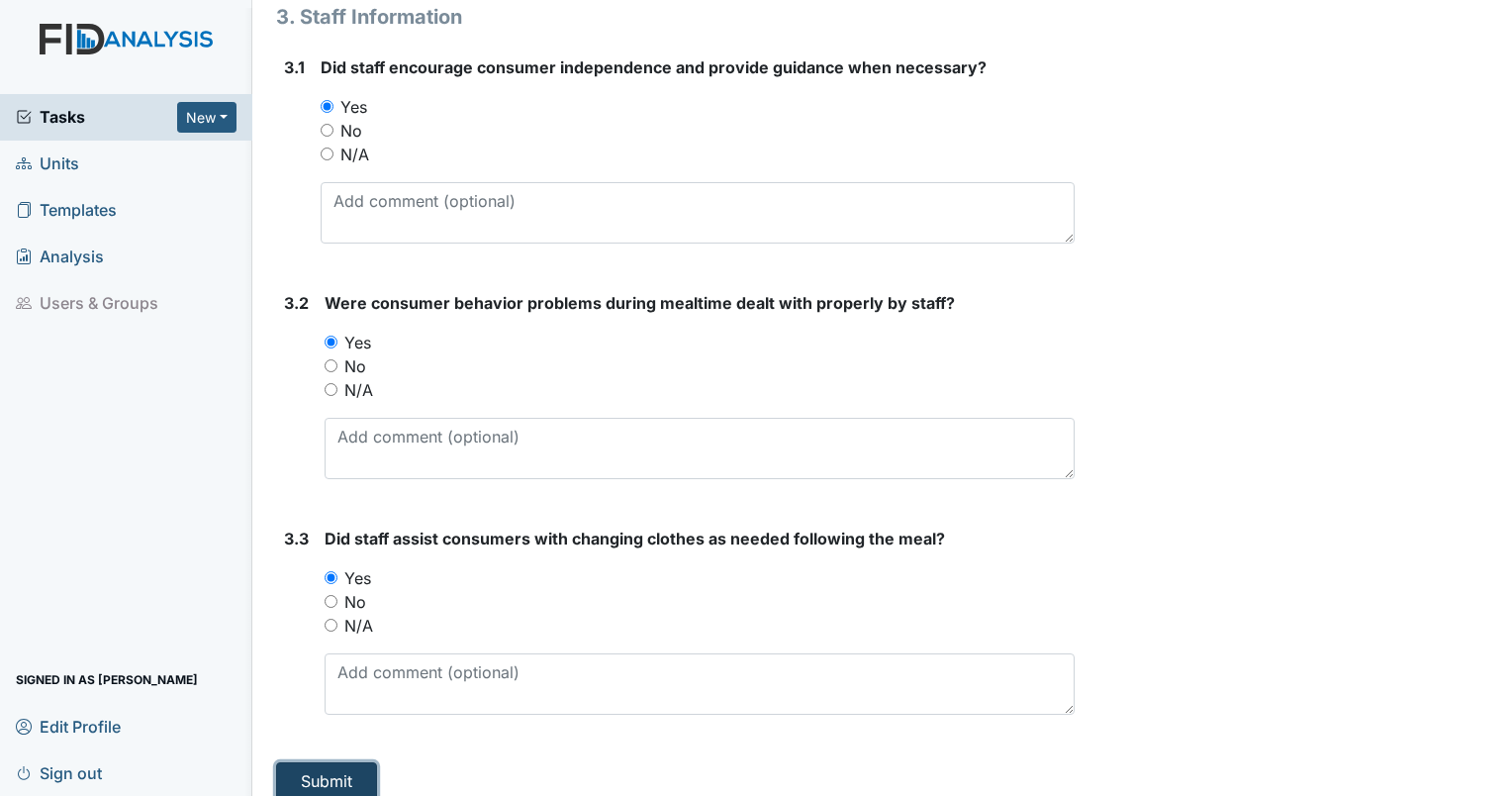 click on "Submit" at bounding box center (327, 781) 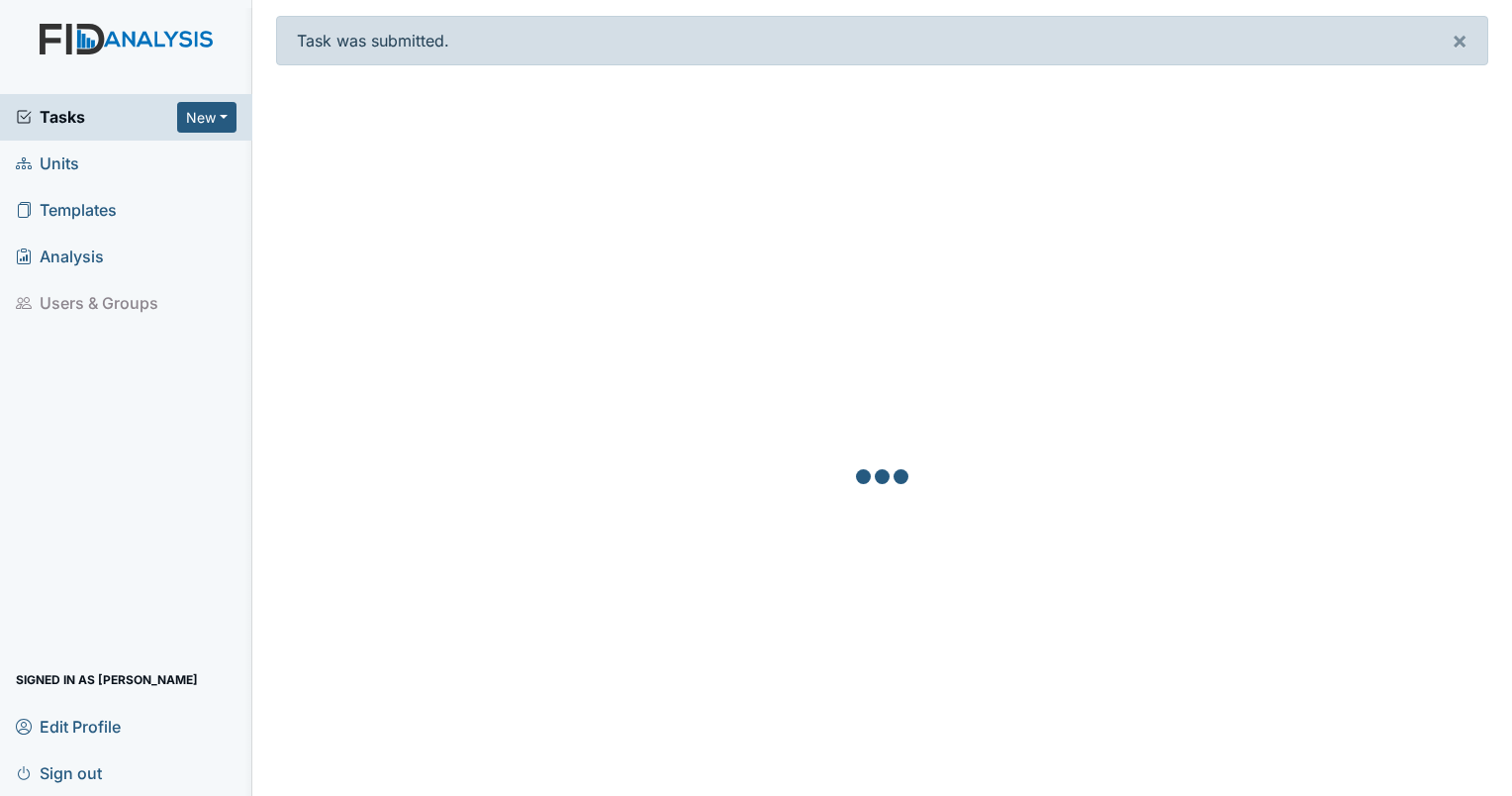 scroll, scrollTop: 0, scrollLeft: 0, axis: both 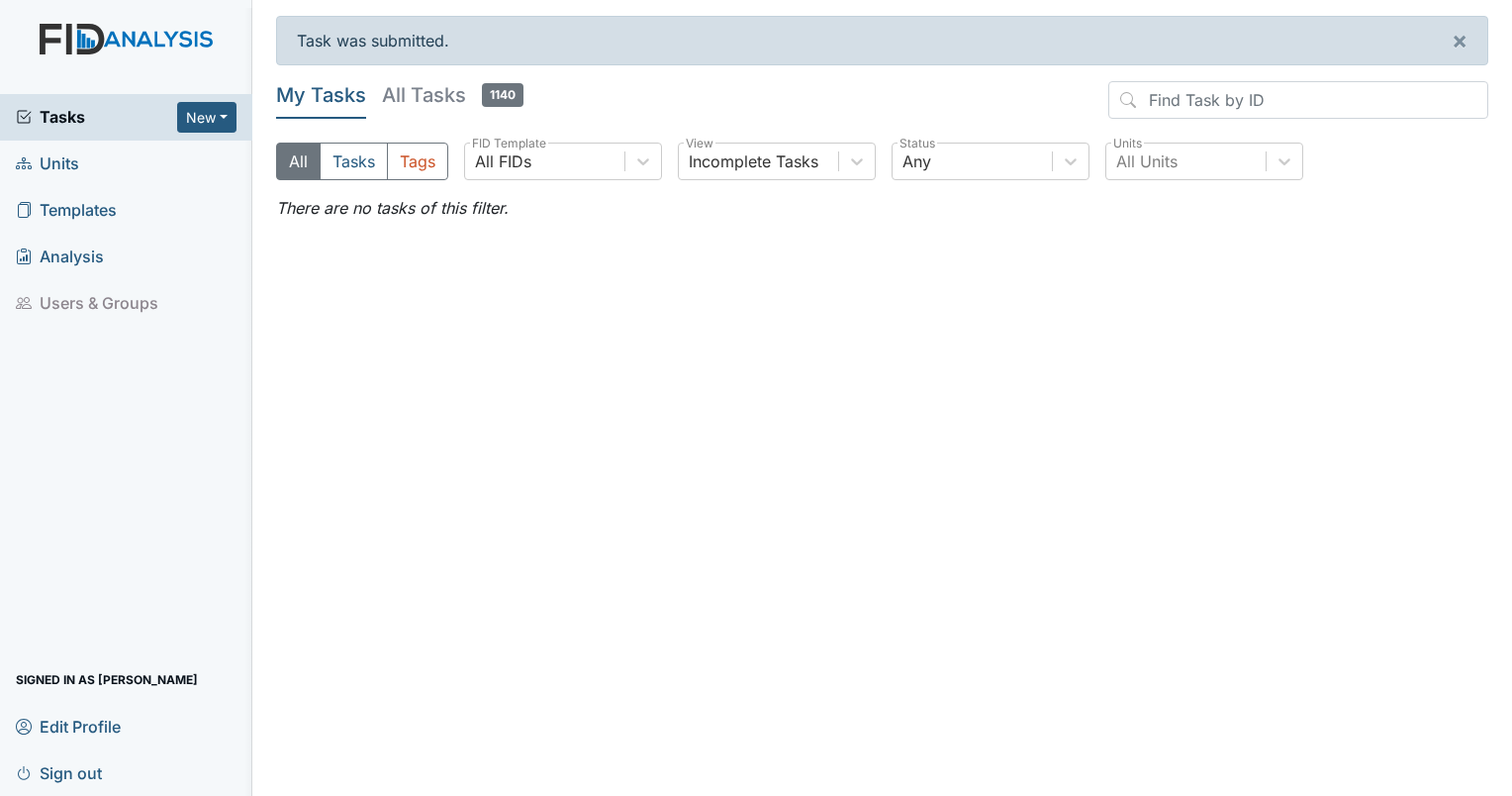 click on "Units" at bounding box center (47, 163) 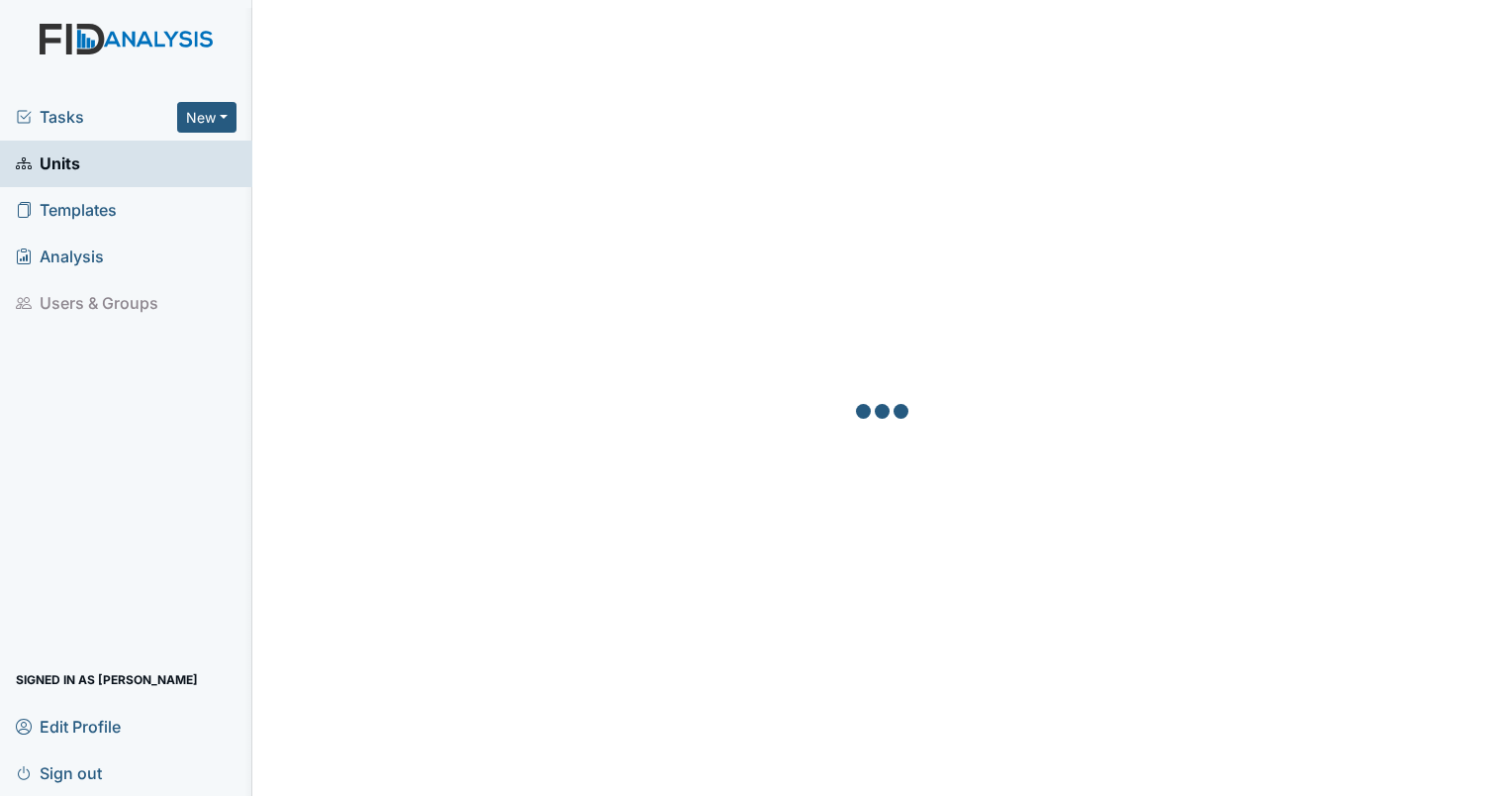 scroll, scrollTop: 0, scrollLeft: 0, axis: both 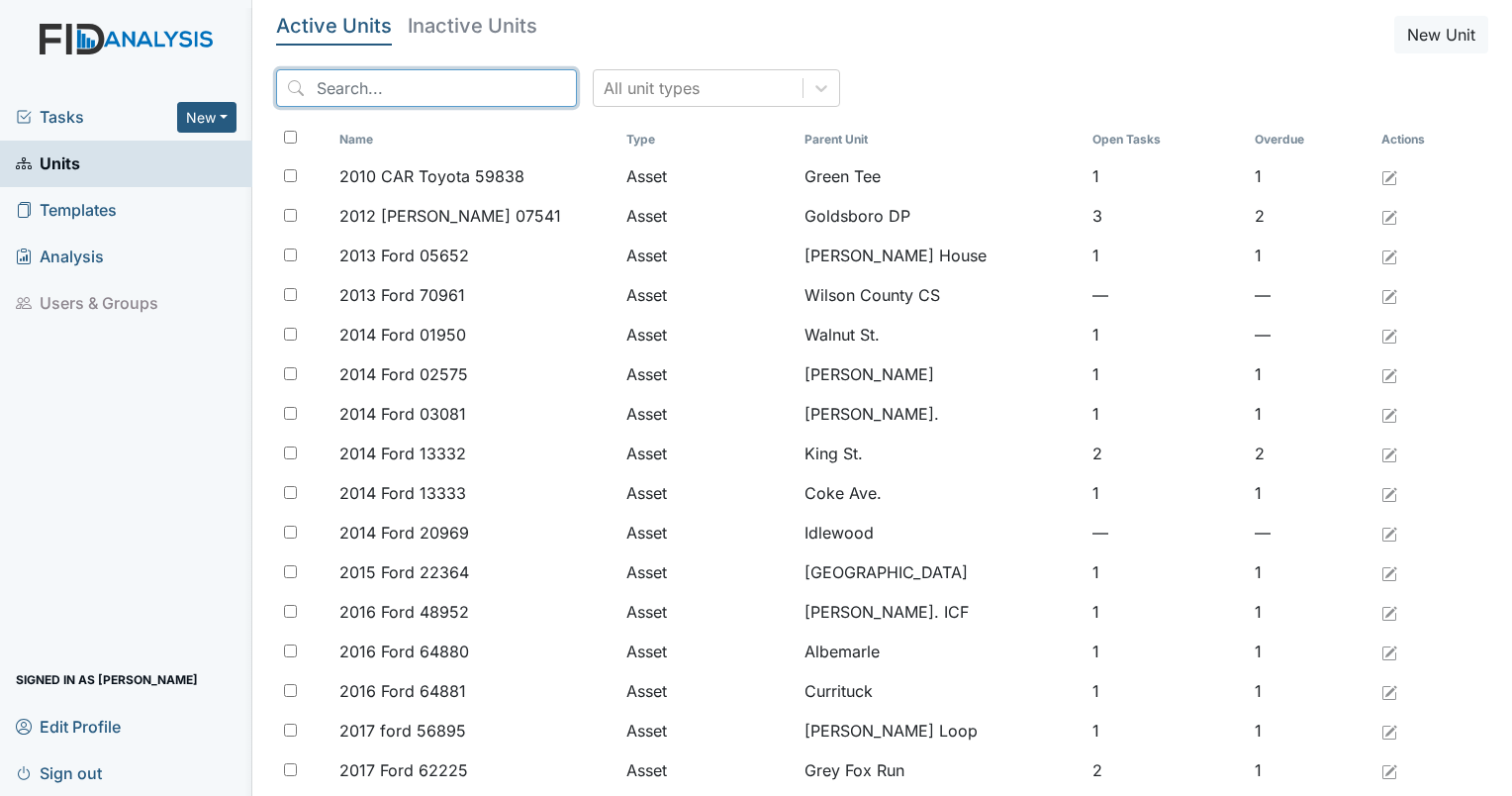 click at bounding box center [426, 88] 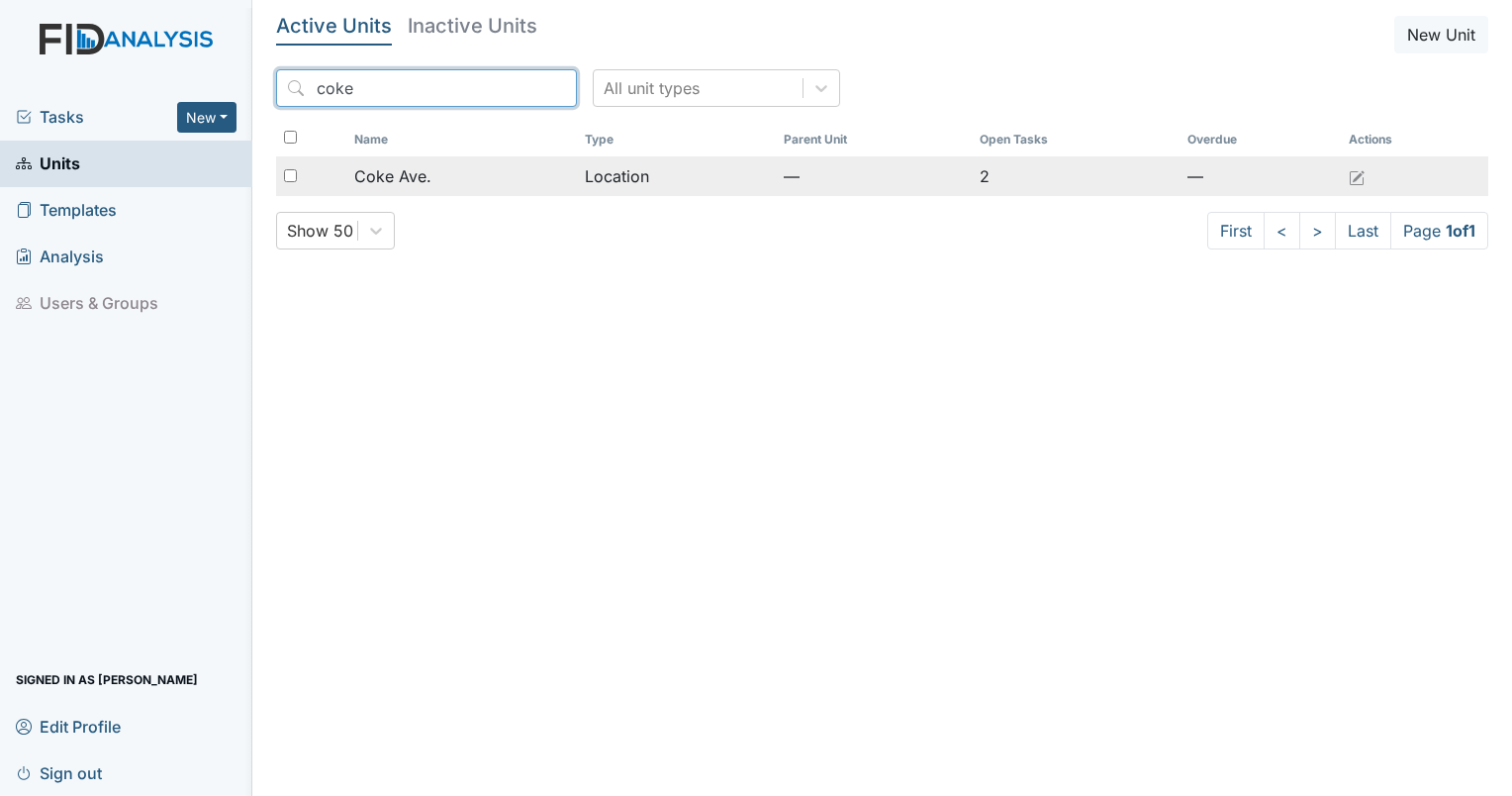 type on "coke" 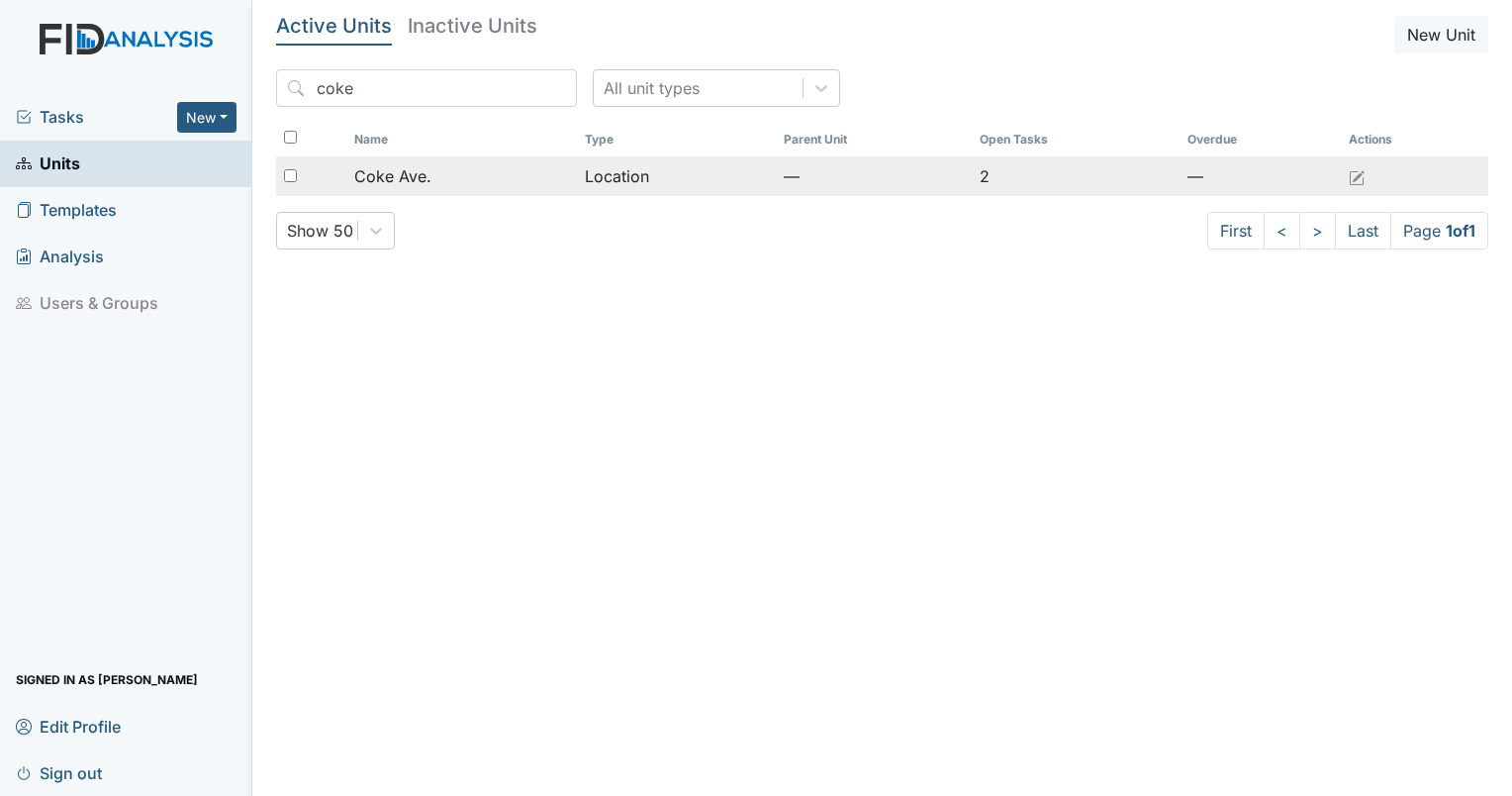 click on "Location" at bounding box center (676, 176) 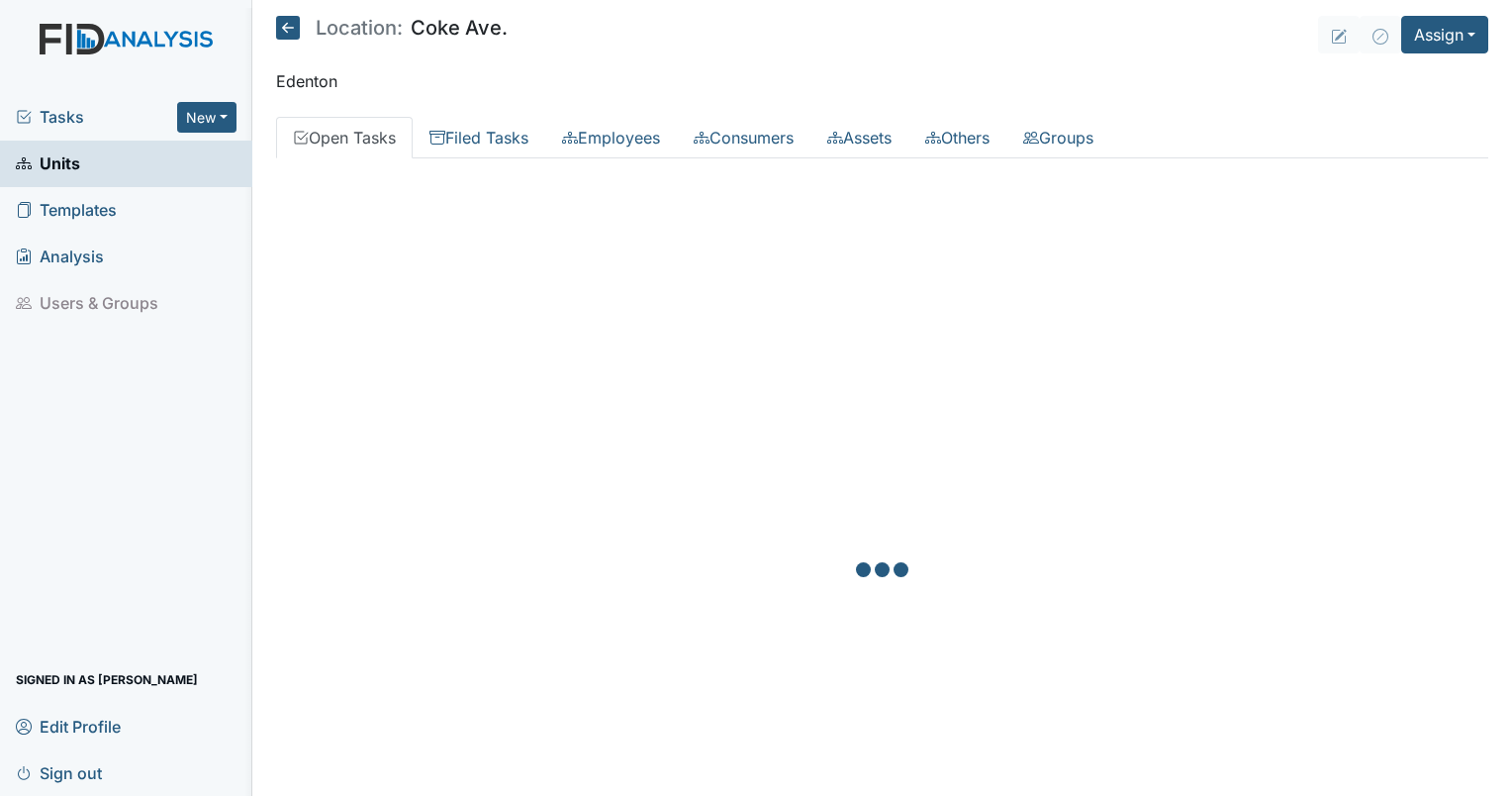 scroll, scrollTop: 0, scrollLeft: 0, axis: both 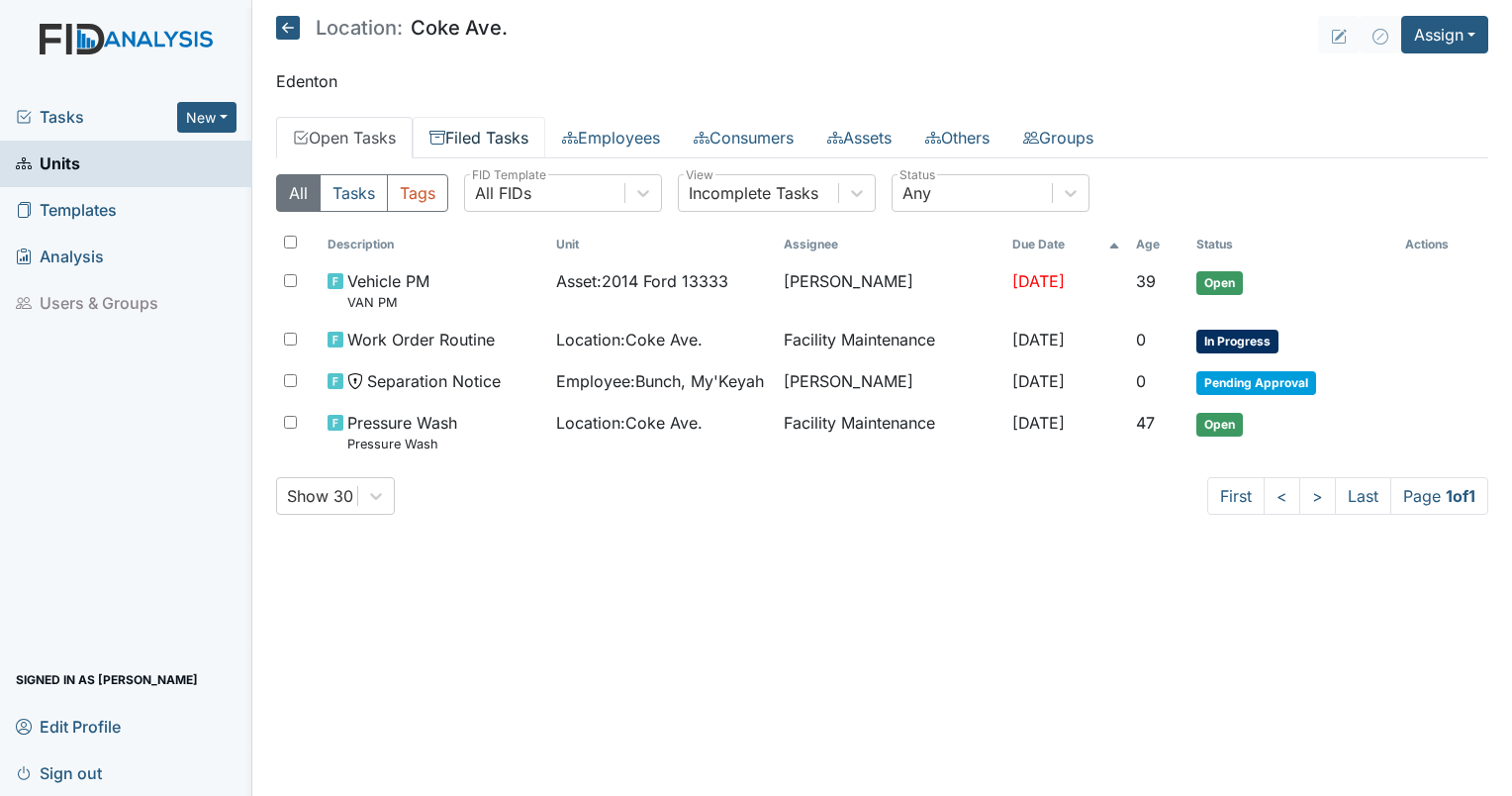 click on "Filed Tasks" at bounding box center [479, 138] 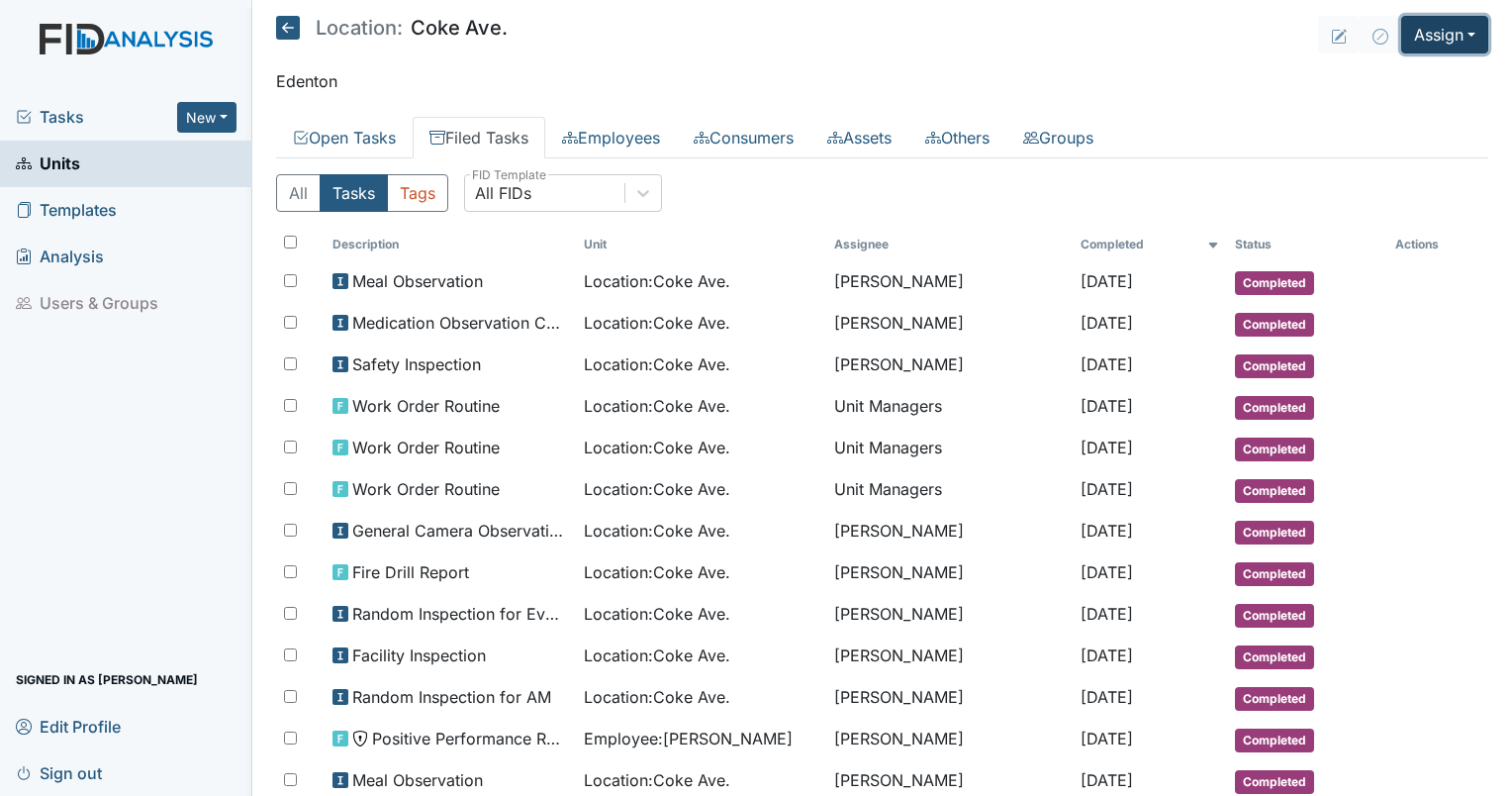 click on "Assign" at bounding box center [1445, 35] 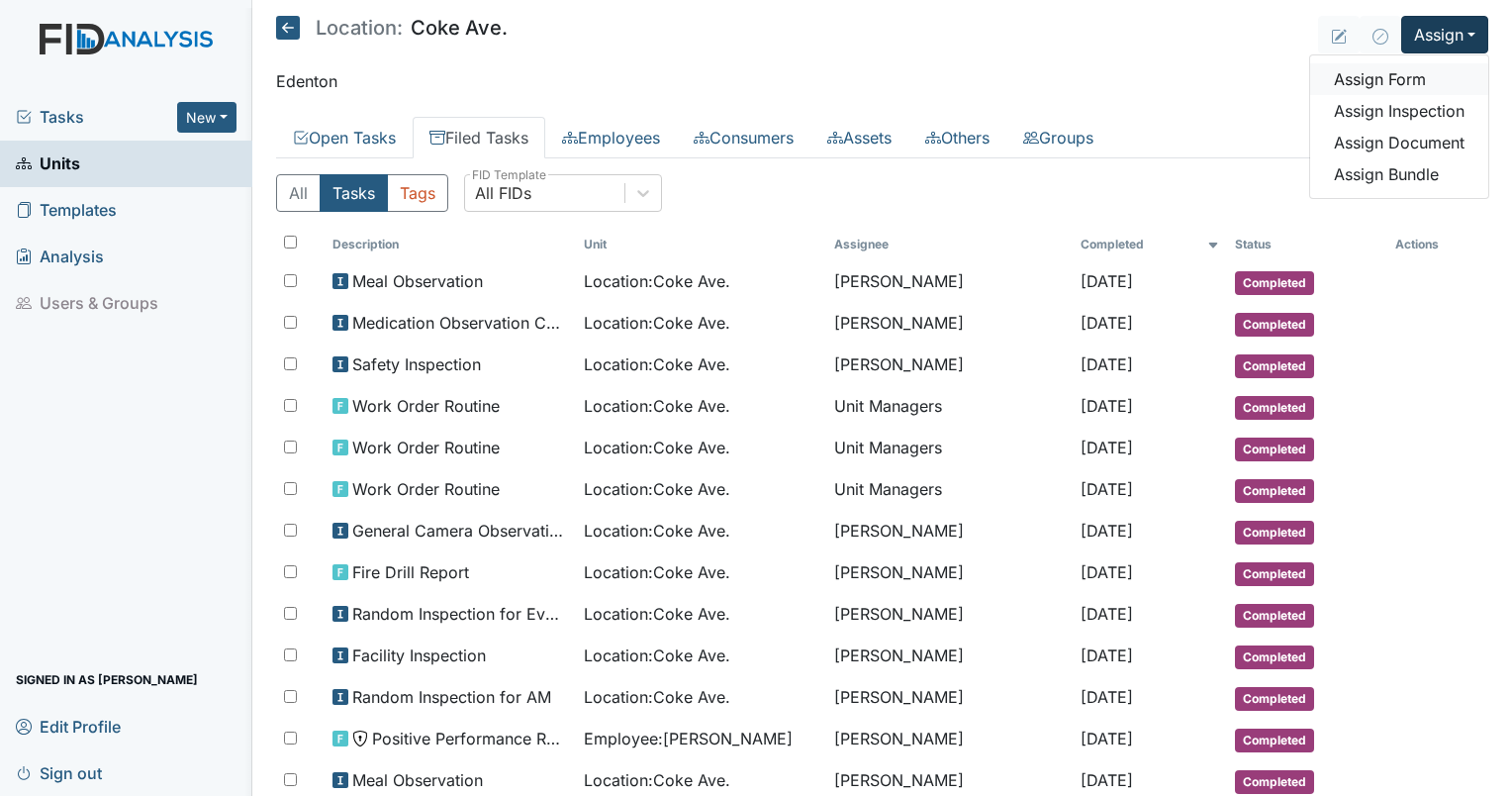 click on "Assign Form" at bounding box center [1399, 79] 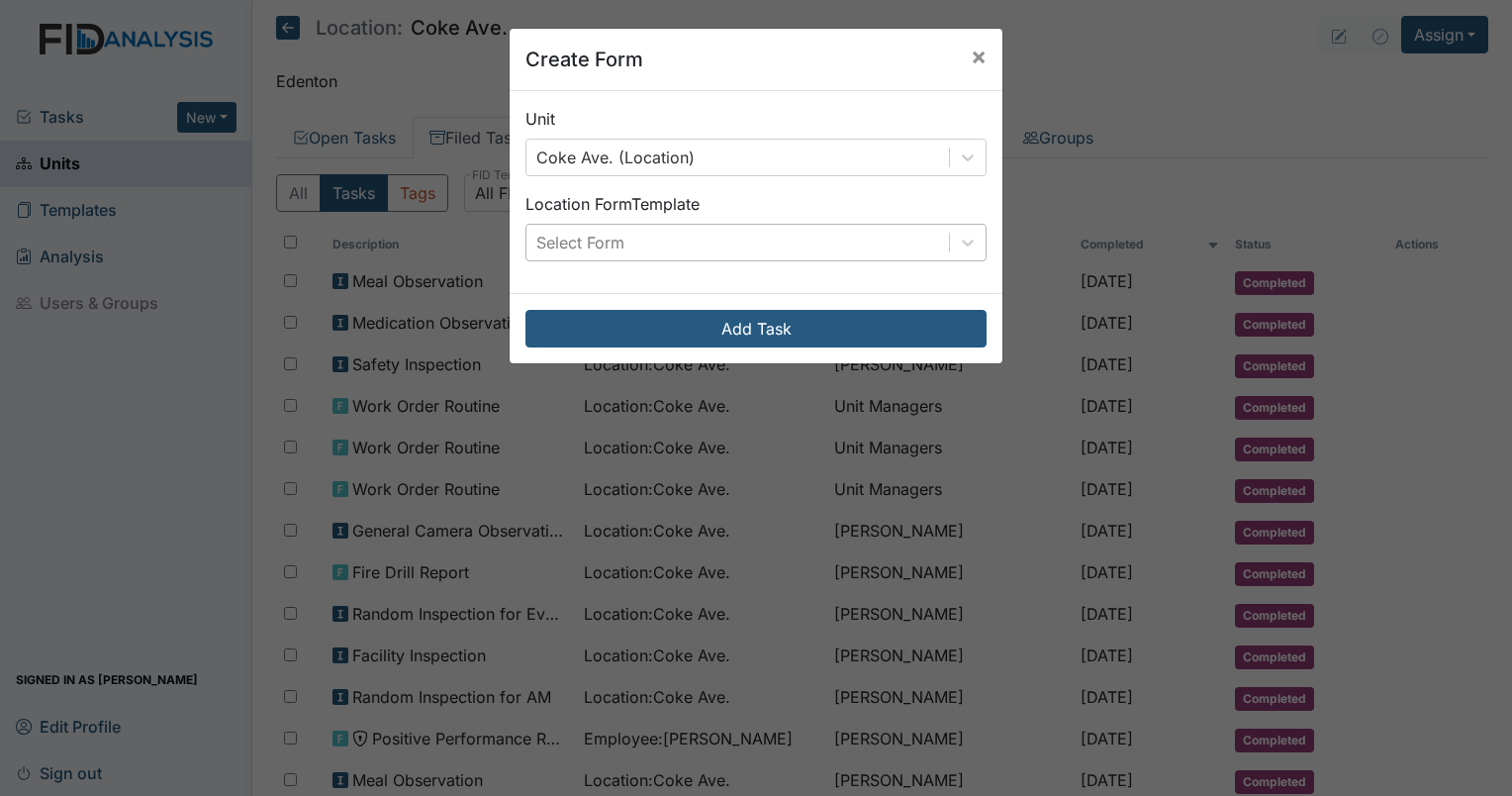 click on "Select Form" at bounding box center (737, 243) 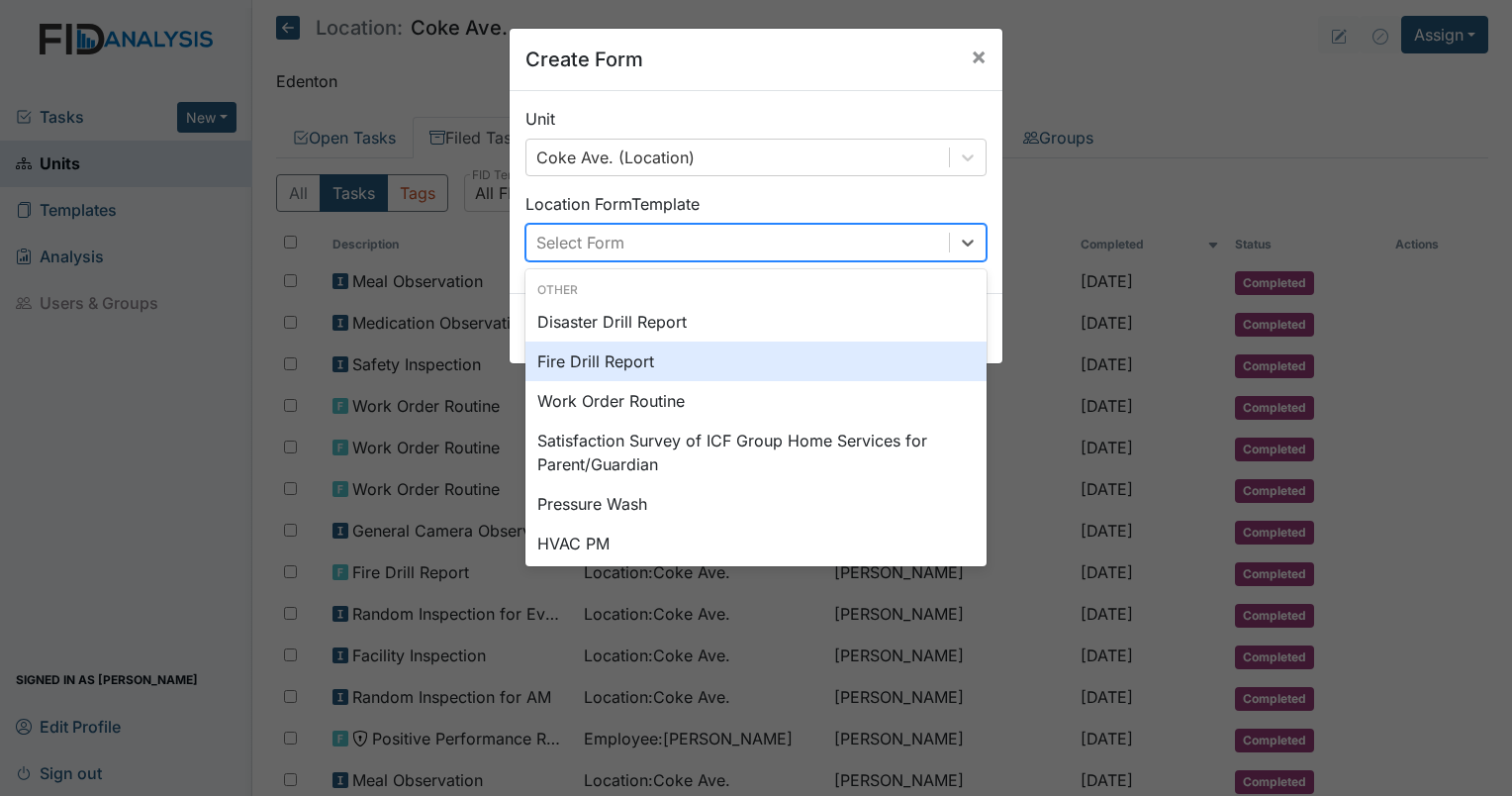 click on "Fire Drill Report" at bounding box center [756, 361] 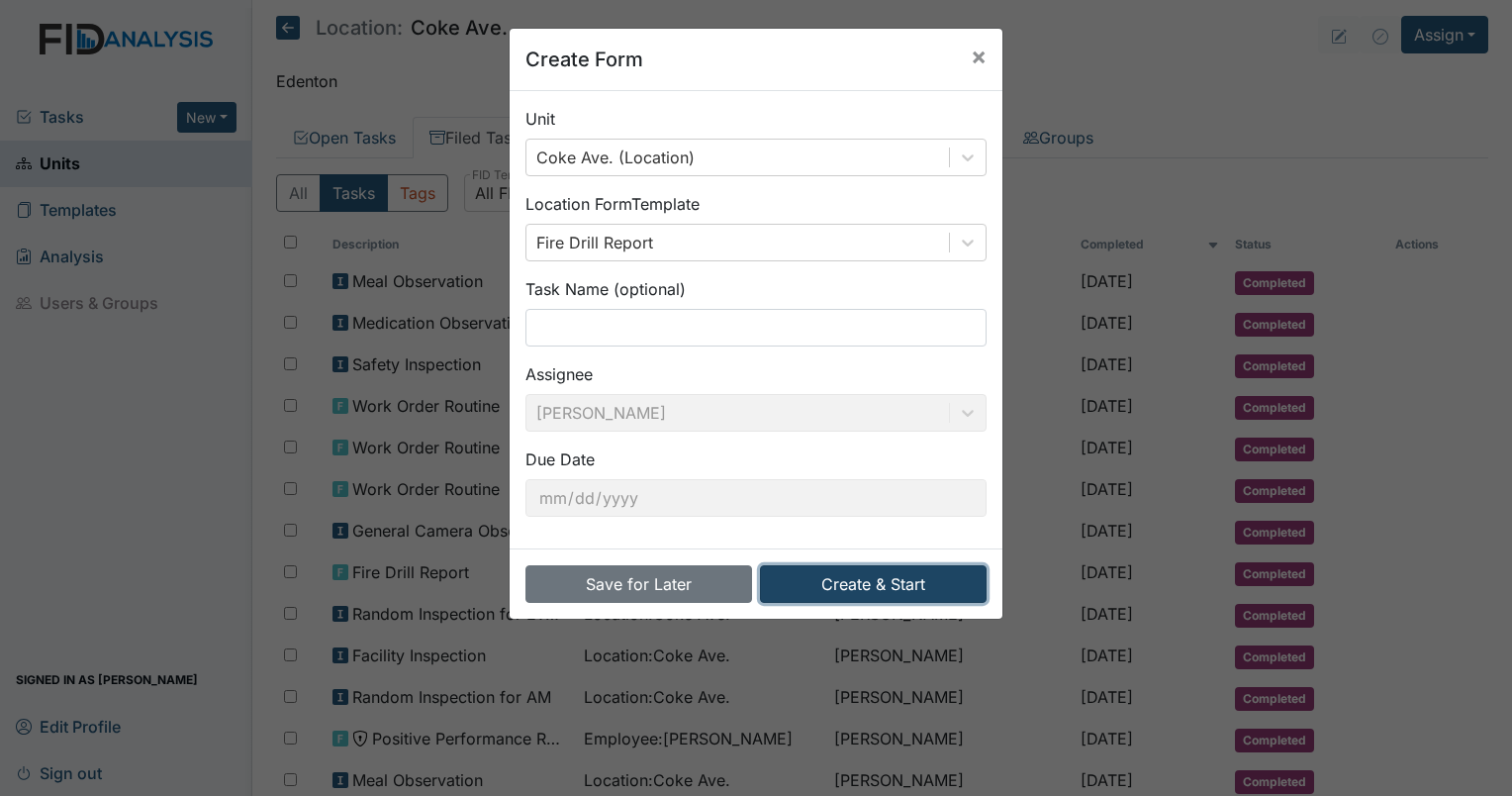 drag, startPoint x: 888, startPoint y: 588, endPoint x: 1209, endPoint y: 140, distance: 551.1307 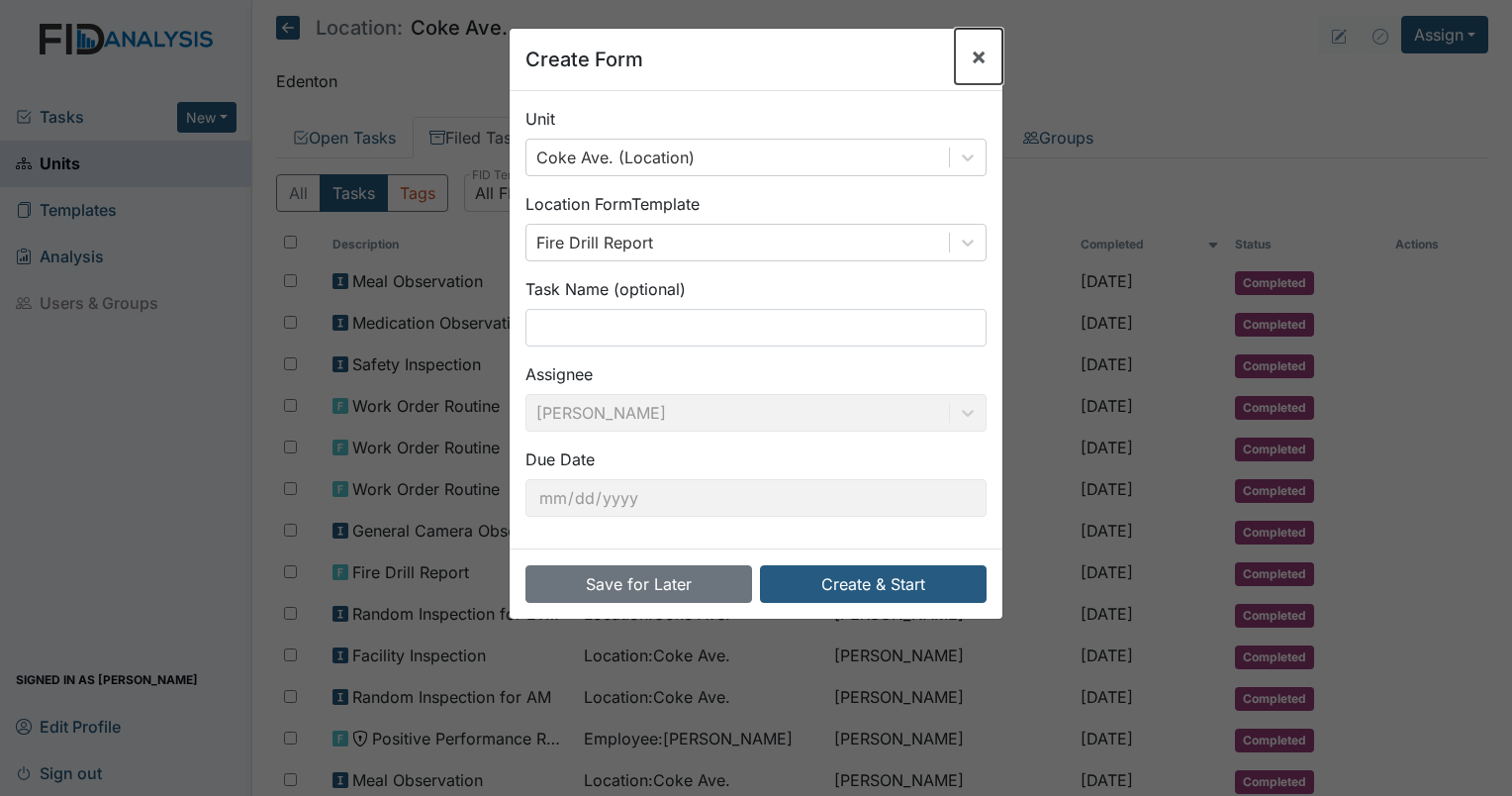 click on "×" at bounding box center (979, 56) 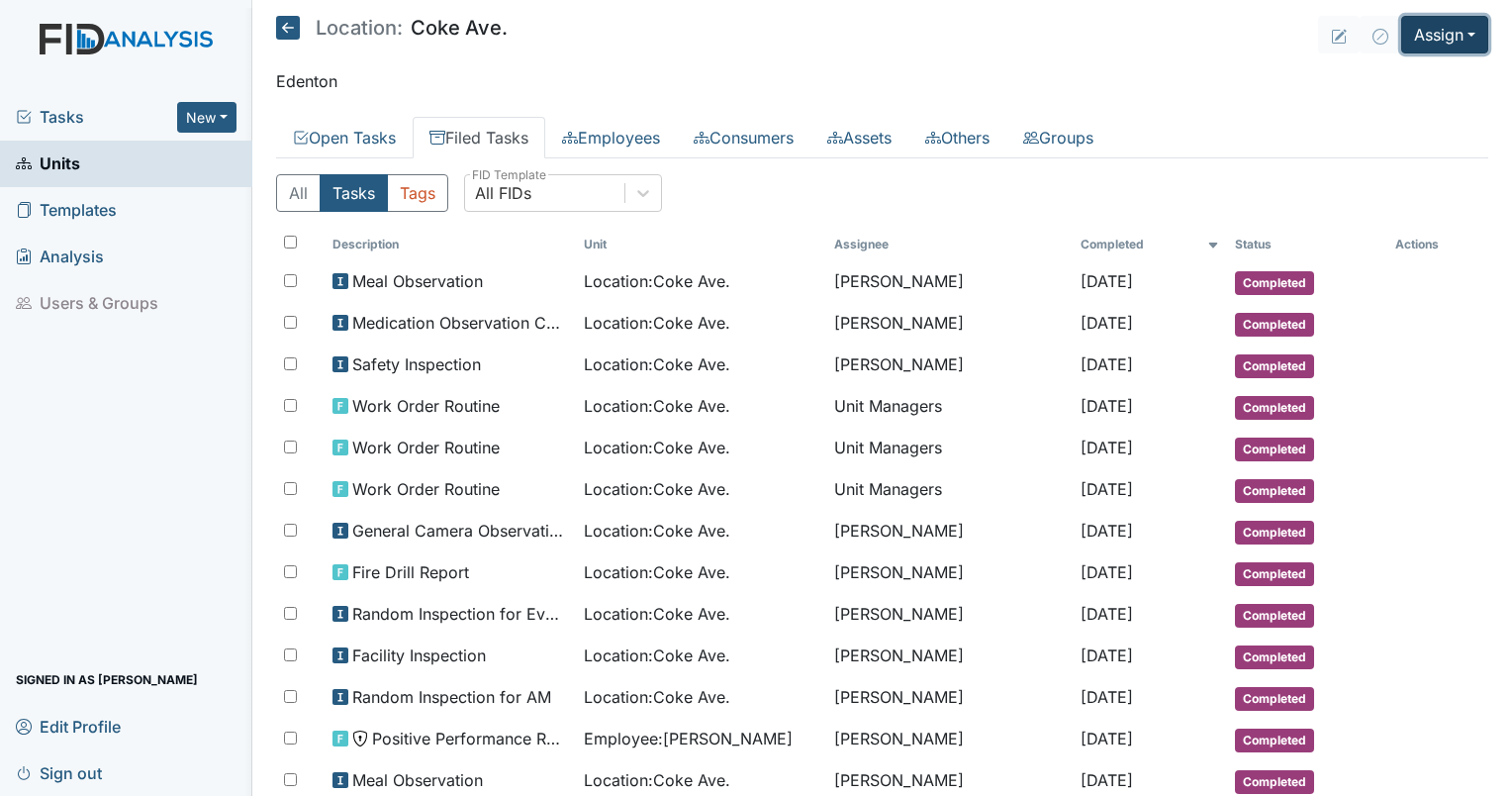 click on "Assign" at bounding box center (1445, 35) 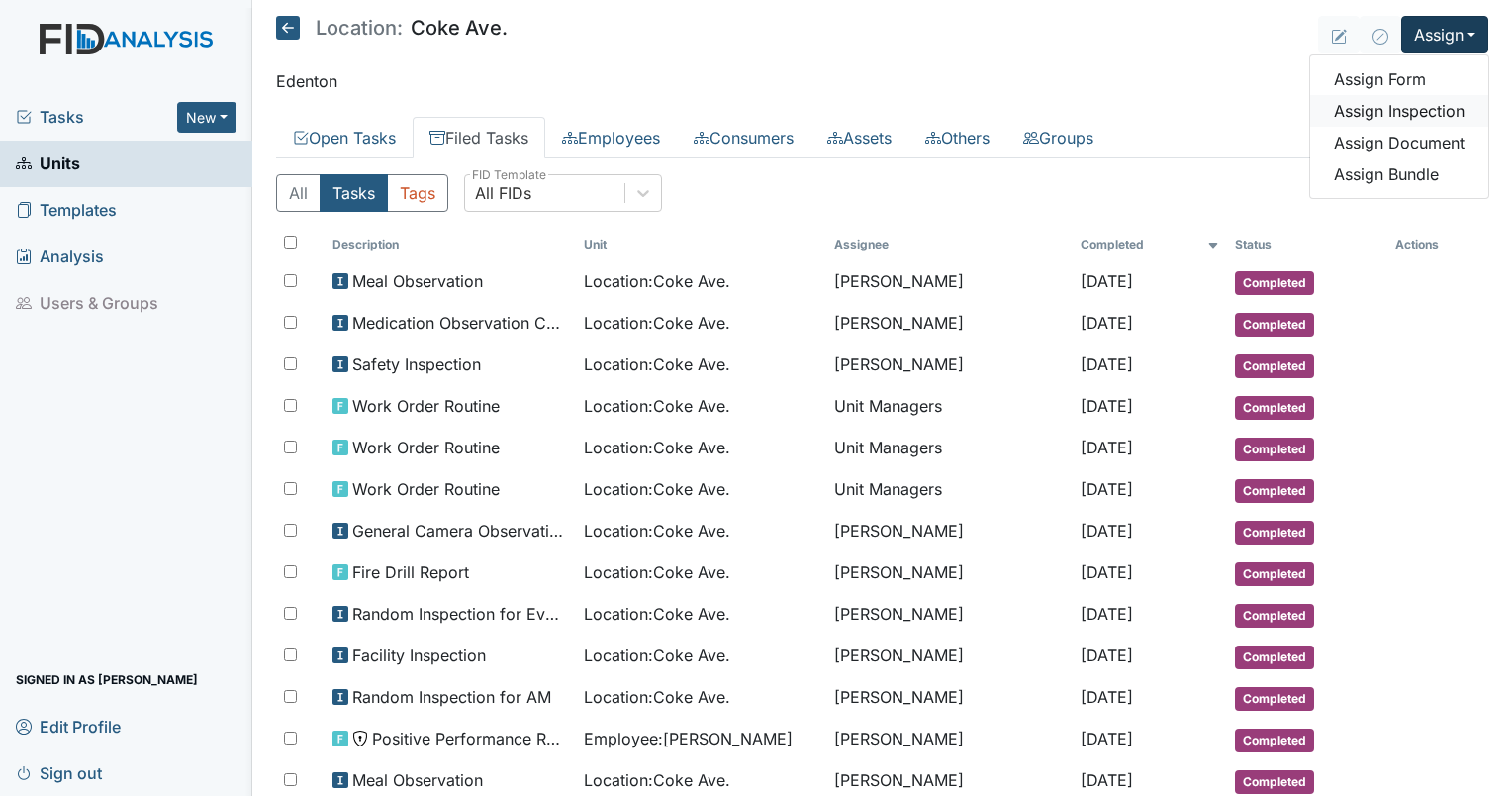 click on "Assign Inspection" at bounding box center [1399, 111] 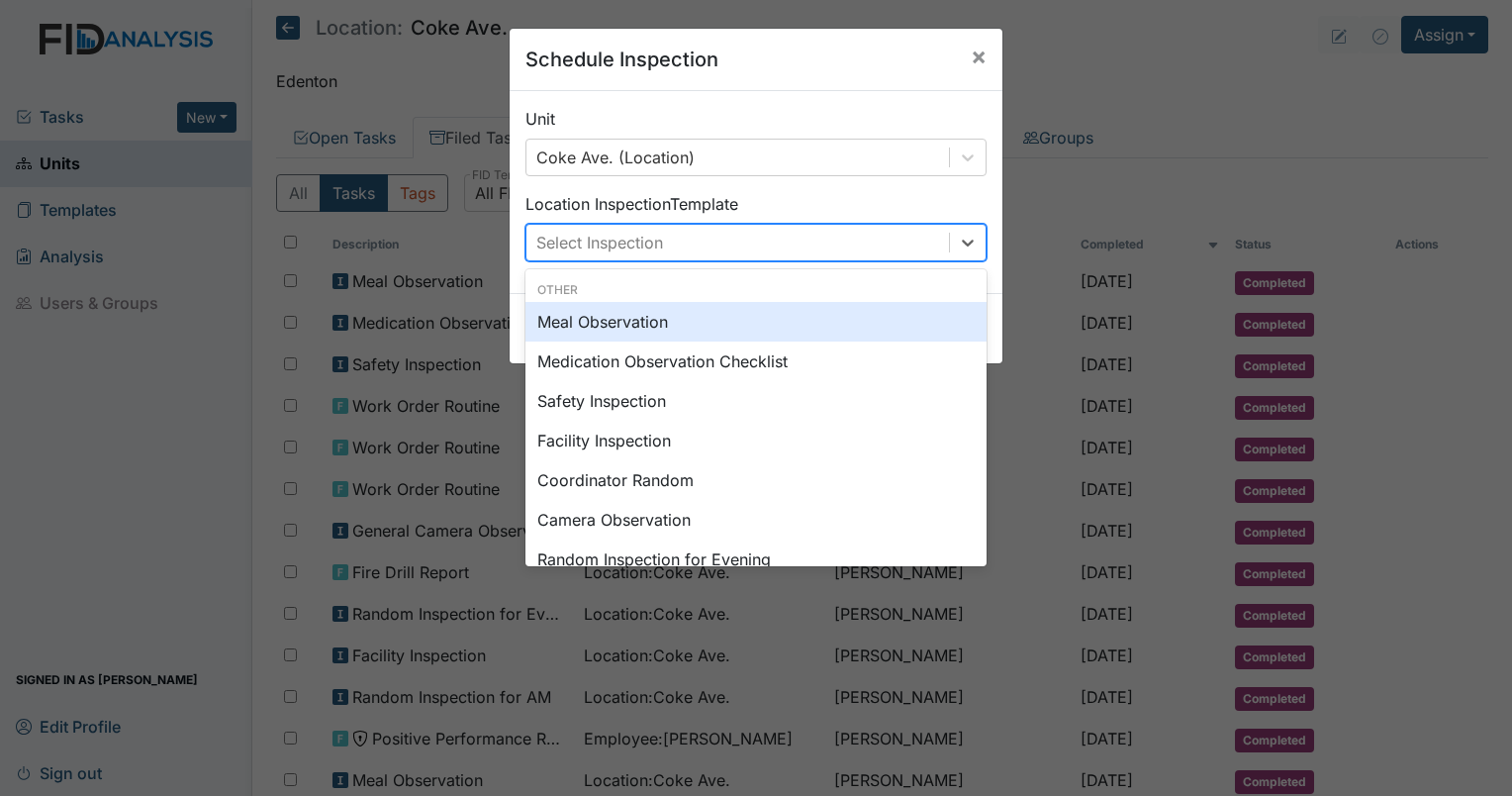 click on "Select Inspection" at bounding box center [737, 243] 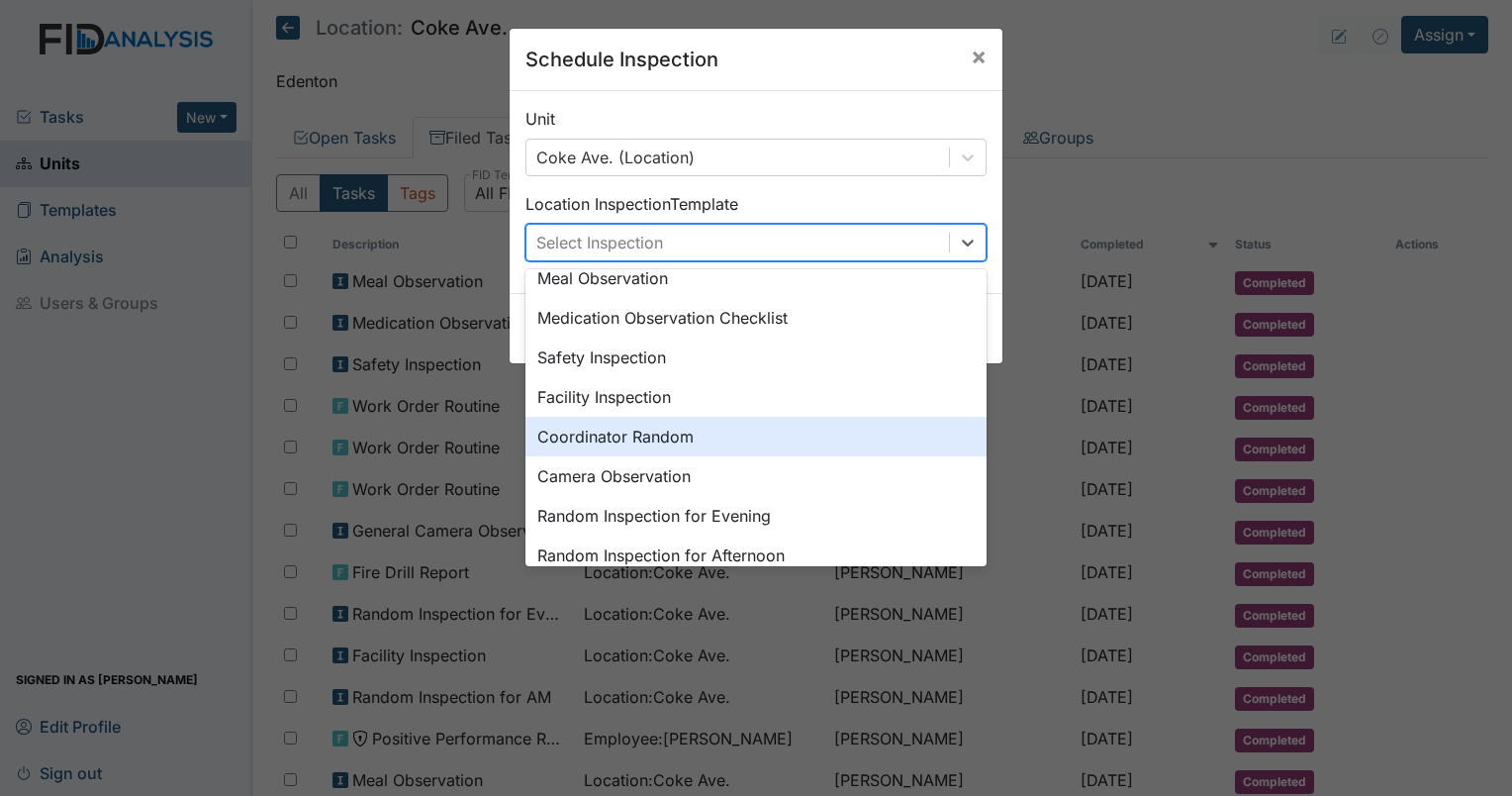 scroll, scrollTop: 0, scrollLeft: 0, axis: both 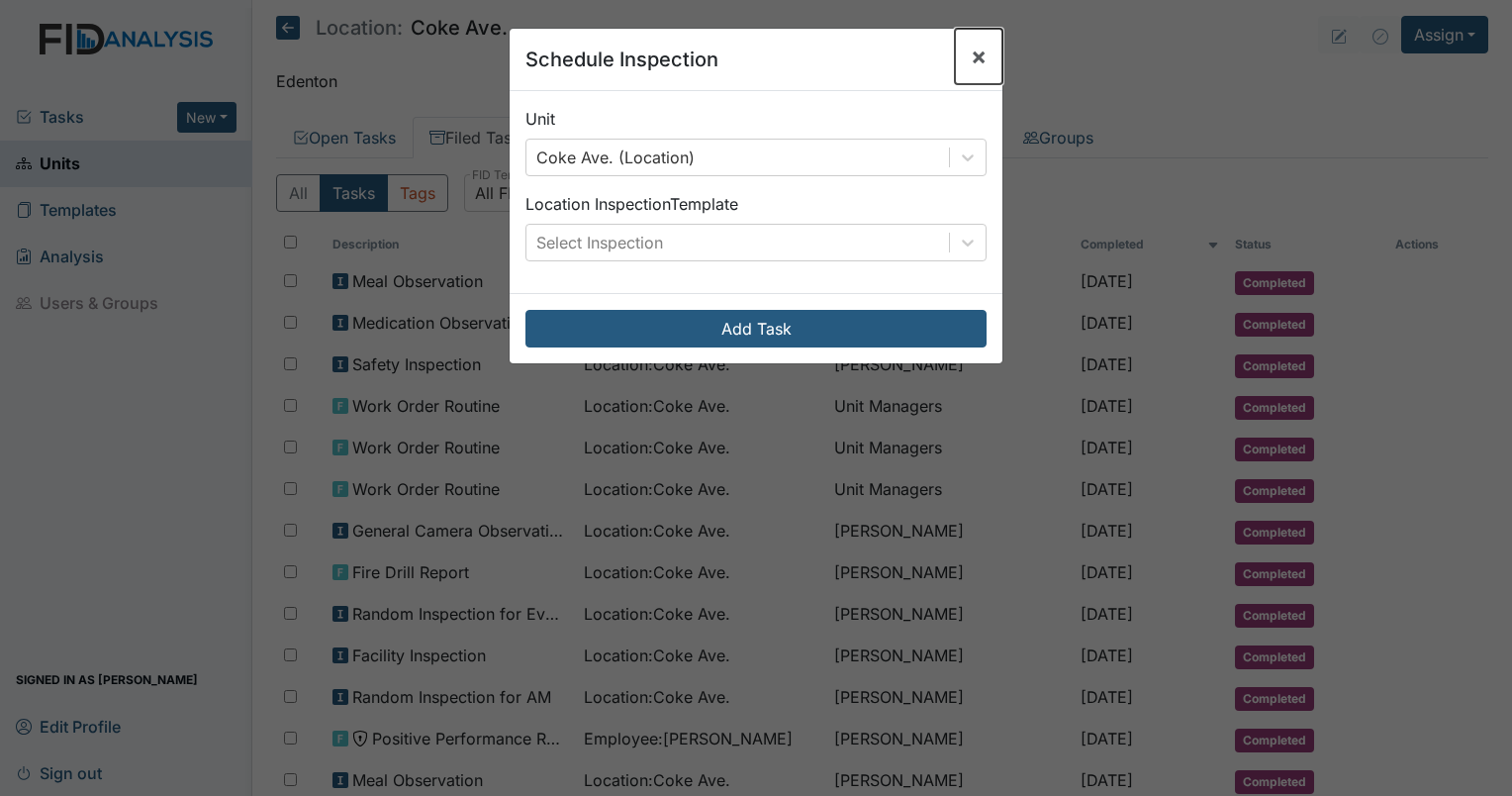 click on "×" at bounding box center (979, 55) 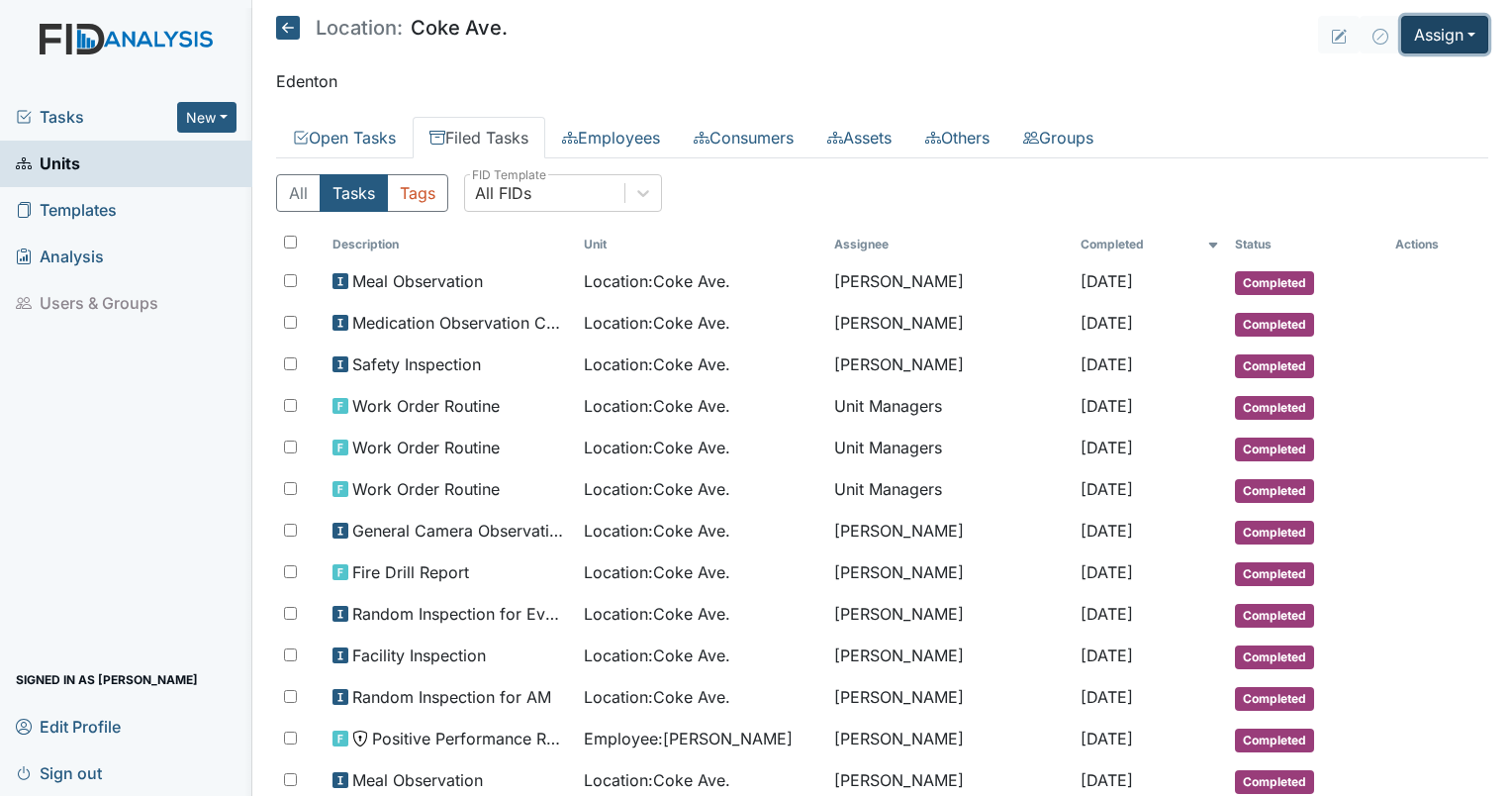 click on "Assign" at bounding box center (1445, 35) 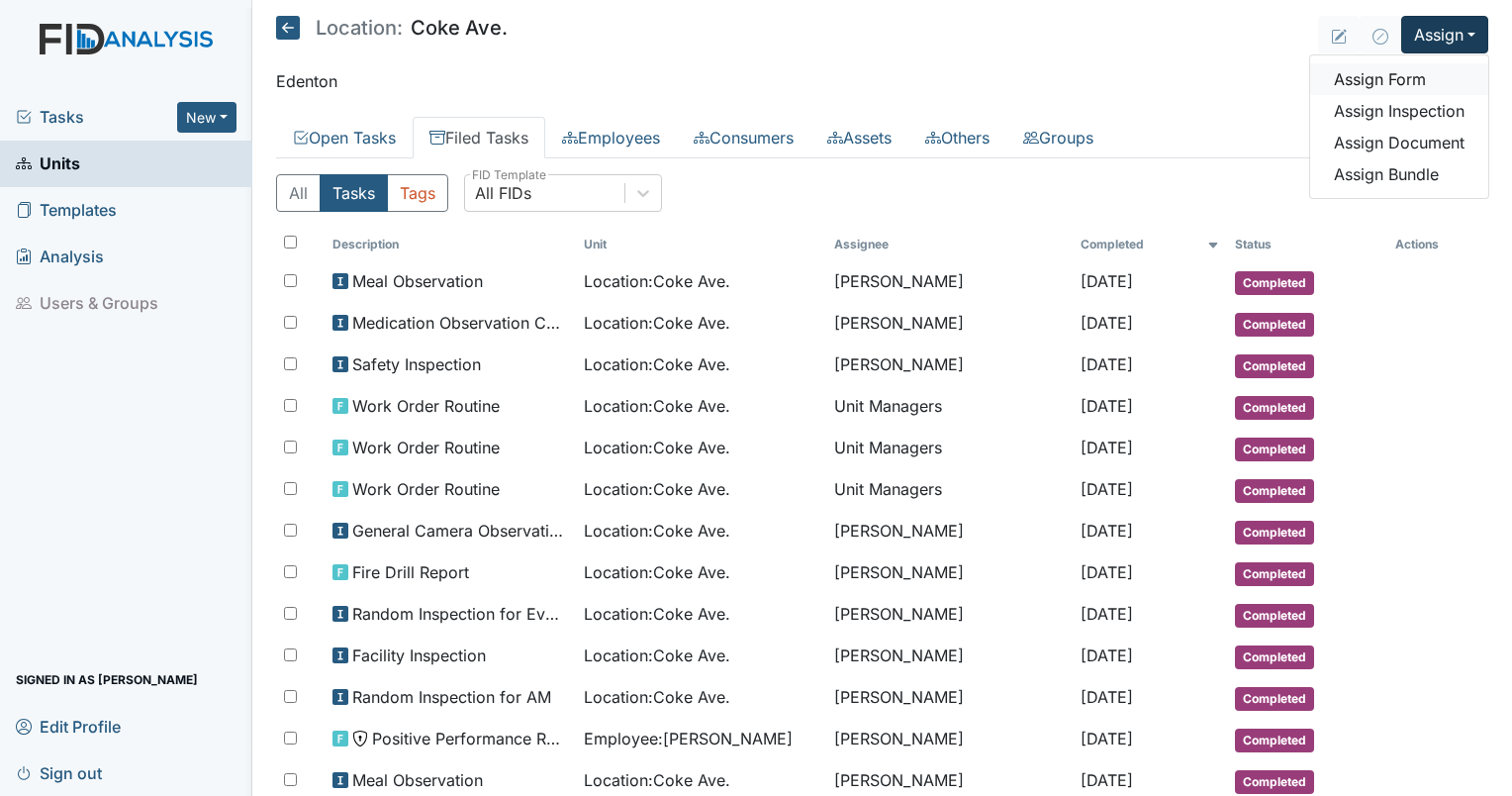 click on "Assign Form" at bounding box center (1399, 79) 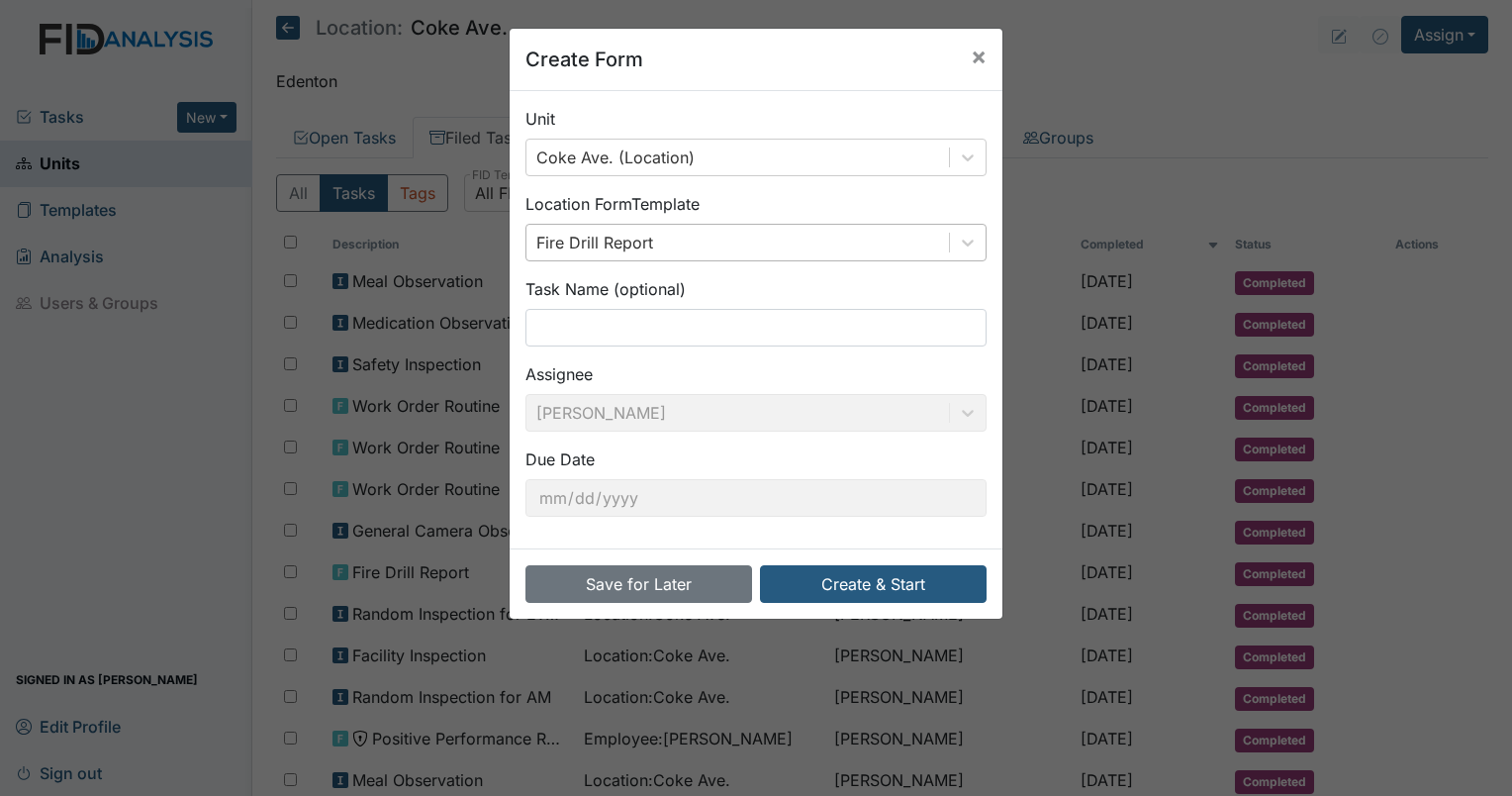 click on "Fire Drill Report" at bounding box center [595, 243] 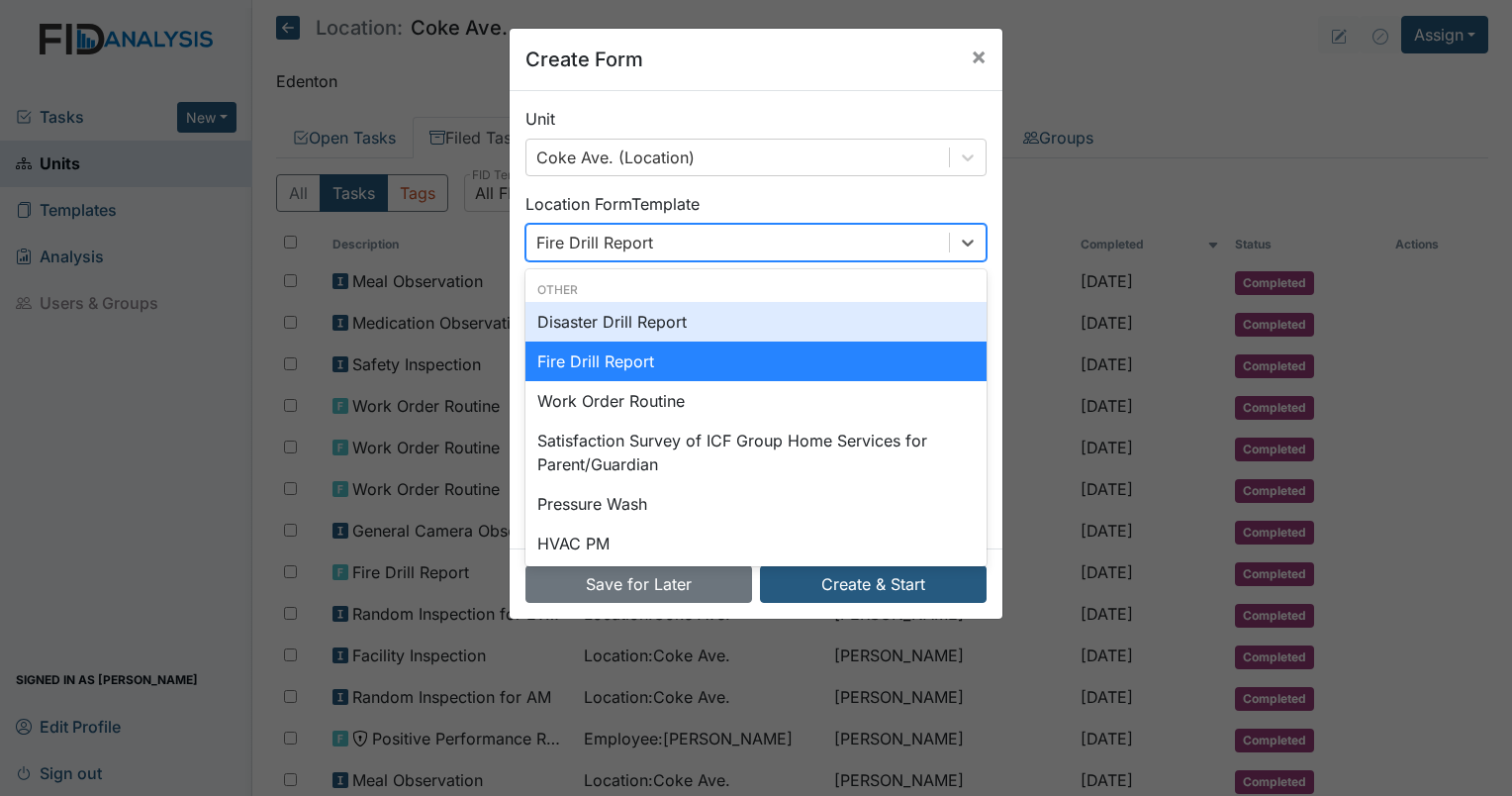click on "Disaster Drill Report" at bounding box center (756, 322) 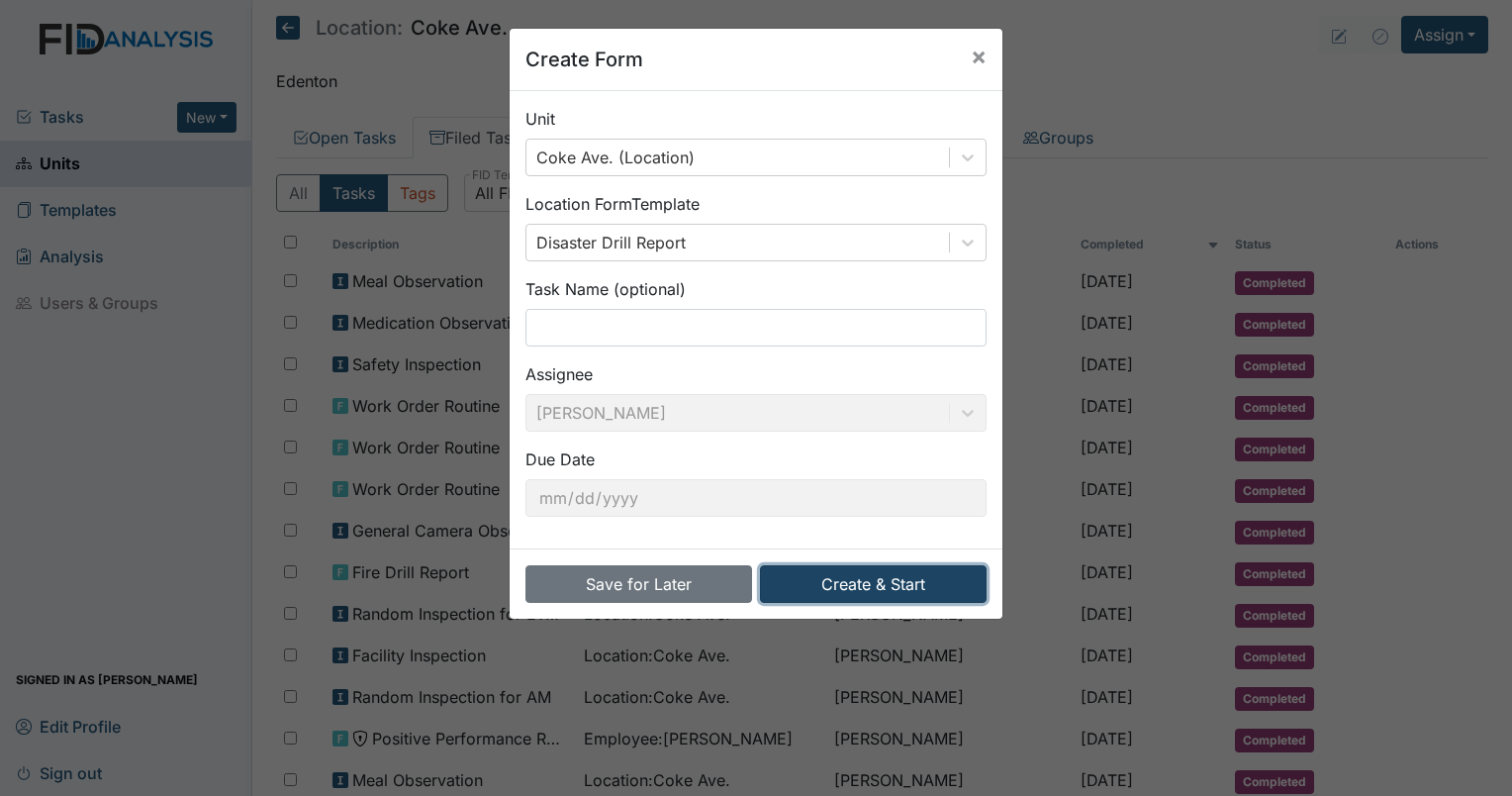 click on "Create & Start" at bounding box center (873, 584) 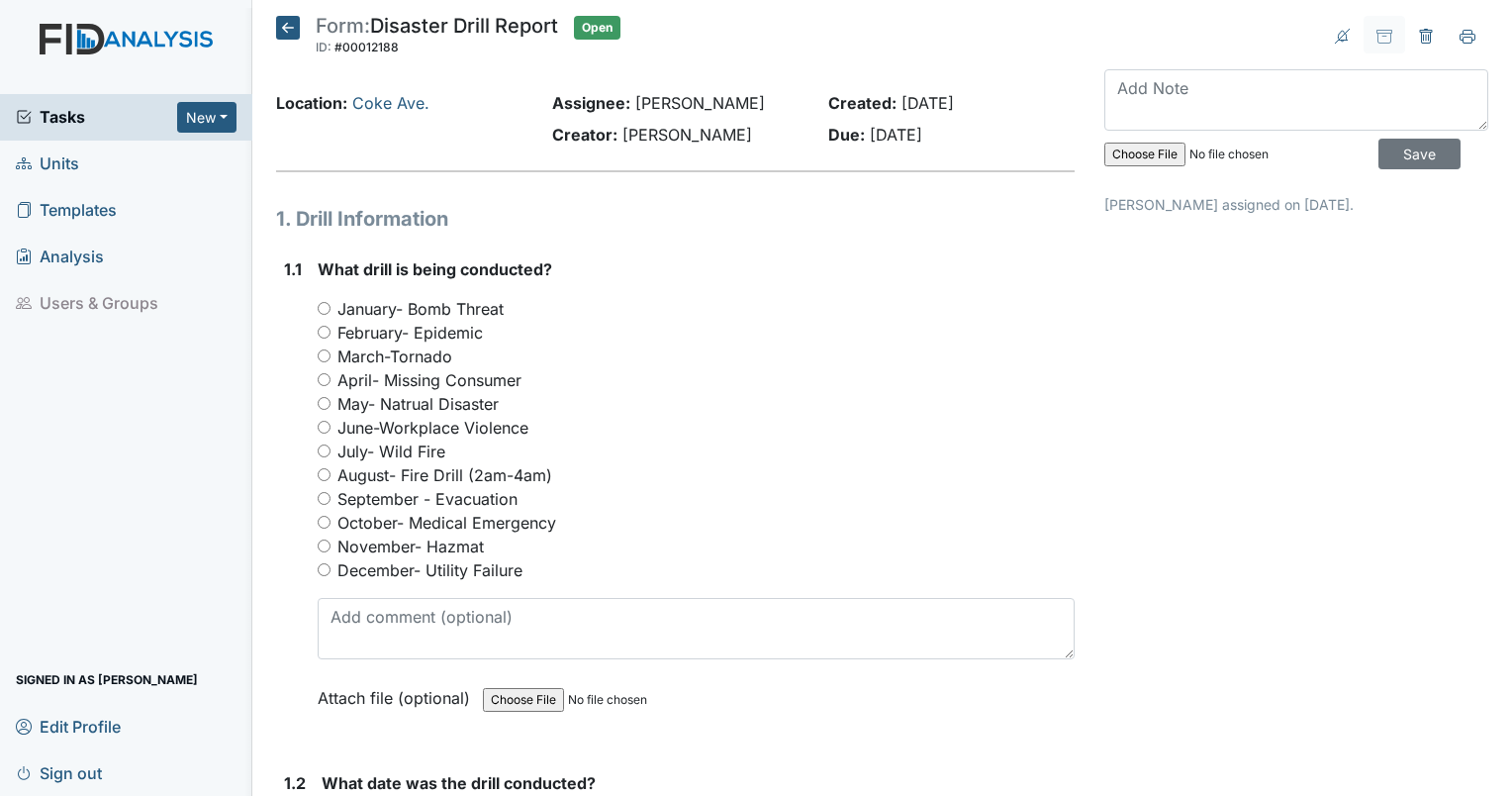 scroll, scrollTop: 0, scrollLeft: 0, axis: both 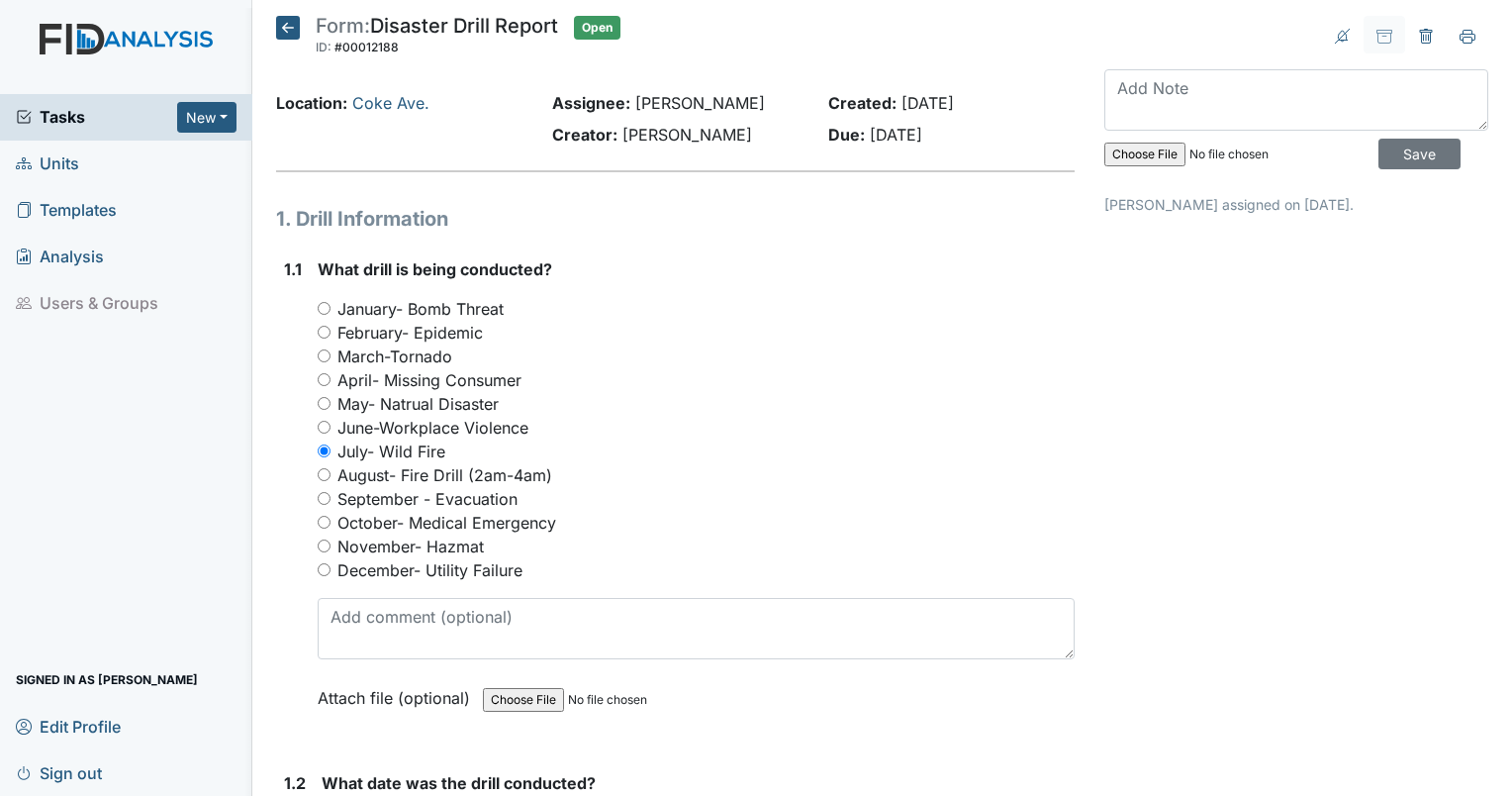 click at bounding box center (1239, 154) 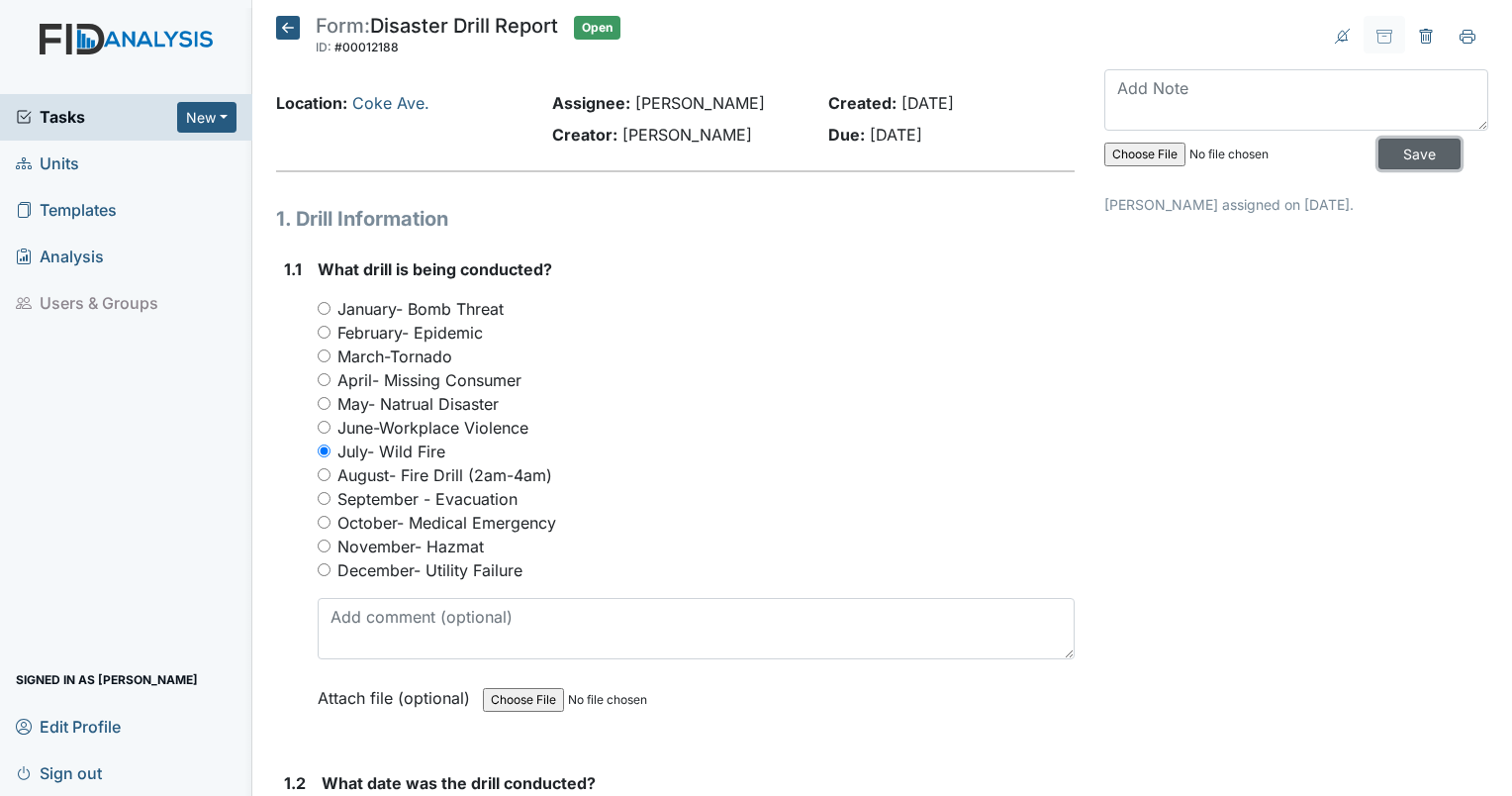 click on "Save" at bounding box center [1419, 153] 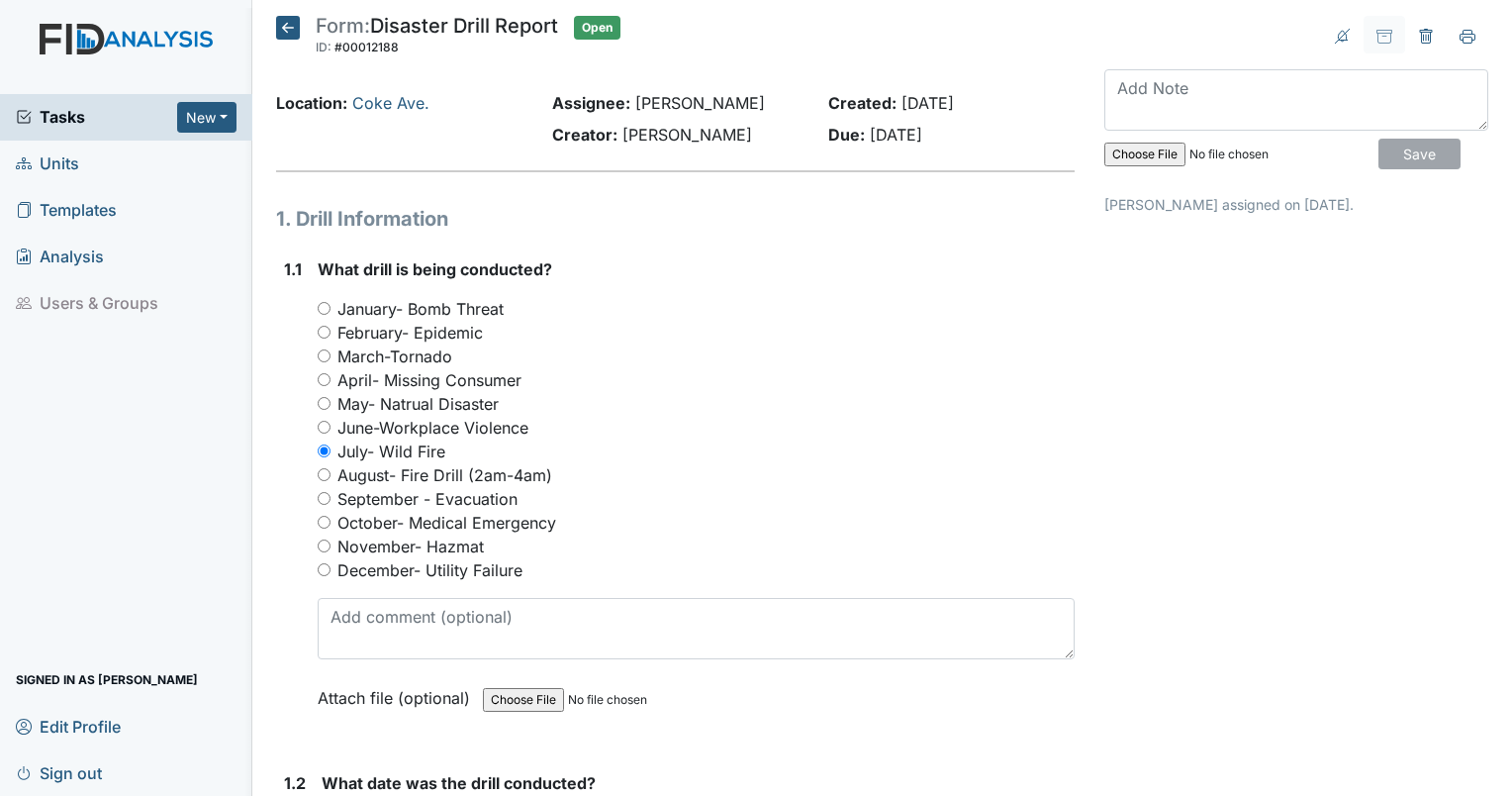 type 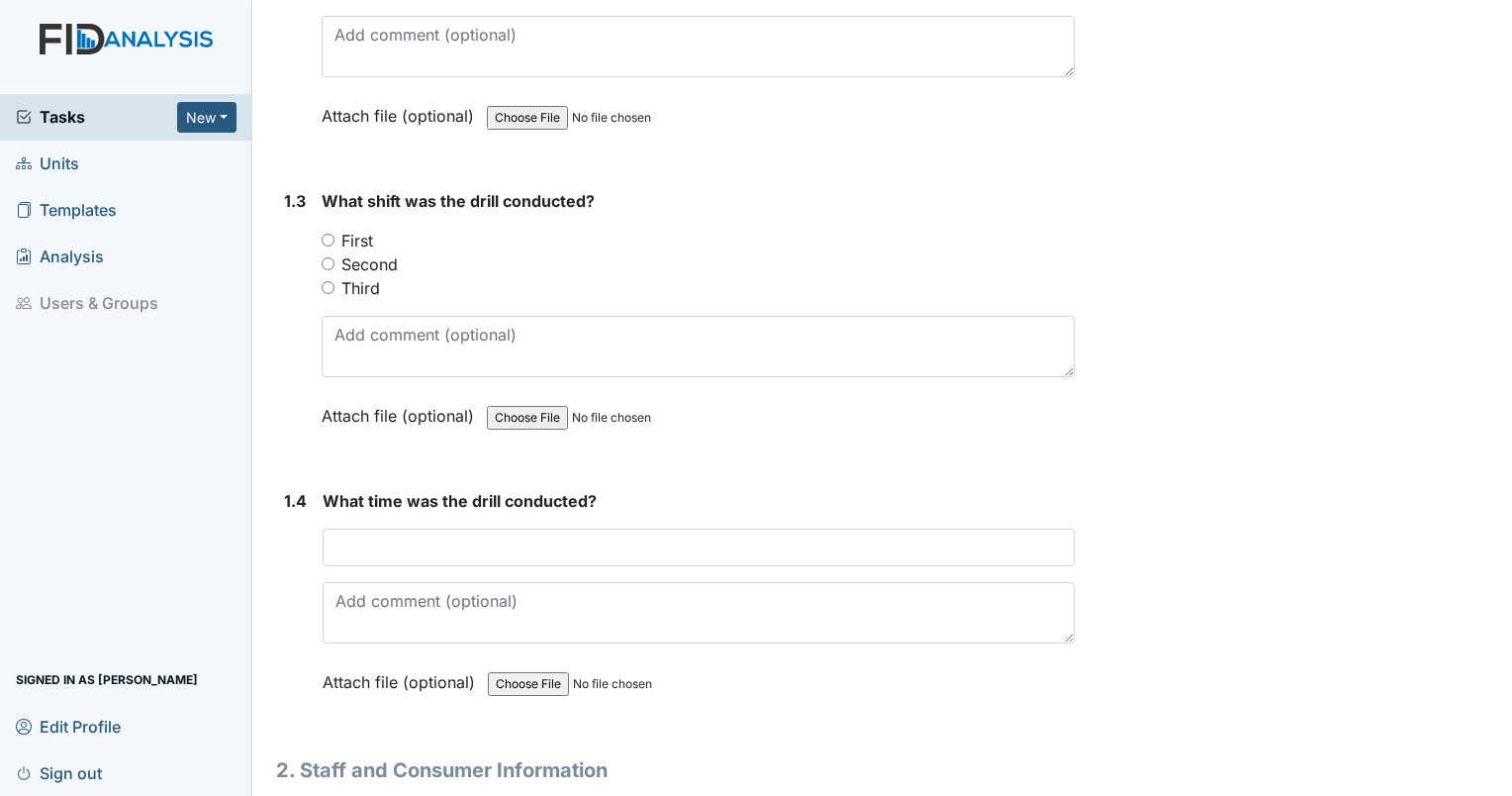 scroll, scrollTop: 693, scrollLeft: 0, axis: vertical 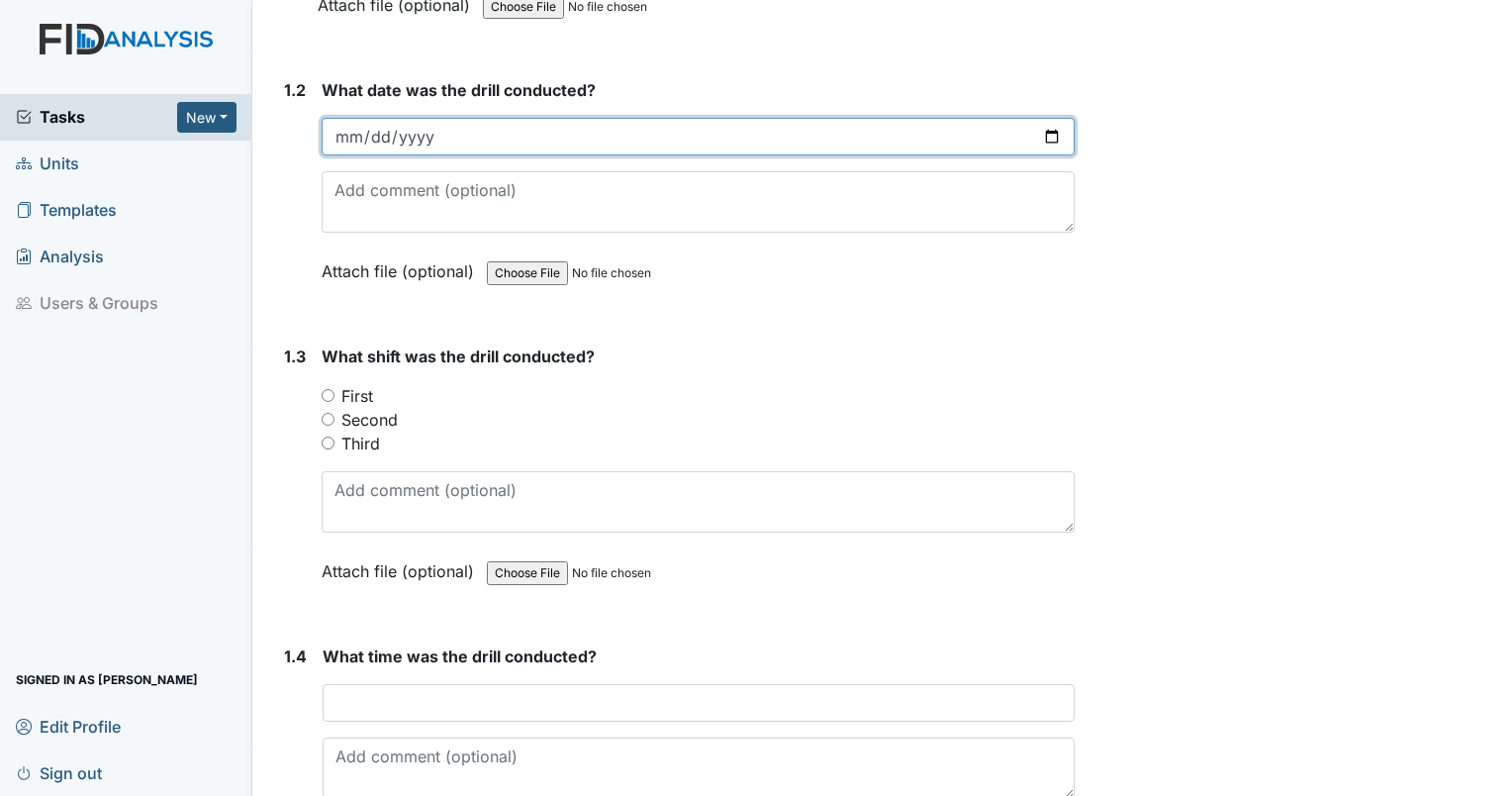 click at bounding box center [698, 137] 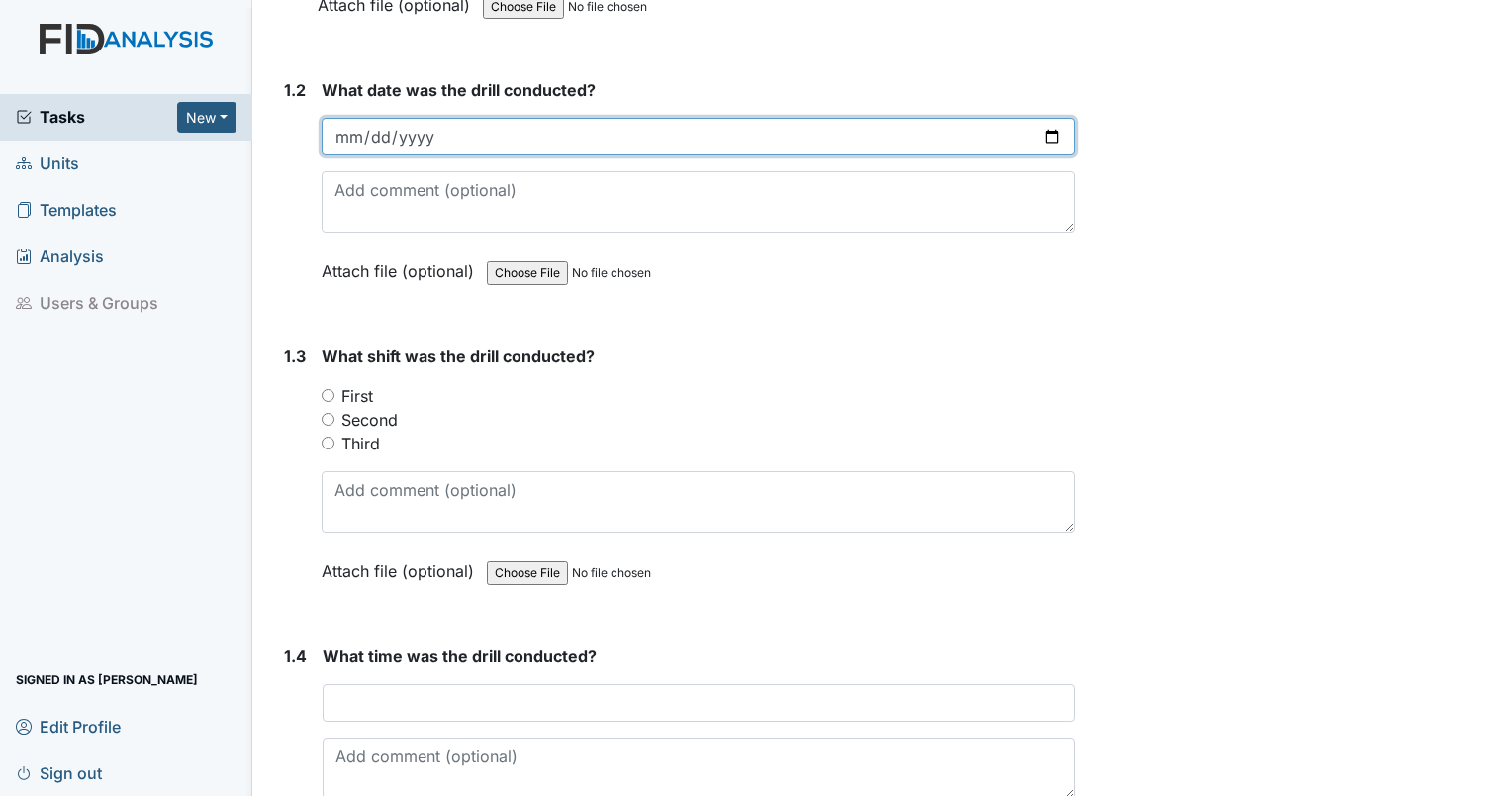 type on "2025-07-07" 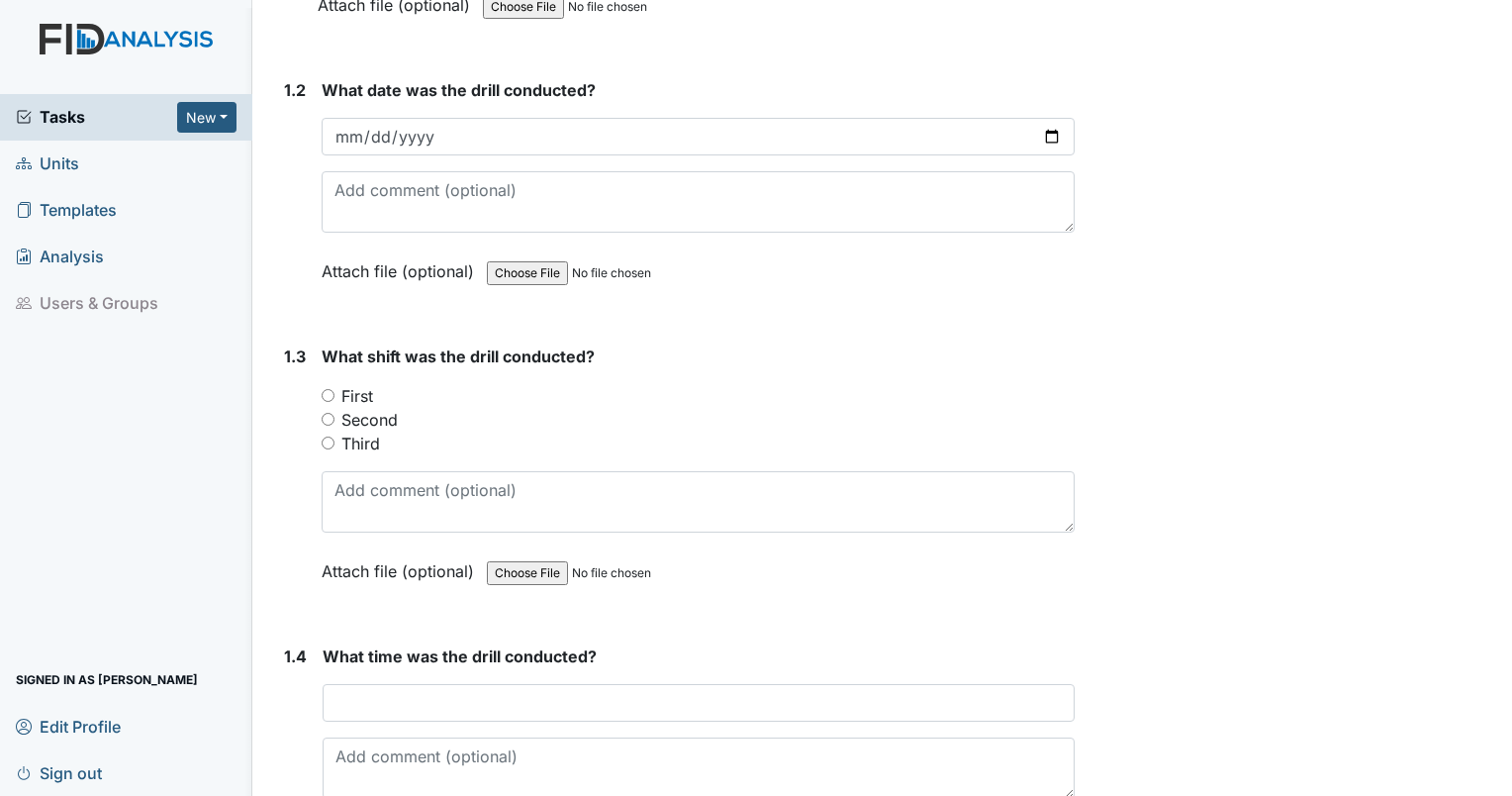 click on "First" at bounding box center [328, 395] 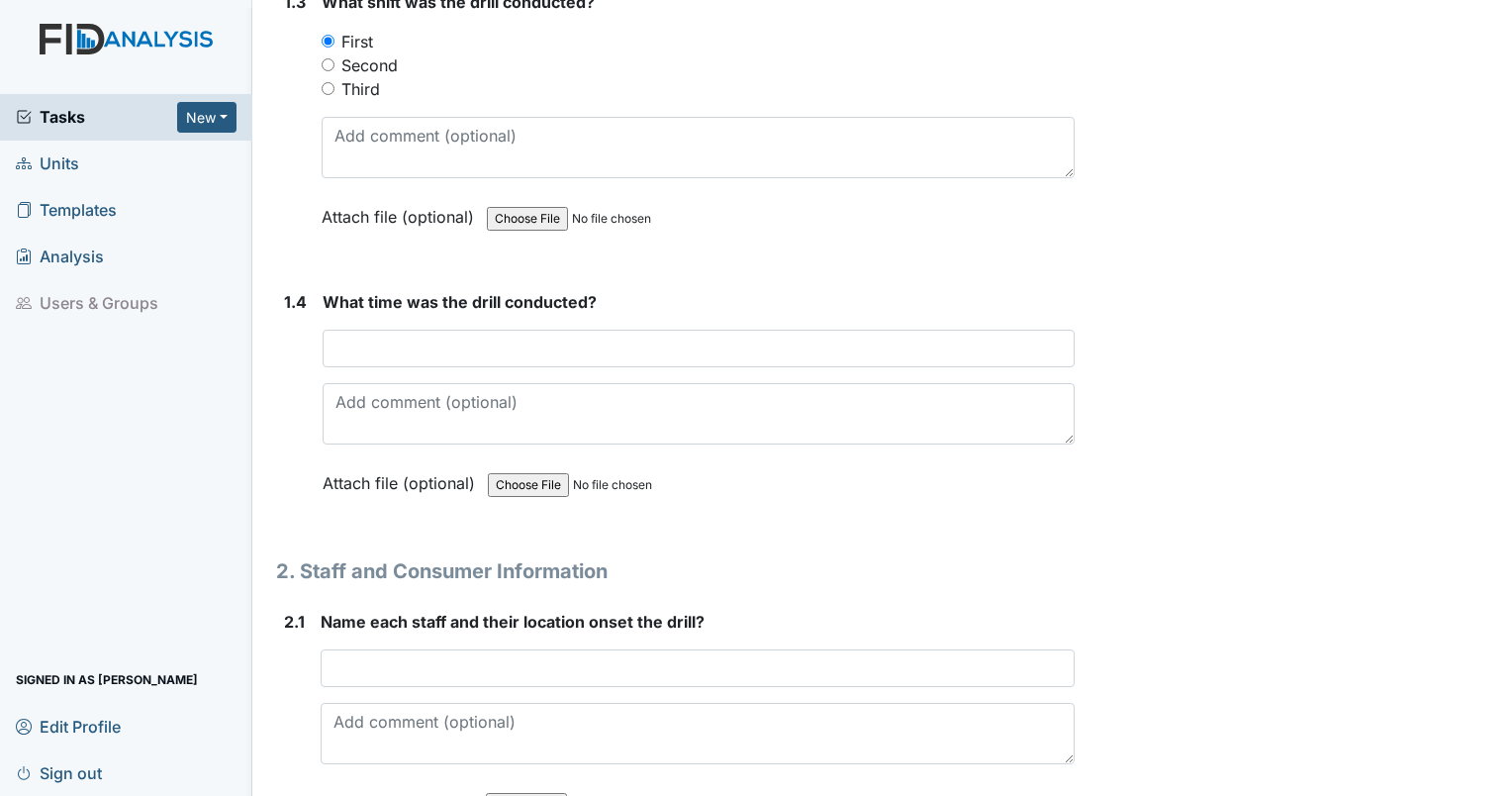 scroll, scrollTop: 1089, scrollLeft: 0, axis: vertical 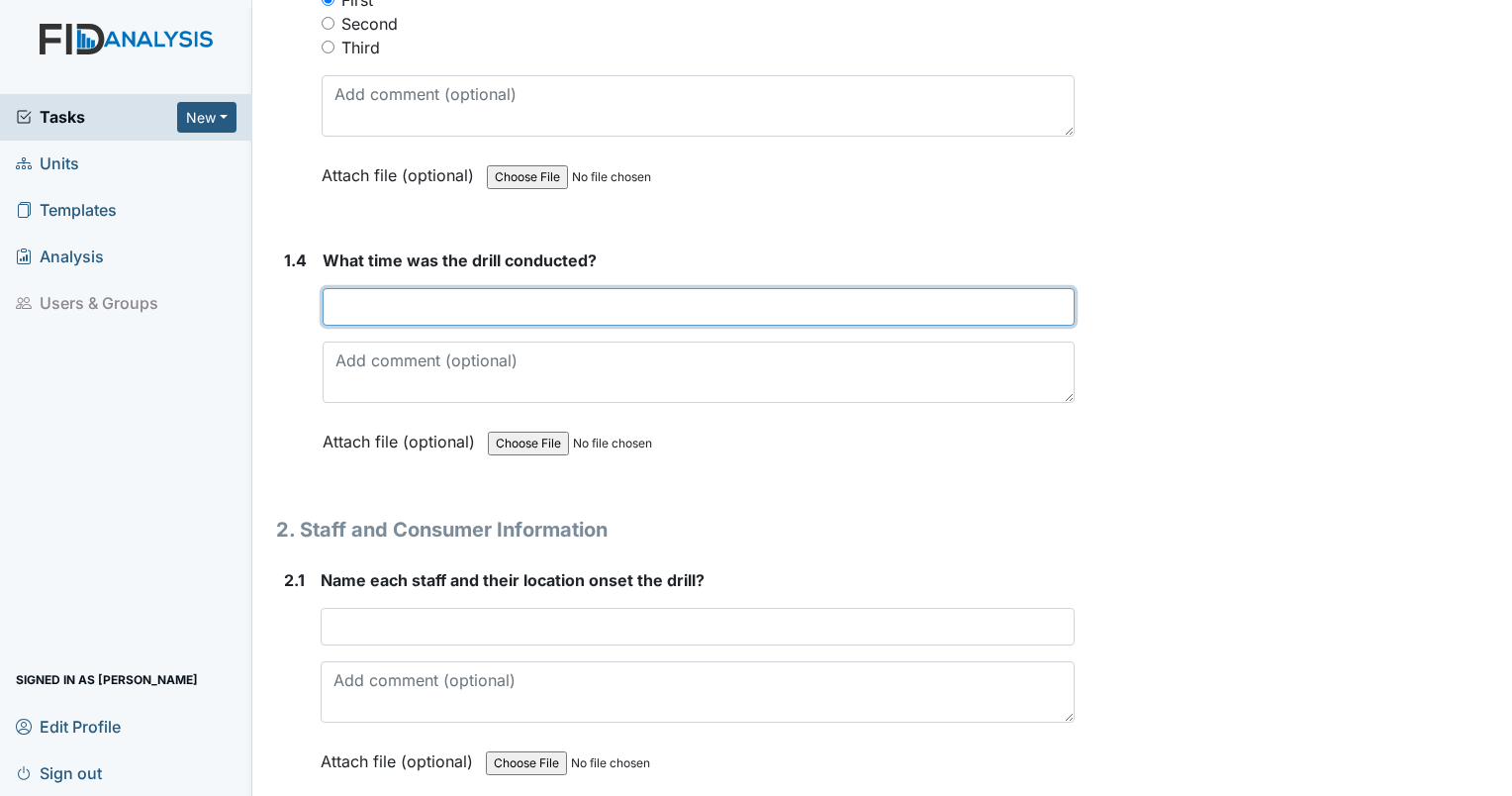 click at bounding box center (699, 307) 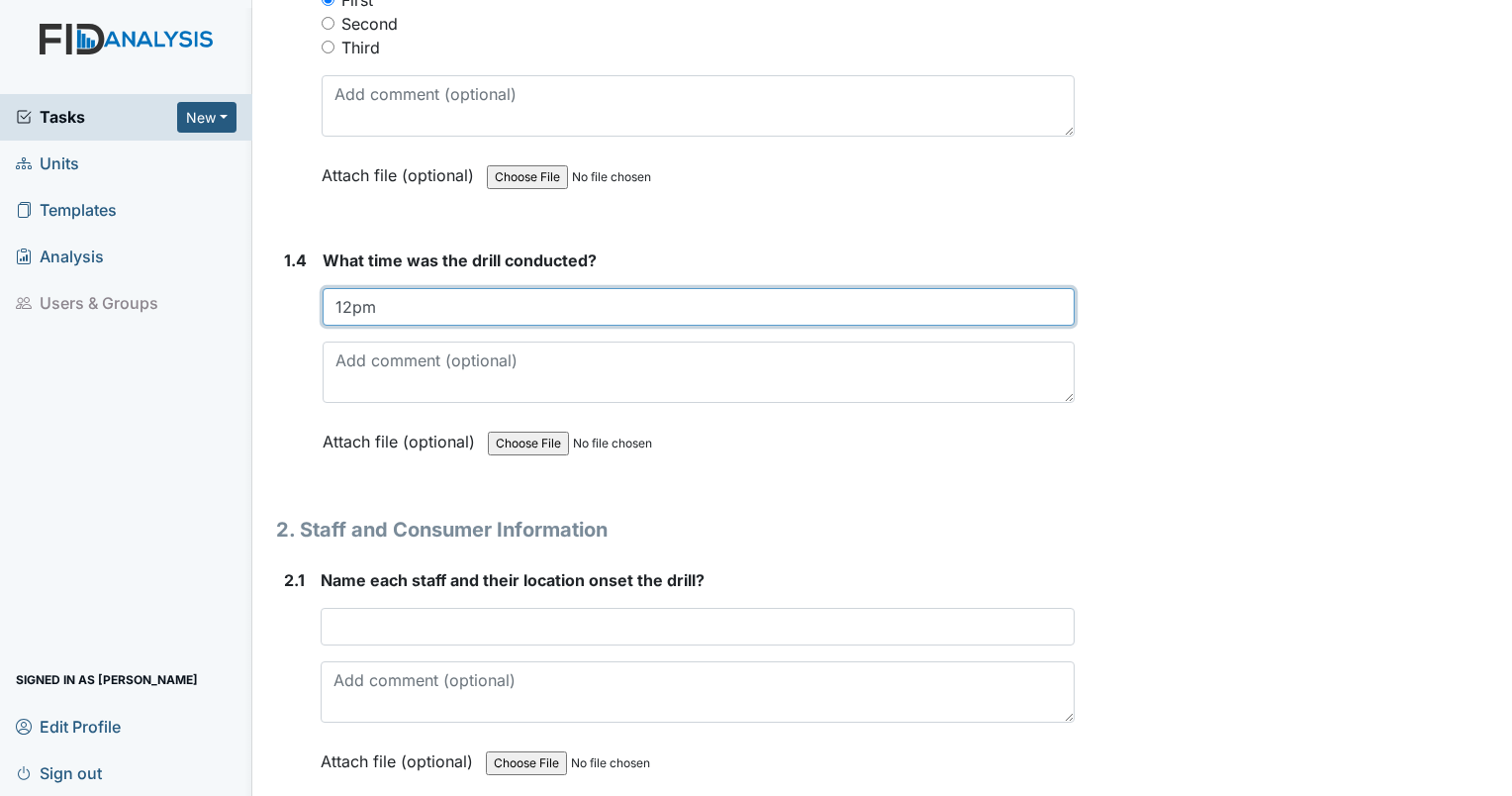 type on "12pm" 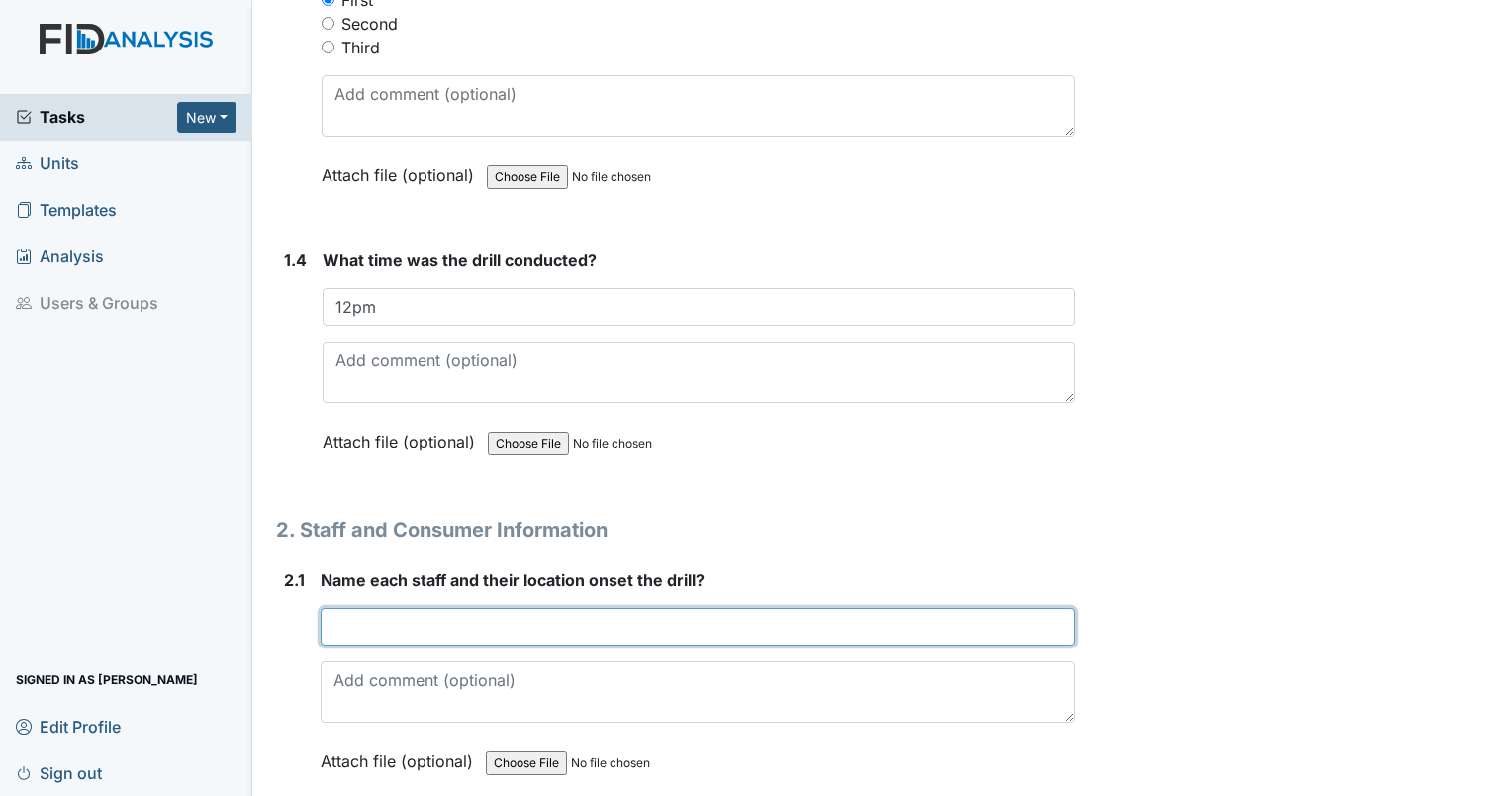 click at bounding box center (698, 627) 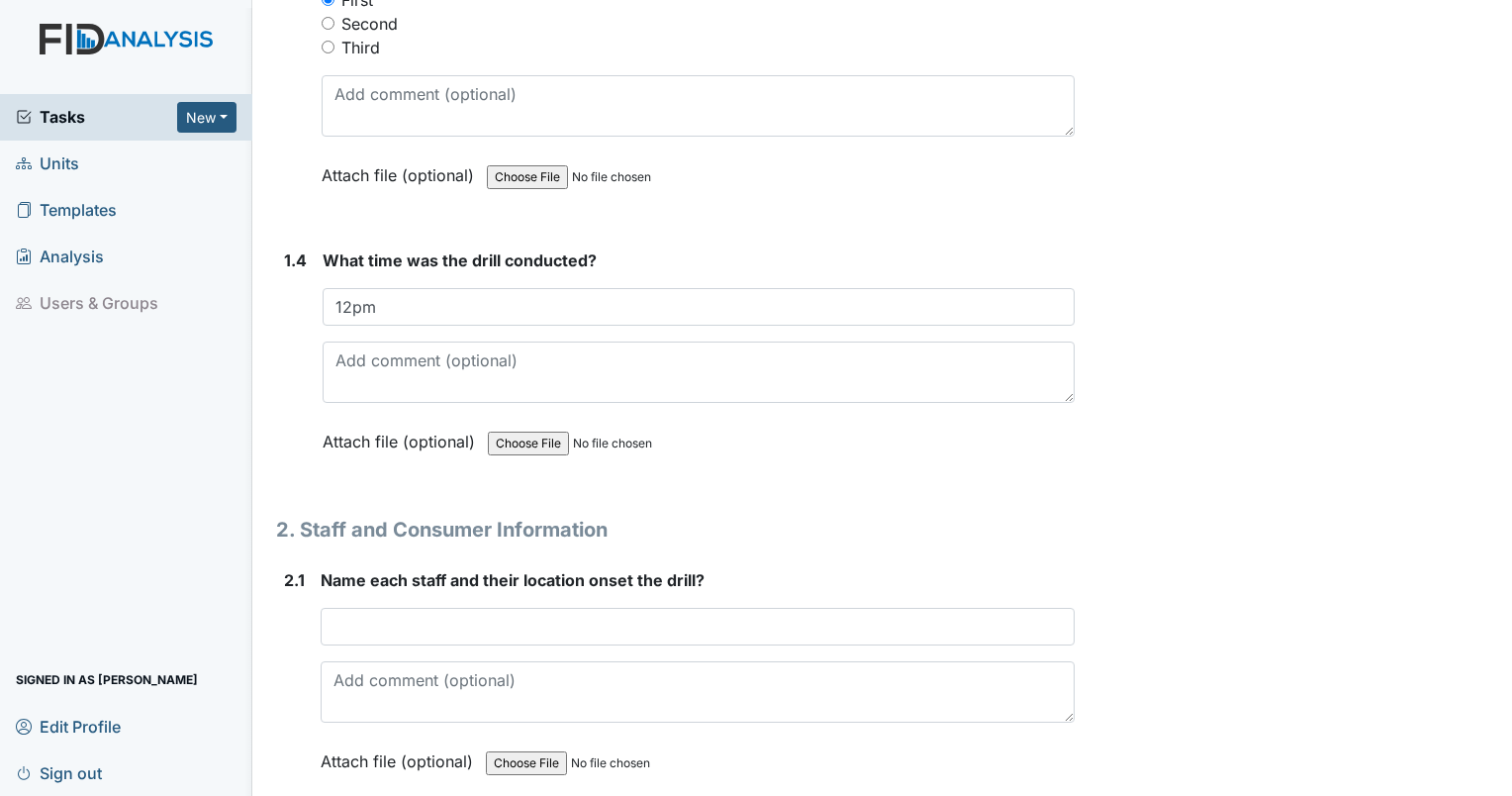 click on "1. Drill Information
1.1
What drill is being conducted?
You must select one of the below options.
January- Bomb Threat
February- Epidemic
March-Tornado
April- Missing Consumer
May- Natrual Disaster
June-Workplace Violence
July- Wild Fire
August- Fire Drill (2am-4am)
September - Evacuation
October- Medical Emergency
November- Hazmat
December- Utility Failure
Attach file (optional)
You can upload .pdf, .txt, .jpg, .jpeg, .png, .csv, .xls, or .doc files under 100MB.
1.2
What date was the drill conducted?
2025-07-07
Attach file (optional)
You can upload .pdf, .txt, .jpg, .jpeg, .png, .csv, .xls, or .doc files under 100MB.
1.3
What shift was the drill conducted?
You must select one of the below options.
First
Second
Third" at bounding box center [675, 912] 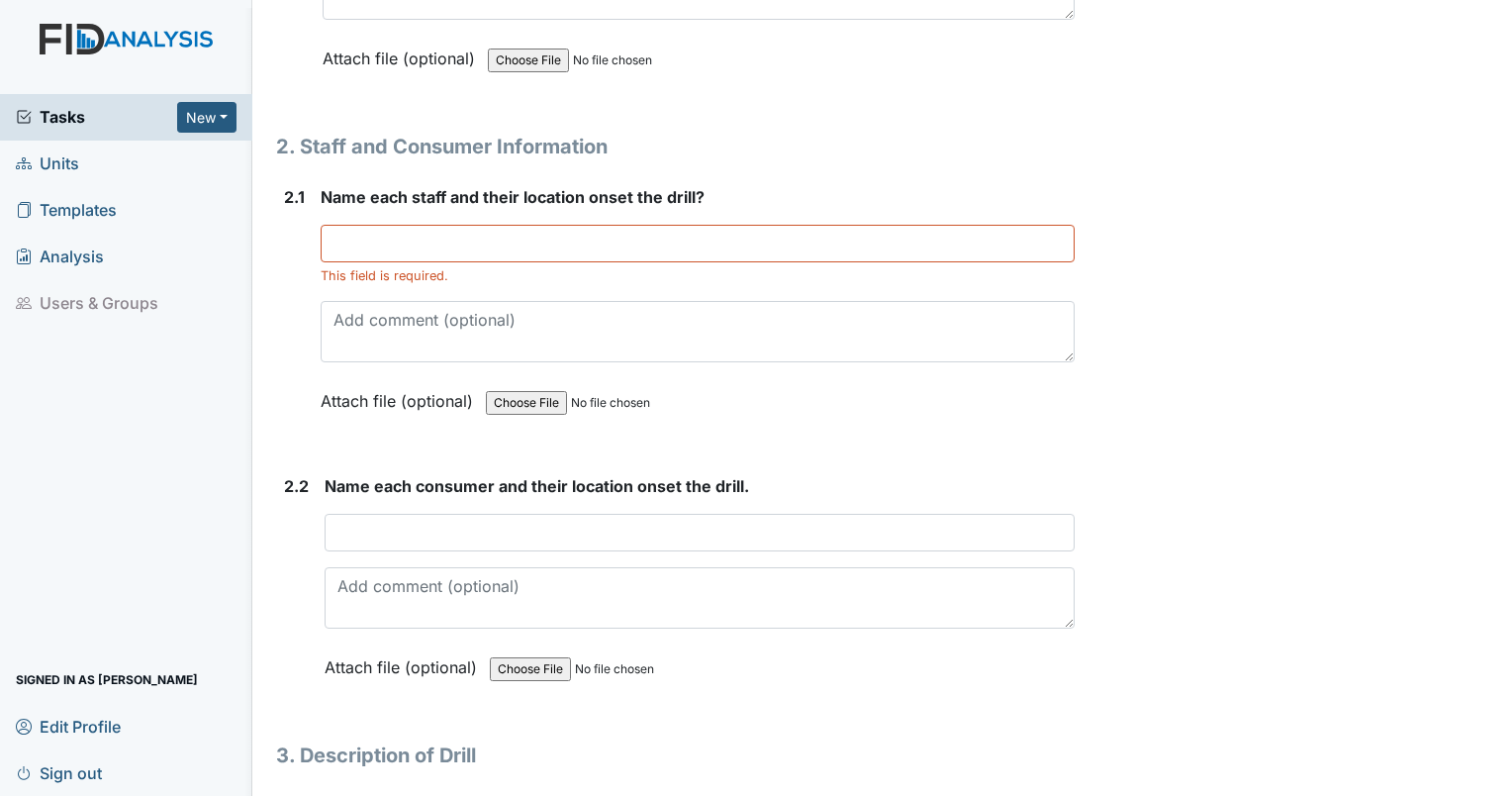 scroll, scrollTop: 1485, scrollLeft: 0, axis: vertical 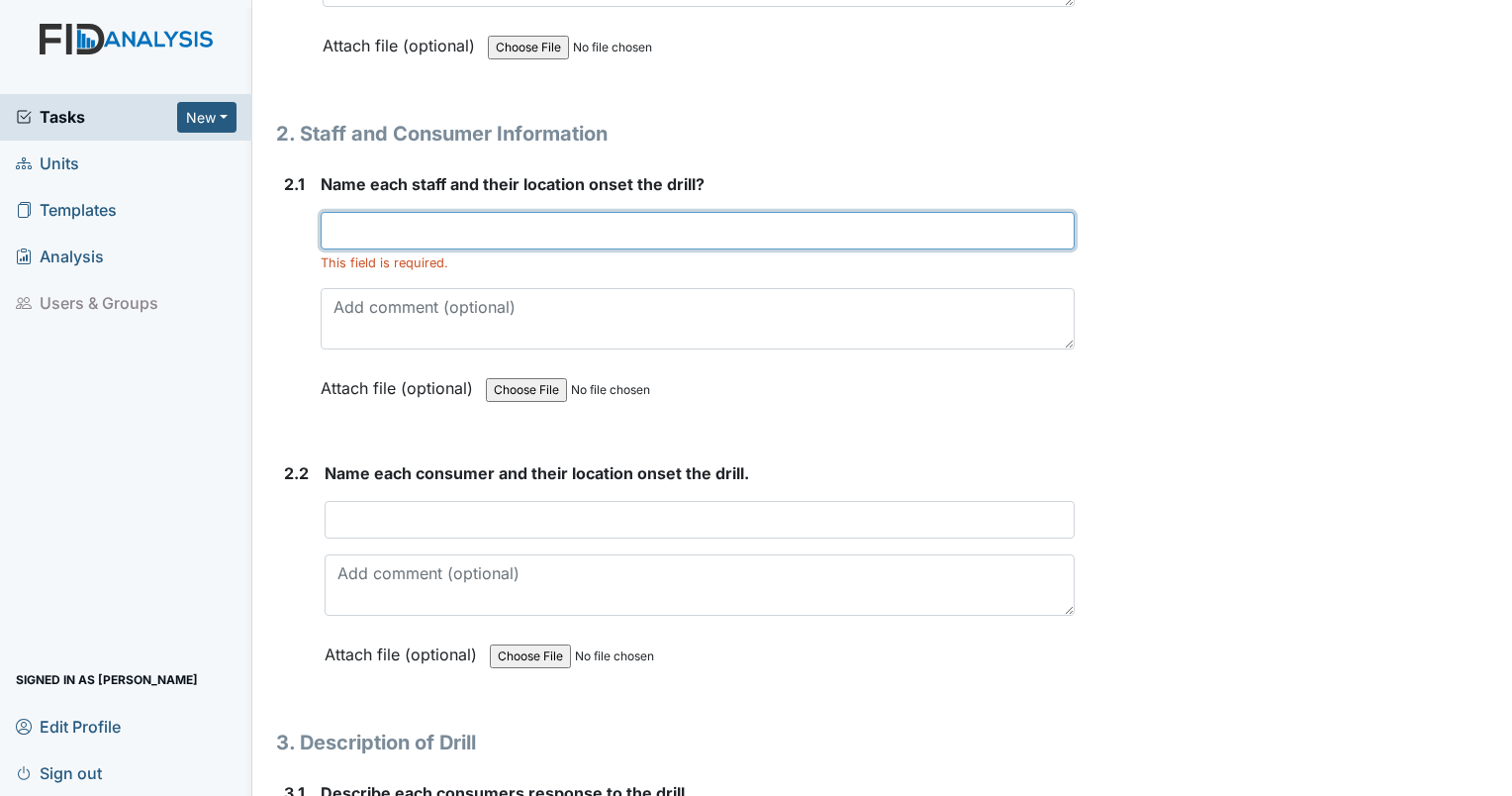 click at bounding box center [698, 231] 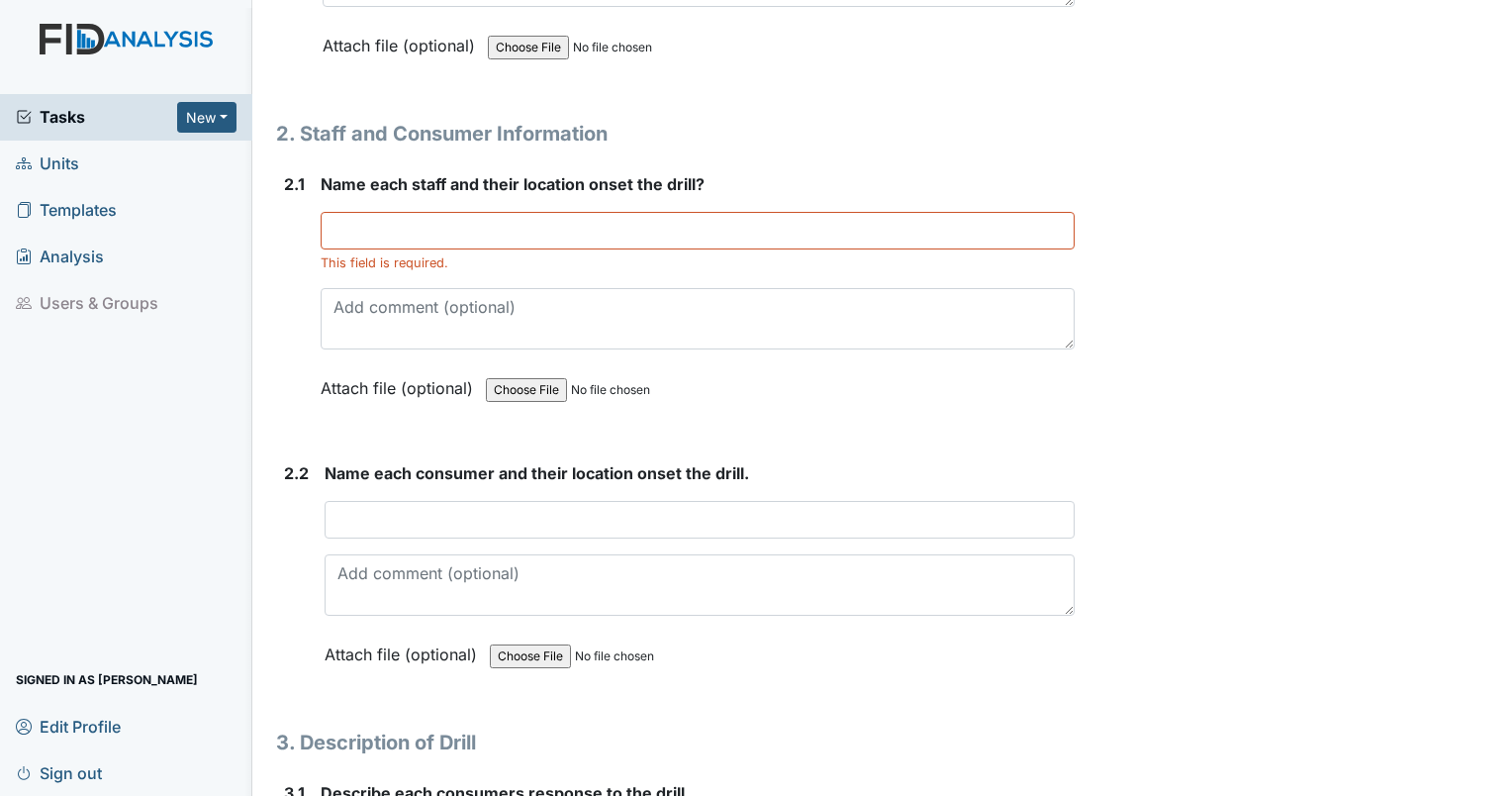 click on "Archive Task
×
Are you sure you want to archive this task? It will appear as incomplete on reports.
Archive
Delete Task
×
Are you sure you want to delete this task?
Delete
Save
Ericka Holley
Jul 08, 2025
wildfire-7-7-2025.pdf
Ericka Holley assigned on Jul 08, 2025." at bounding box center (1296, 434) 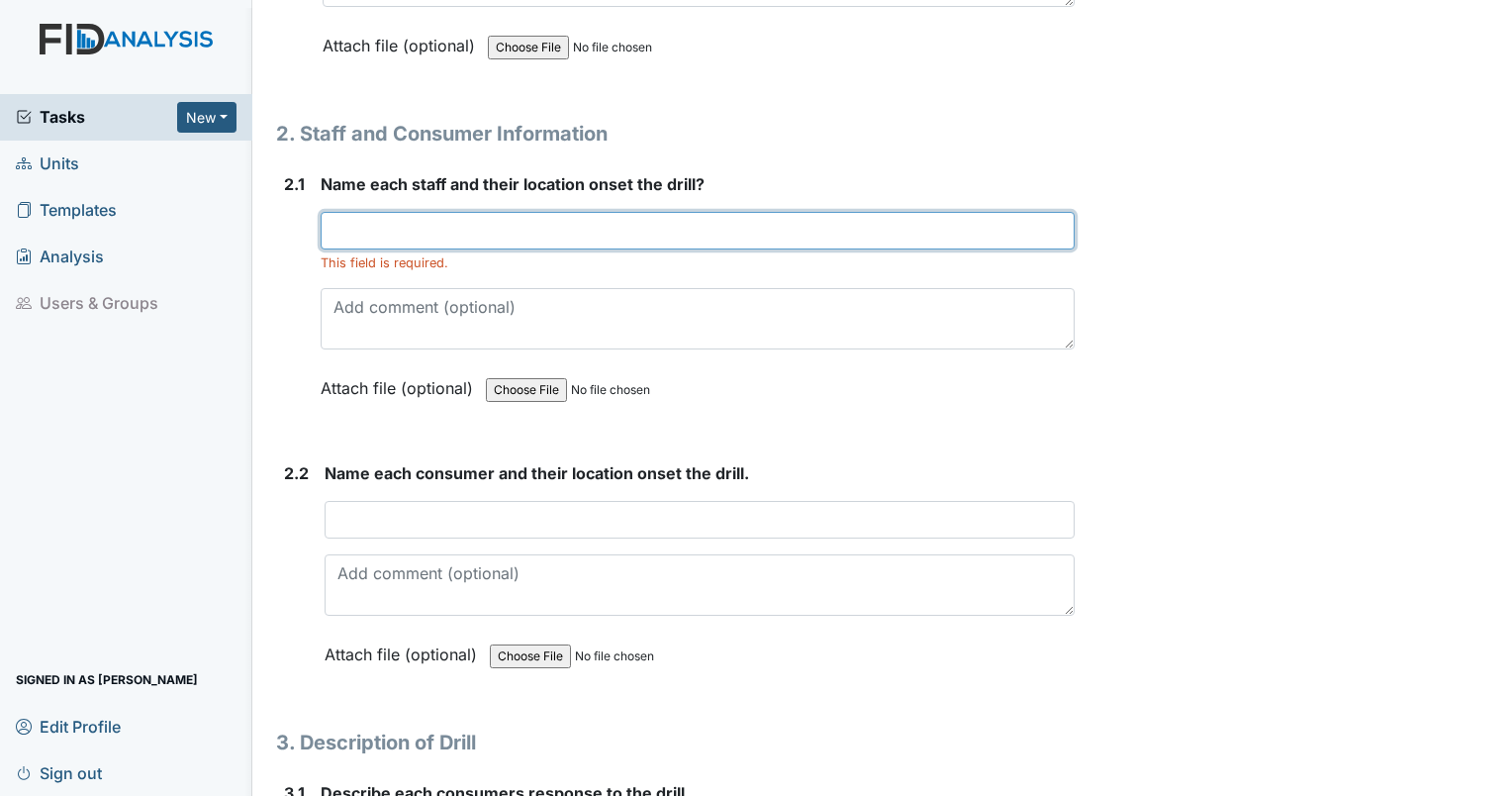 click at bounding box center (698, 231) 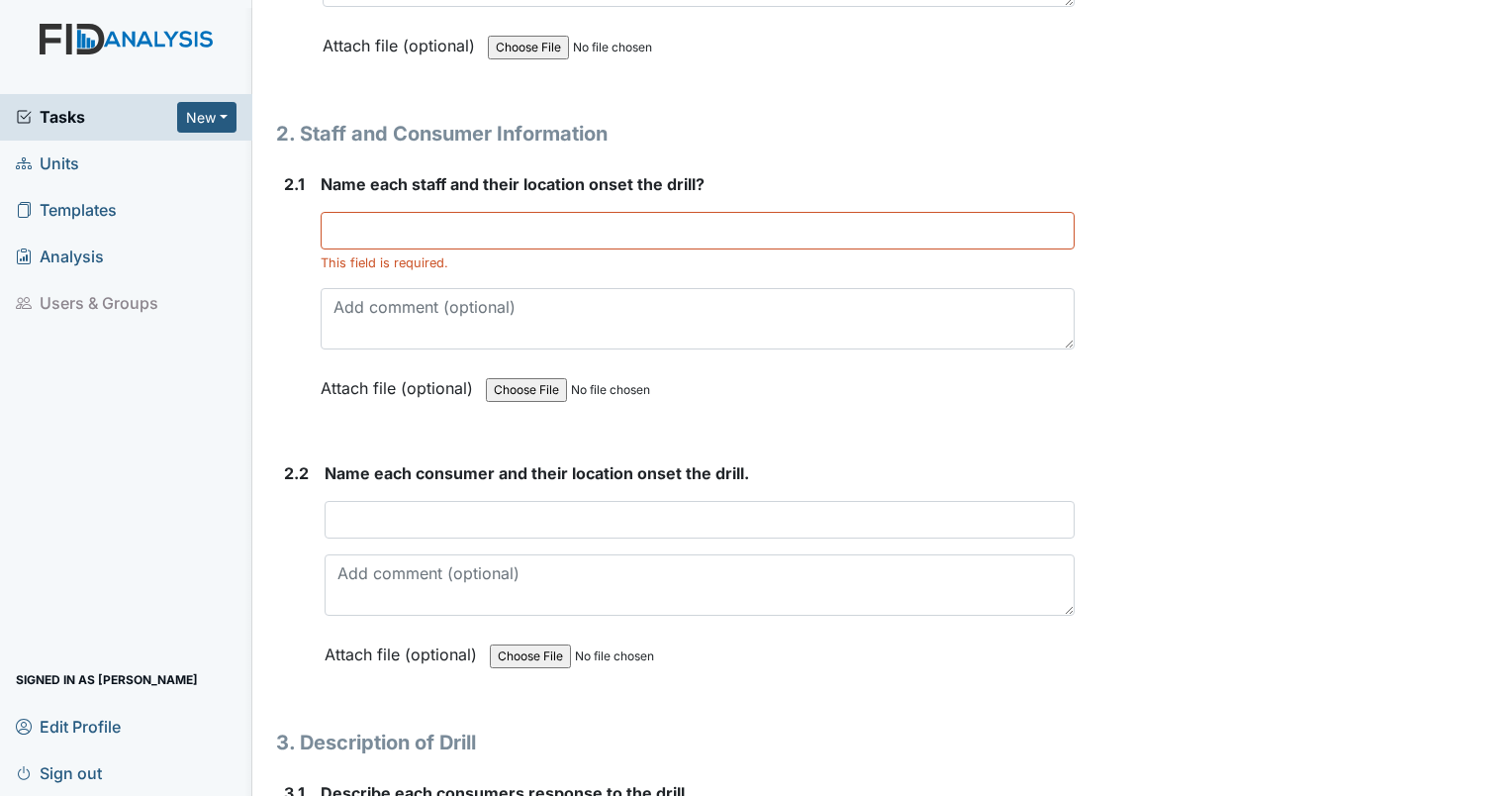 click on "Archive Task
×
Are you sure you want to archive this task? It will appear as incomplete on reports.
Archive
Delete Task
×
Are you sure you want to delete this task?
Delete
Save
Ericka Holley
Jul 08, 2025
wildfire-7-7-2025.pdf
Ericka Holley assigned on Jul 08, 2025." at bounding box center [1296, 434] 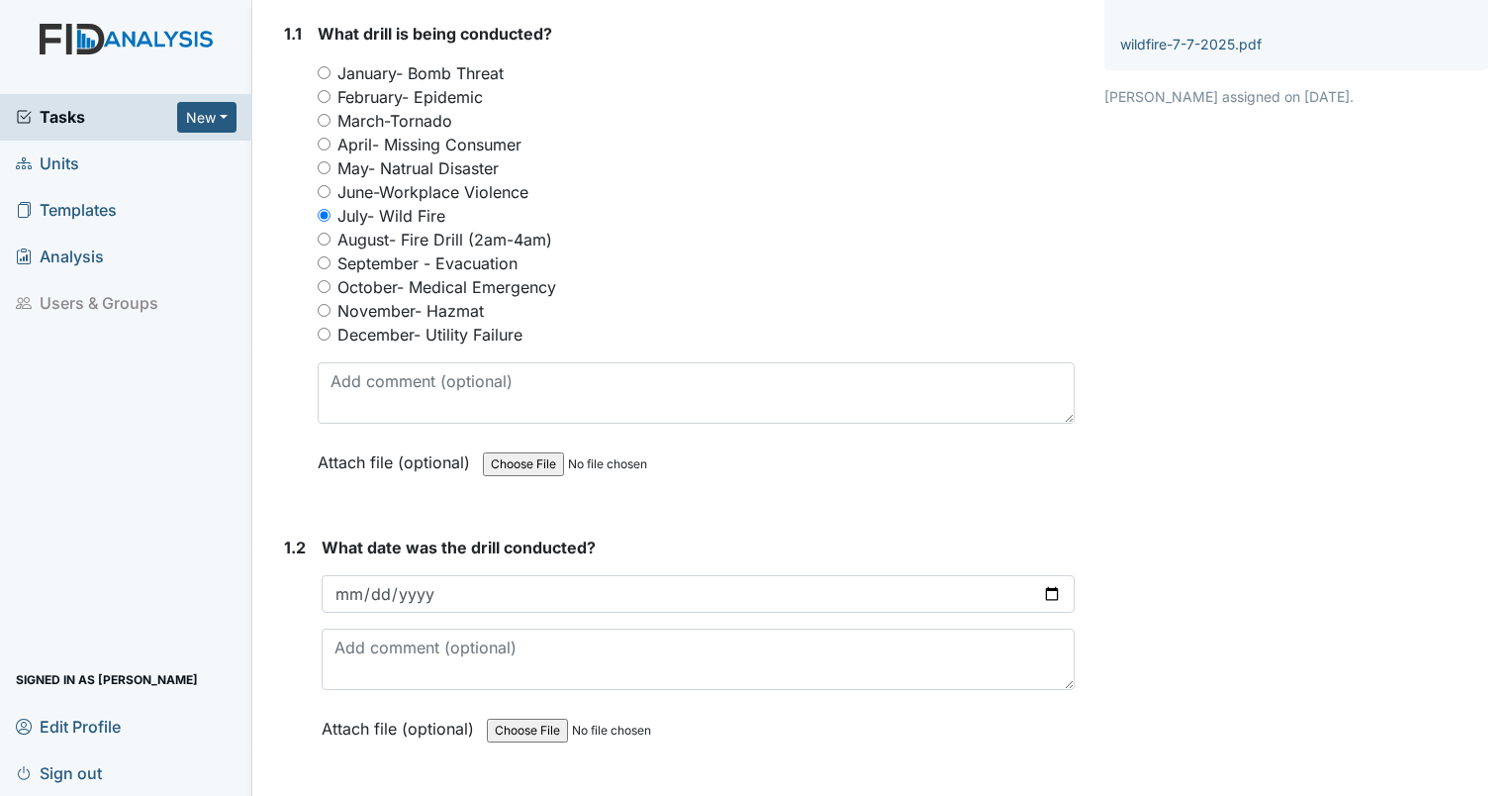 scroll, scrollTop: 0, scrollLeft: 0, axis: both 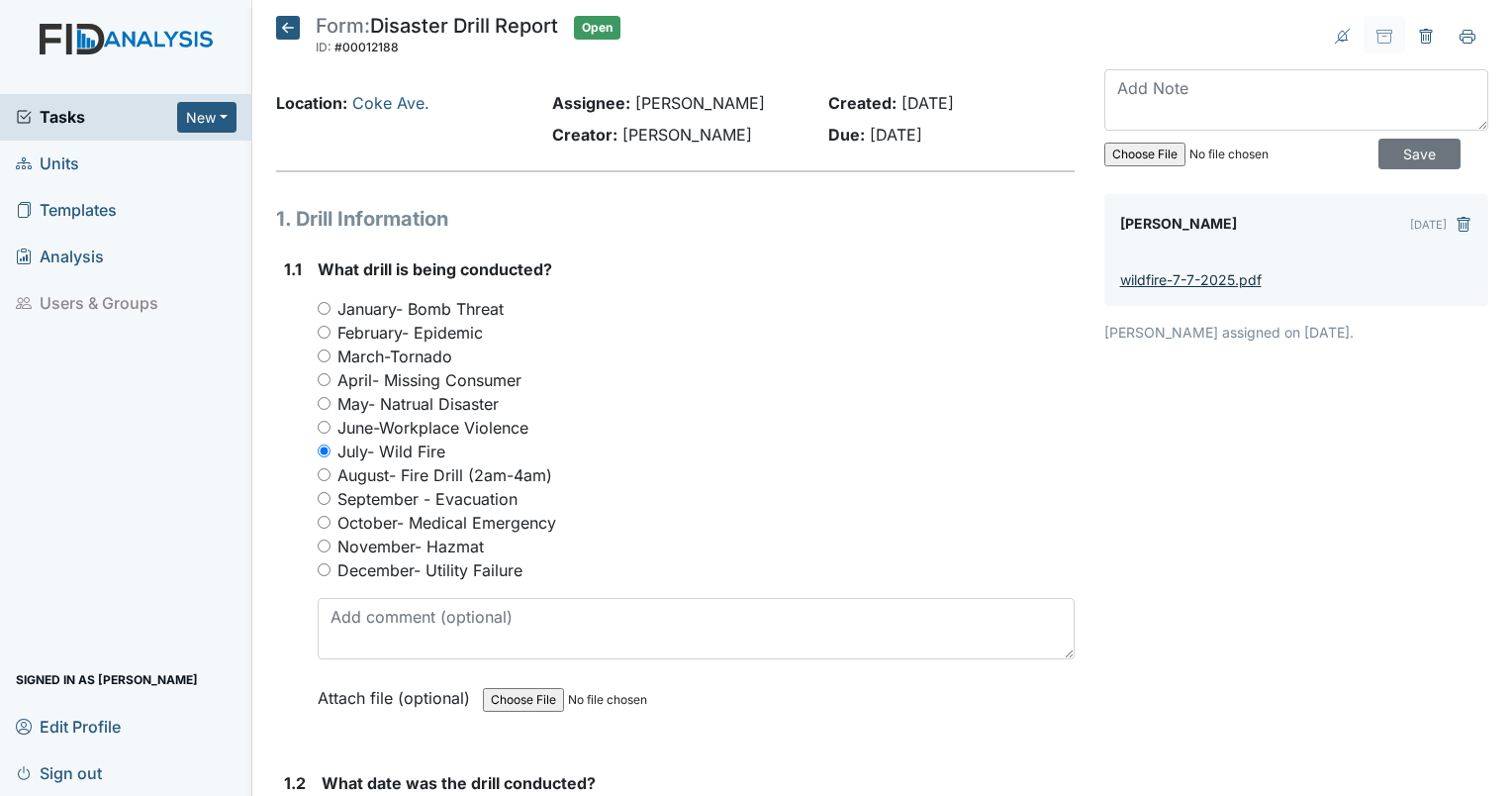 click on "wildfire-7-7-2025.pdf" at bounding box center [1190, 279] 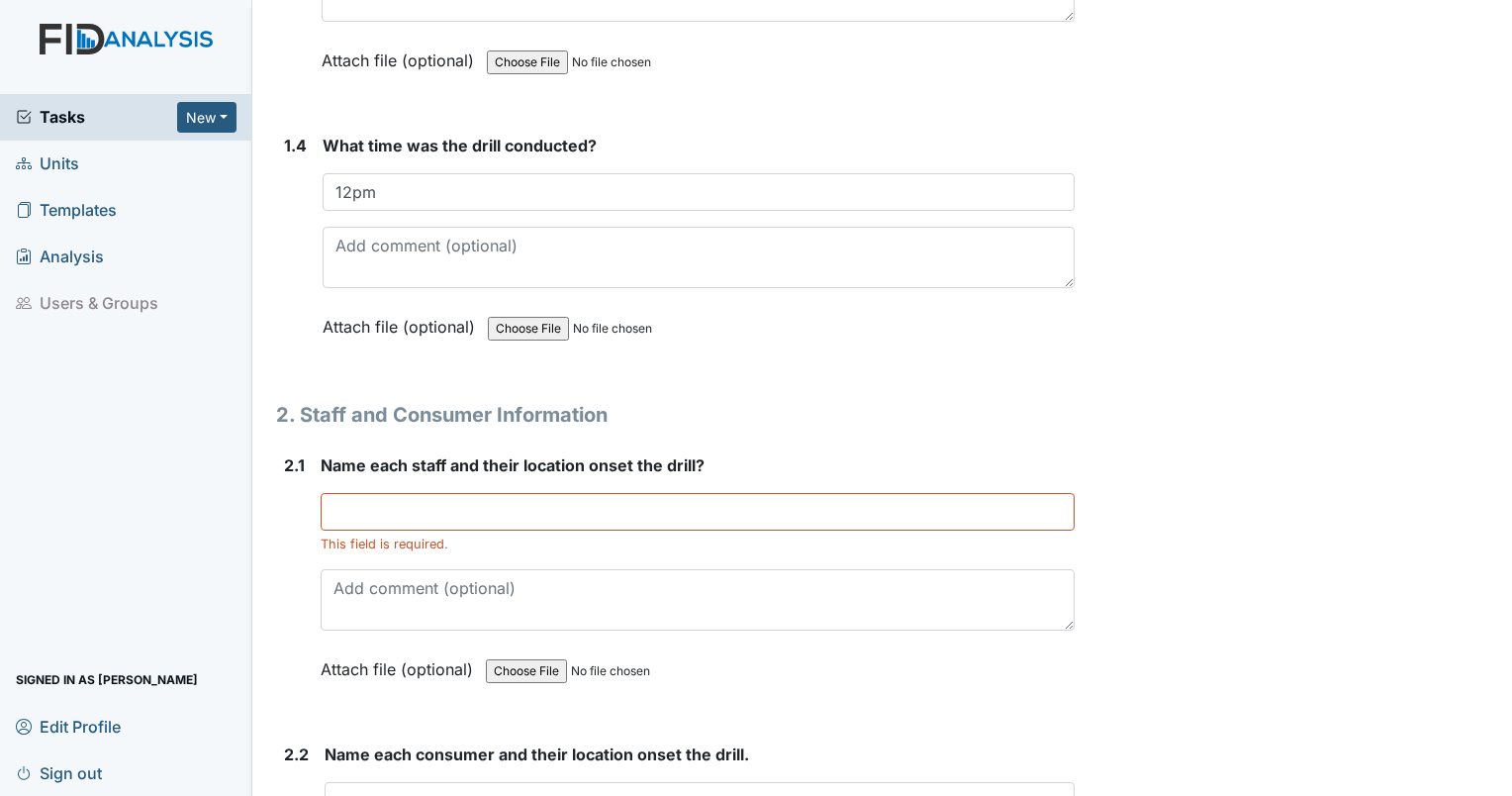 scroll, scrollTop: 1287, scrollLeft: 0, axis: vertical 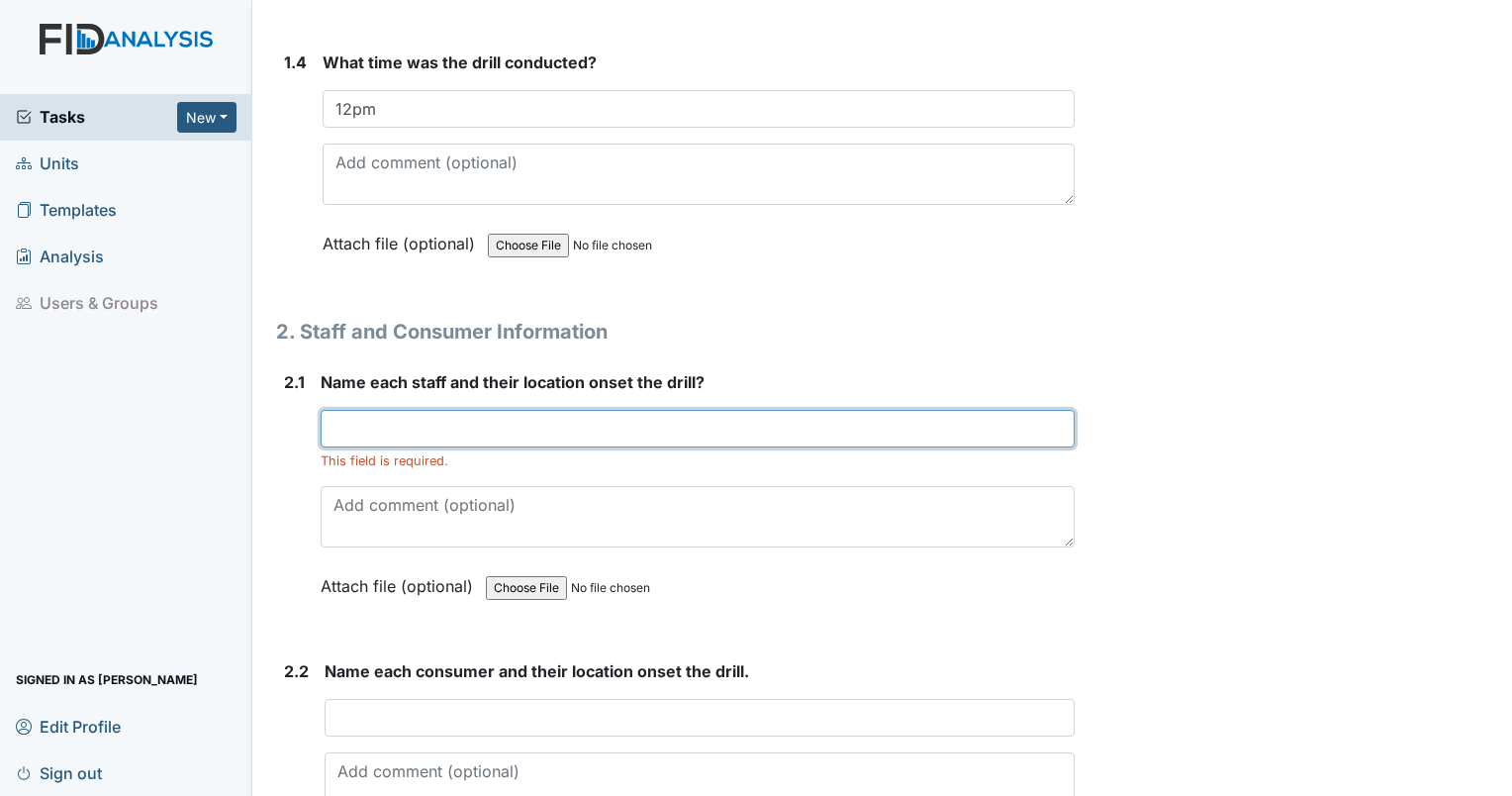 click at bounding box center (698, 429) 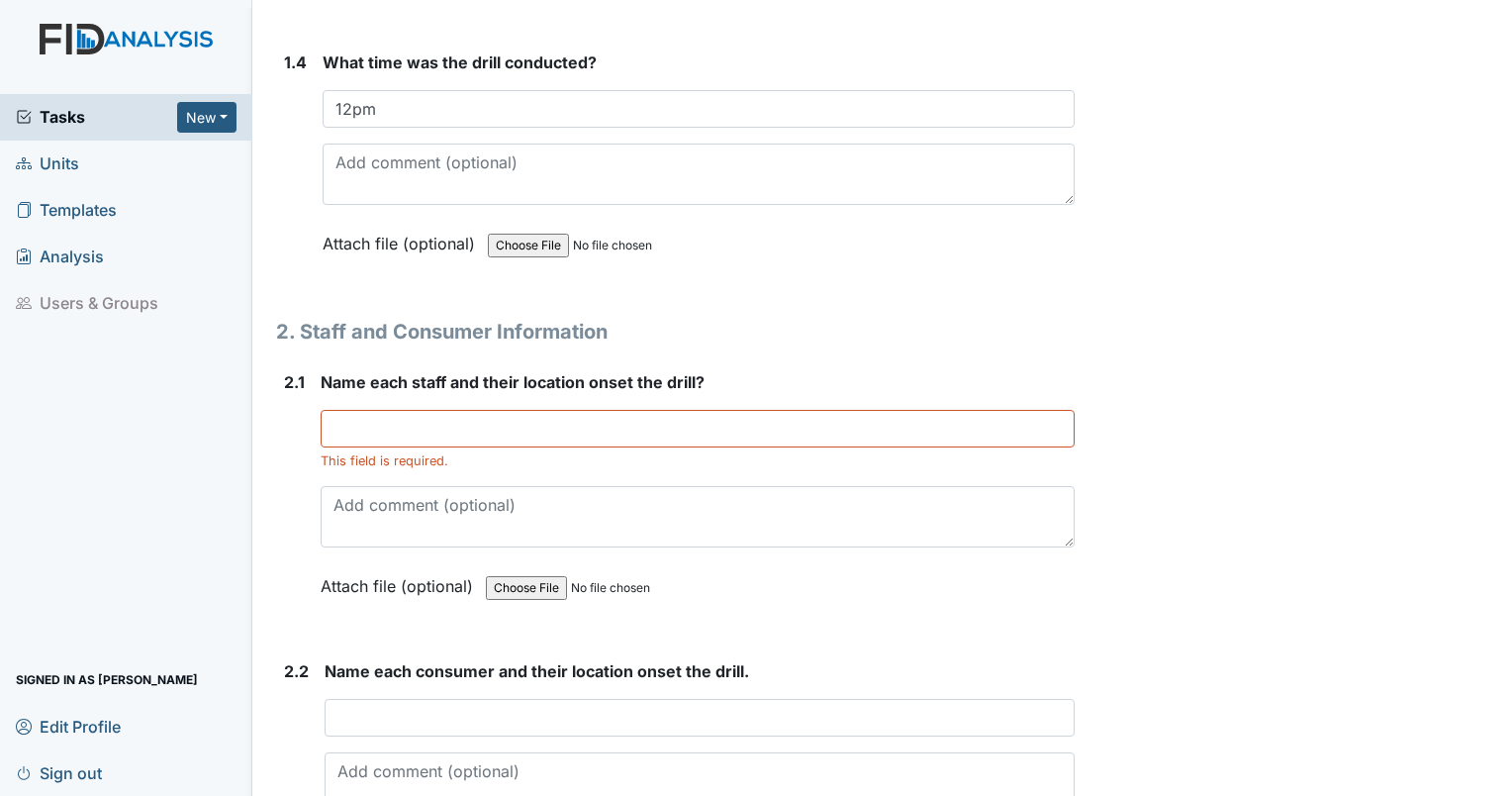 click on "Archive Task
×
Are you sure you want to archive this task? It will appear as incomplete on reports.
Archive
Delete Task
×
Are you sure you want to delete this task?
Delete
Save
Ericka Holley
Jul 08, 2025
wildfire-7-7-2025.pdf
Ericka Holley assigned on Jul 08, 2025." at bounding box center [1296, 632] 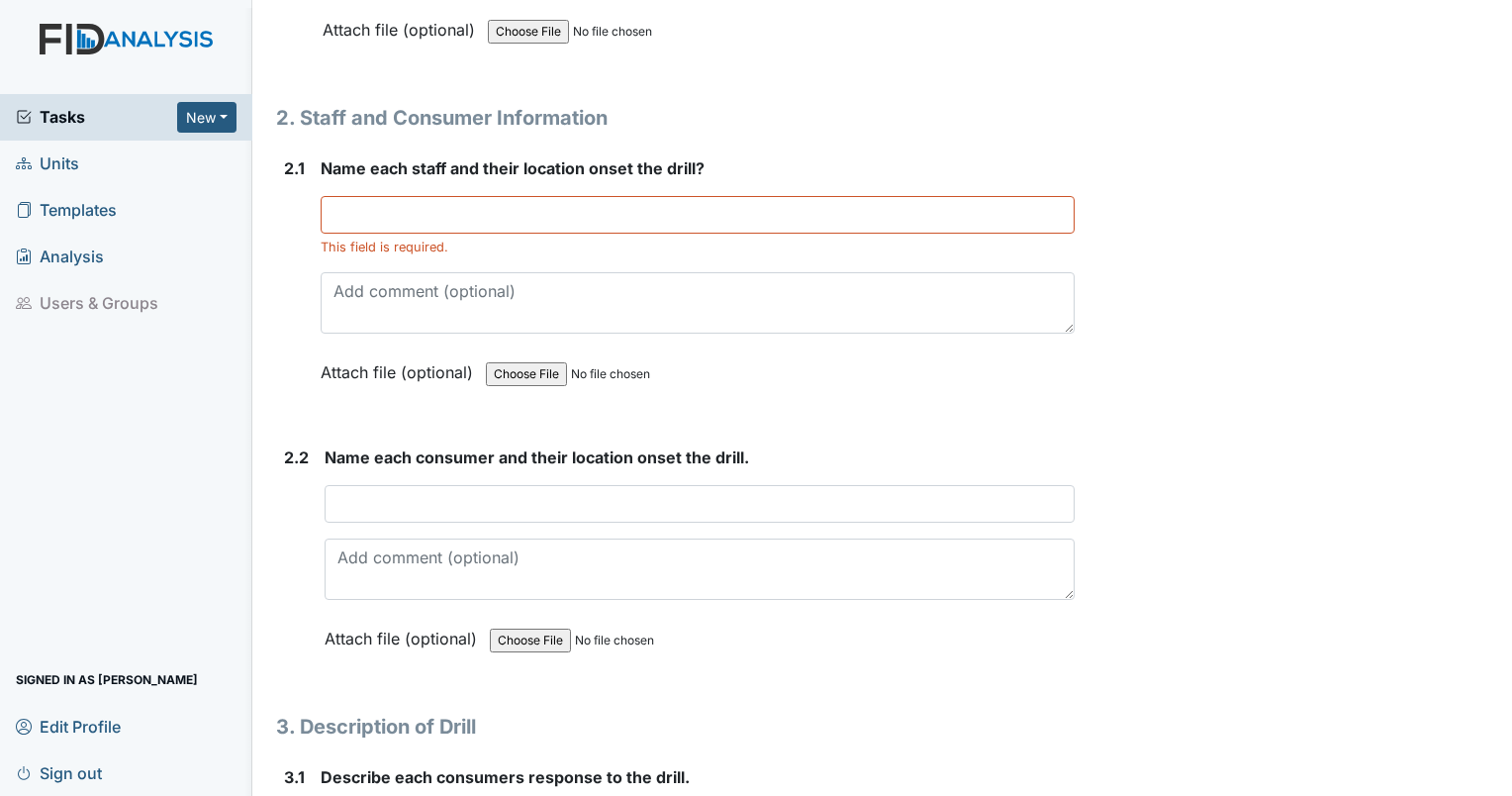 scroll, scrollTop: 1584, scrollLeft: 0, axis: vertical 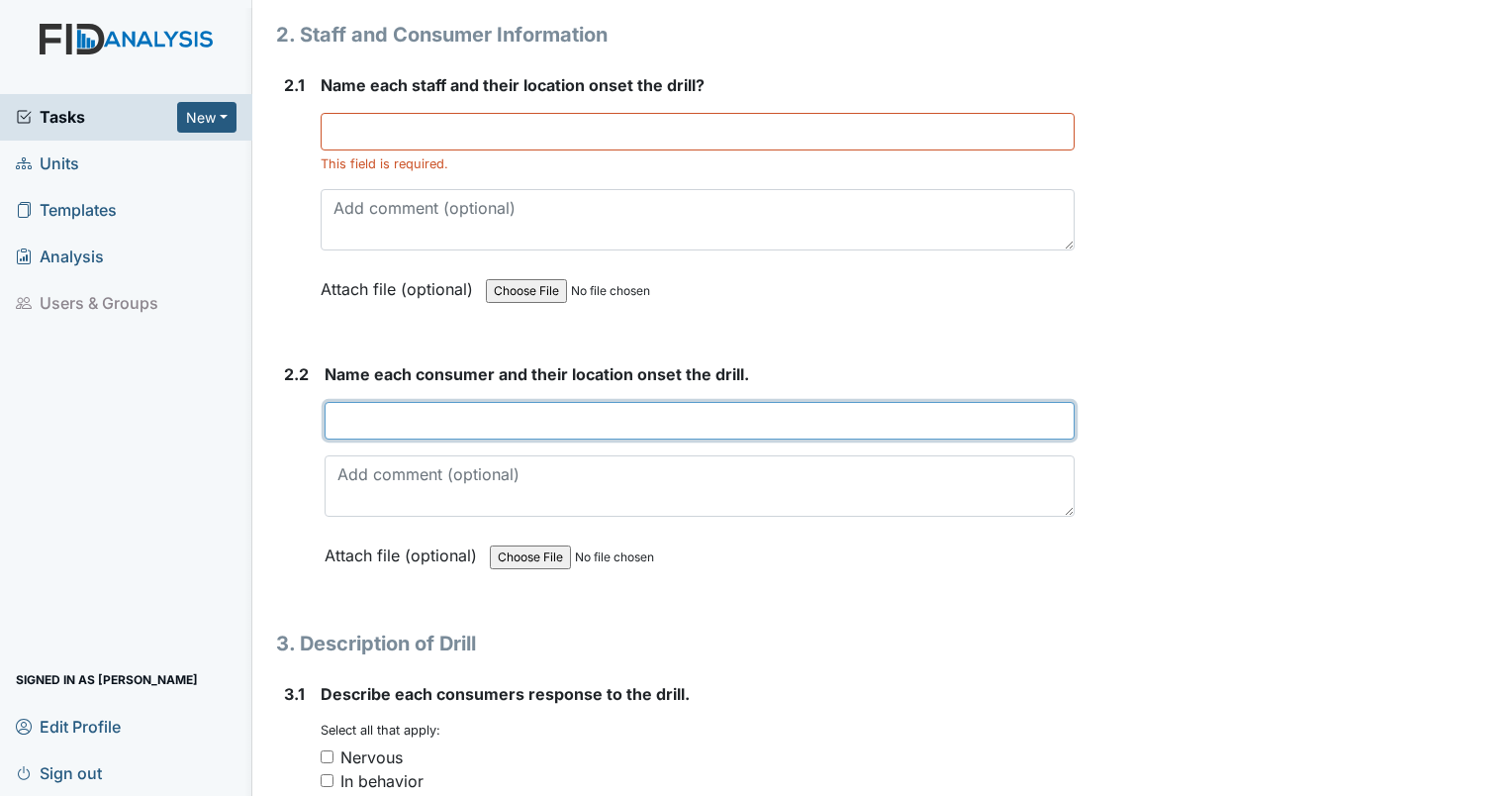 click at bounding box center [700, 421] 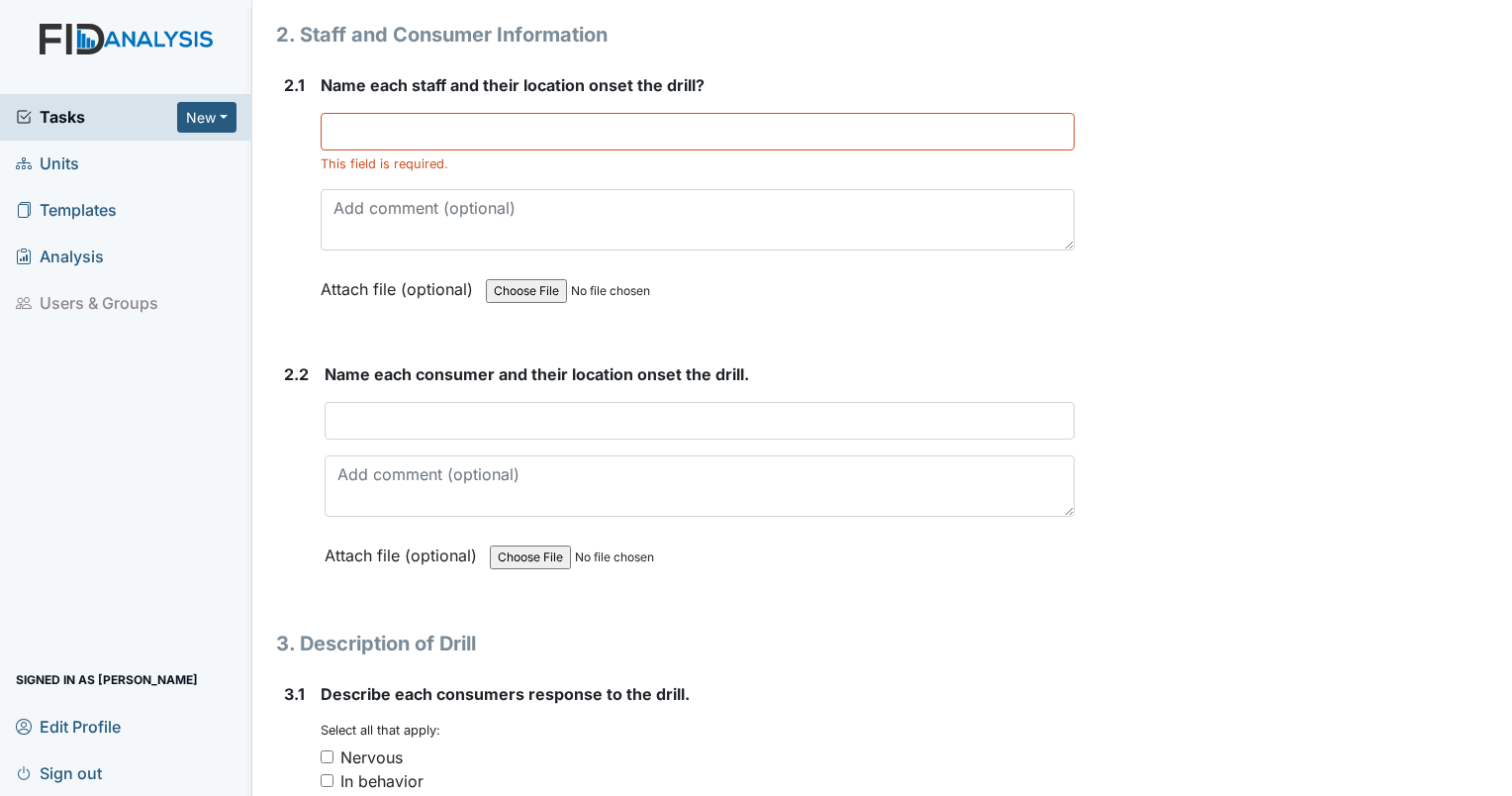 click on "Archive Task
×
Are you sure you want to archive this task? It will appear as incomplete on reports.
Archive
Delete Task
×
Are you sure you want to delete this task?
Delete
Save
Ericka Holley
Jul 08, 2025
wildfire-7-7-2025.pdf
Ericka Holley assigned on Jul 08, 2025." at bounding box center (1296, 335) 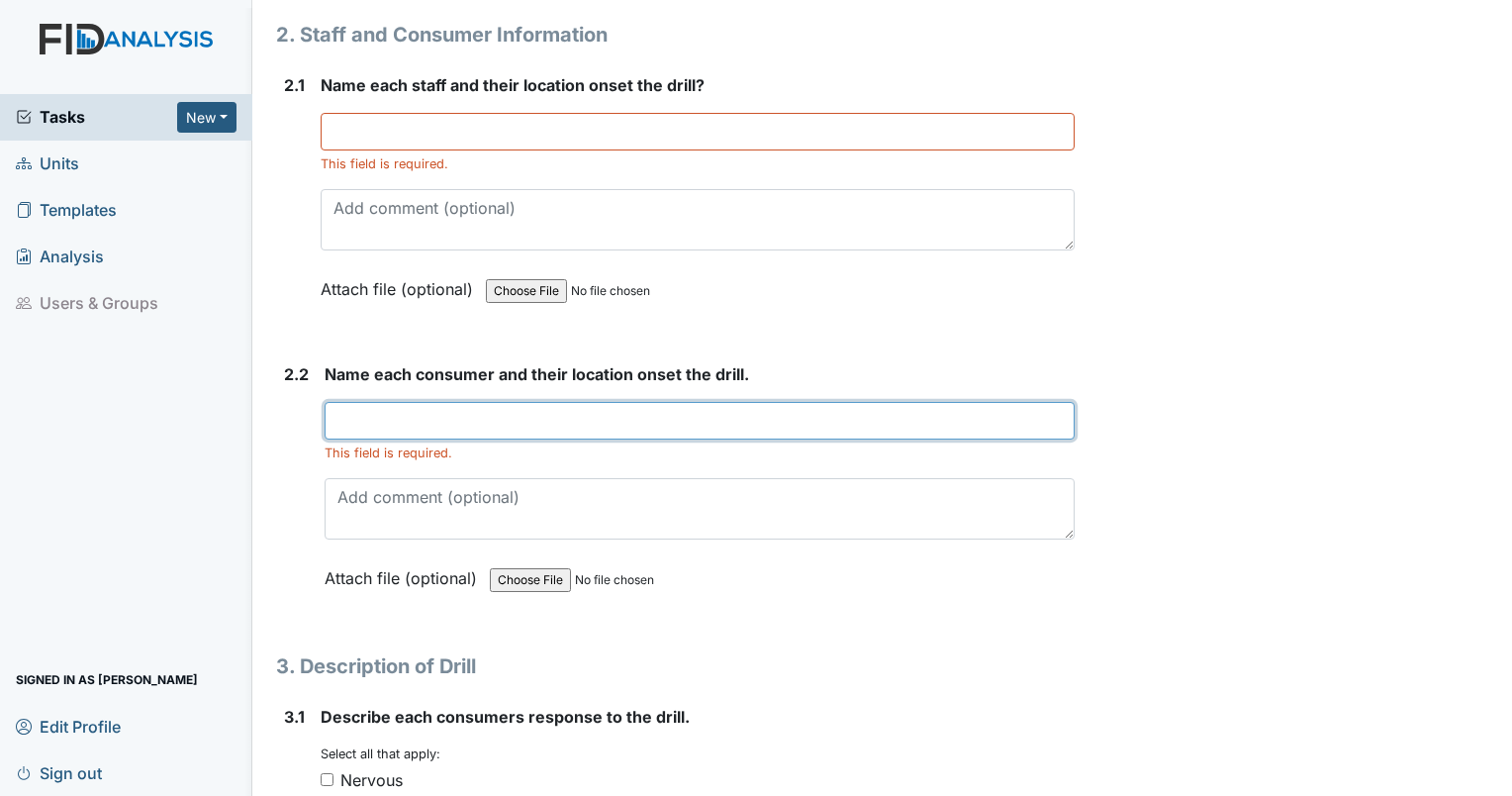 click at bounding box center [700, 421] 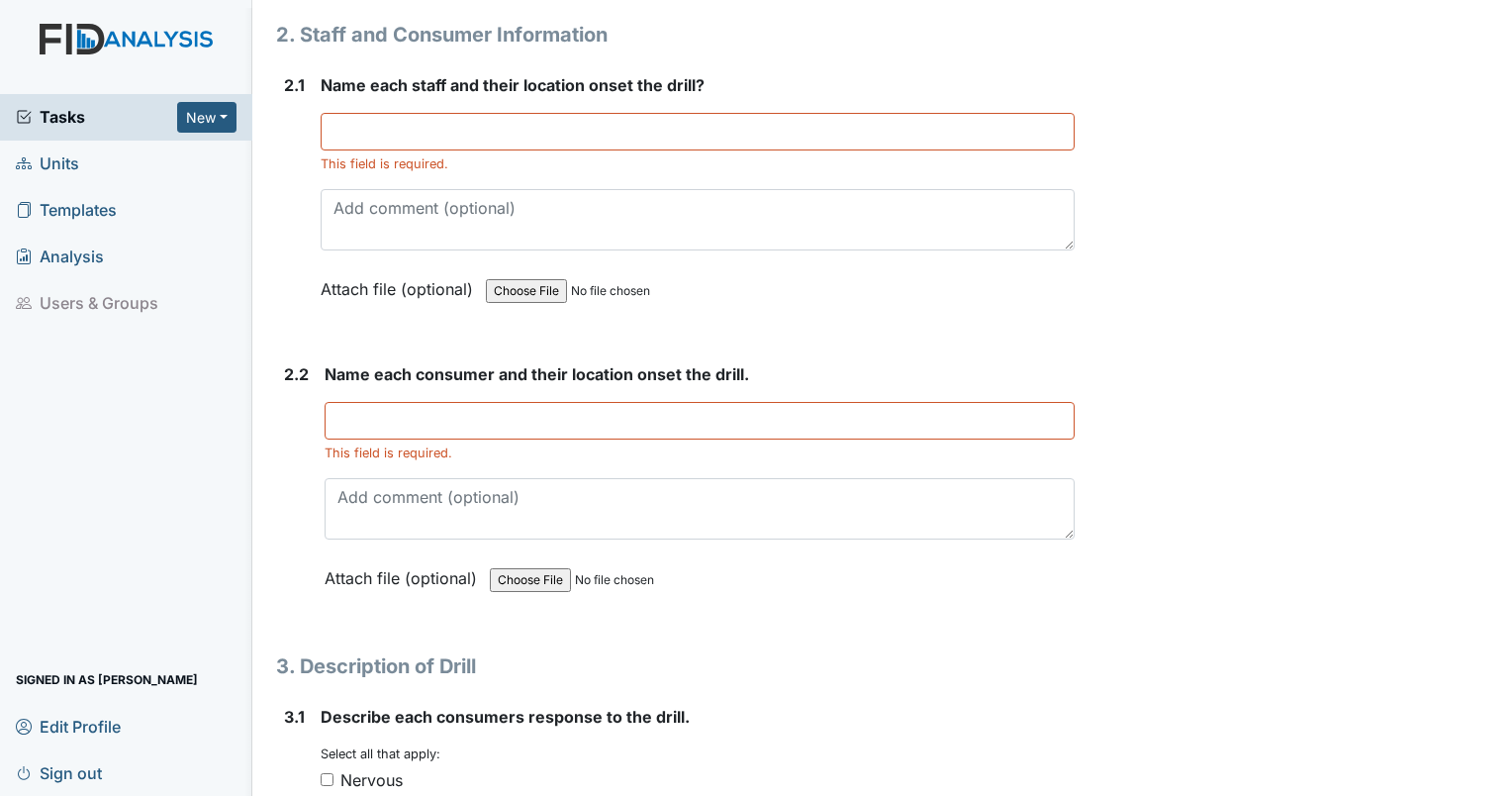 click on "Archive Task
×
Are you sure you want to archive this task? It will appear as incomplete on reports.
Archive
Delete Task
×
Are you sure you want to delete this task?
Delete
Save
Ericka Holley
Jul 08, 2025
wildfire-7-7-2025.pdf
Ericka Holley assigned on Jul 08, 2025." at bounding box center [1296, 346] 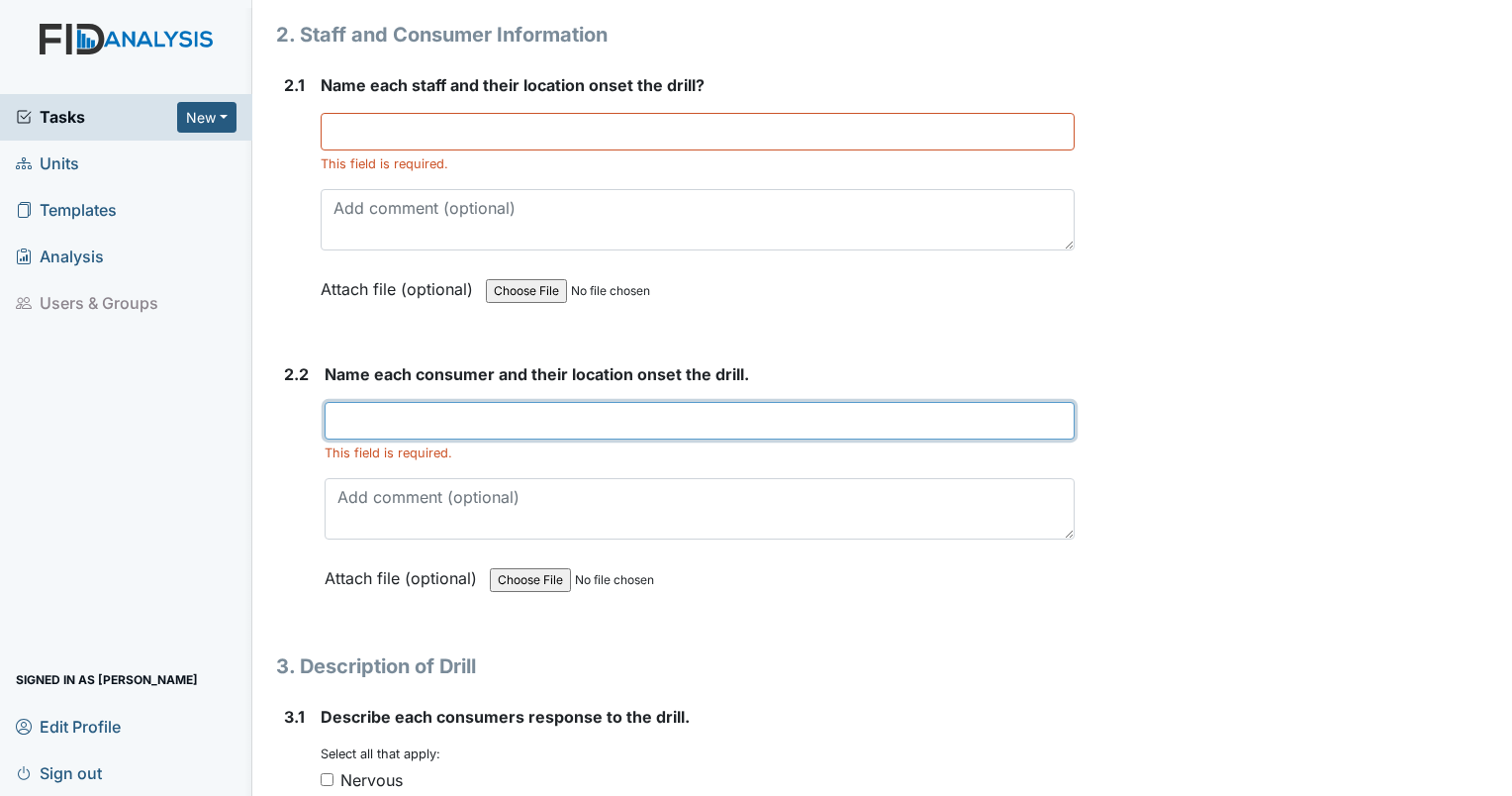 click at bounding box center [700, 421] 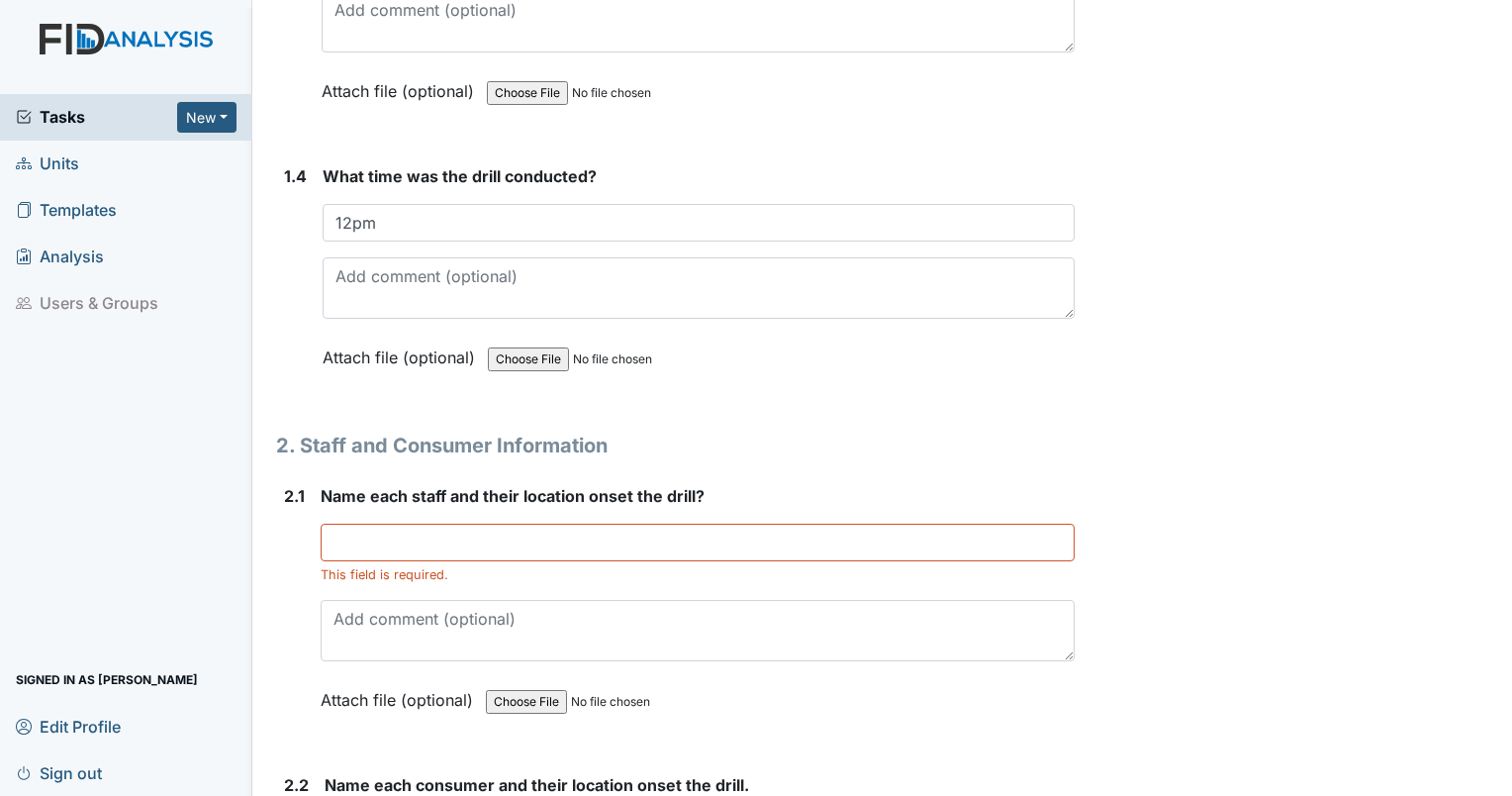 scroll, scrollTop: 1380, scrollLeft: 0, axis: vertical 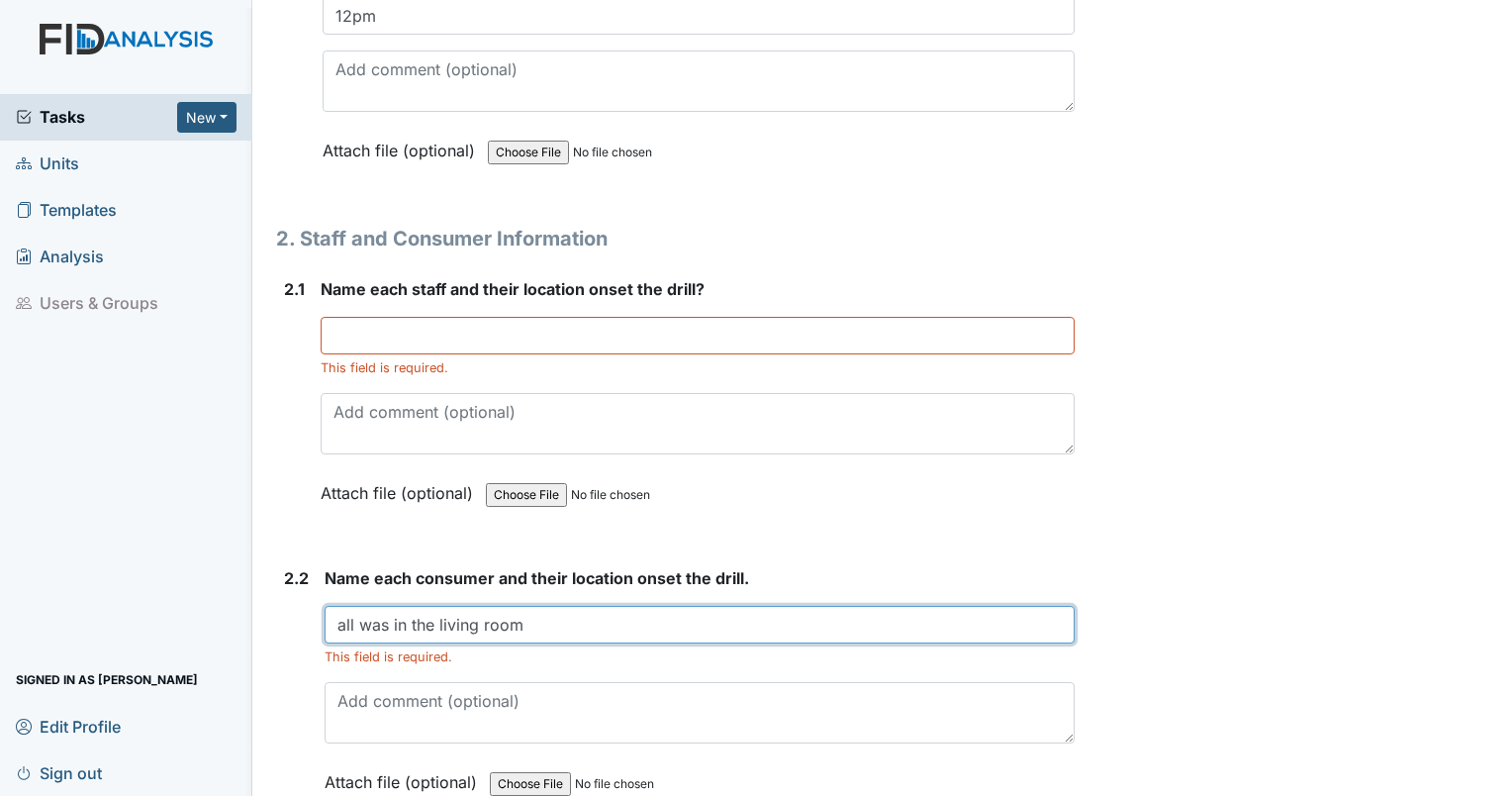 type on "all was in the living room" 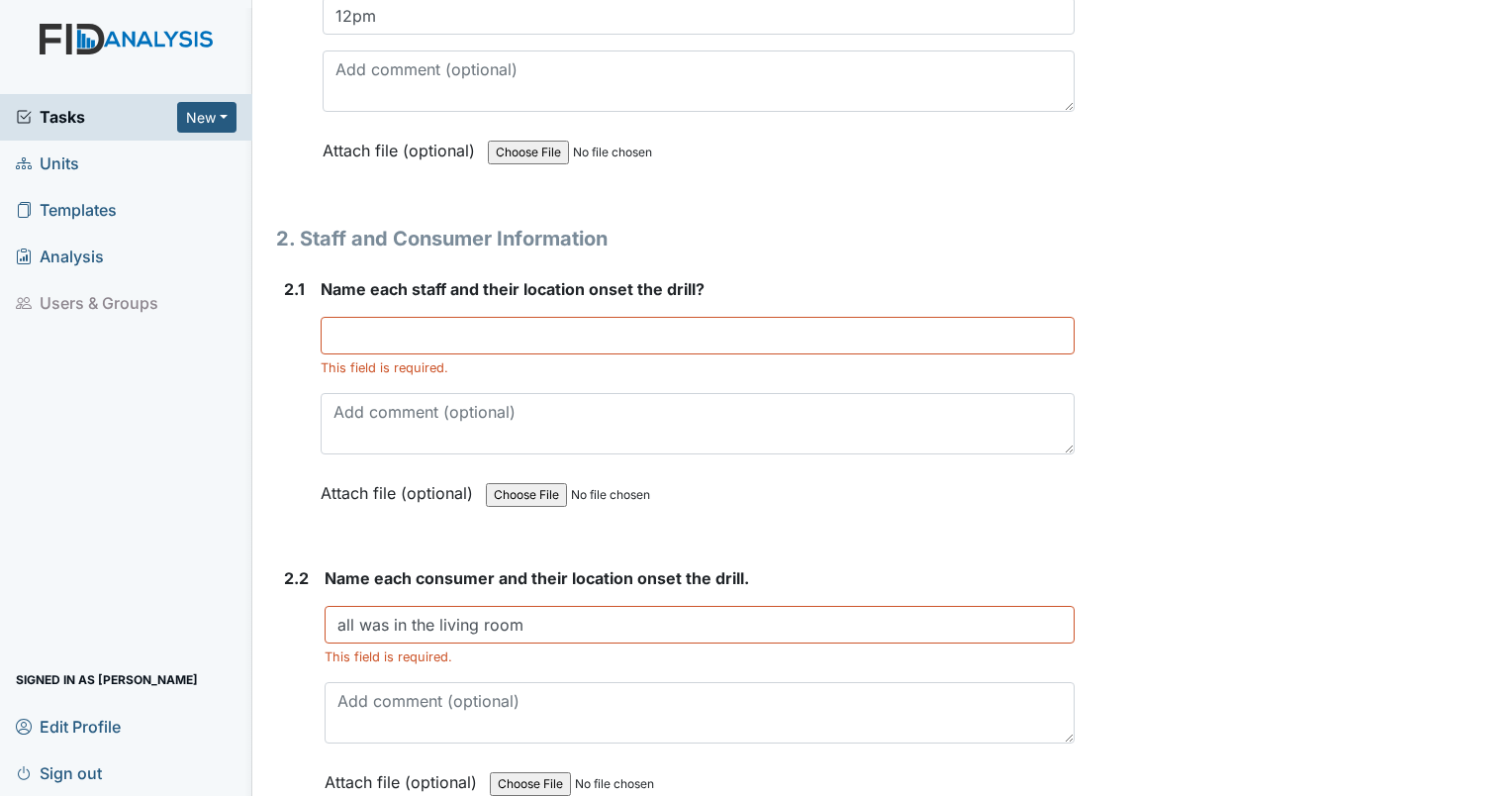click on "Archive Task
×
Are you sure you want to archive this task? It will appear as incomplete on reports.
Archive
Delete Task
×
Are you sure you want to delete this task?
Delete
Save
Ericka Holley
Jul 08, 2025
wildfire-7-7-2025.pdf
Ericka Holley assigned on Jul 08, 2025." at bounding box center [1296, 549] 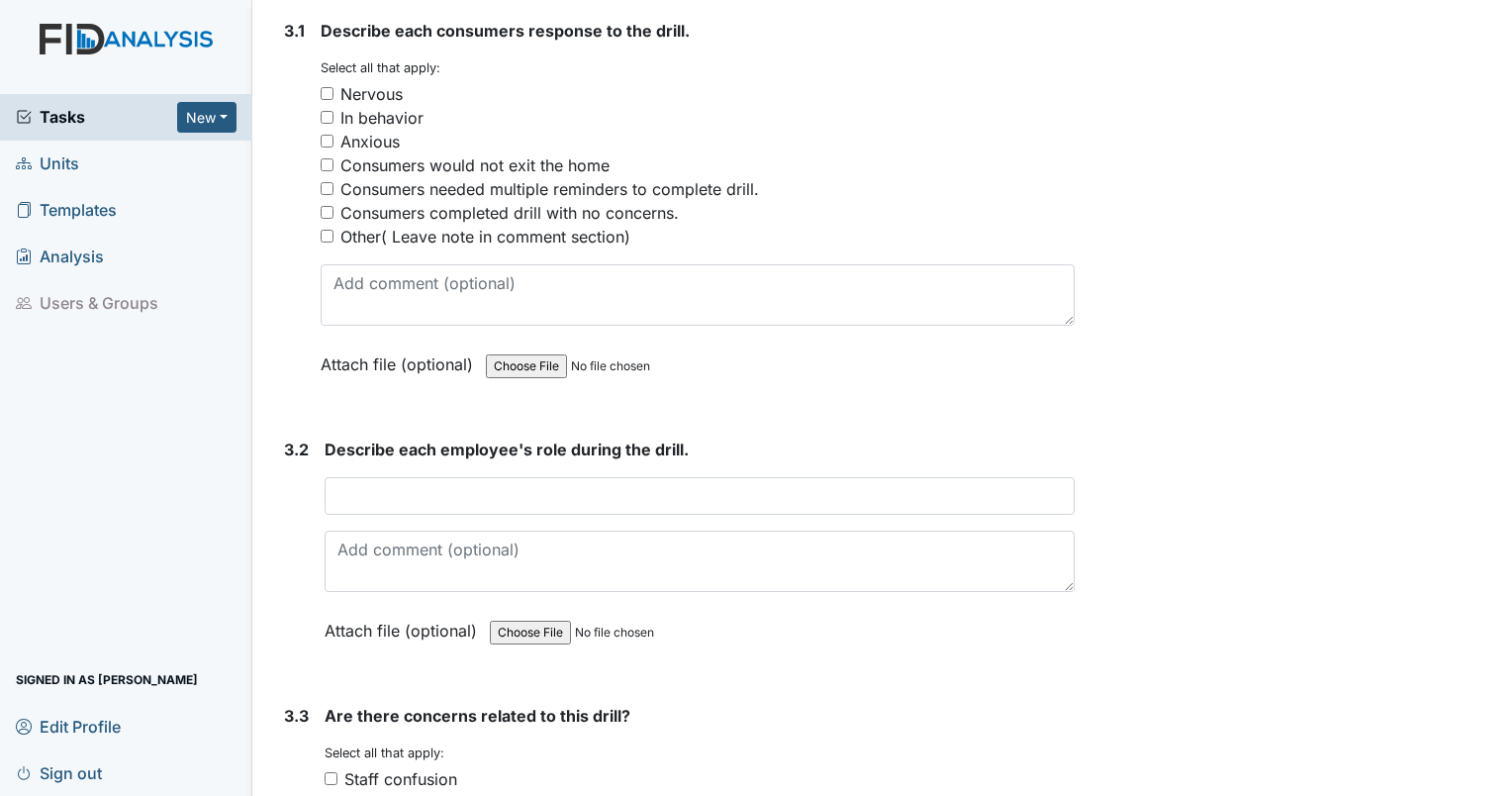 scroll, scrollTop: 2271, scrollLeft: 0, axis: vertical 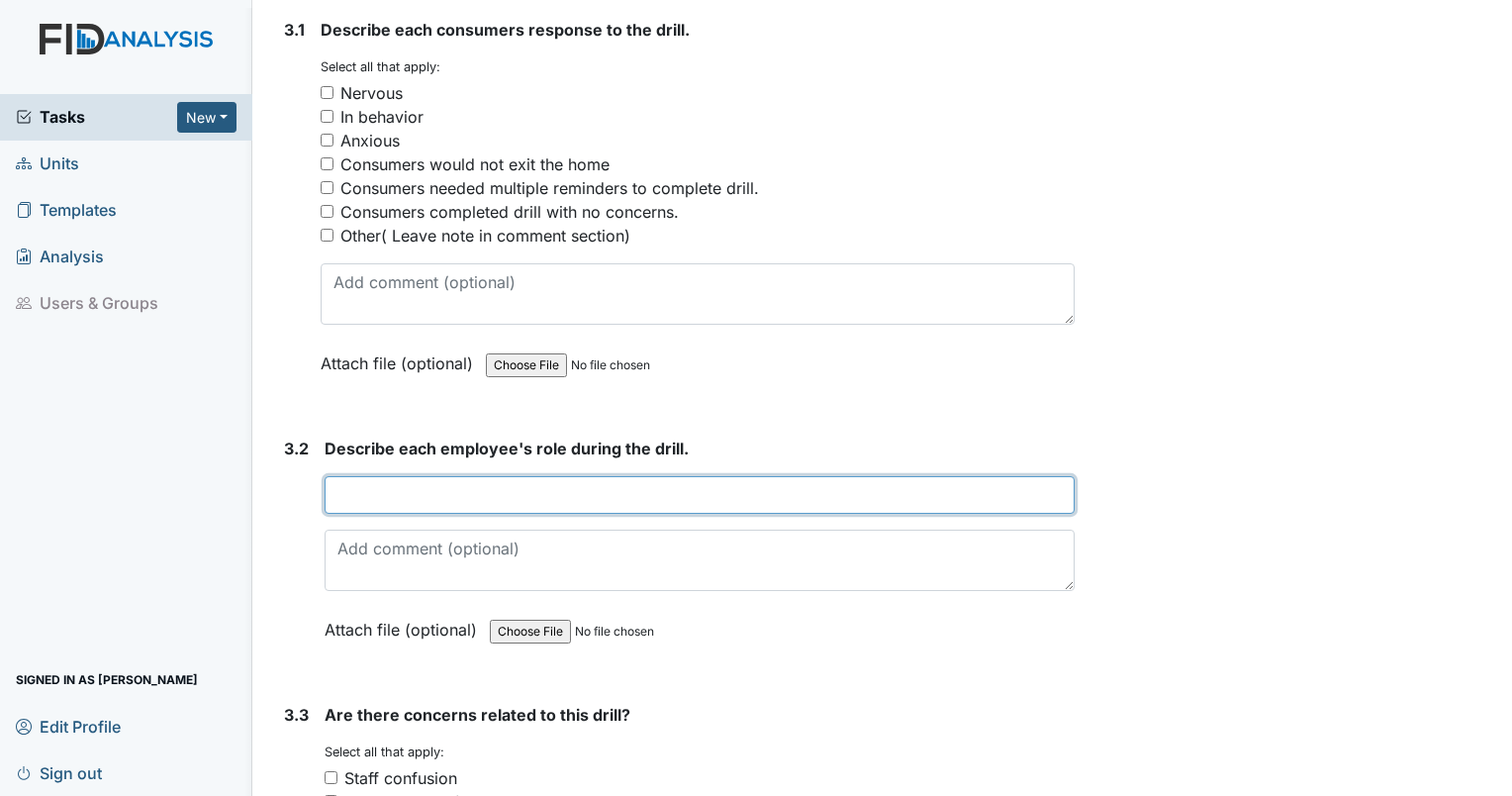 click at bounding box center (700, 495) 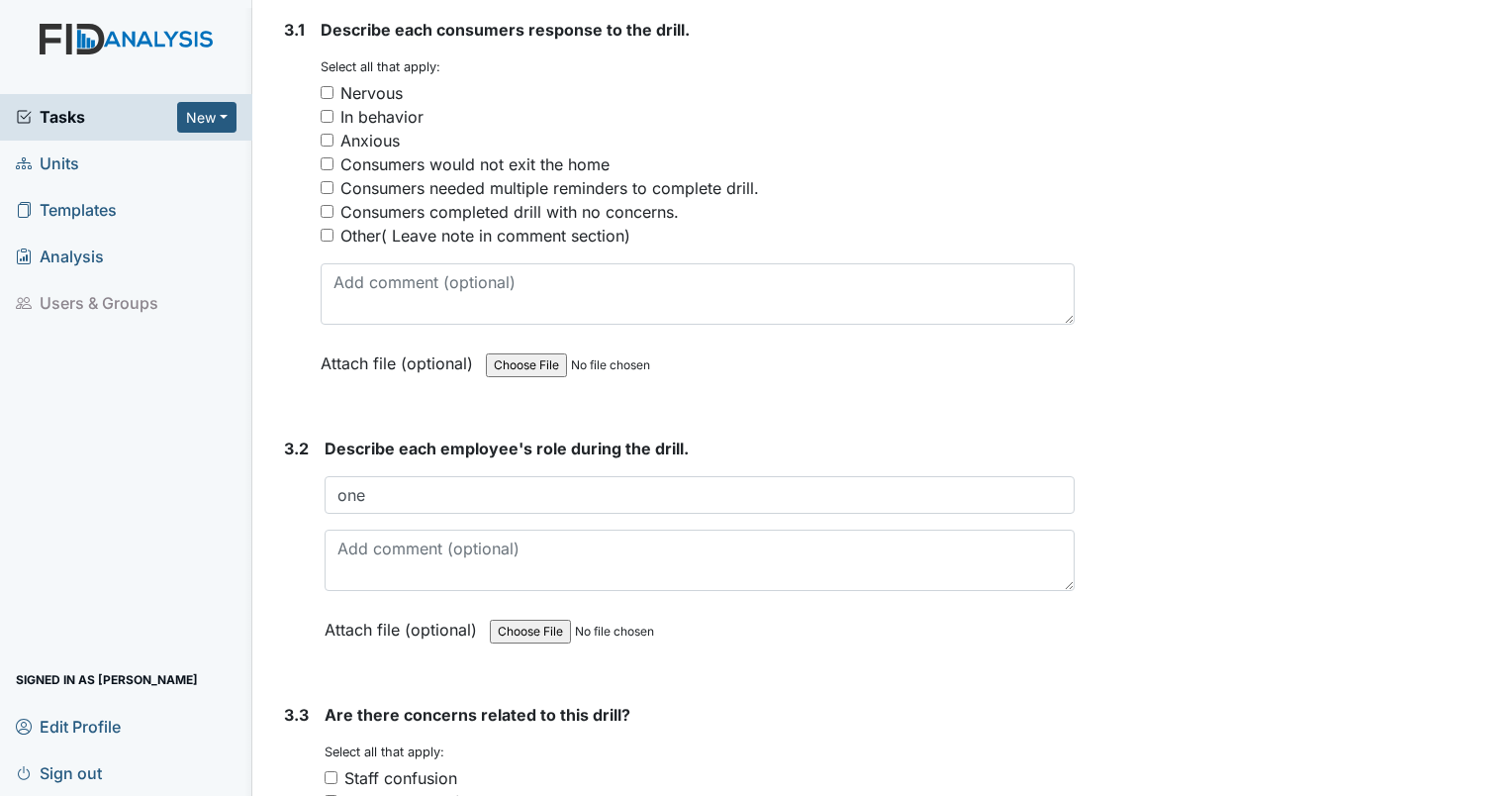 drag, startPoint x: 551, startPoint y: 471, endPoint x: 1209, endPoint y: 407, distance: 661.1051 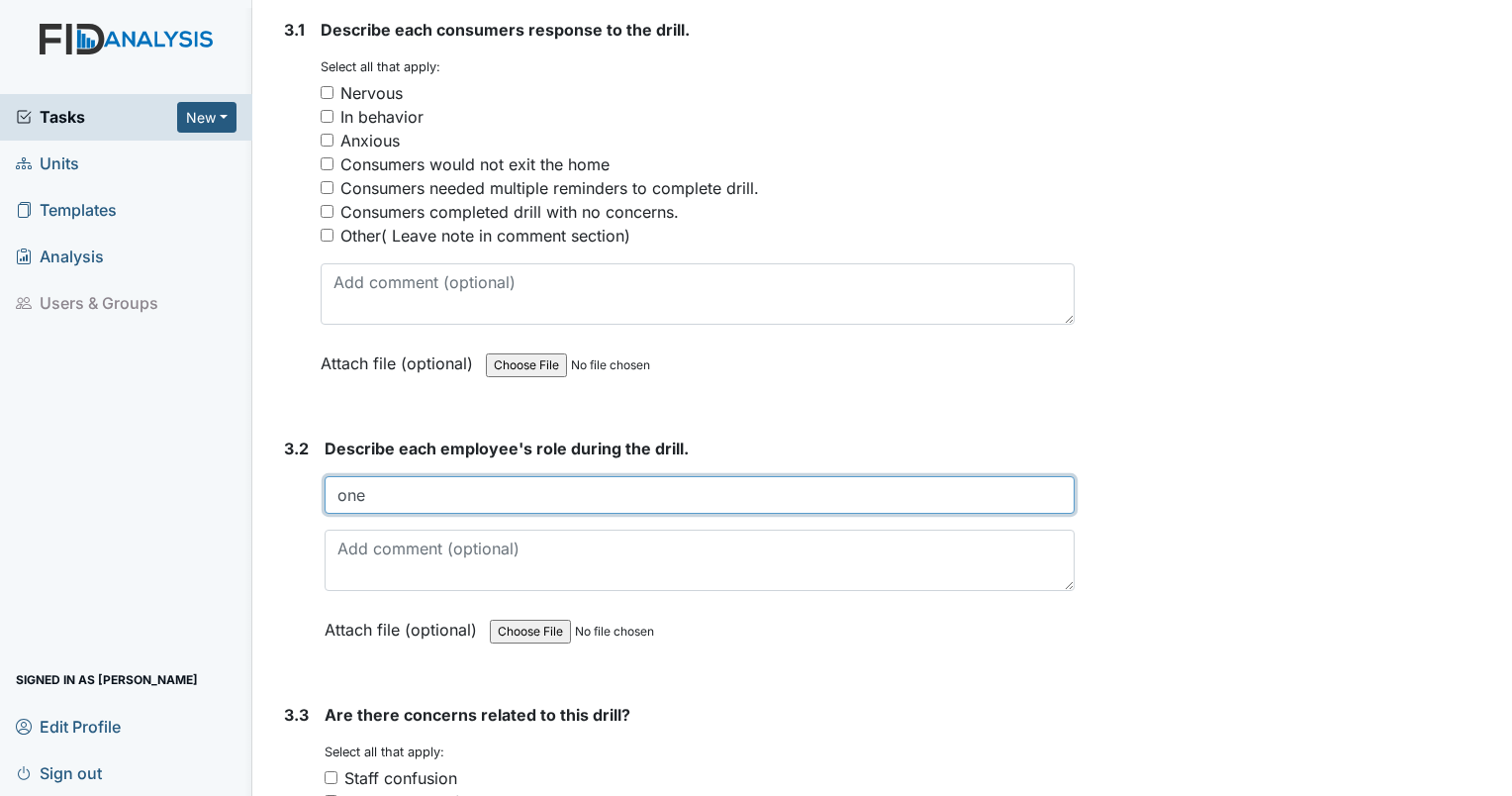 click on "one" at bounding box center [700, 495] 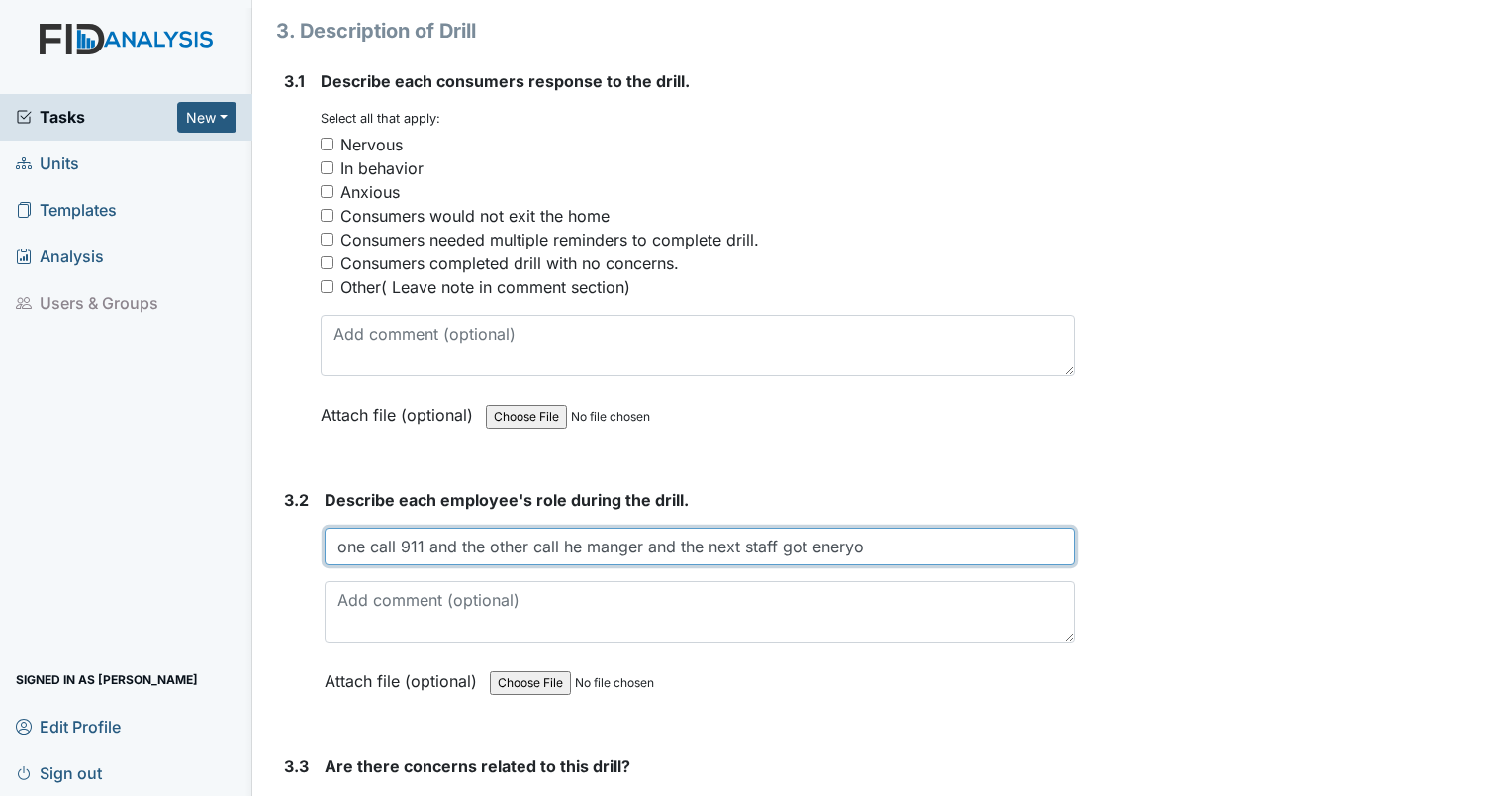 scroll, scrollTop: 2083, scrollLeft: 0, axis: vertical 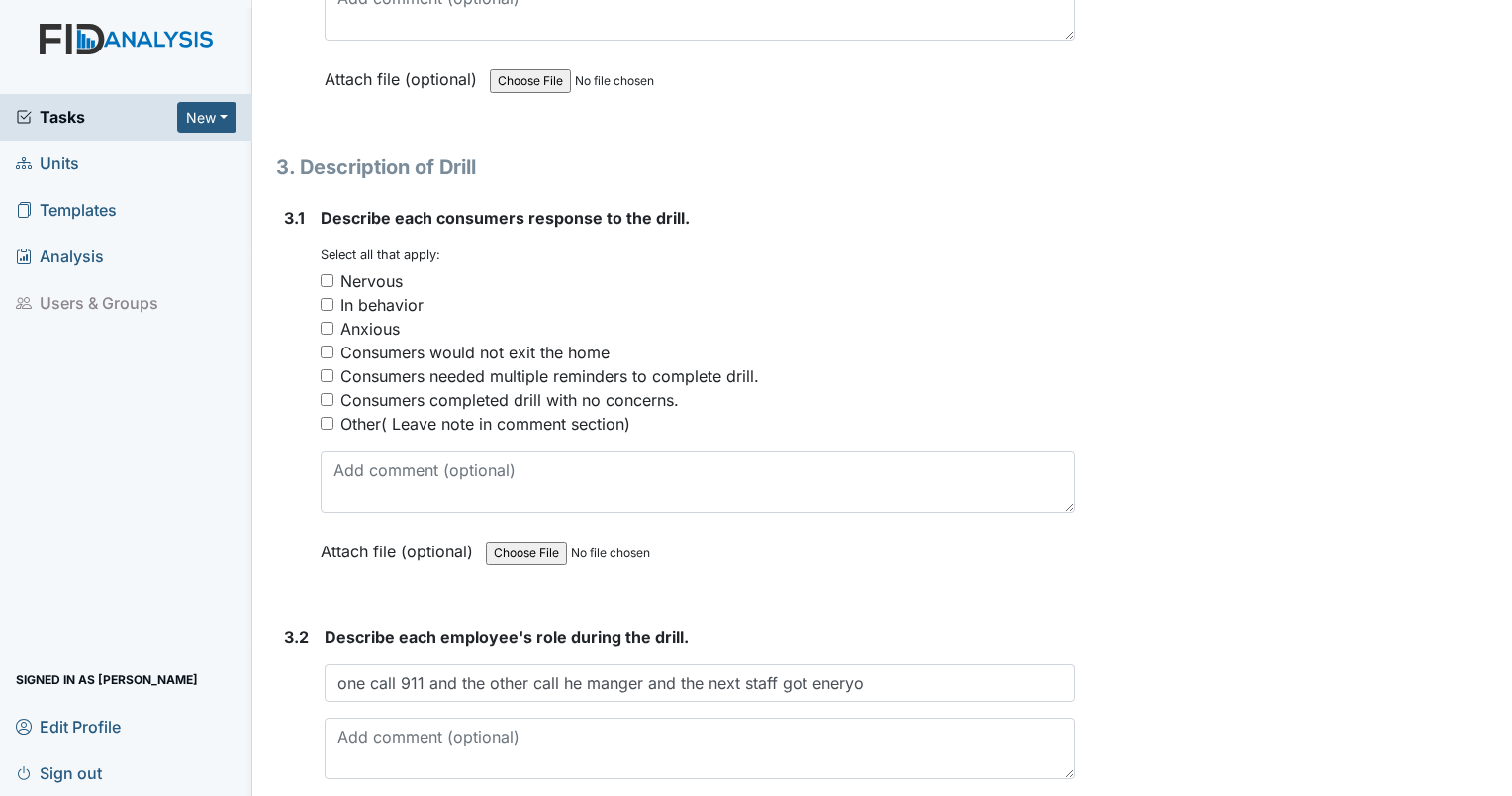 click on "Archive Task
×
Are you sure you want to archive this task? It will appear as incomplete on reports.
Archive
Delete Task
×
Are you sure you want to delete this task?
Delete
Save
Ericka Holley
Jul 08, 2025
wildfire-7-7-2025.pdf
Ericka Holley assigned on Jul 08, 2025." at bounding box center (1296, -153) 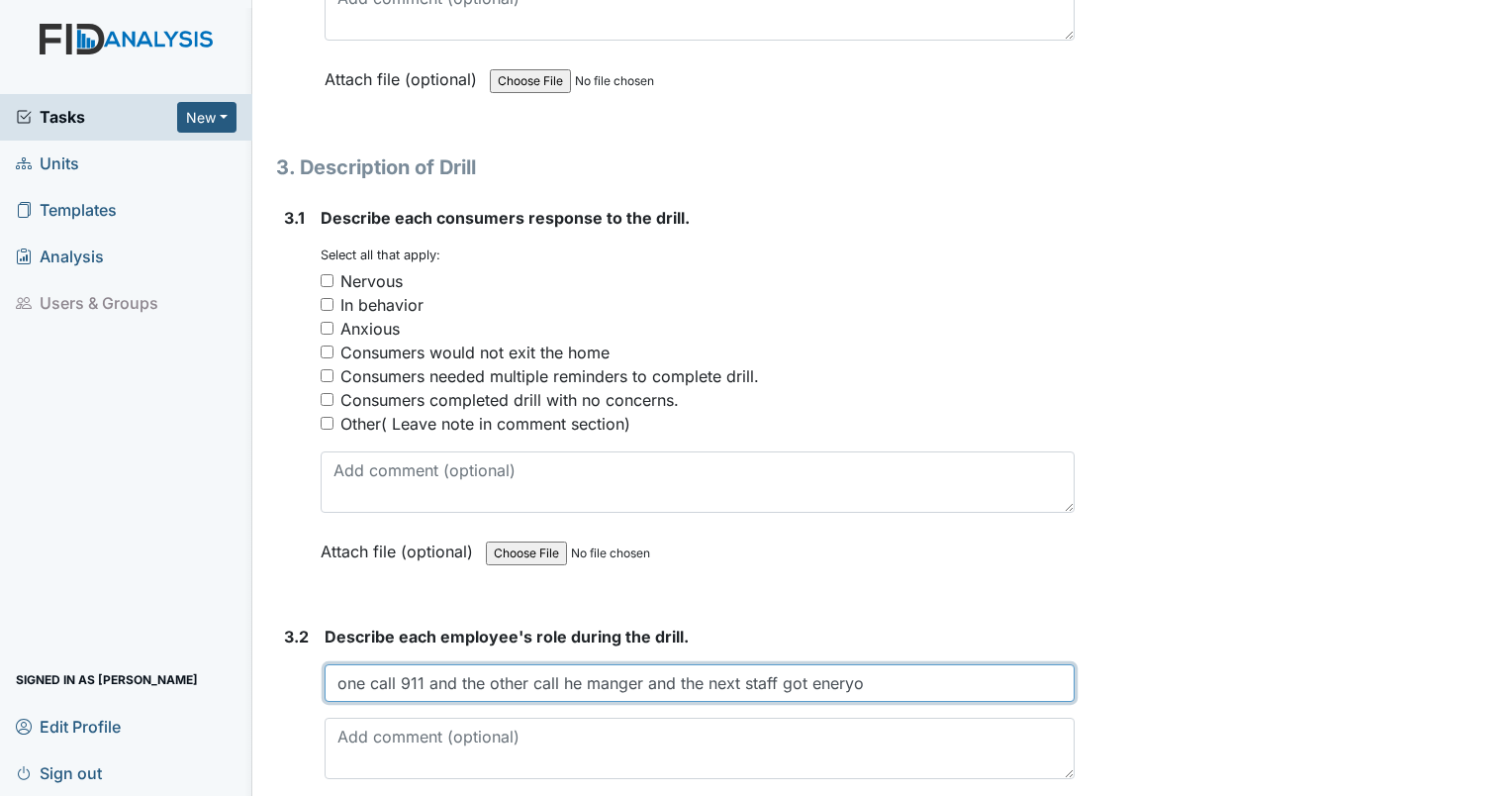 click on "one call 911 and the other call he manger and the next staff got eneryo" at bounding box center (700, 683) 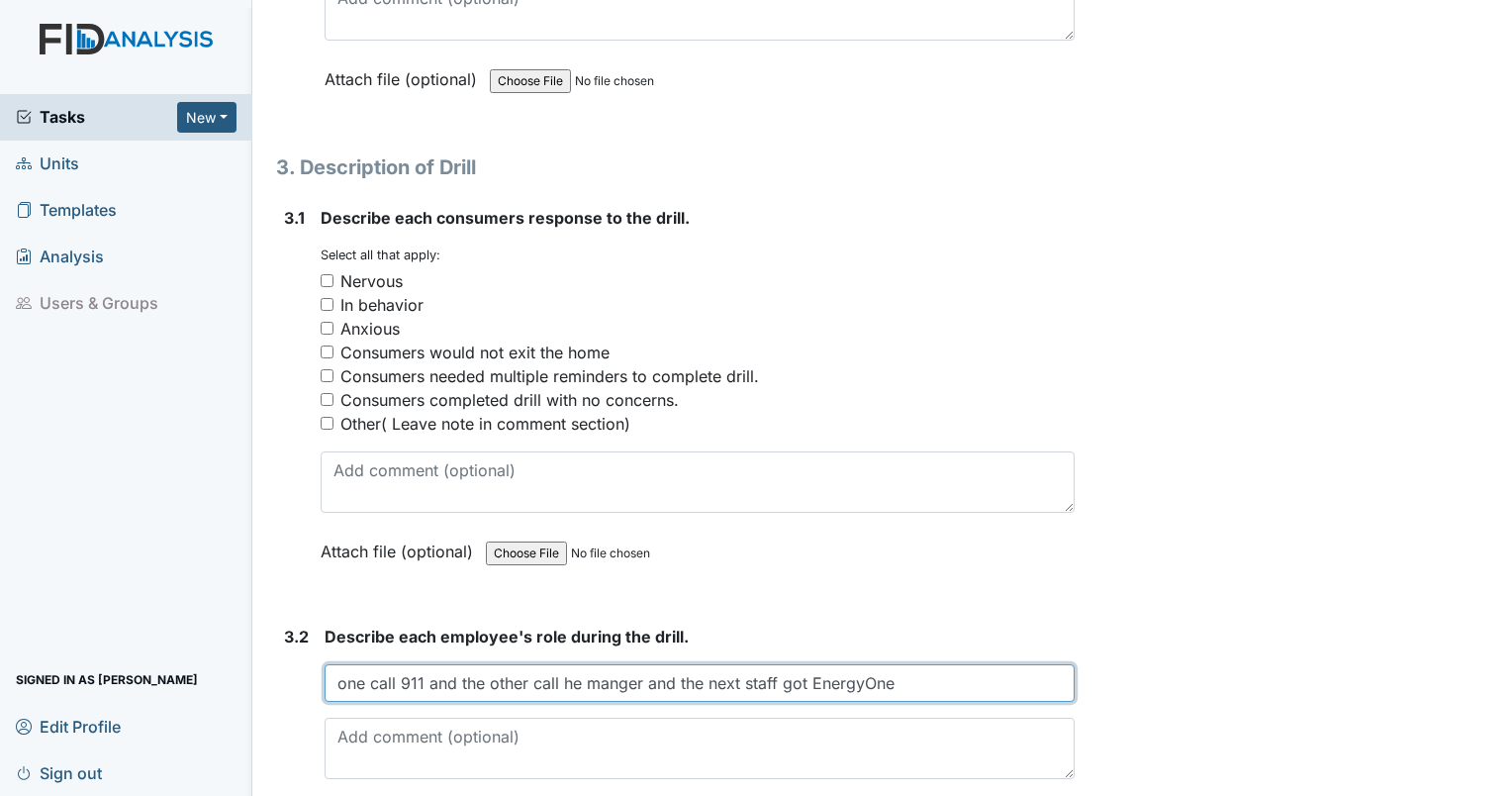 click on "one call 911 and the other call he manger and the next staff got EnergyOne" at bounding box center (700, 683) 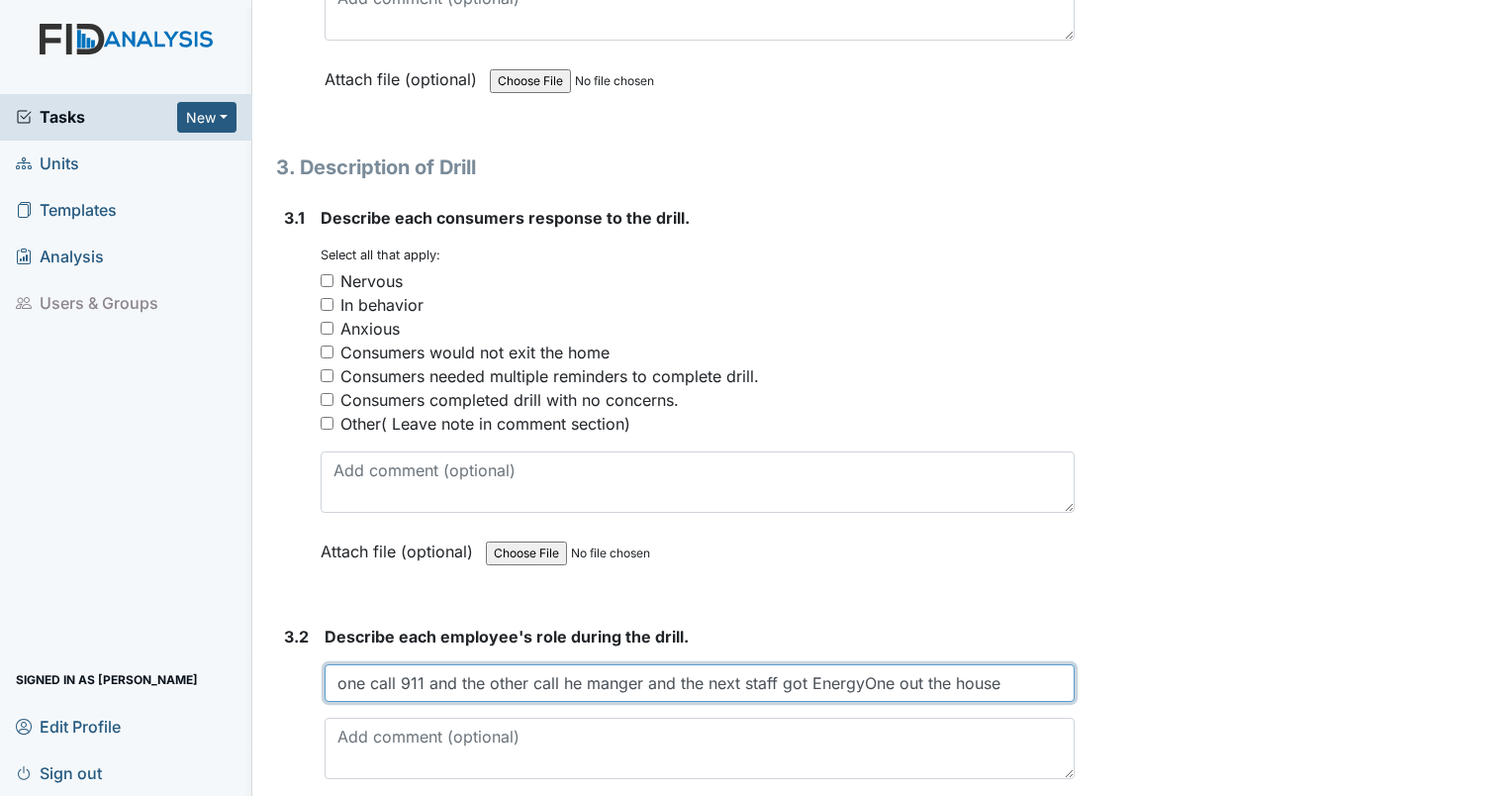 type on "one call 911 and the other call he manger and the next staff got EnergyOne out the house" 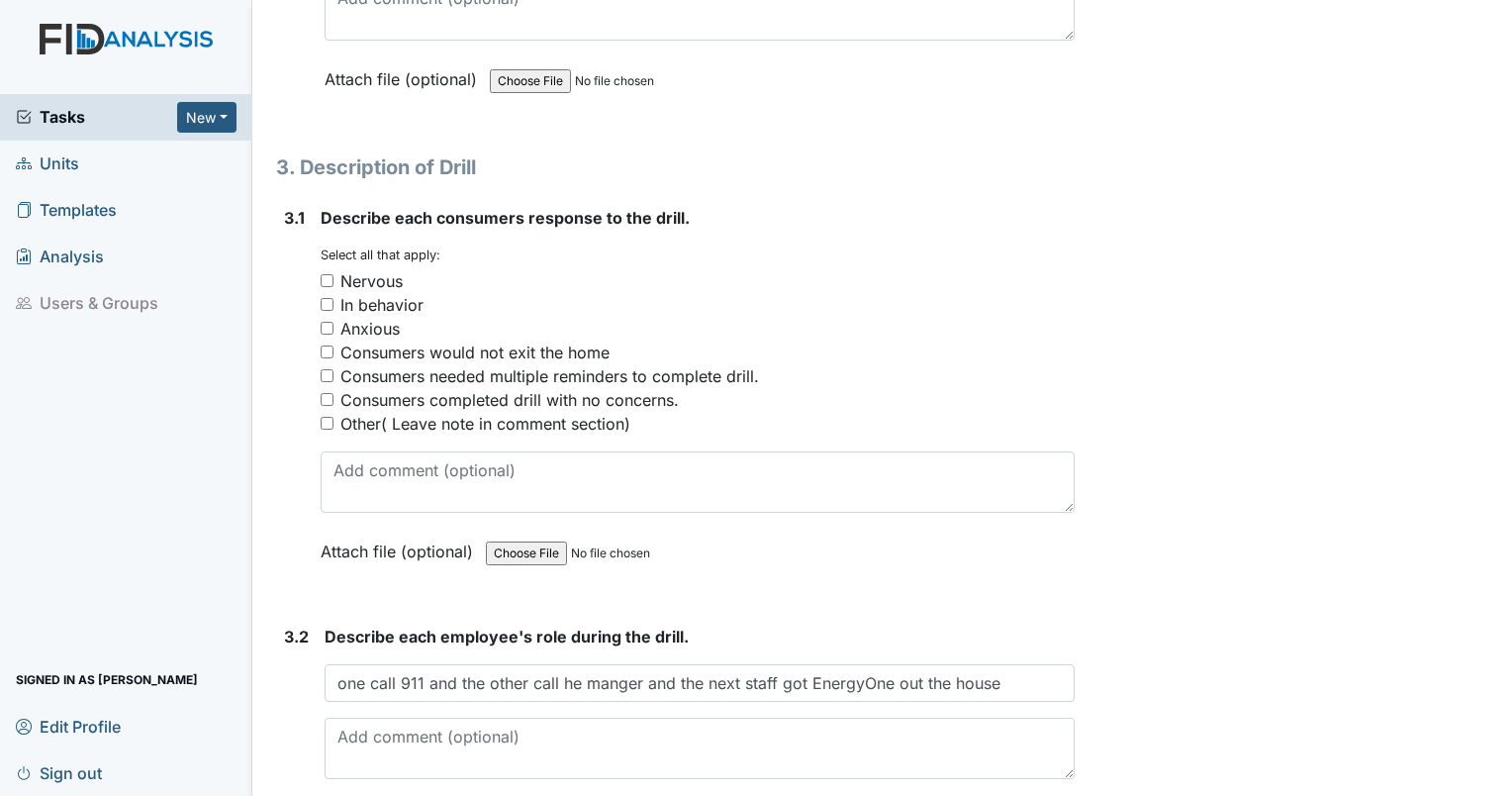click on "Consumers completed drill with no concerns." at bounding box center [510, 400] 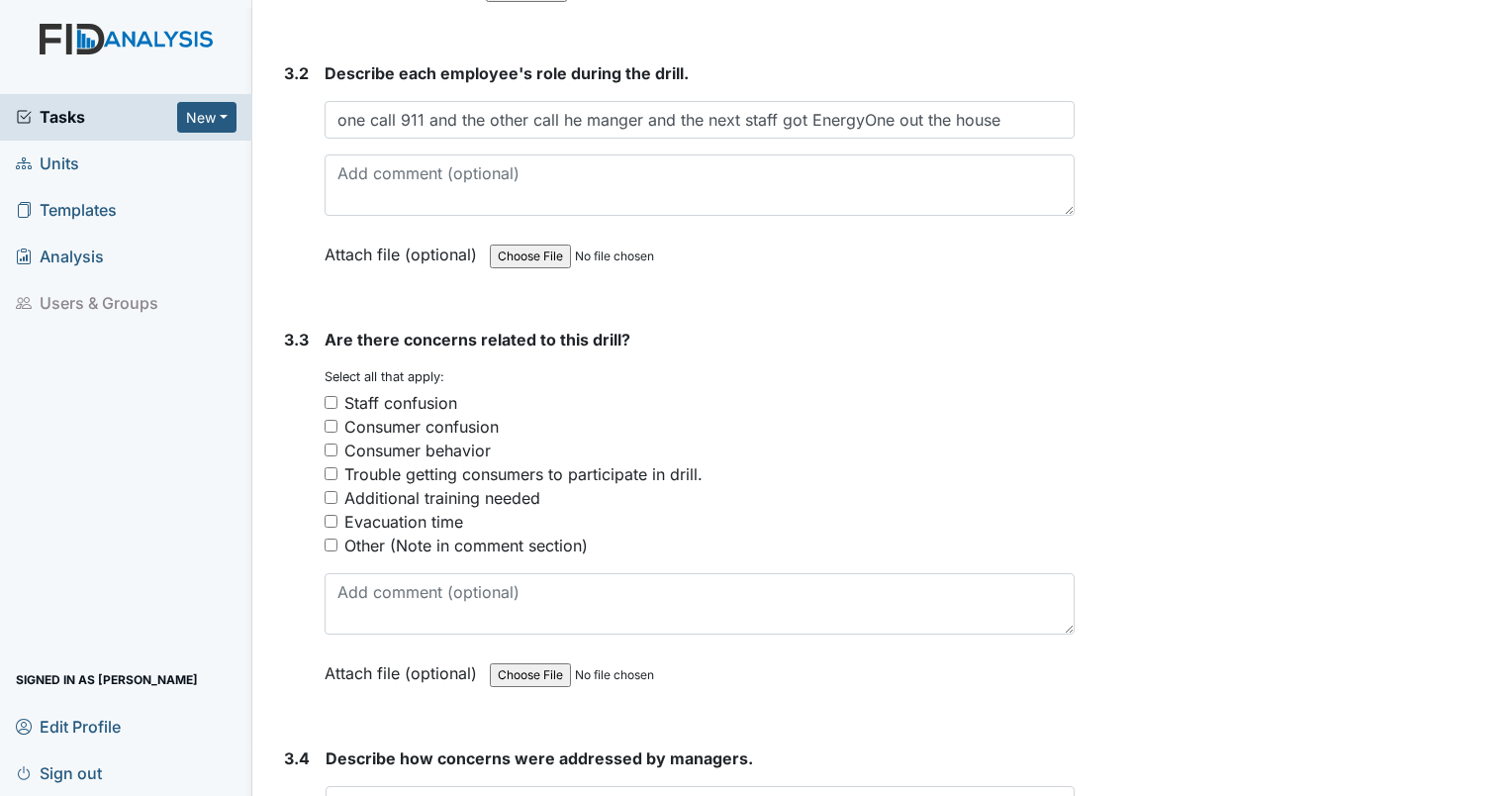scroll, scrollTop: 2677, scrollLeft: 0, axis: vertical 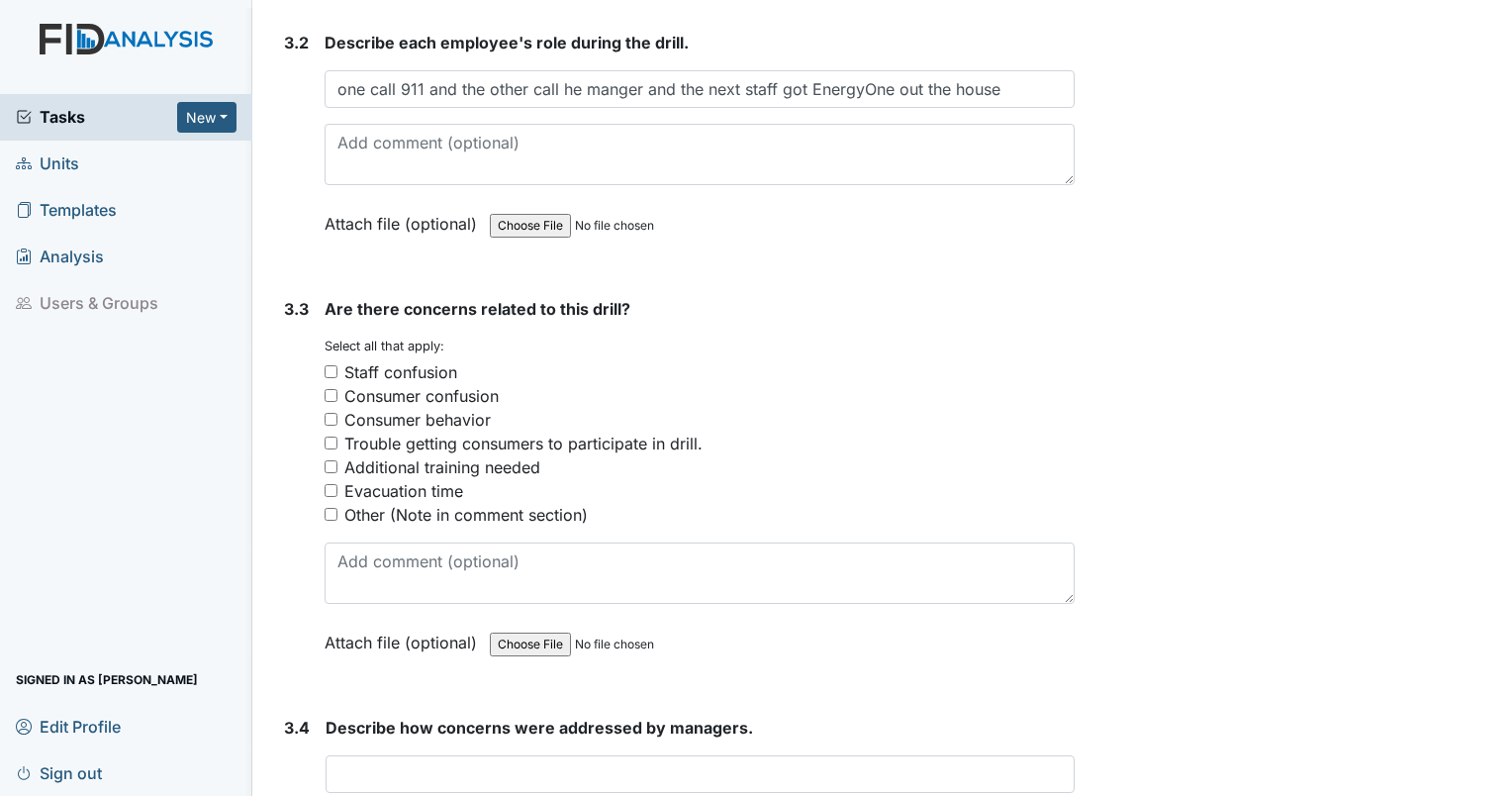 click on "Evacuation time" at bounding box center (404, 491) 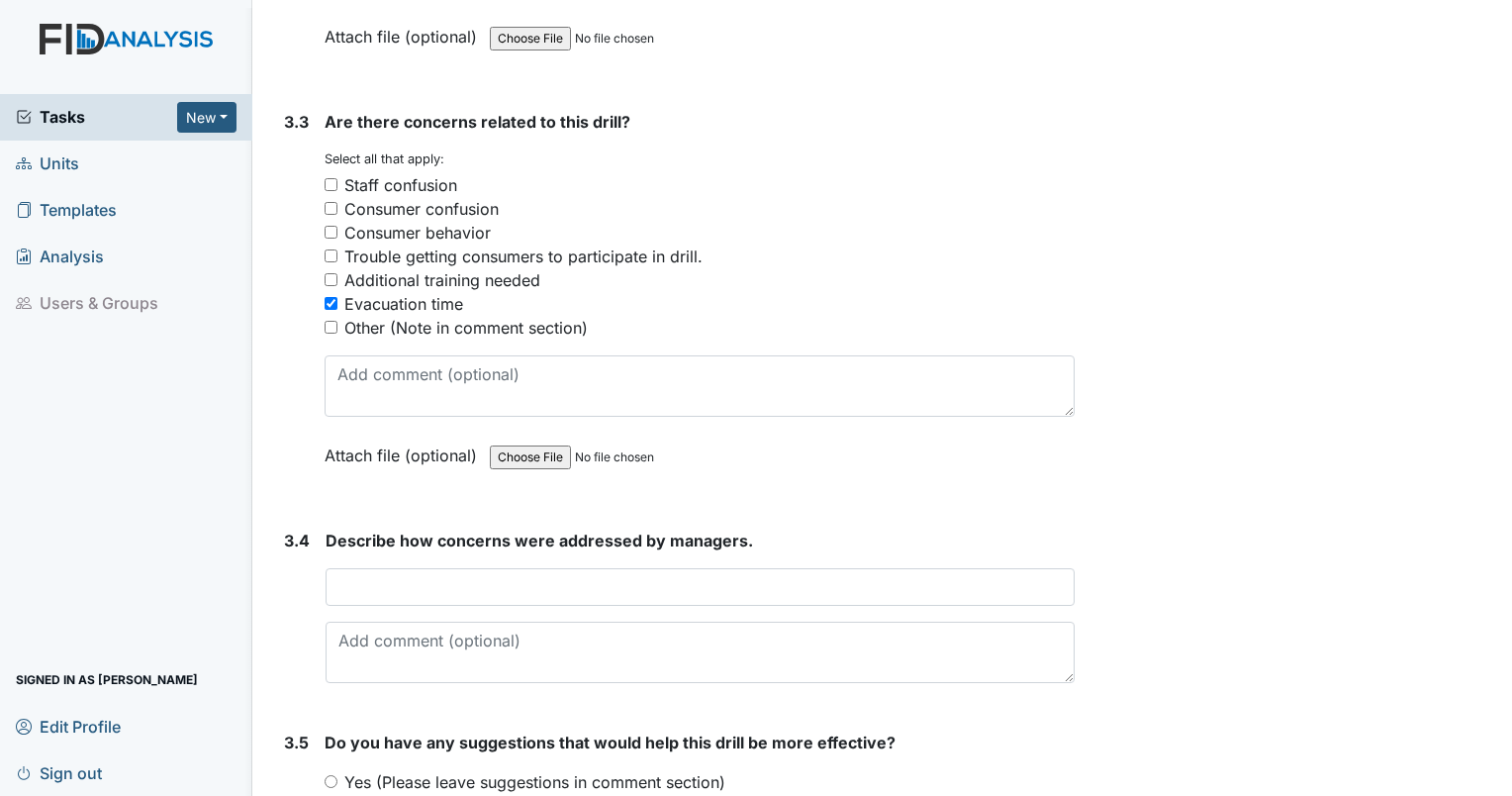scroll, scrollTop: 3053, scrollLeft: 0, axis: vertical 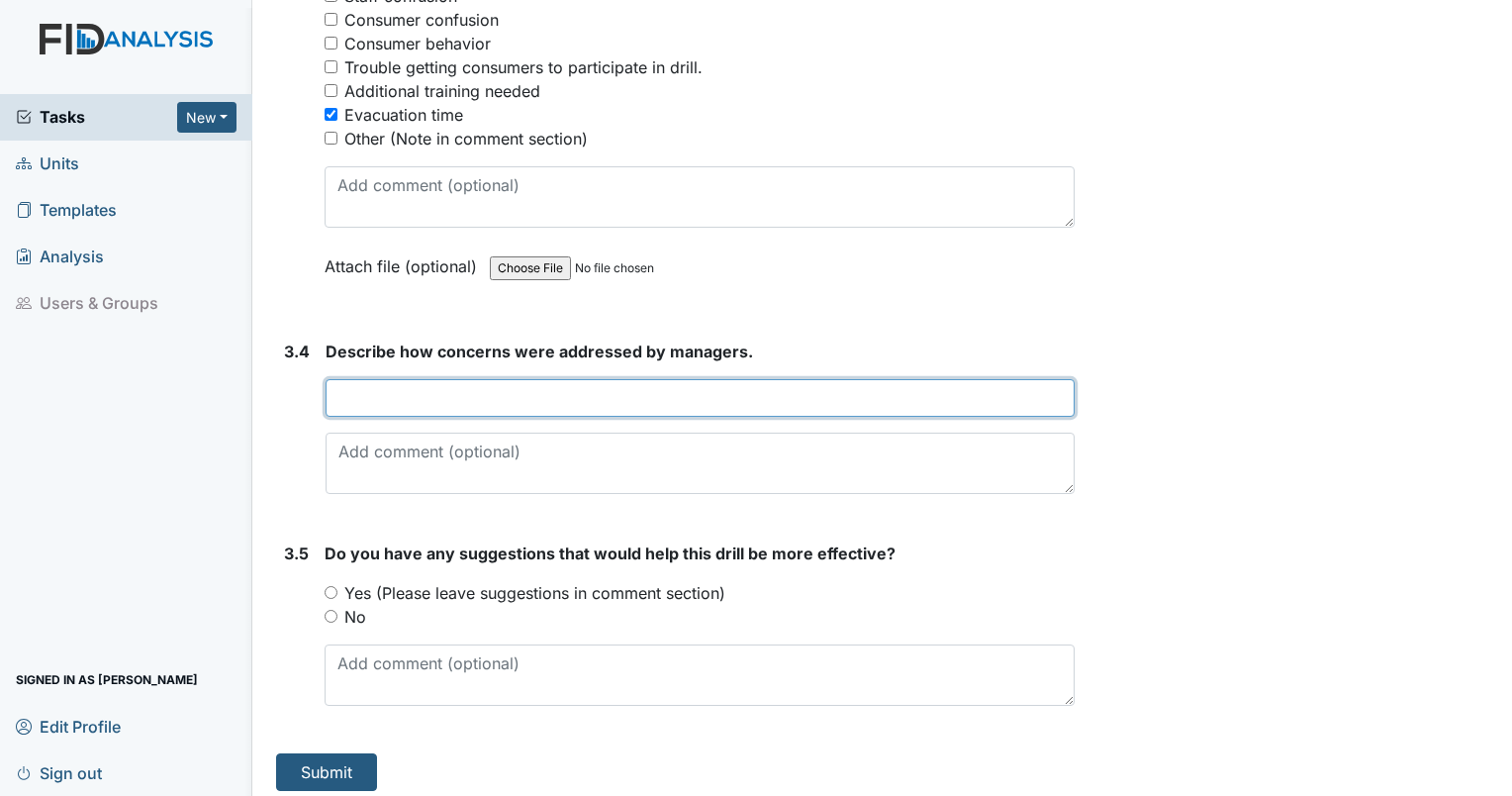 click at bounding box center (700, 398) 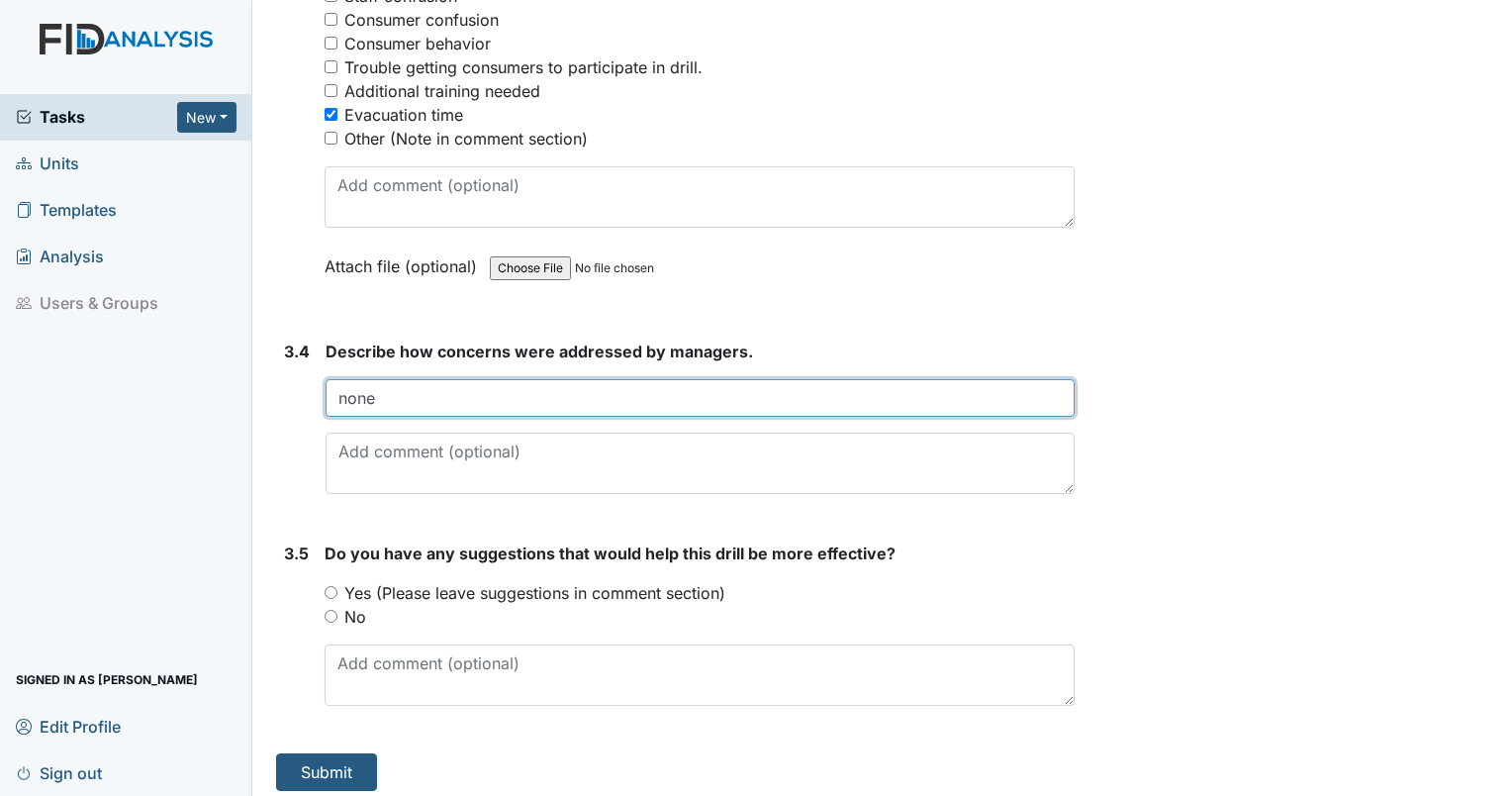 type on "none" 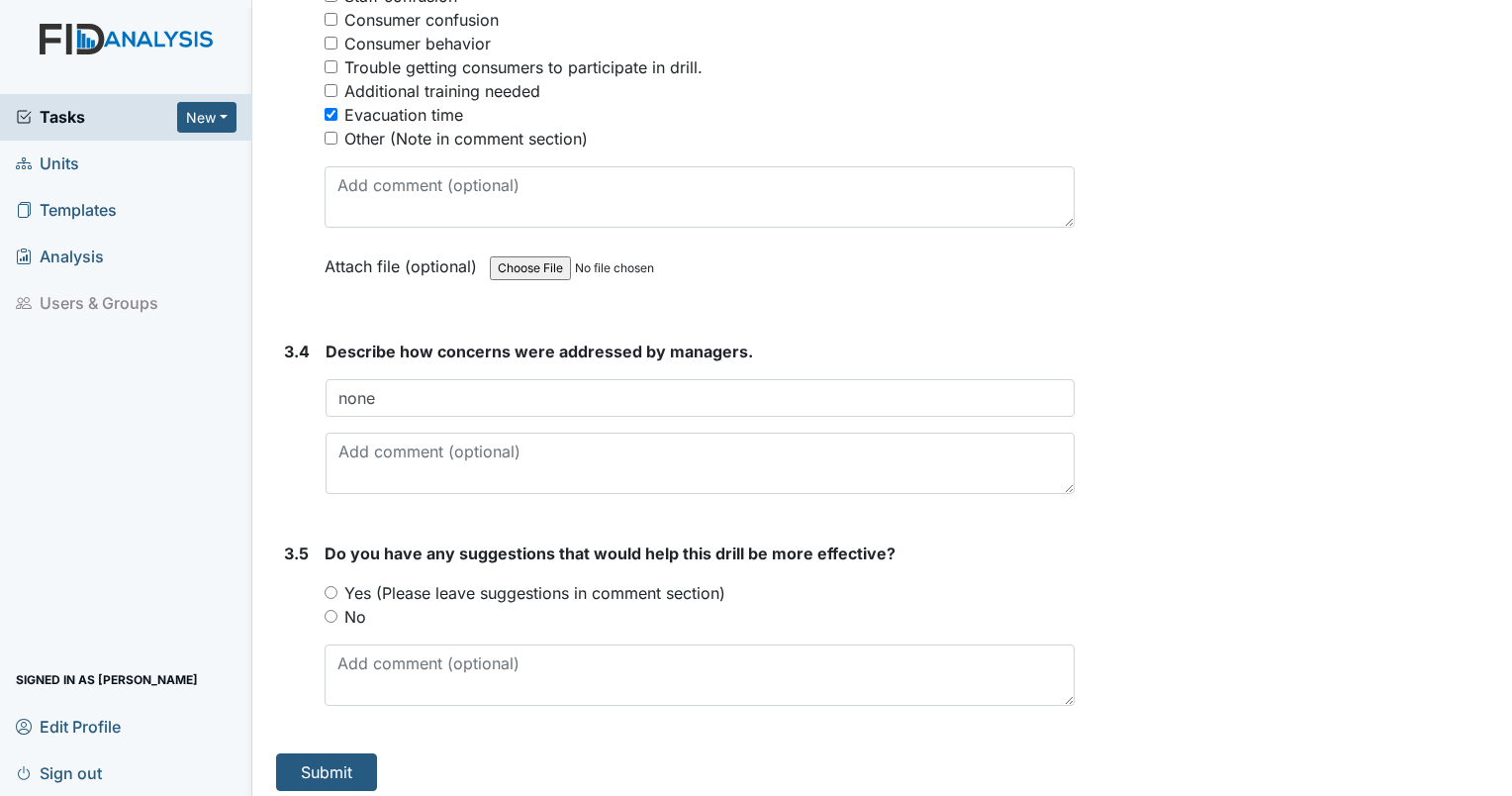 drag, startPoint x: 329, startPoint y: 599, endPoint x: 391, endPoint y: 611, distance: 63.150614 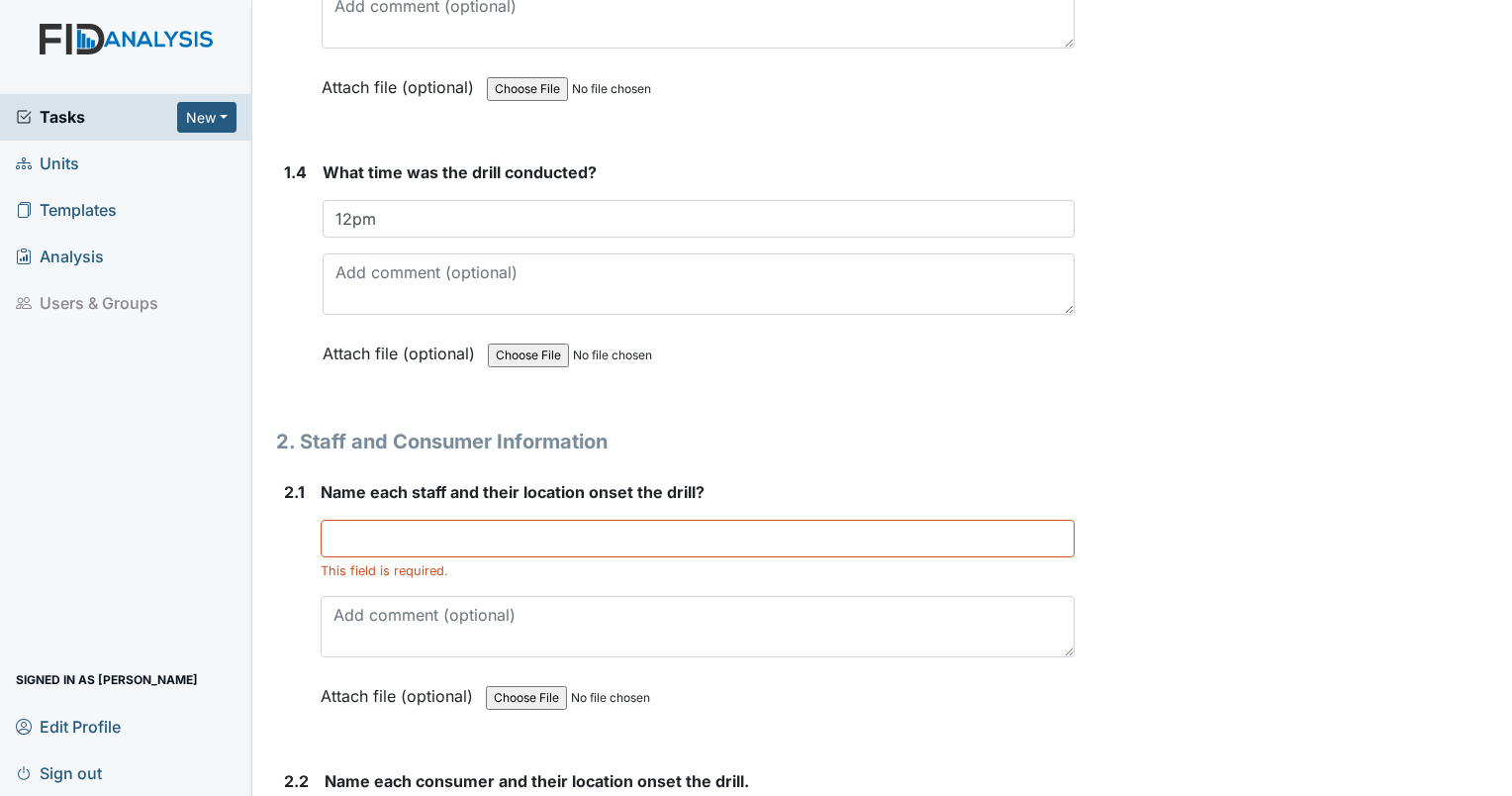 scroll, scrollTop: 1073, scrollLeft: 0, axis: vertical 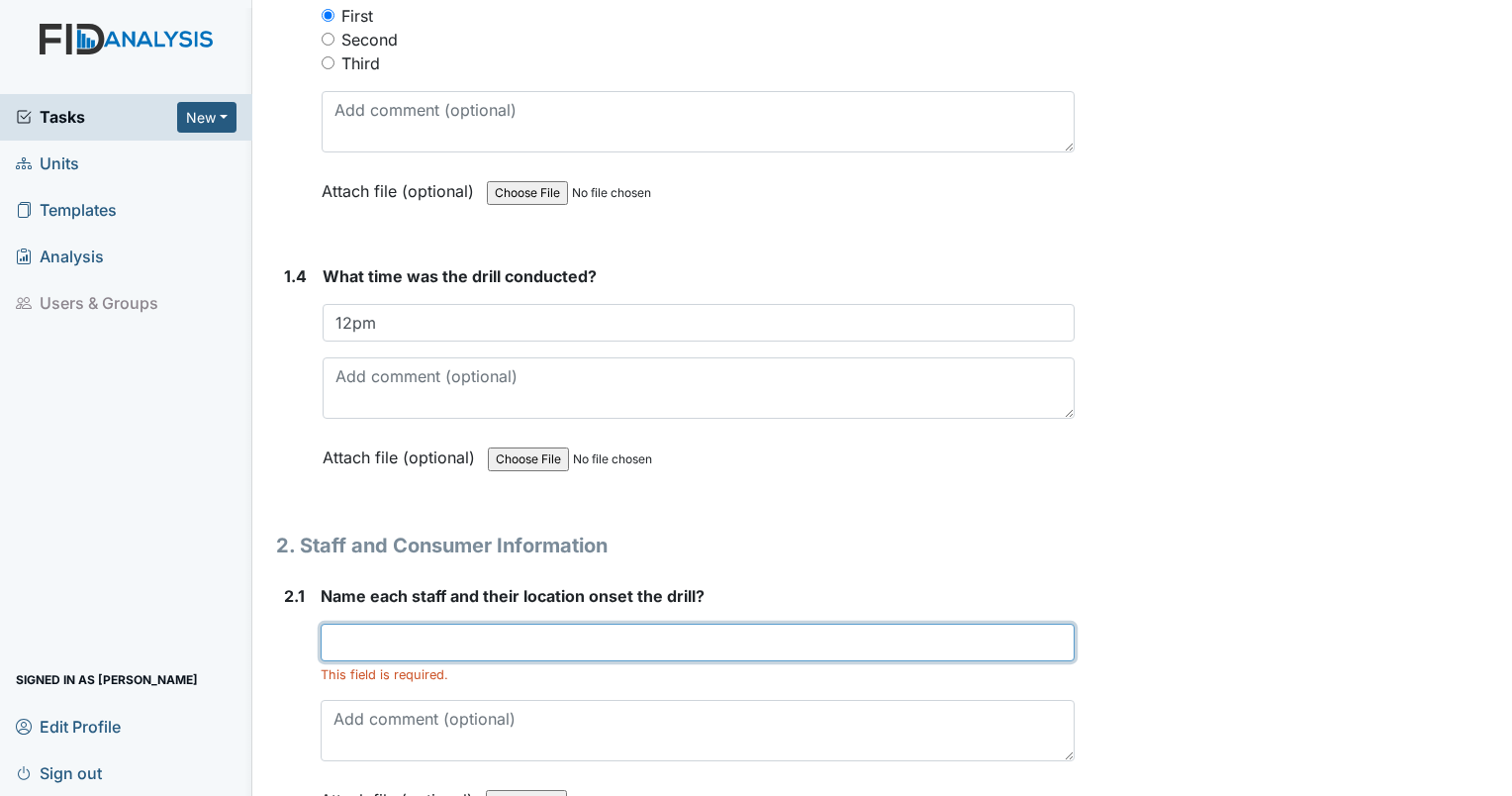 click at bounding box center [698, 643] 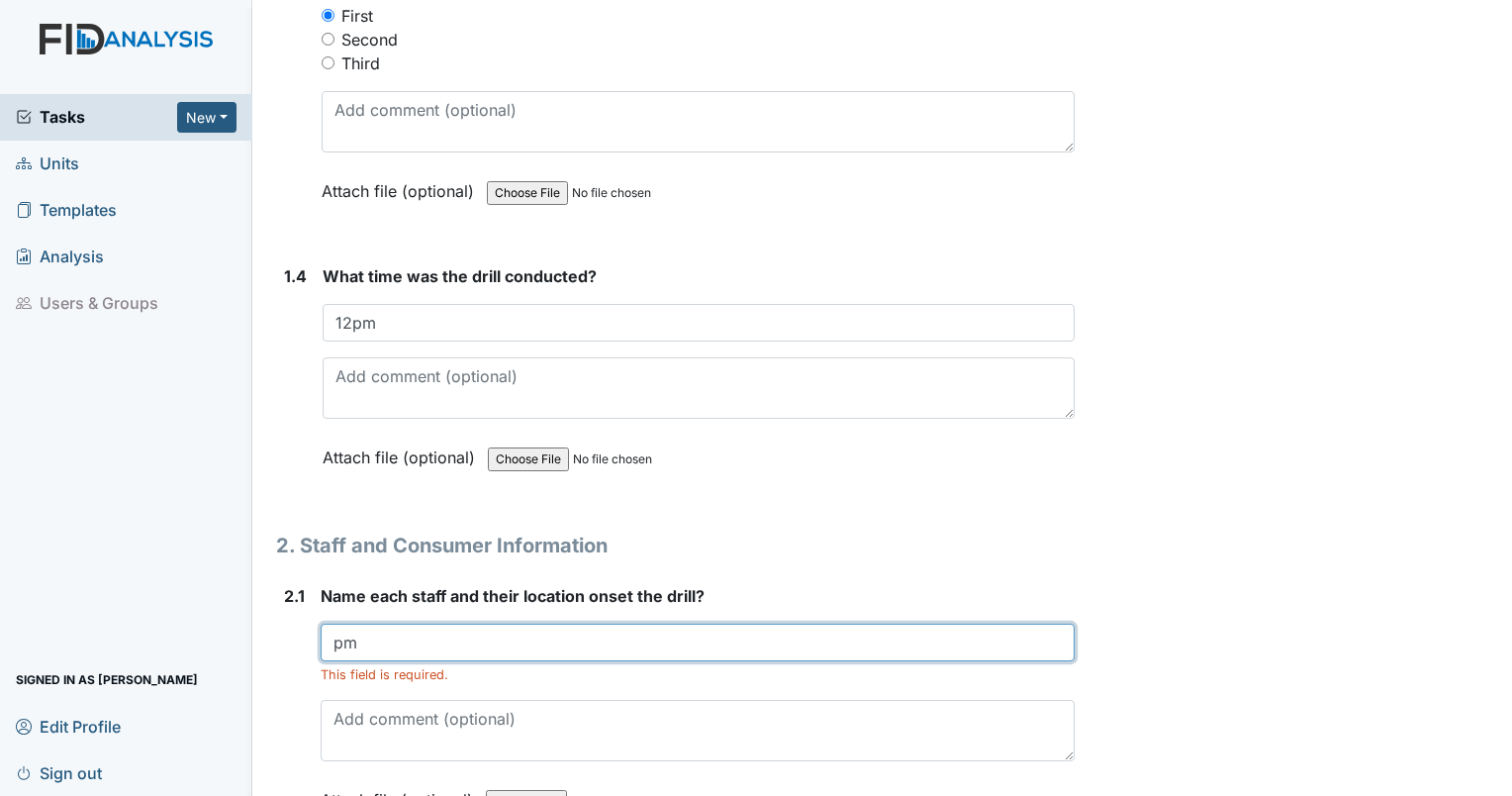 type on "p" 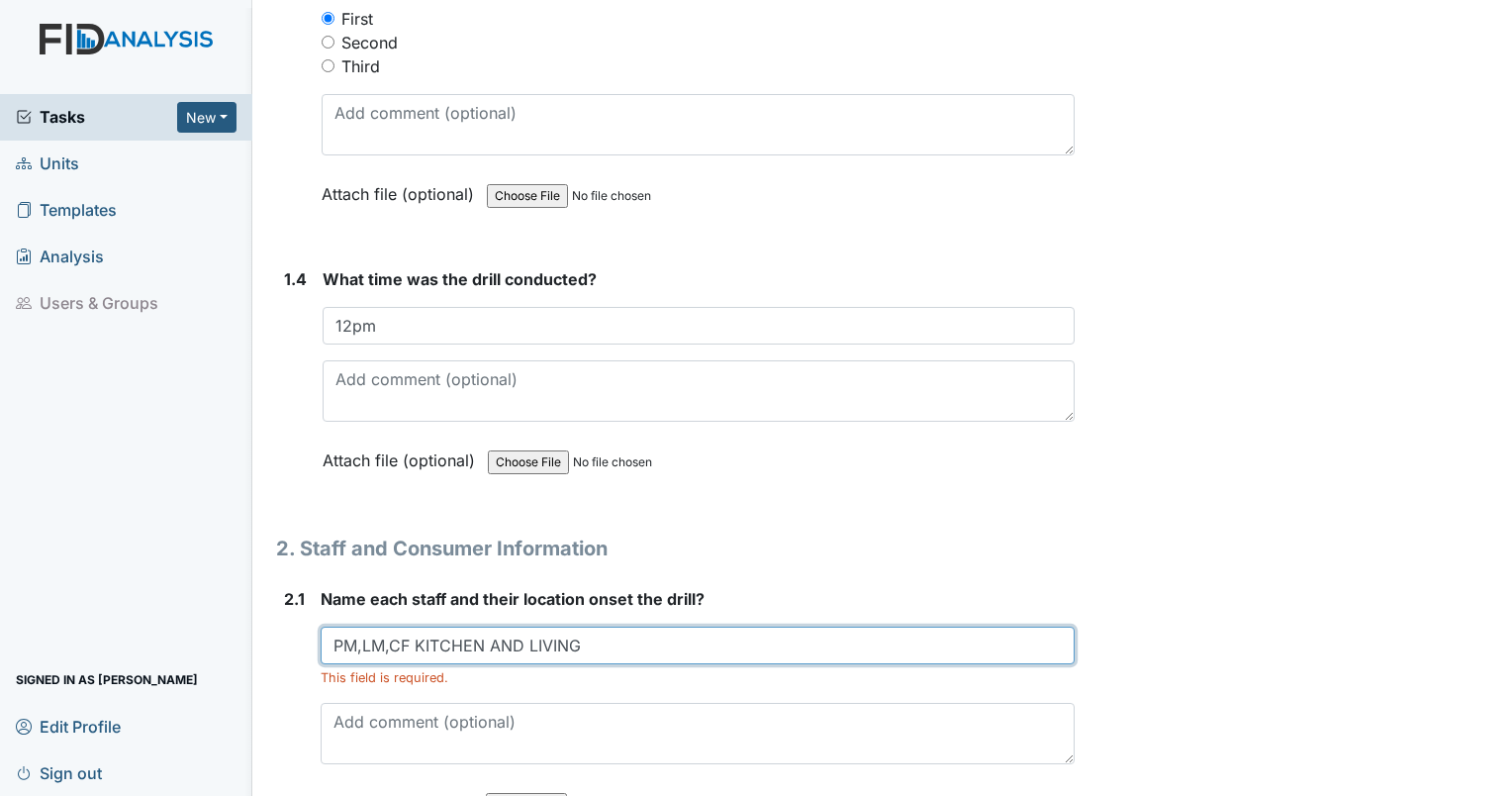 scroll, scrollTop: 1069, scrollLeft: 0, axis: vertical 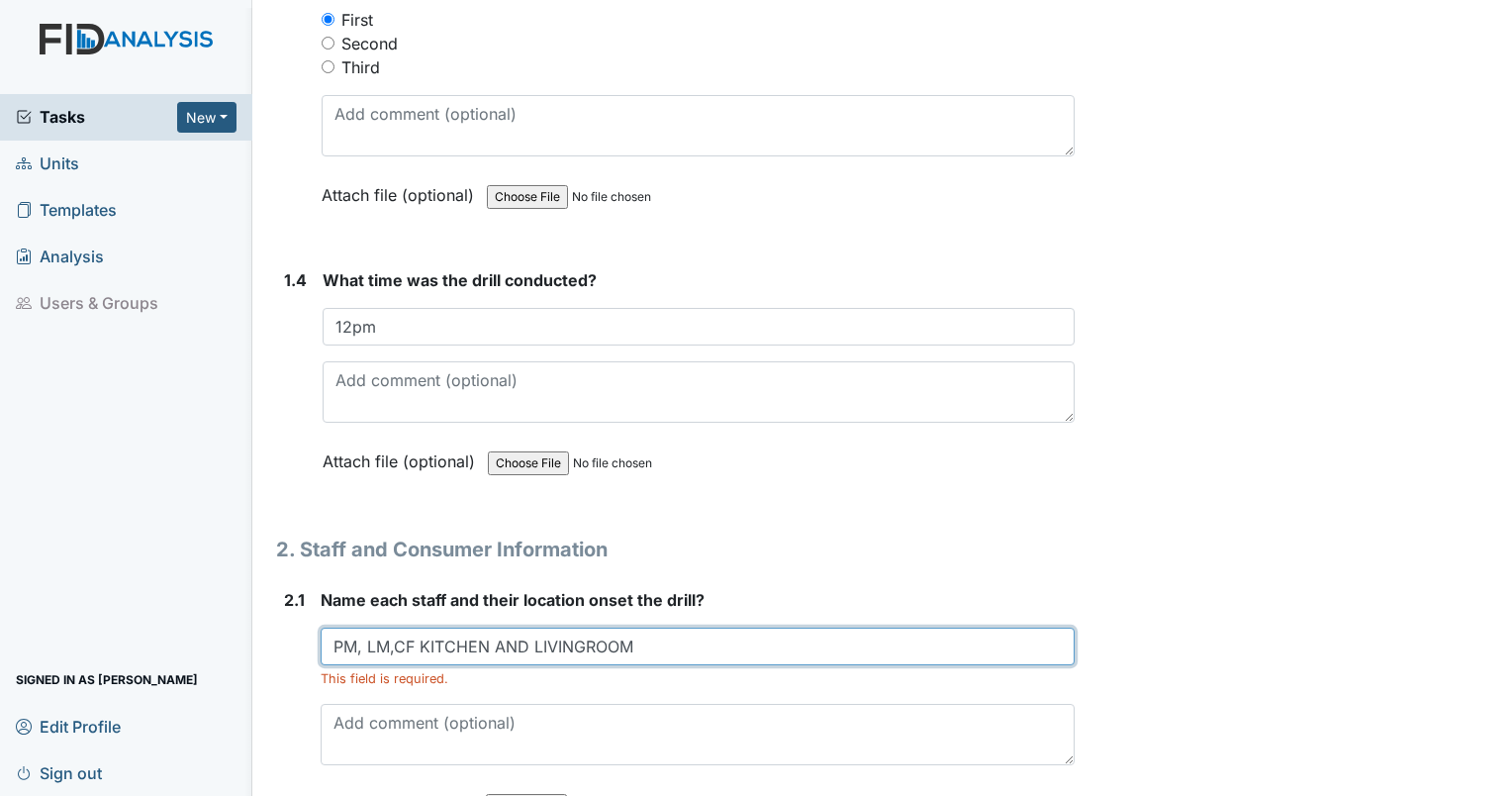 type on "PM, LM,CF KITCHEN AND LIVINGROOM" 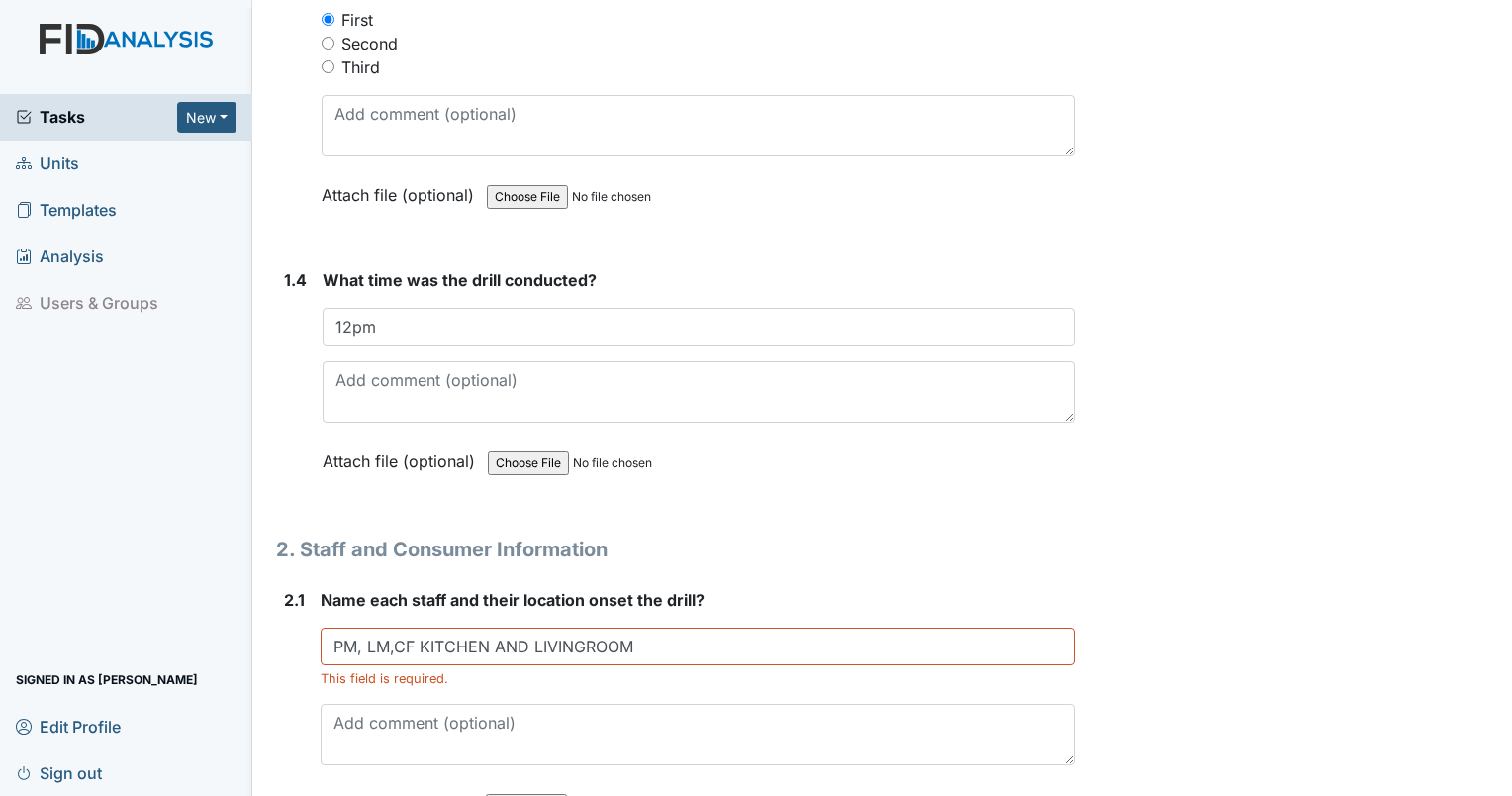 click on "Archive Task
×
Are you sure you want to archive this task? It will appear as incomplete on reports.
Archive
Delete Task
×
Are you sure you want to delete this task?
Delete
Save
Ericka Holley
Jul 08, 2025
wildfire-7-7-2025.pdf
Ericka Holley assigned on Jul 08, 2025." at bounding box center (1296, 860) 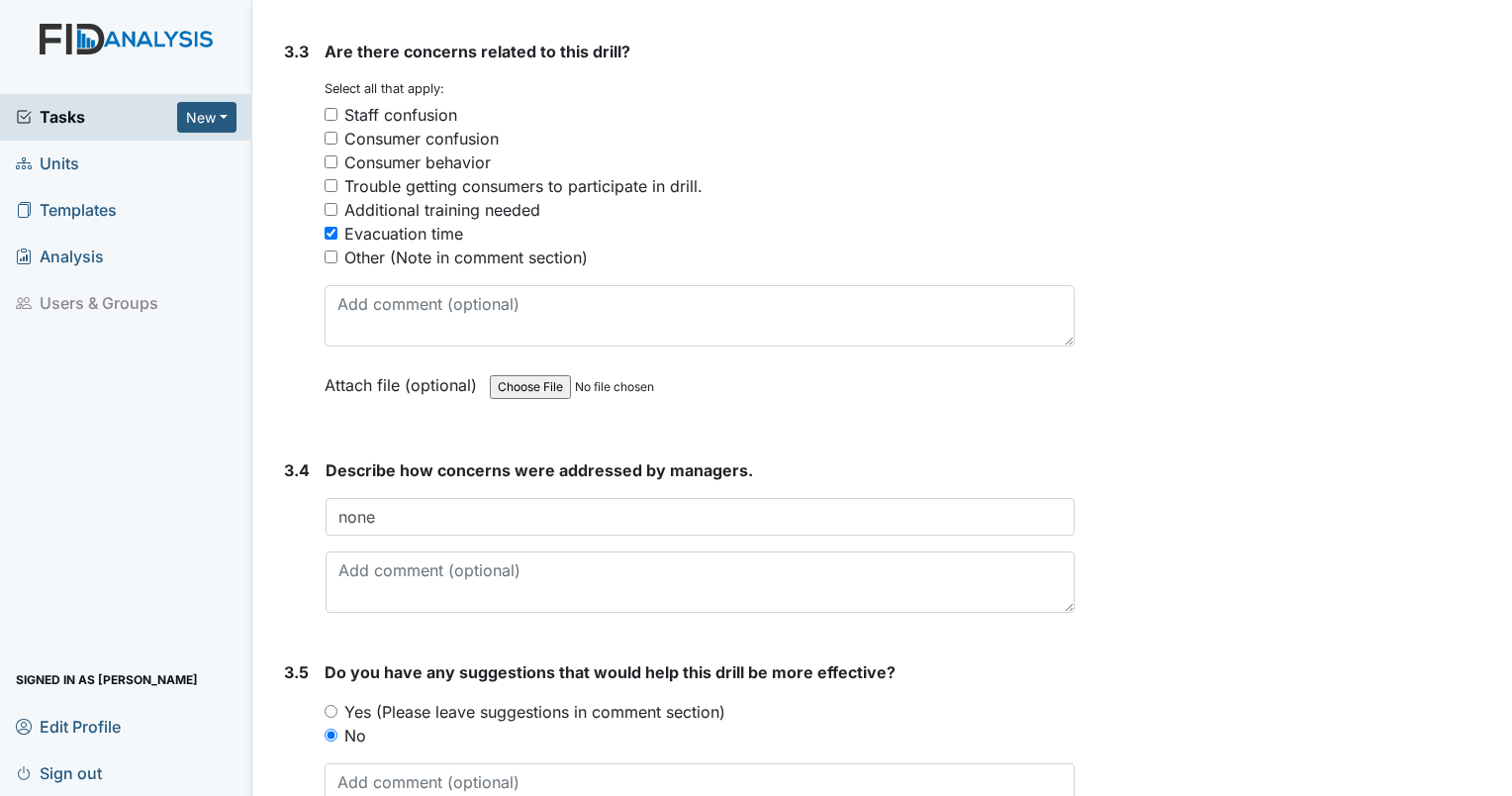 scroll, scrollTop: 3053, scrollLeft: 0, axis: vertical 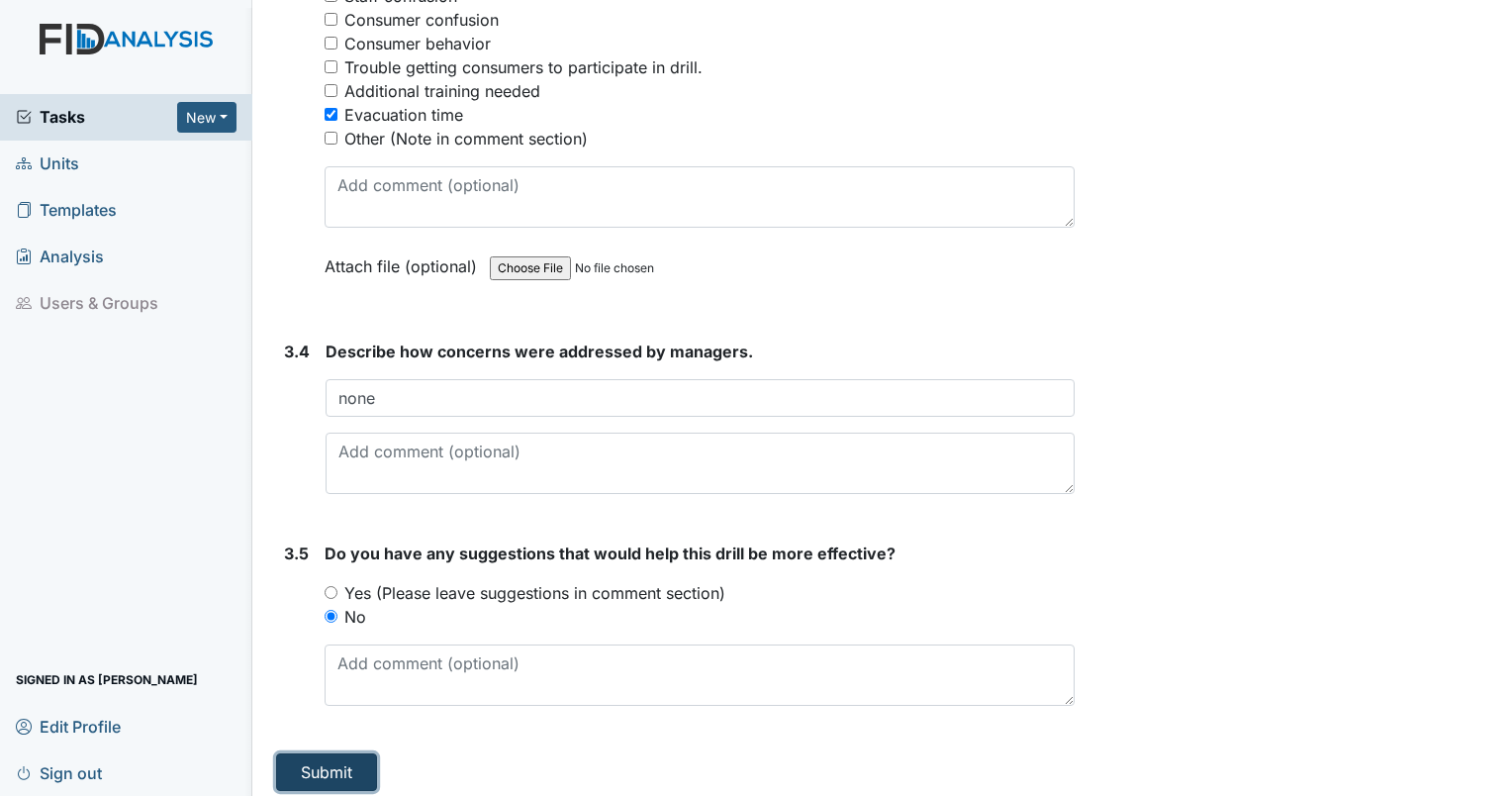 drag, startPoint x: 344, startPoint y: 760, endPoint x: 374, endPoint y: 756, distance: 30.265492 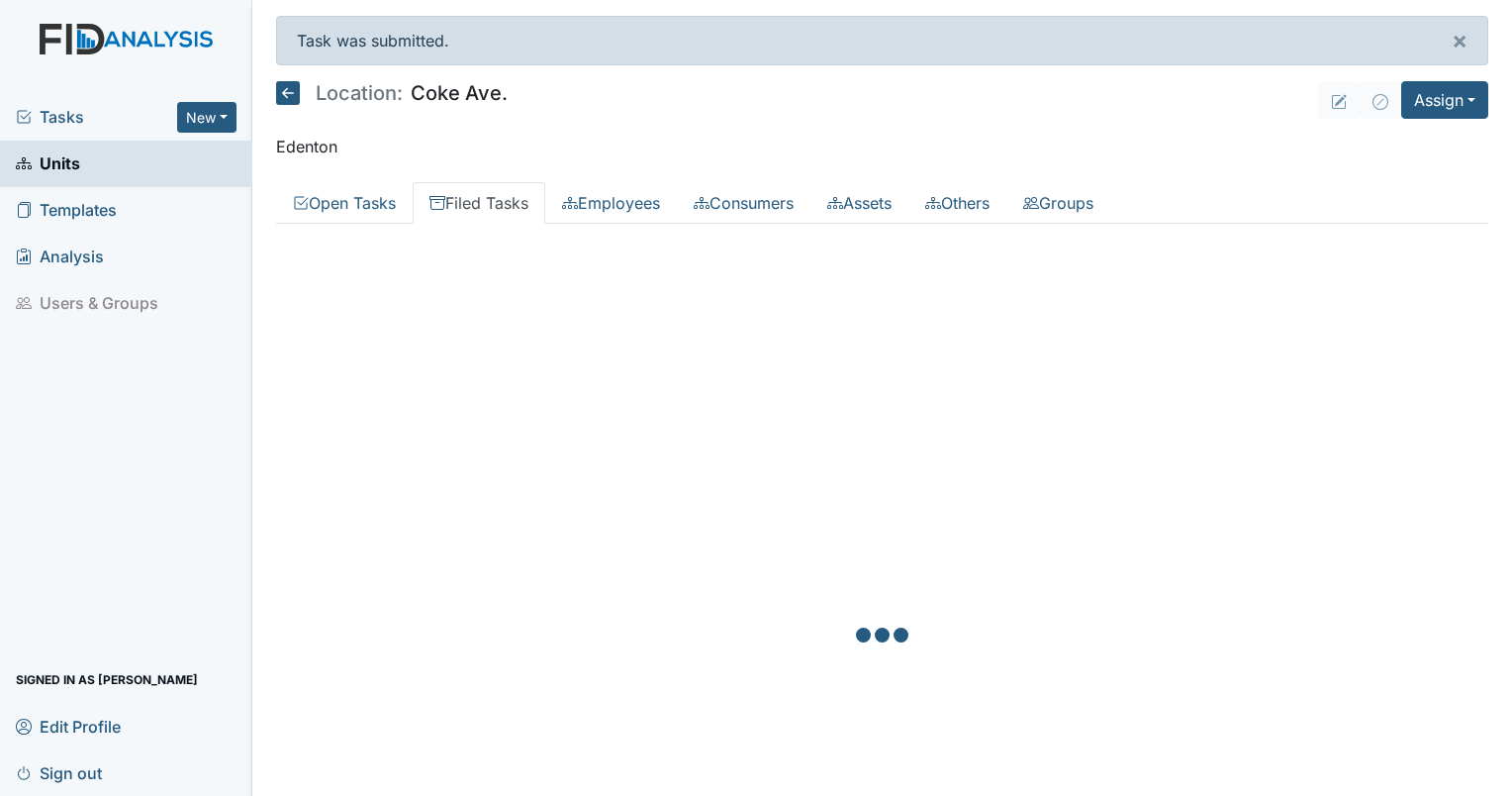 scroll, scrollTop: 0, scrollLeft: 0, axis: both 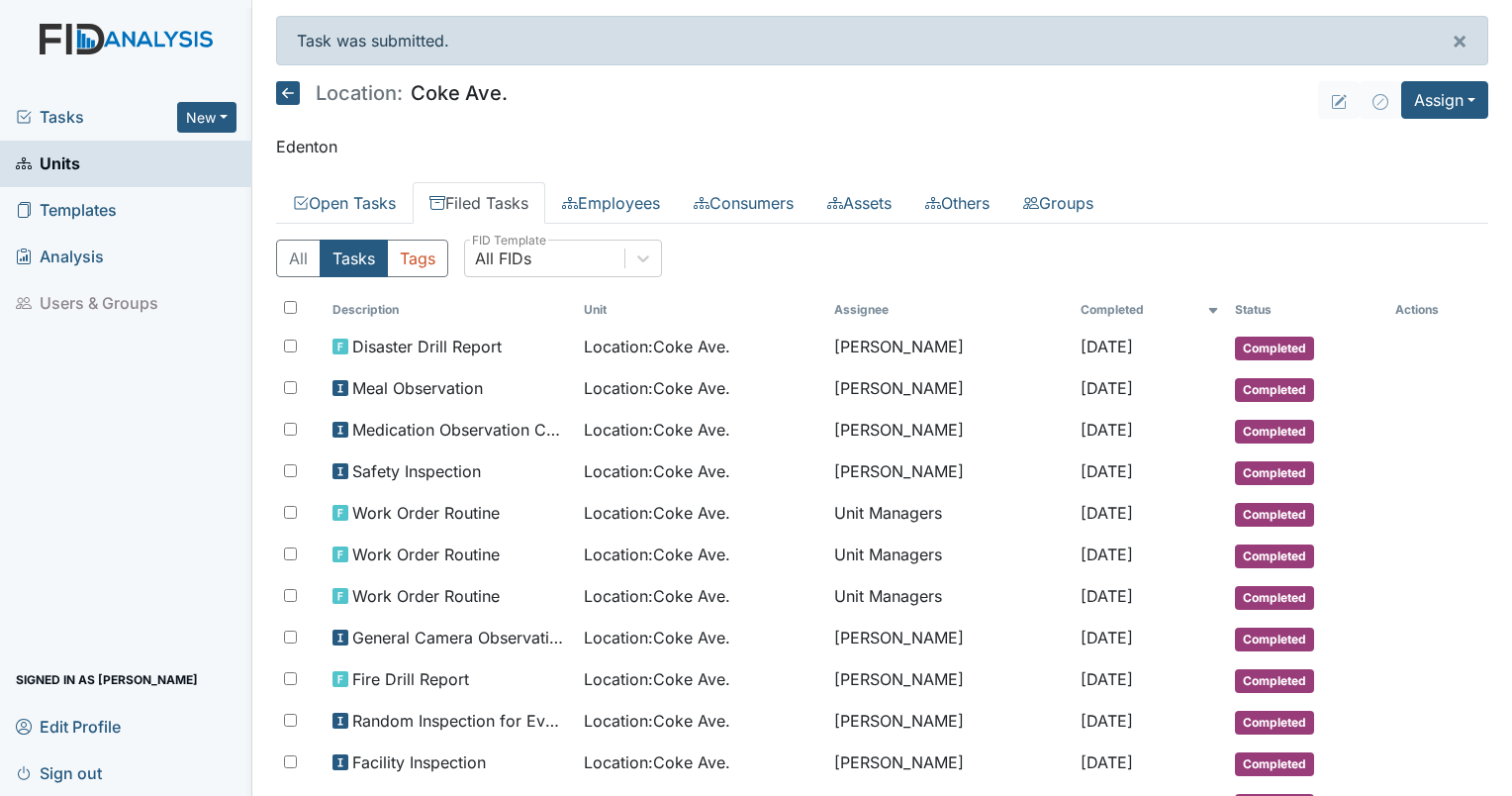 click 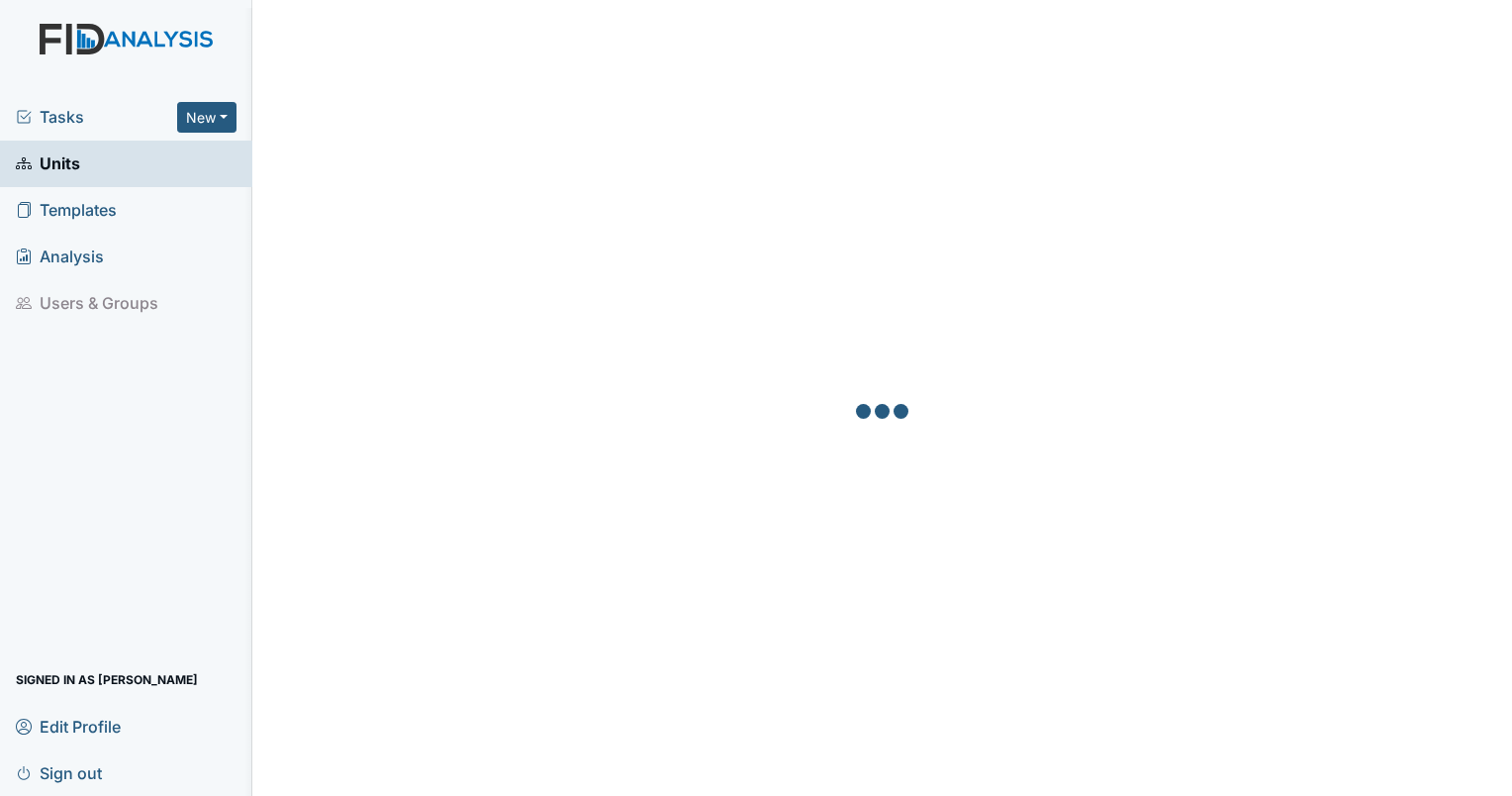 scroll, scrollTop: 0, scrollLeft: 0, axis: both 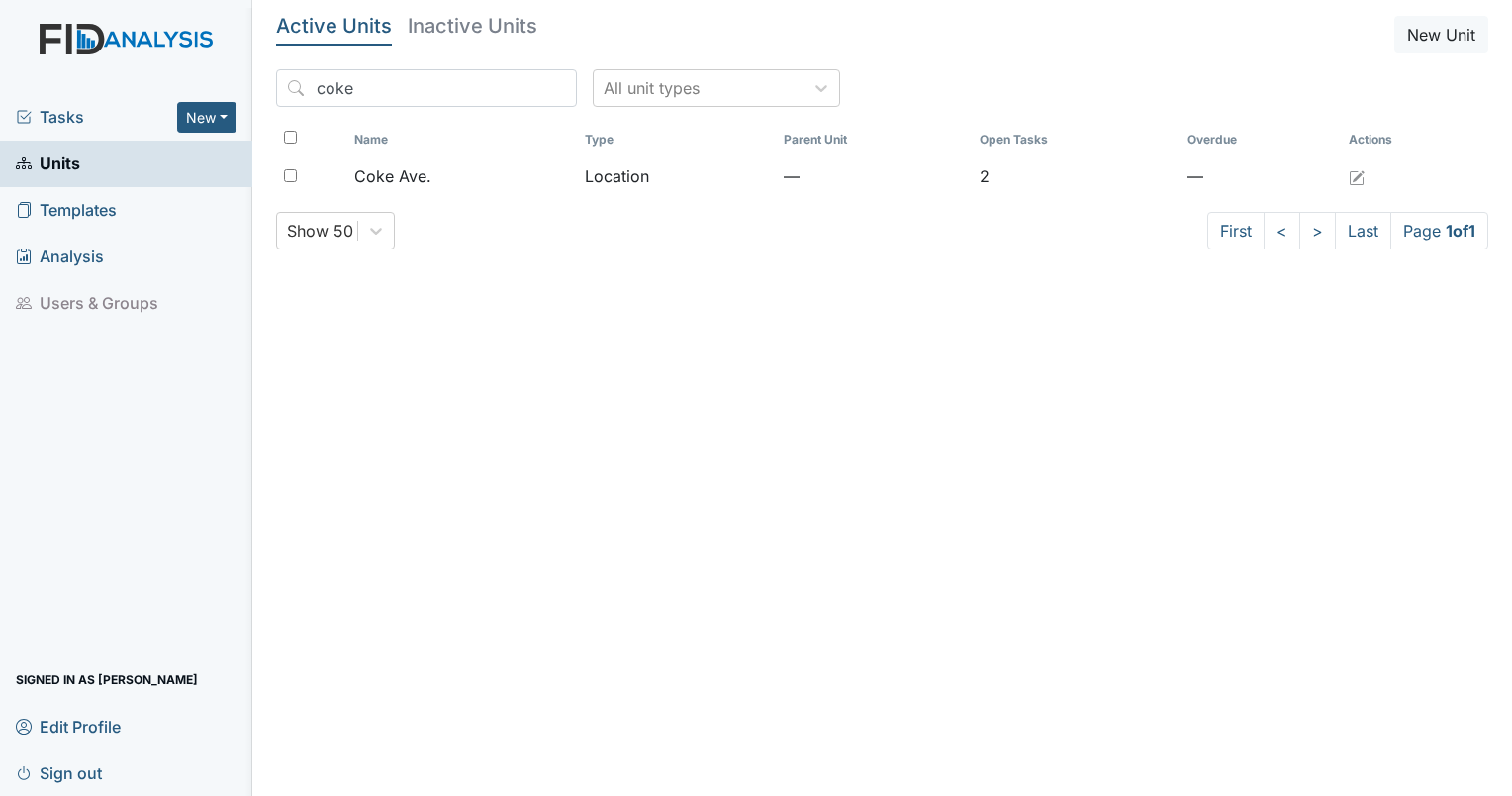 click on "Units" at bounding box center (47, 163) 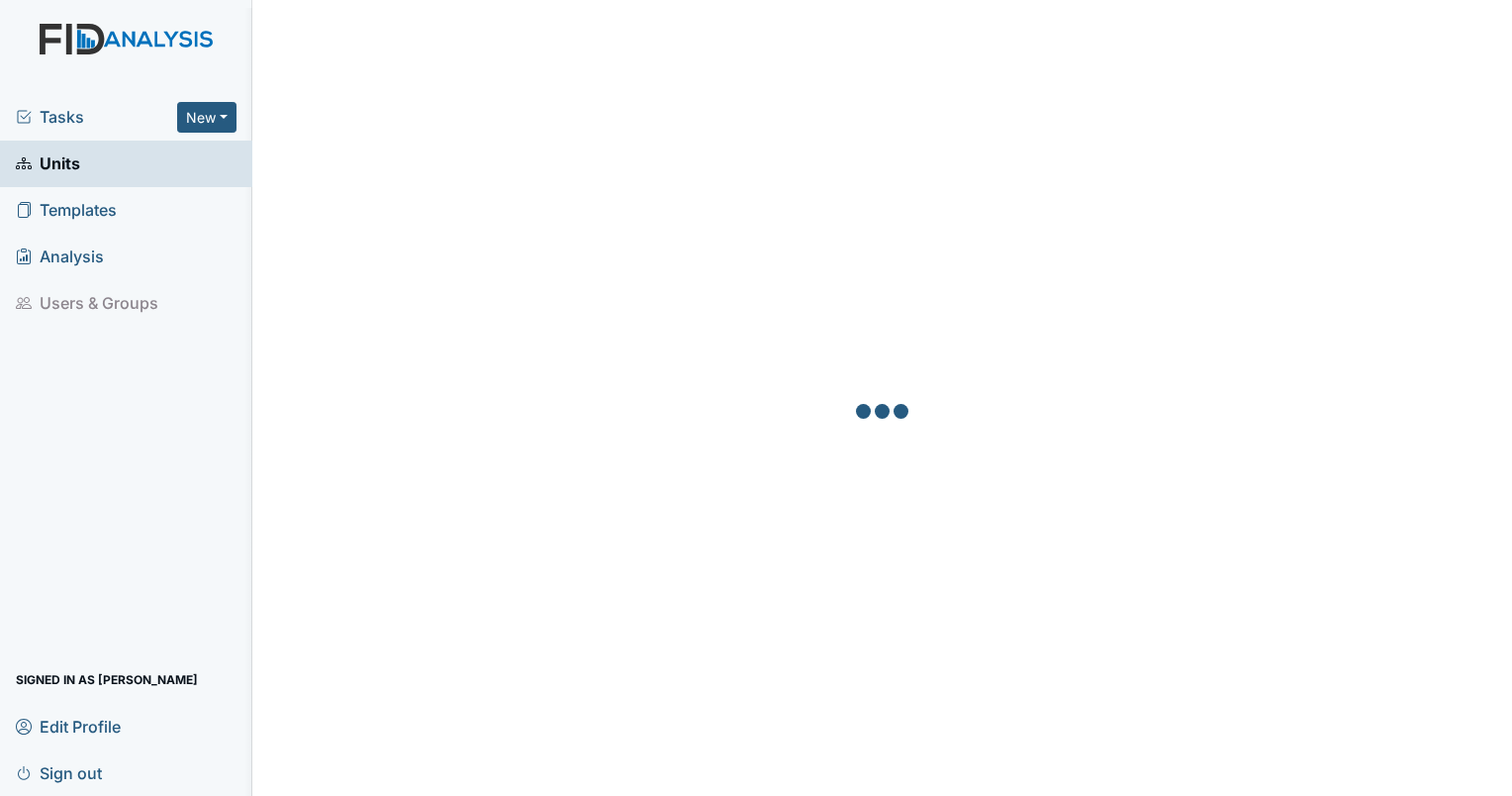 scroll, scrollTop: 0, scrollLeft: 0, axis: both 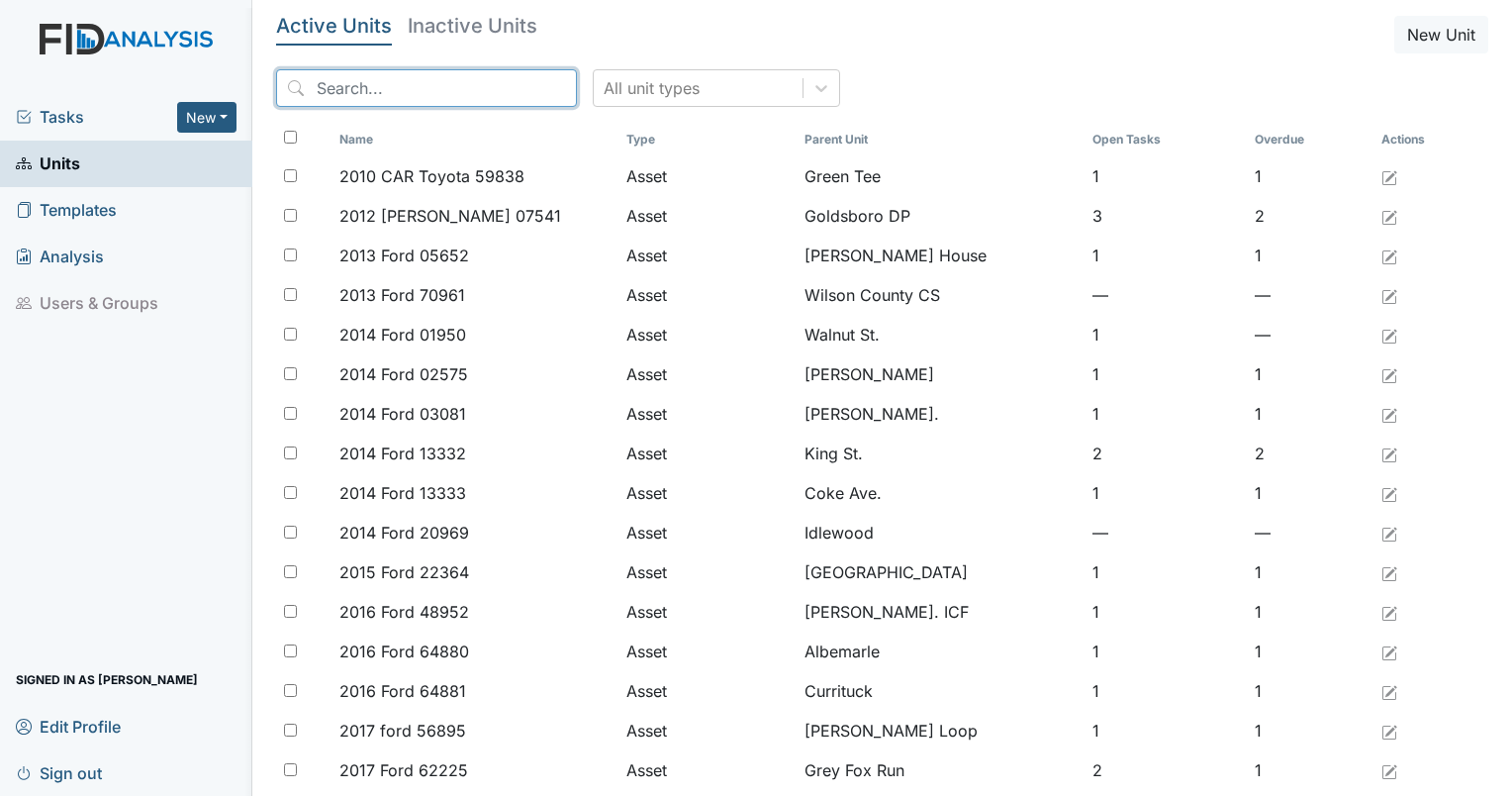 click at bounding box center (426, 88) 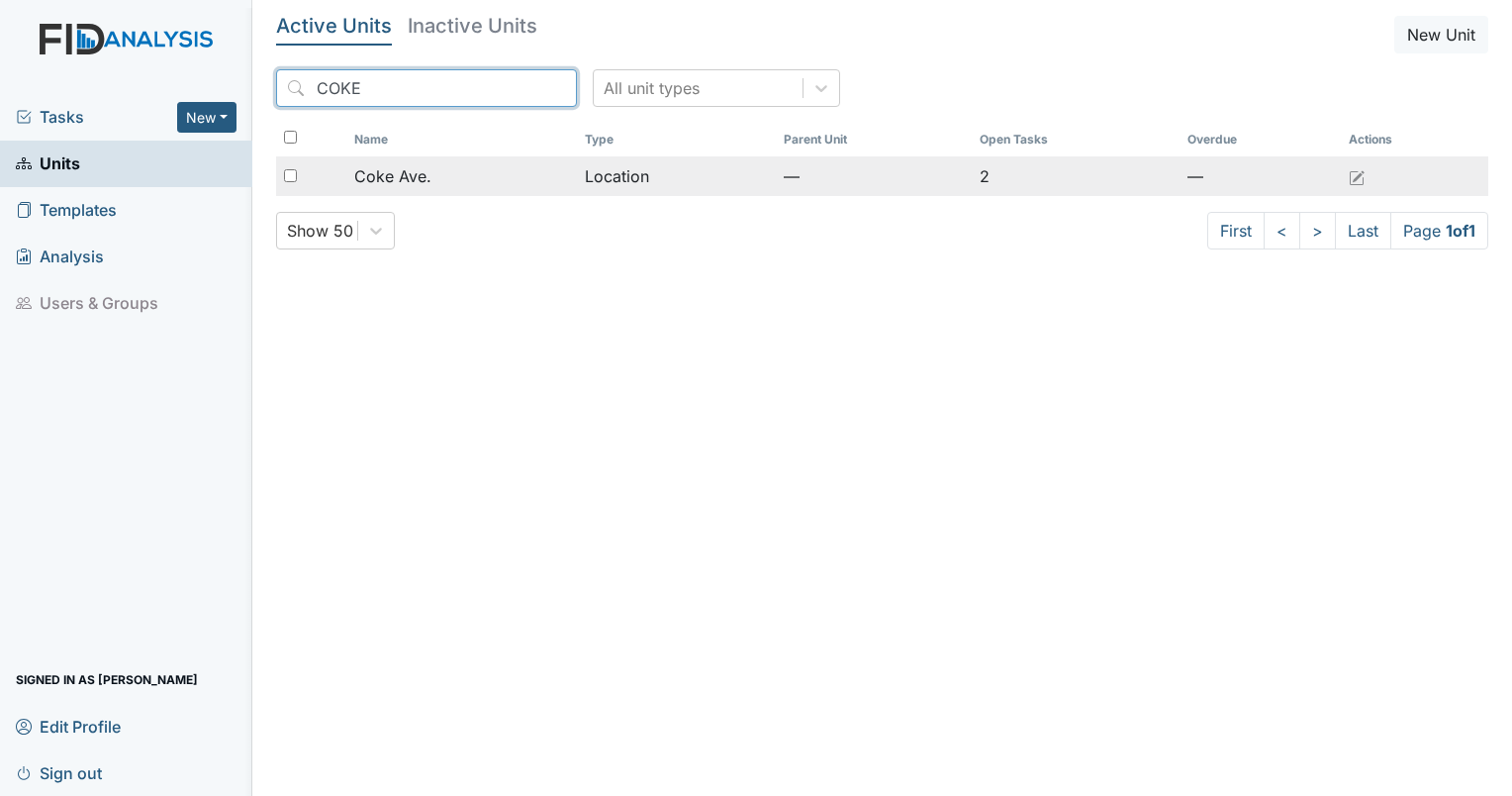 type on "COKE" 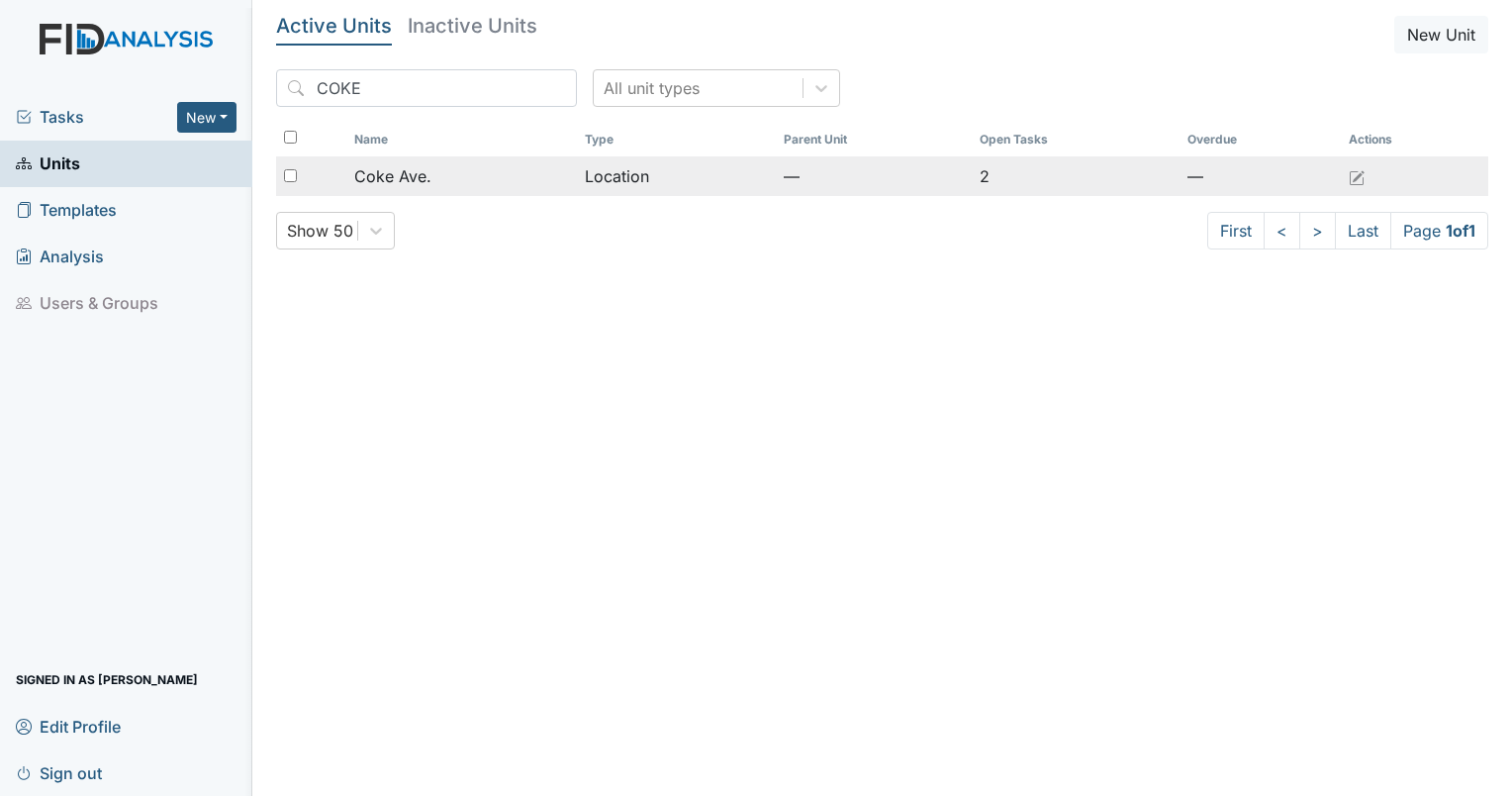 click on "Coke Ave." at bounding box center (393, 176) 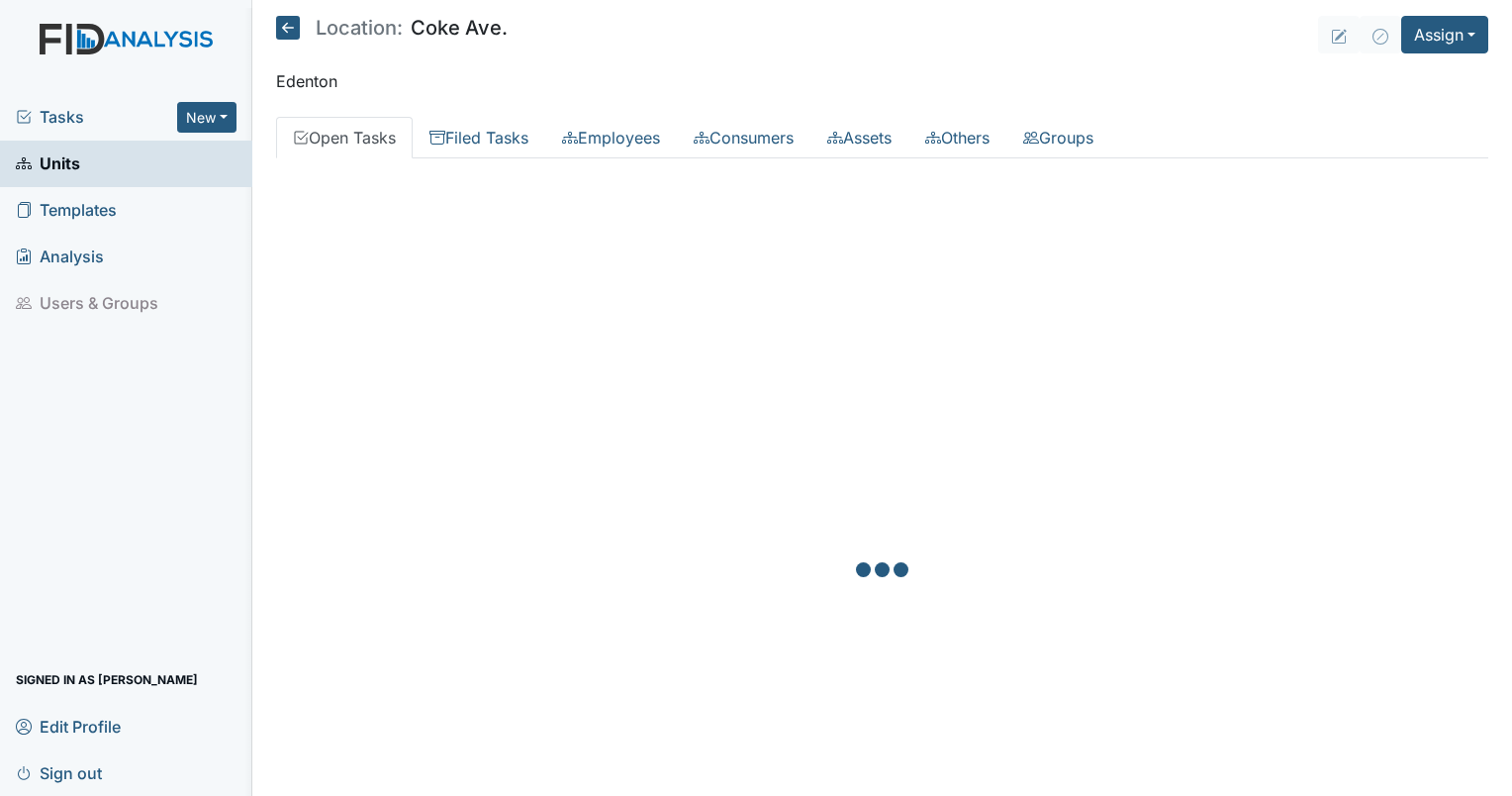 scroll, scrollTop: 0, scrollLeft: 0, axis: both 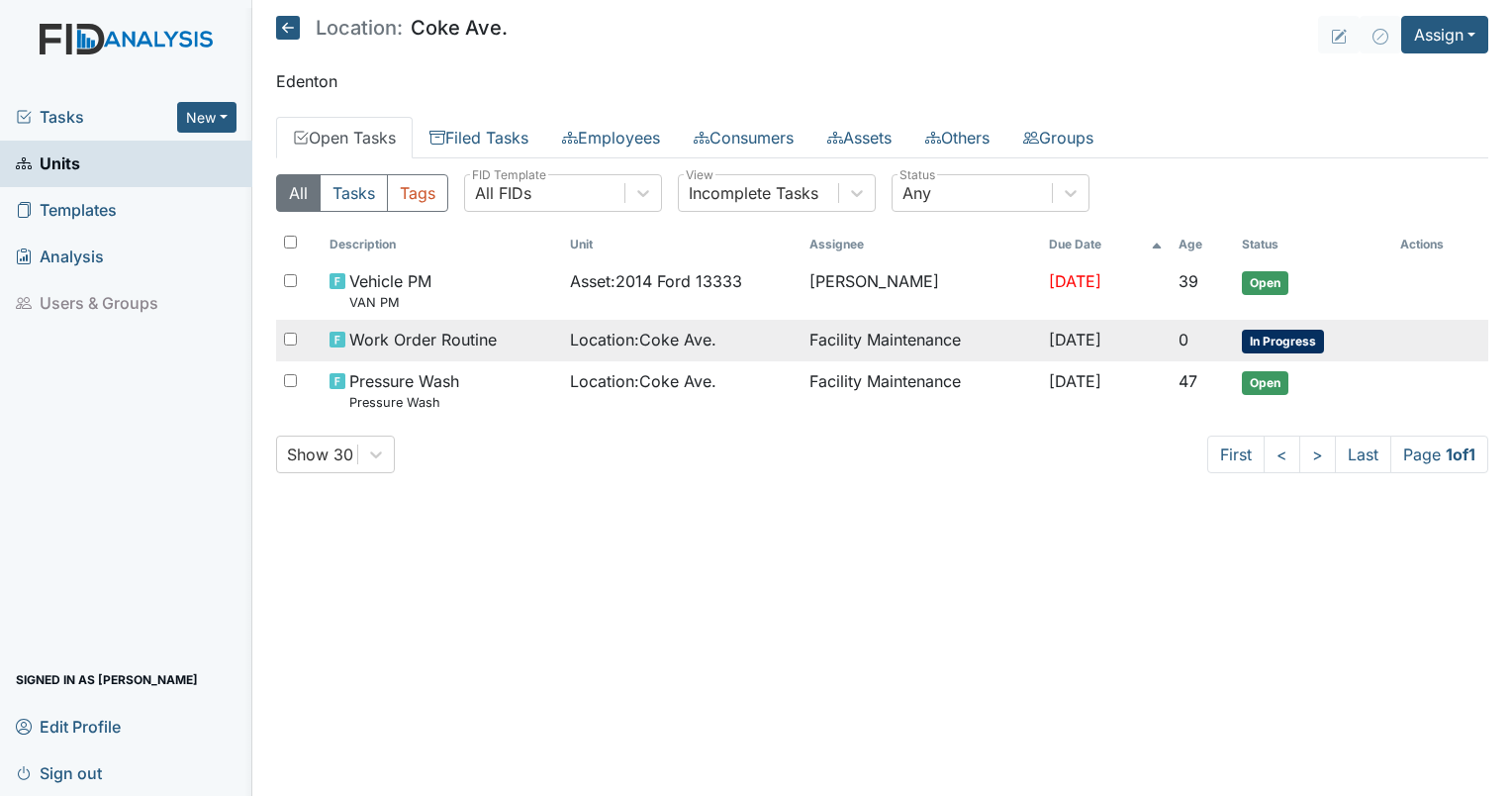 click on "Facility Maintenance" at bounding box center (921, 341) 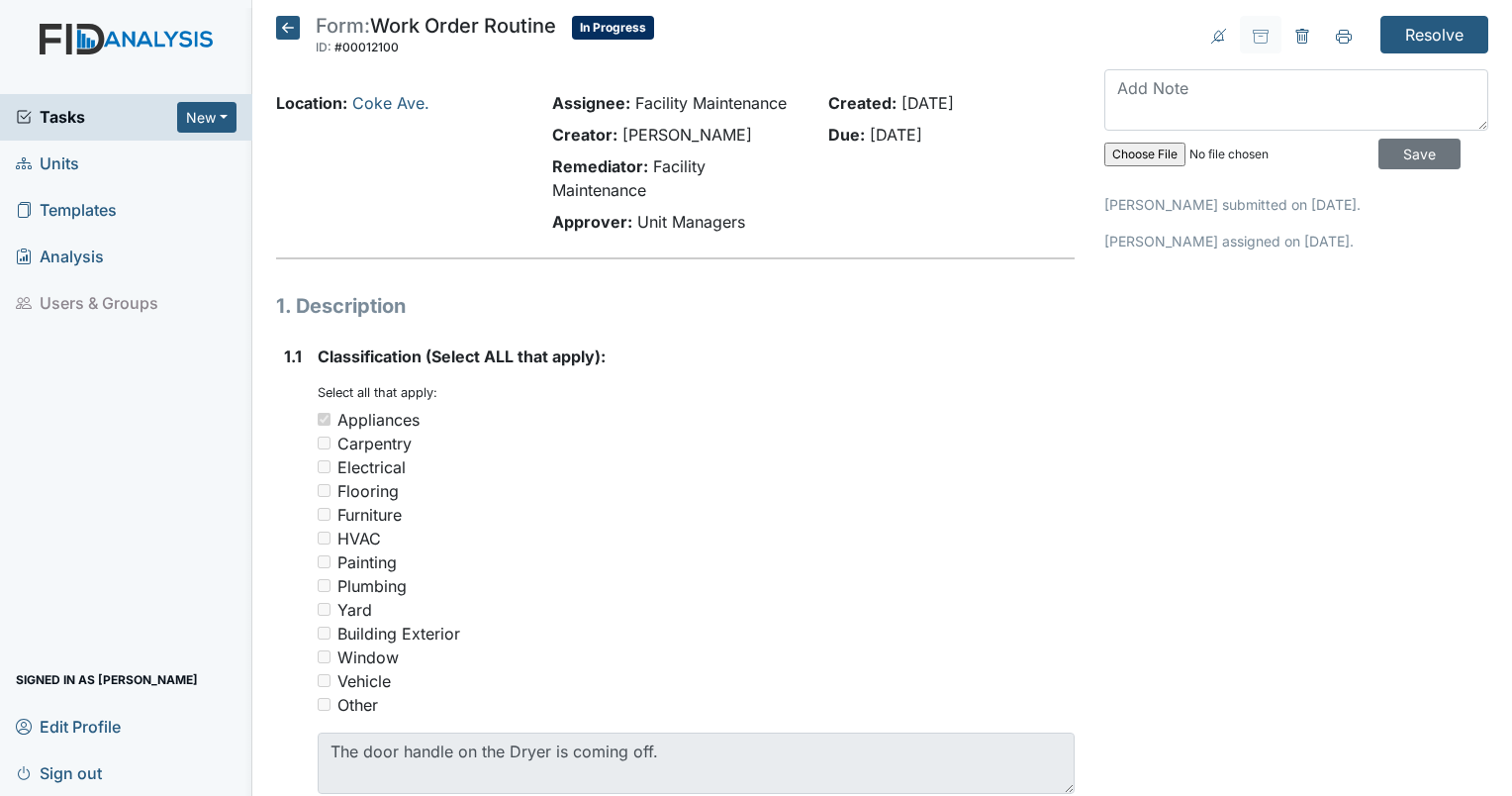 scroll, scrollTop: 0, scrollLeft: 0, axis: both 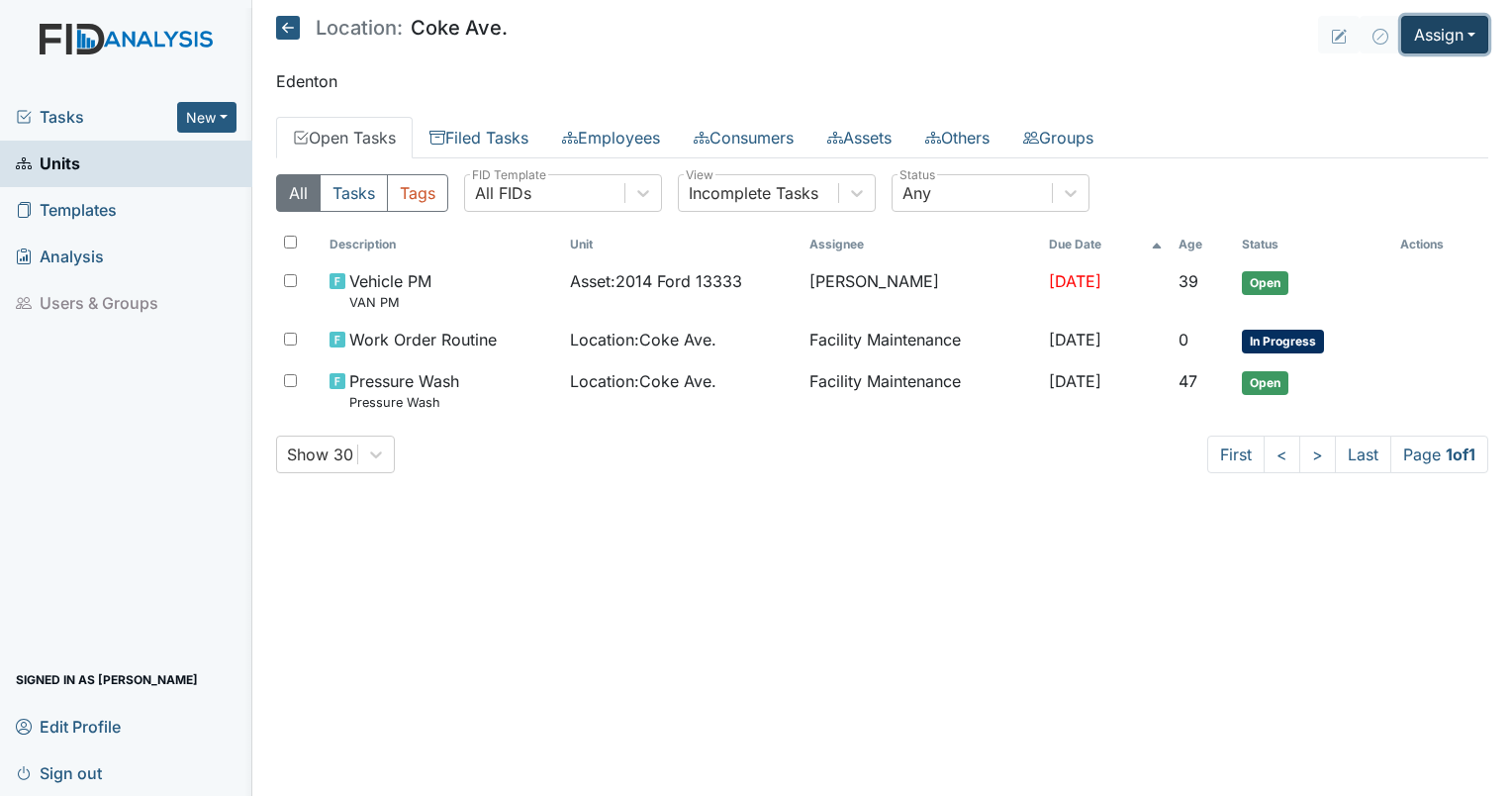click on "Assign" at bounding box center (1445, 35) 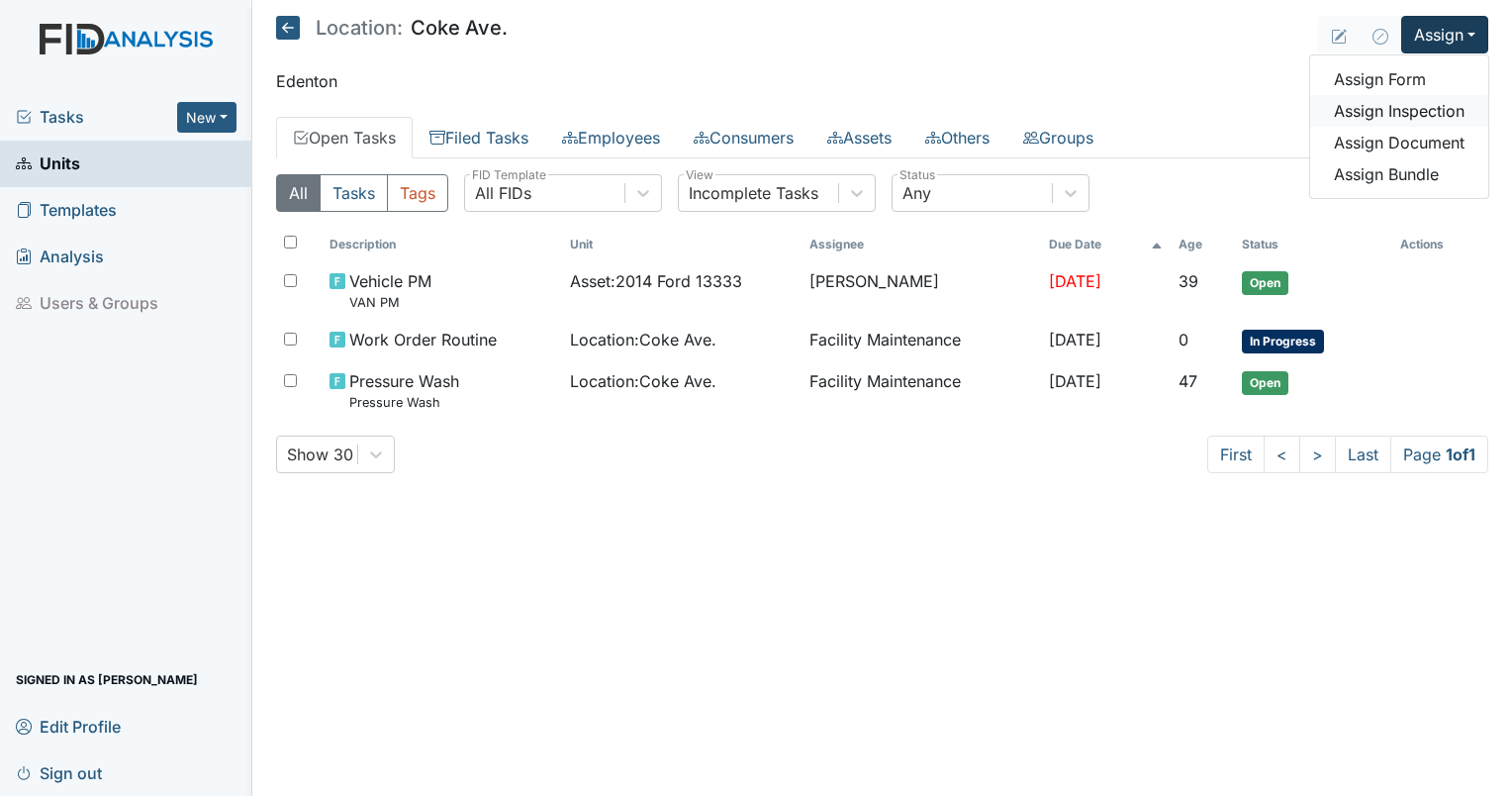 click on "Assign Inspection" at bounding box center (1399, 111) 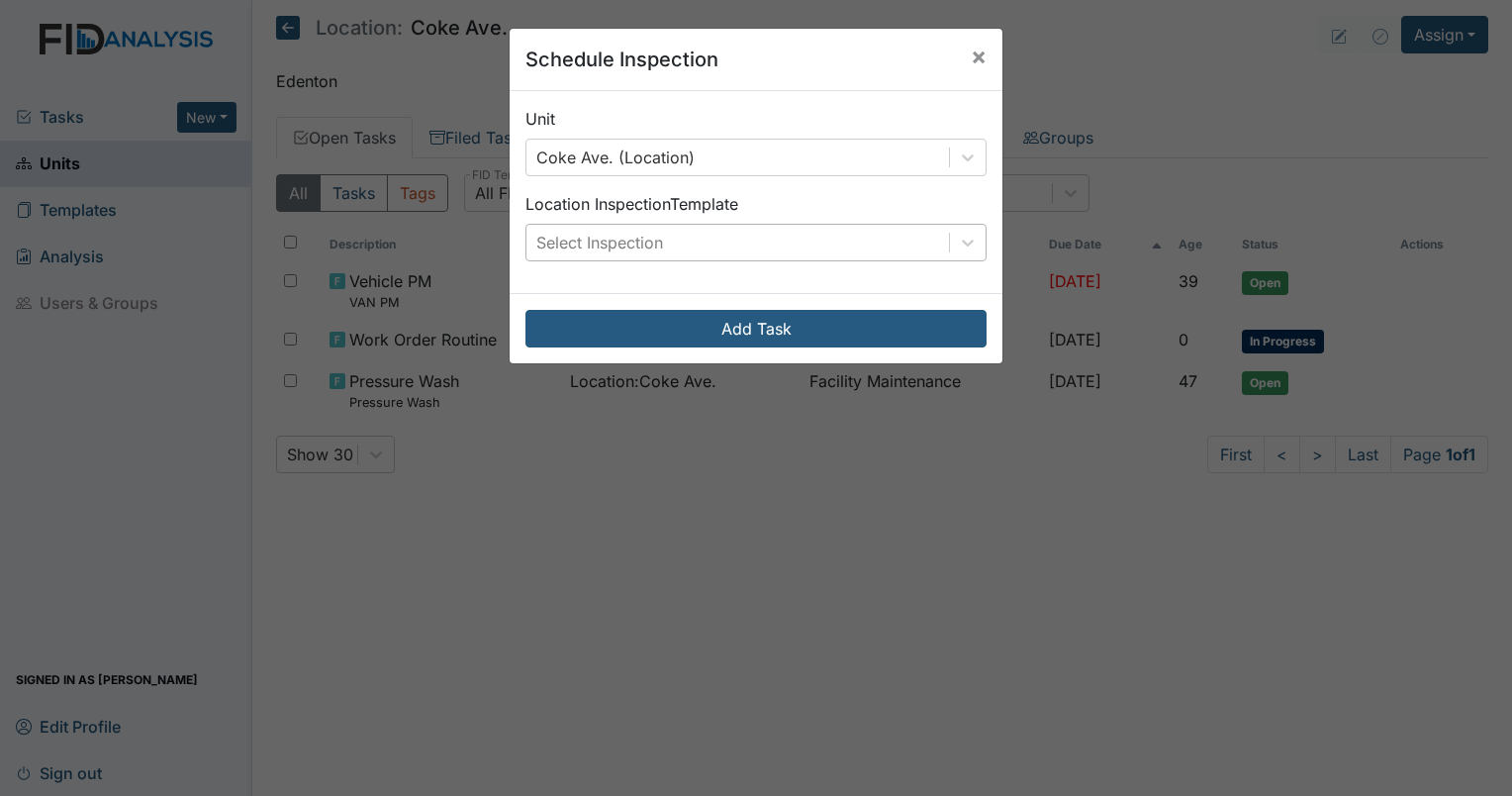 click on "Select Inspection" at bounding box center (600, 243) 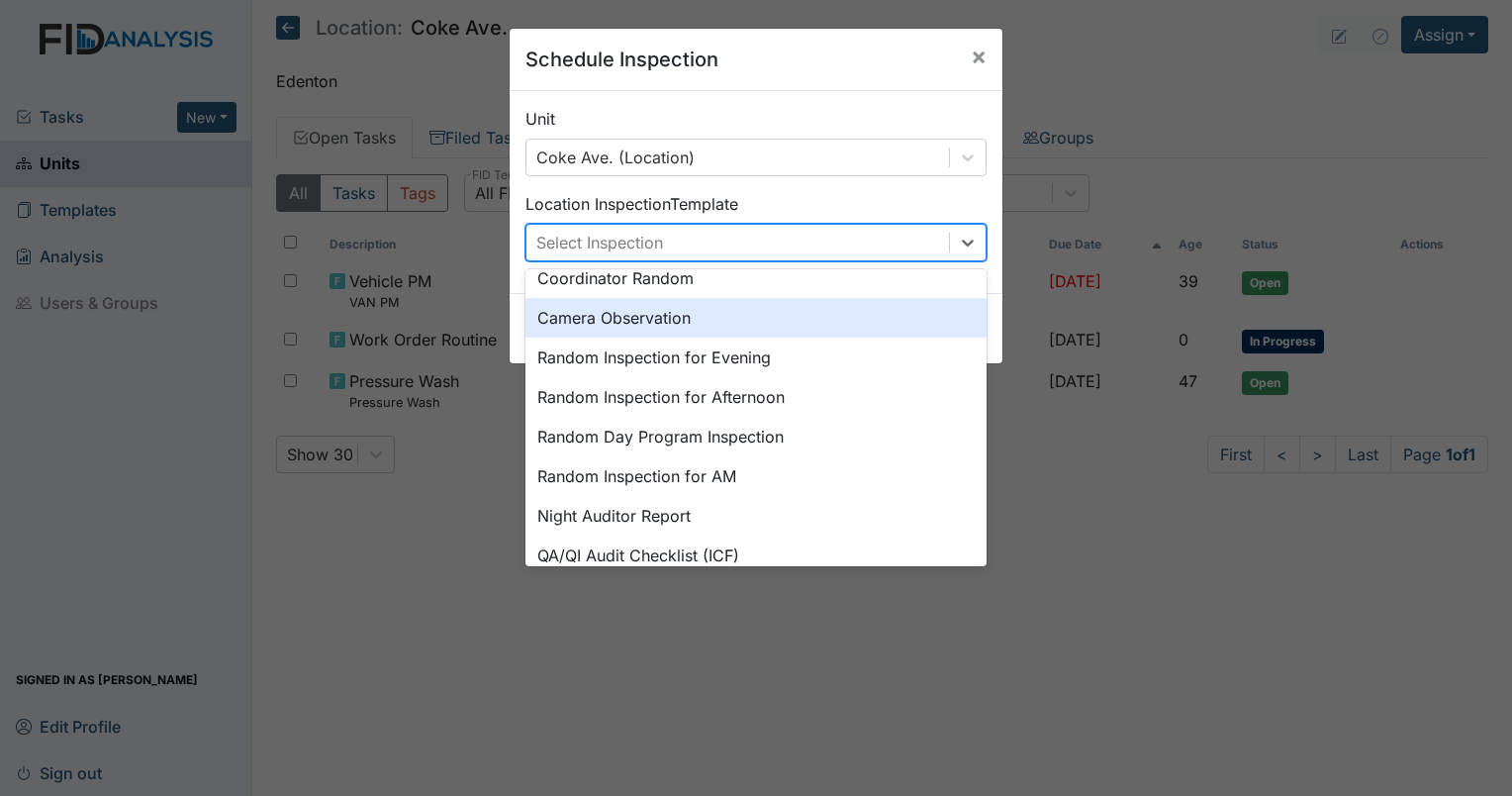 scroll, scrollTop: 341, scrollLeft: 0, axis: vertical 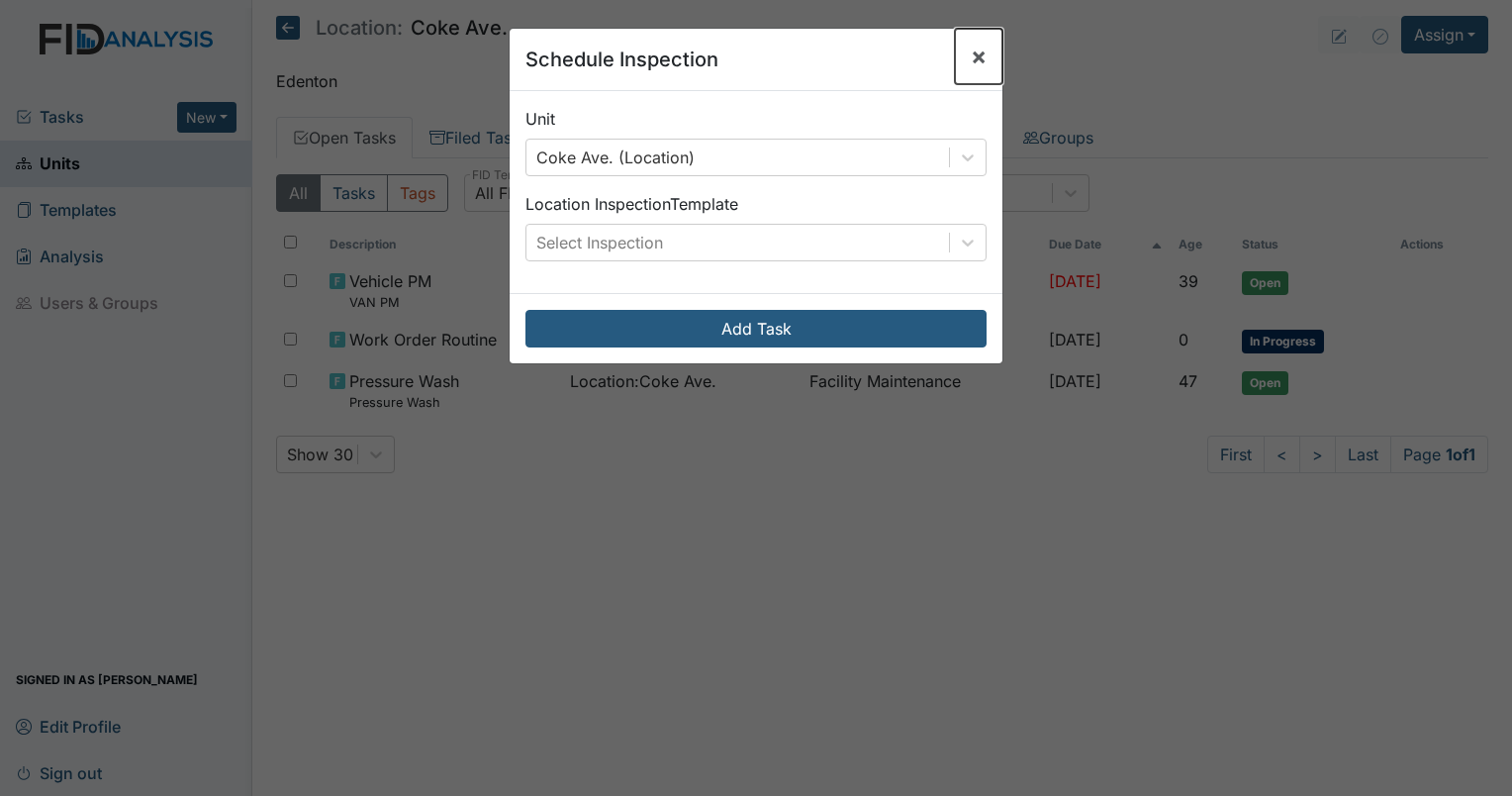 click on "×" at bounding box center (979, 55) 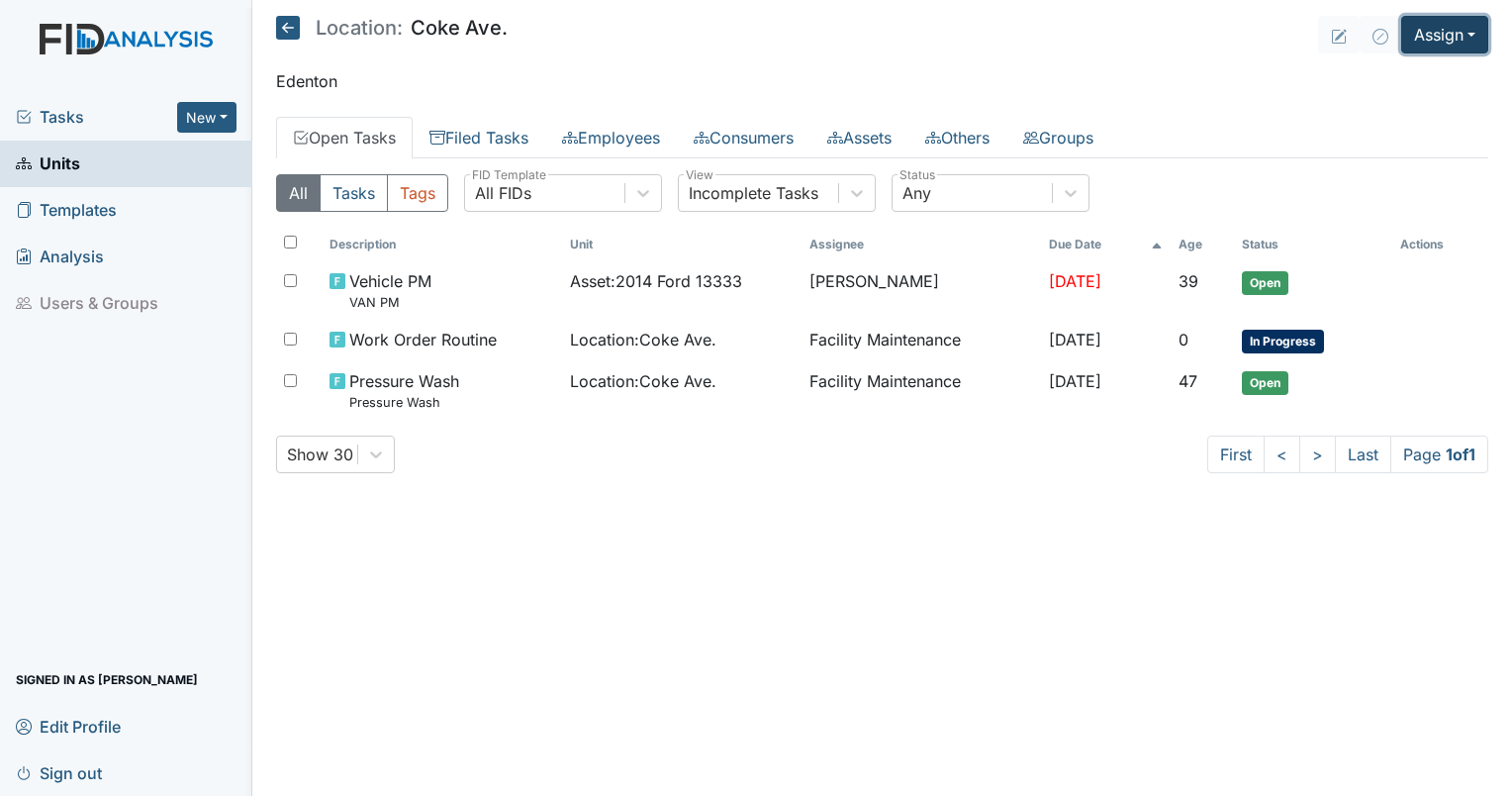 click on "Assign" at bounding box center (1445, 35) 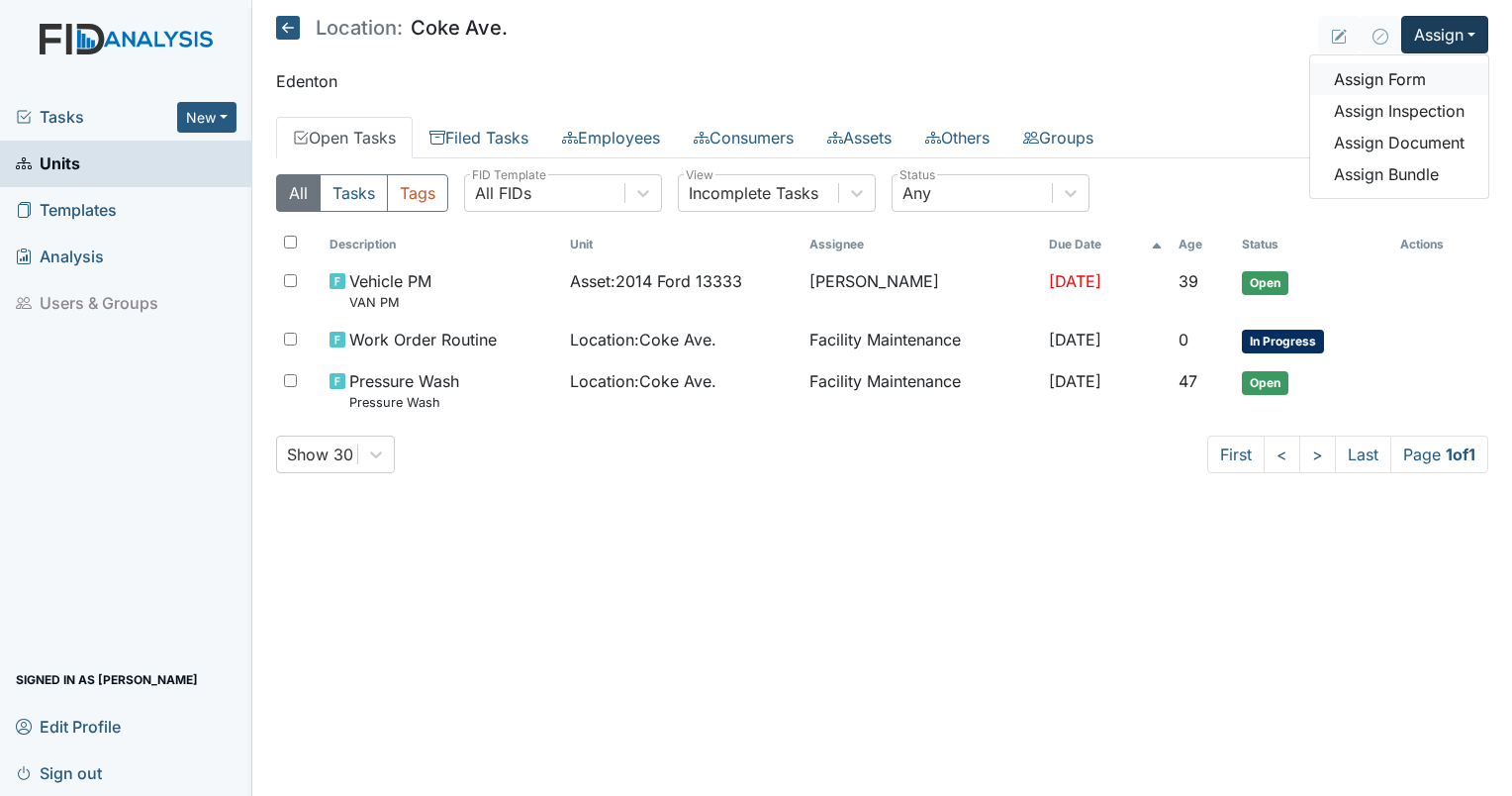 click on "Assign Form" at bounding box center [1399, 79] 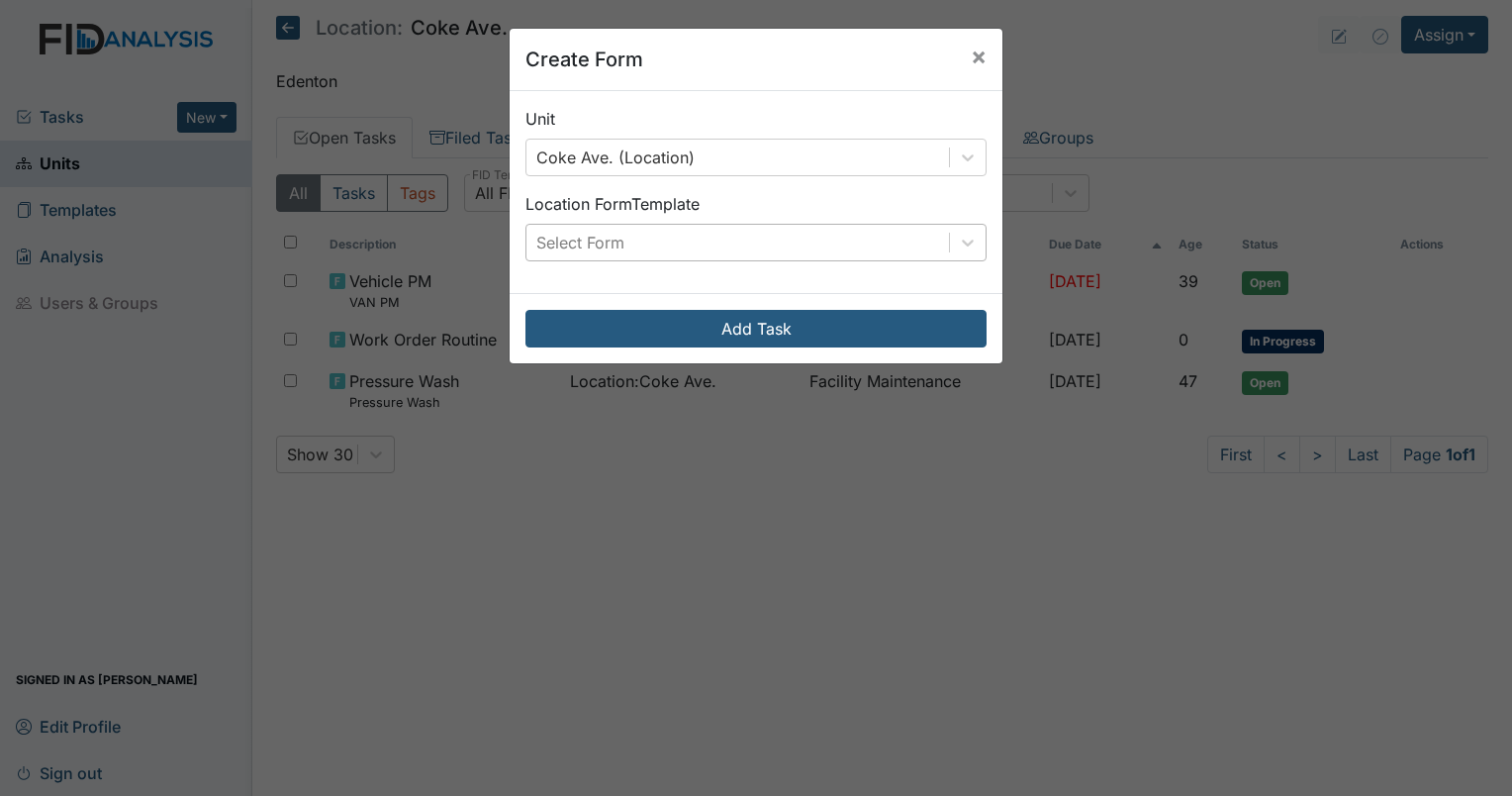 click on "Select Form" at bounding box center (737, 243) 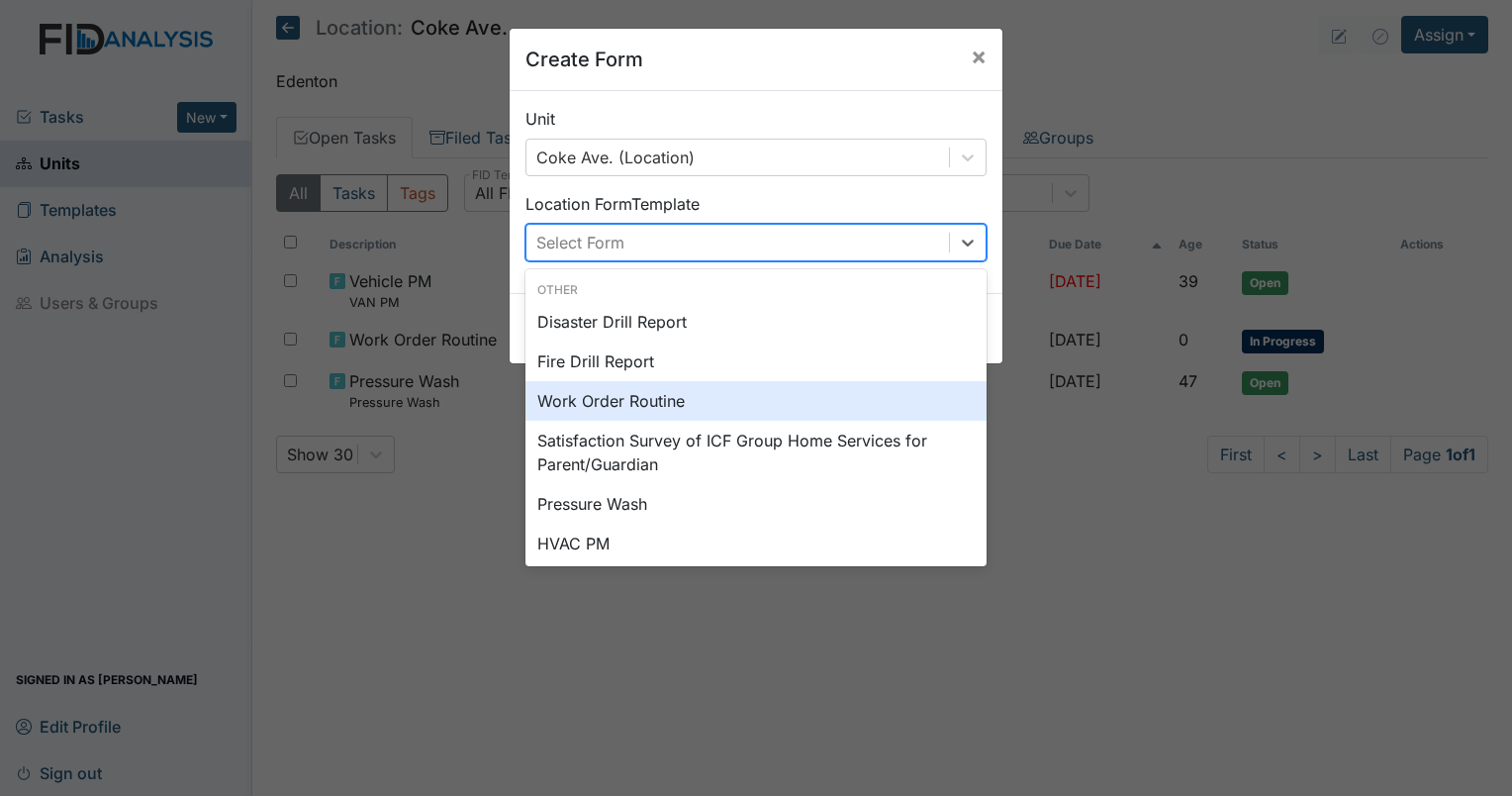 click on "Work Order Routine" at bounding box center (756, 401) 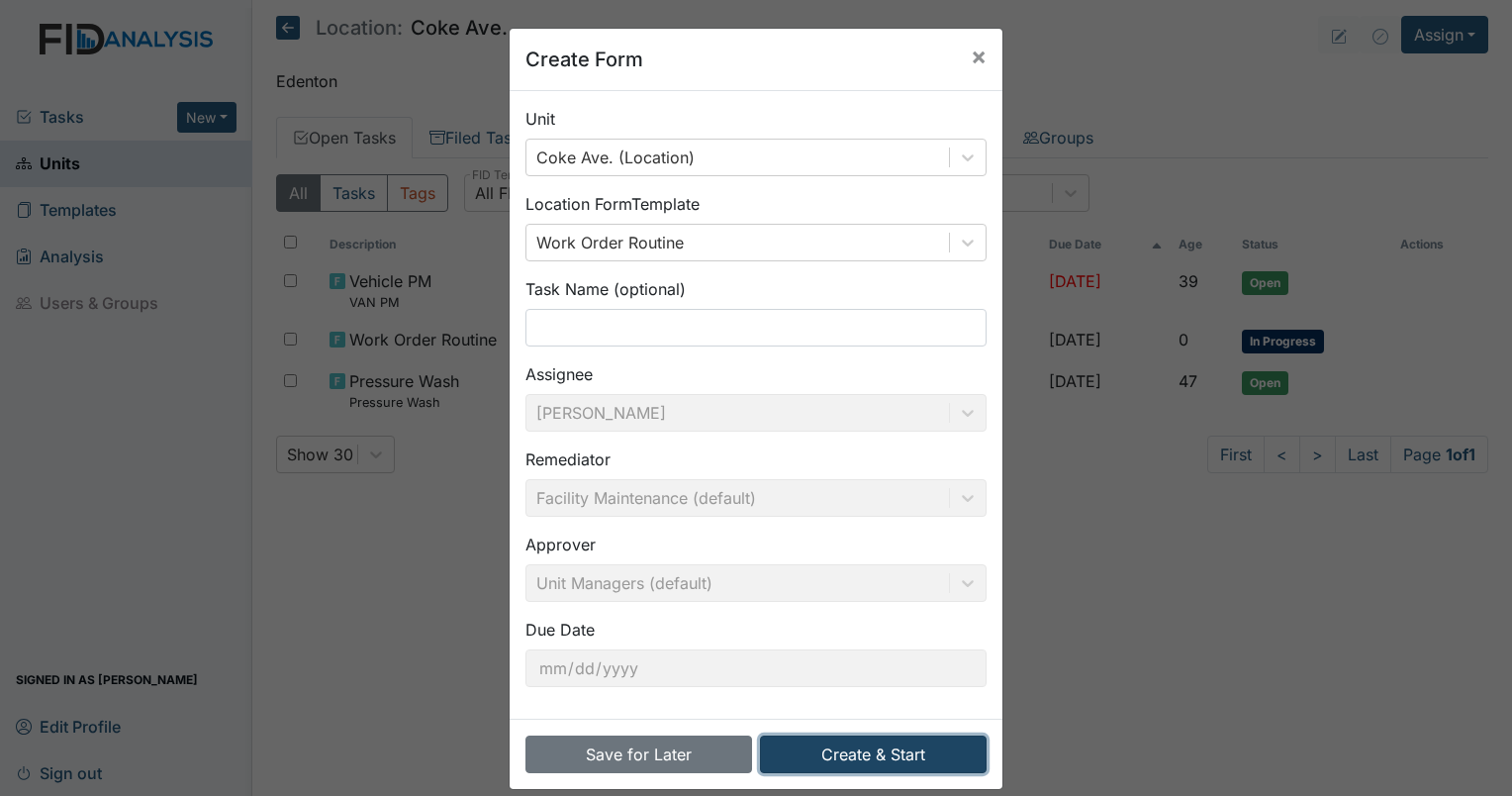 click on "Create & Start" at bounding box center (873, 754) 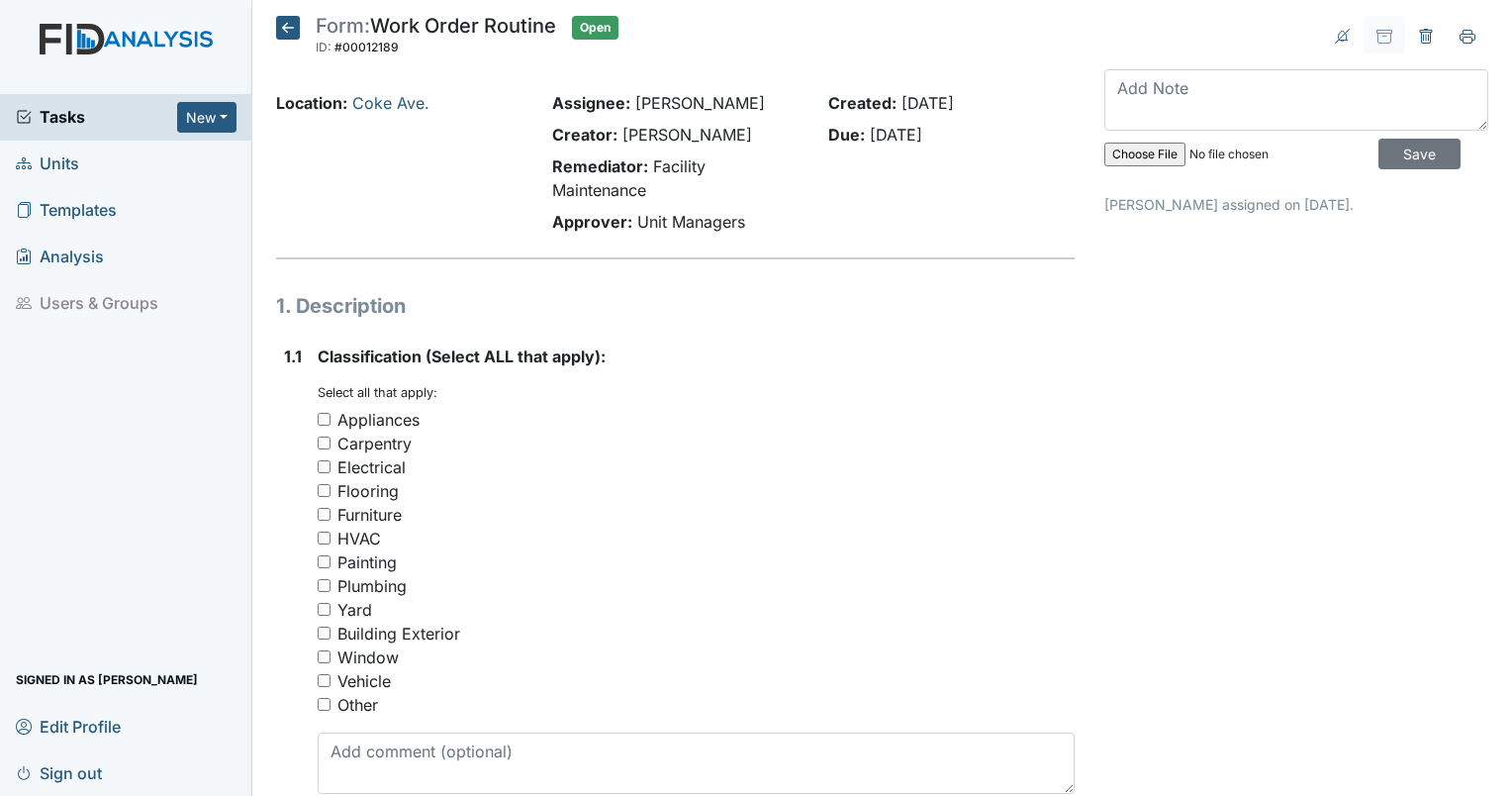 scroll, scrollTop: 0, scrollLeft: 0, axis: both 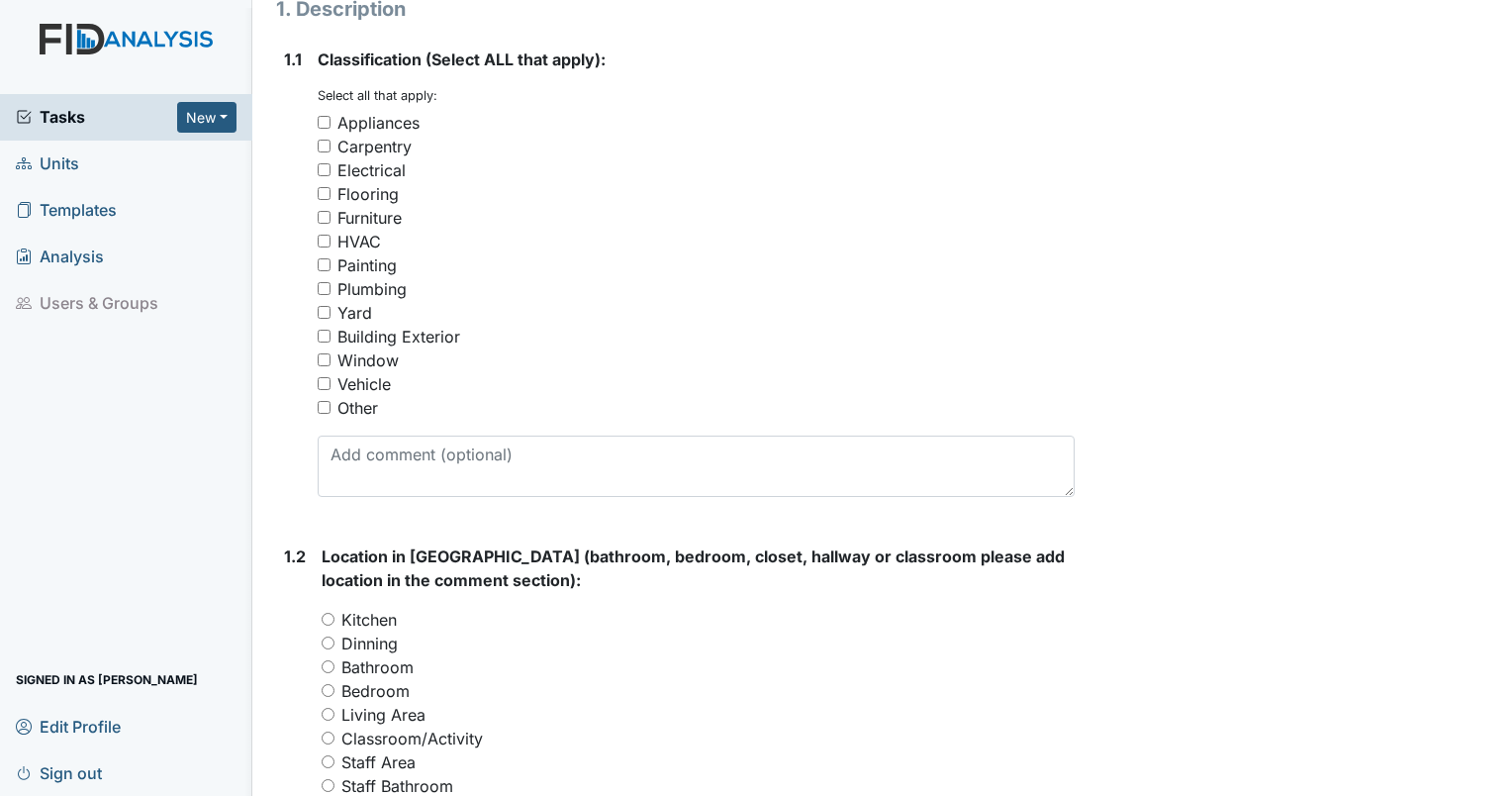 click on "Other" at bounding box center (324, 407) 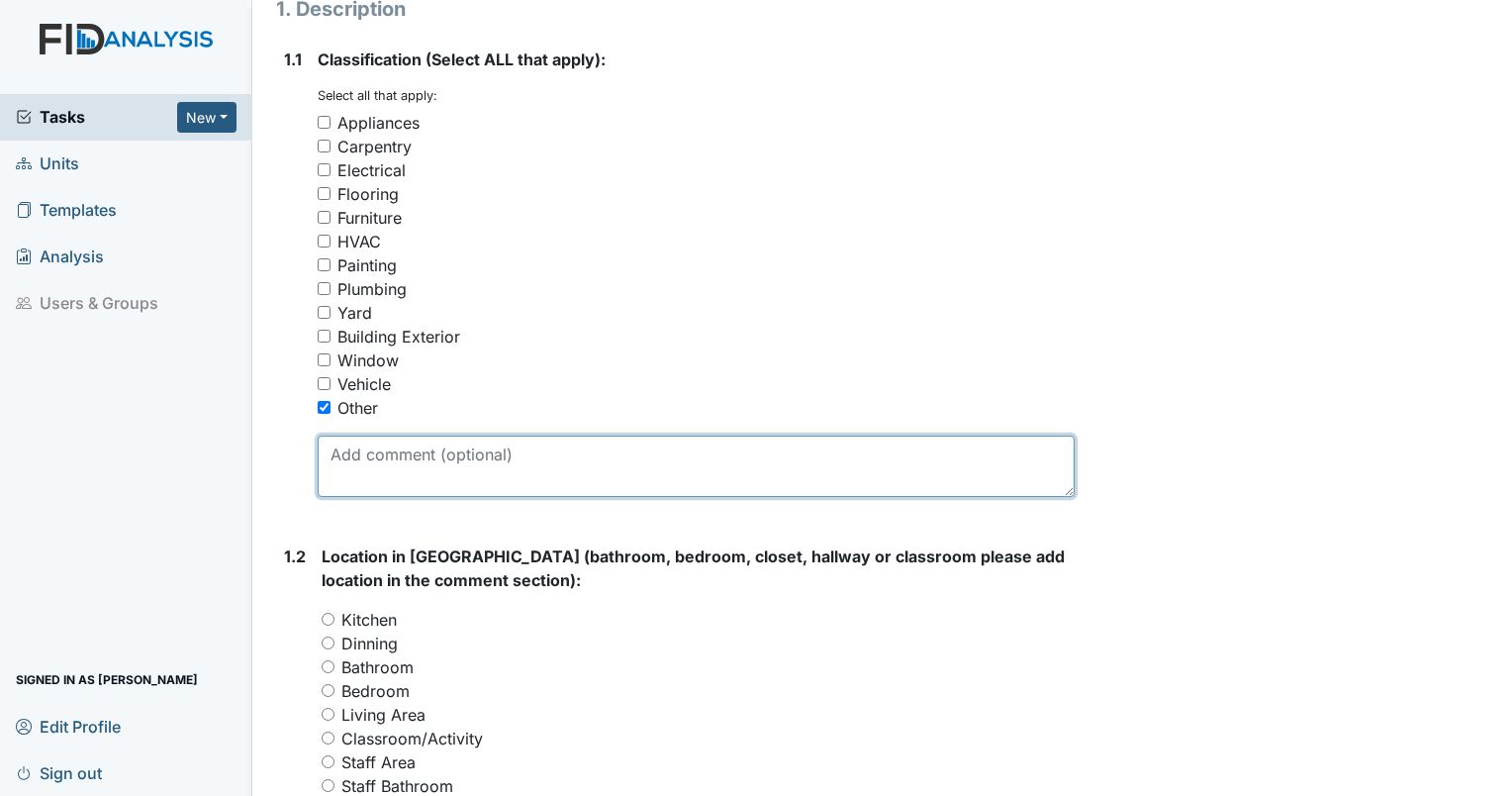 drag, startPoint x: 375, startPoint y: 447, endPoint x: 393, endPoint y: 453, distance: 18.973666 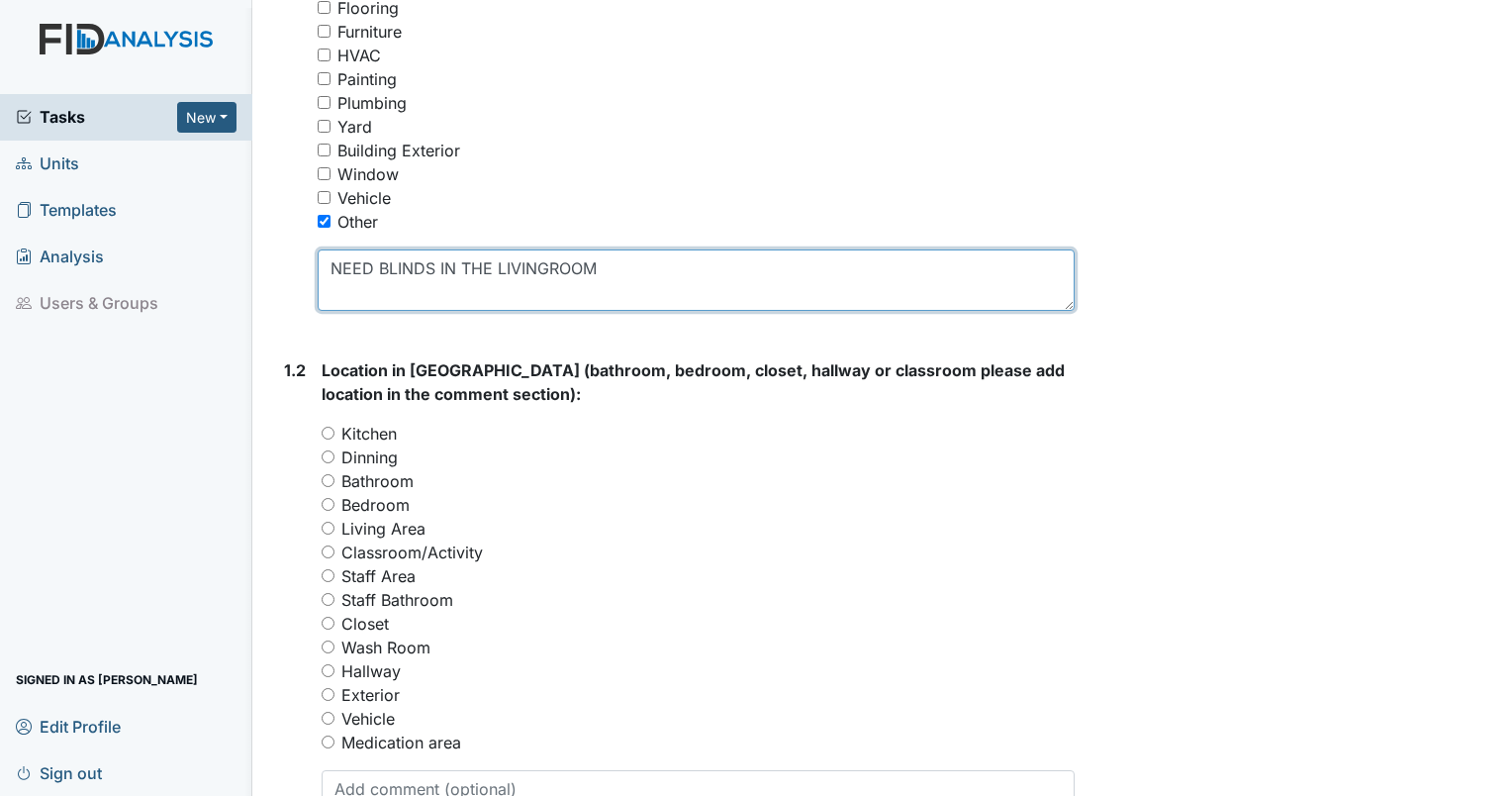 scroll, scrollTop: 495, scrollLeft: 0, axis: vertical 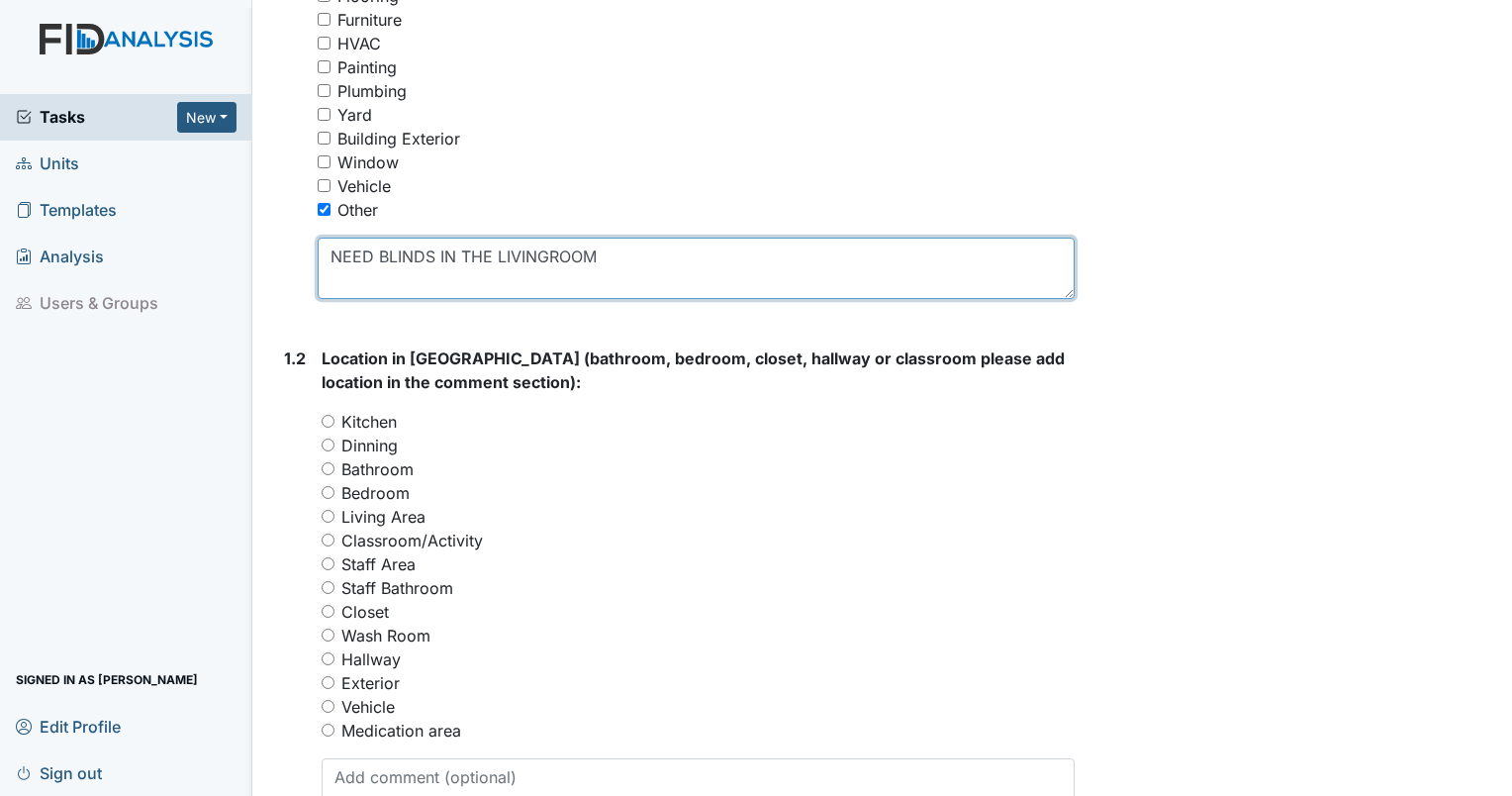 type on "NEED BLINDS IN THE LIVINGROOM" 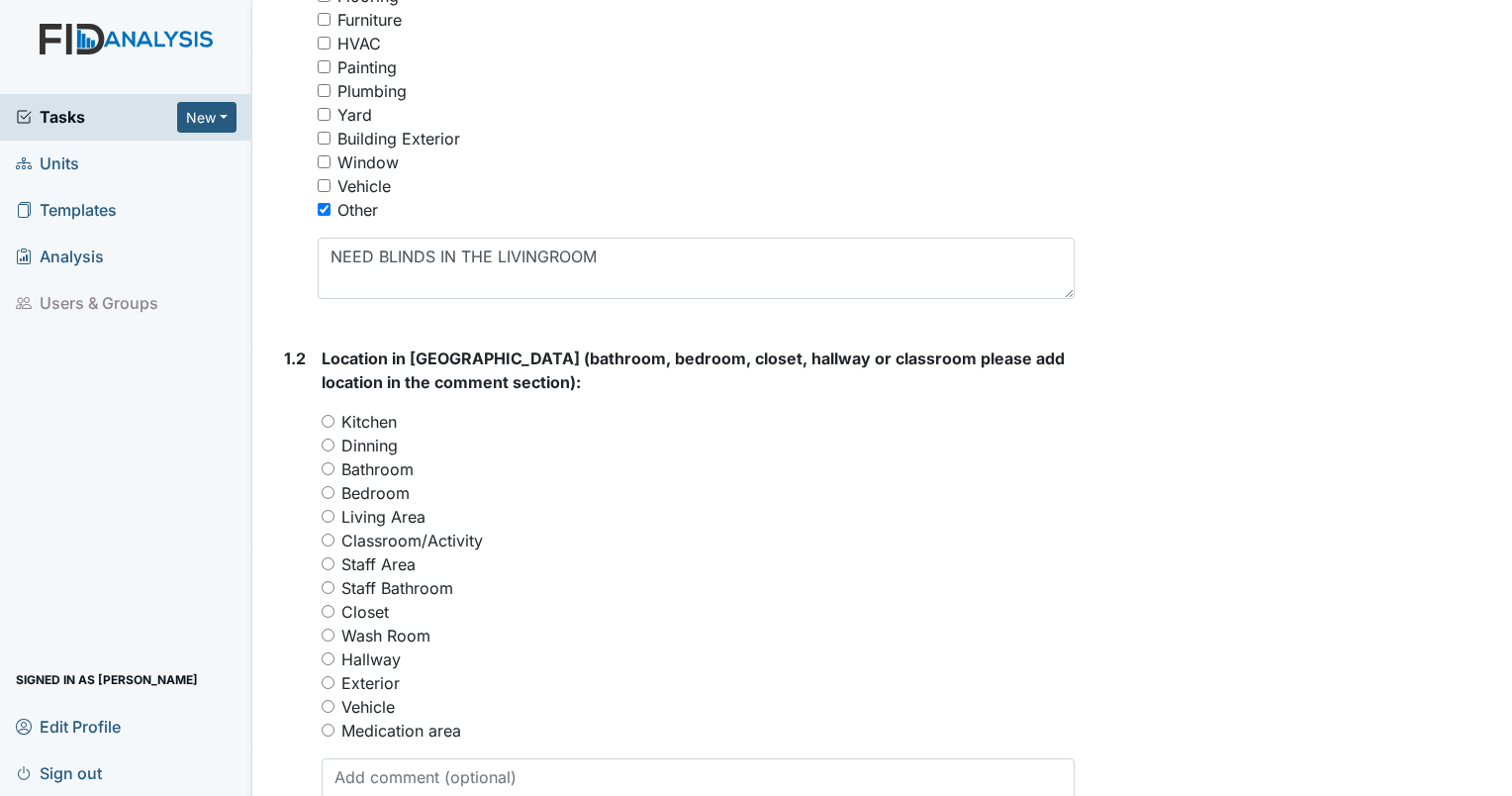 click on "Living Area" at bounding box center [383, 517] 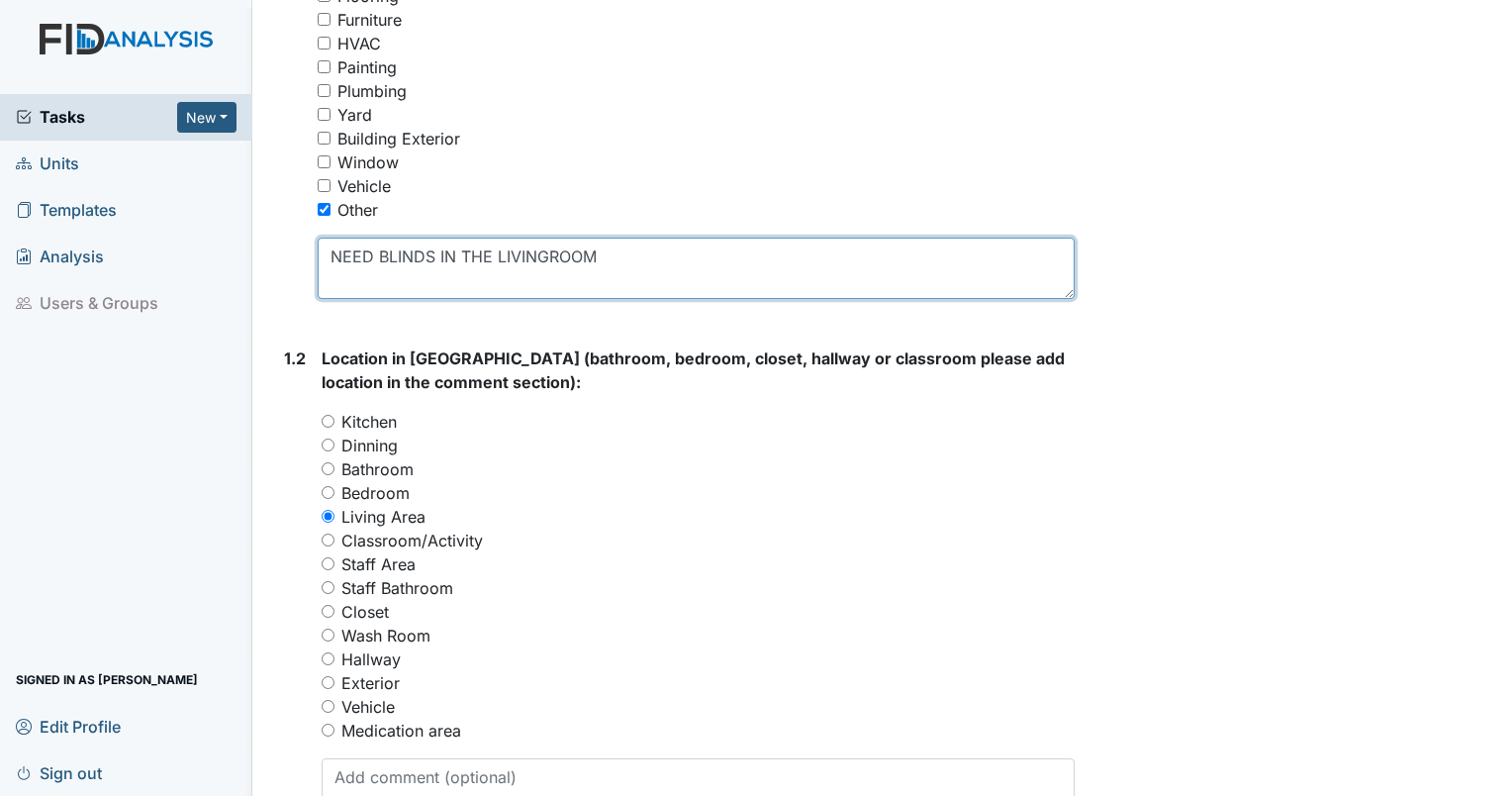 drag, startPoint x: 333, startPoint y: 254, endPoint x: 587, endPoint y: 250, distance: 254.03149 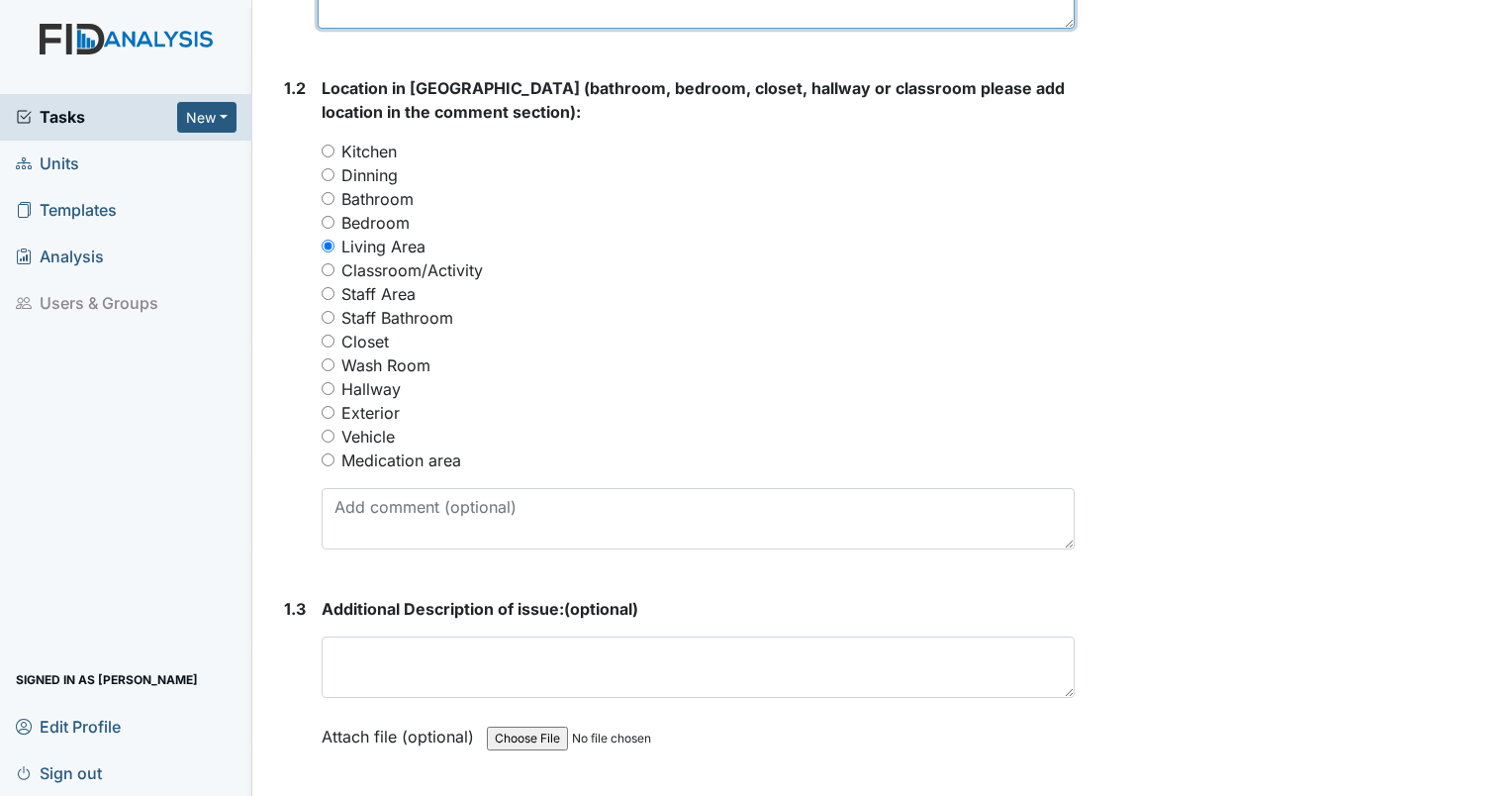 scroll, scrollTop: 990, scrollLeft: 0, axis: vertical 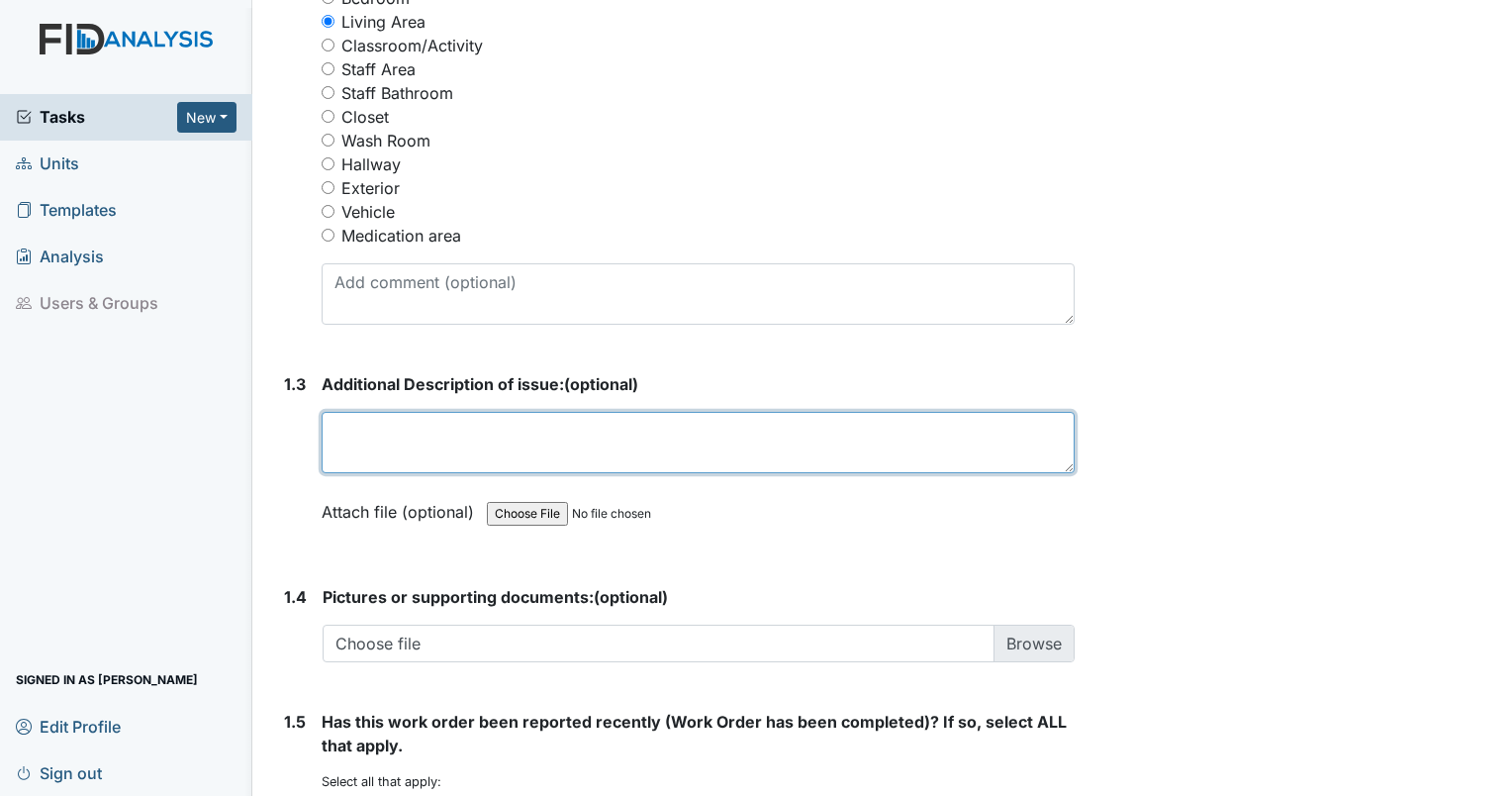 paste on "NEED BLINDS IN THE LIVINGROOM" 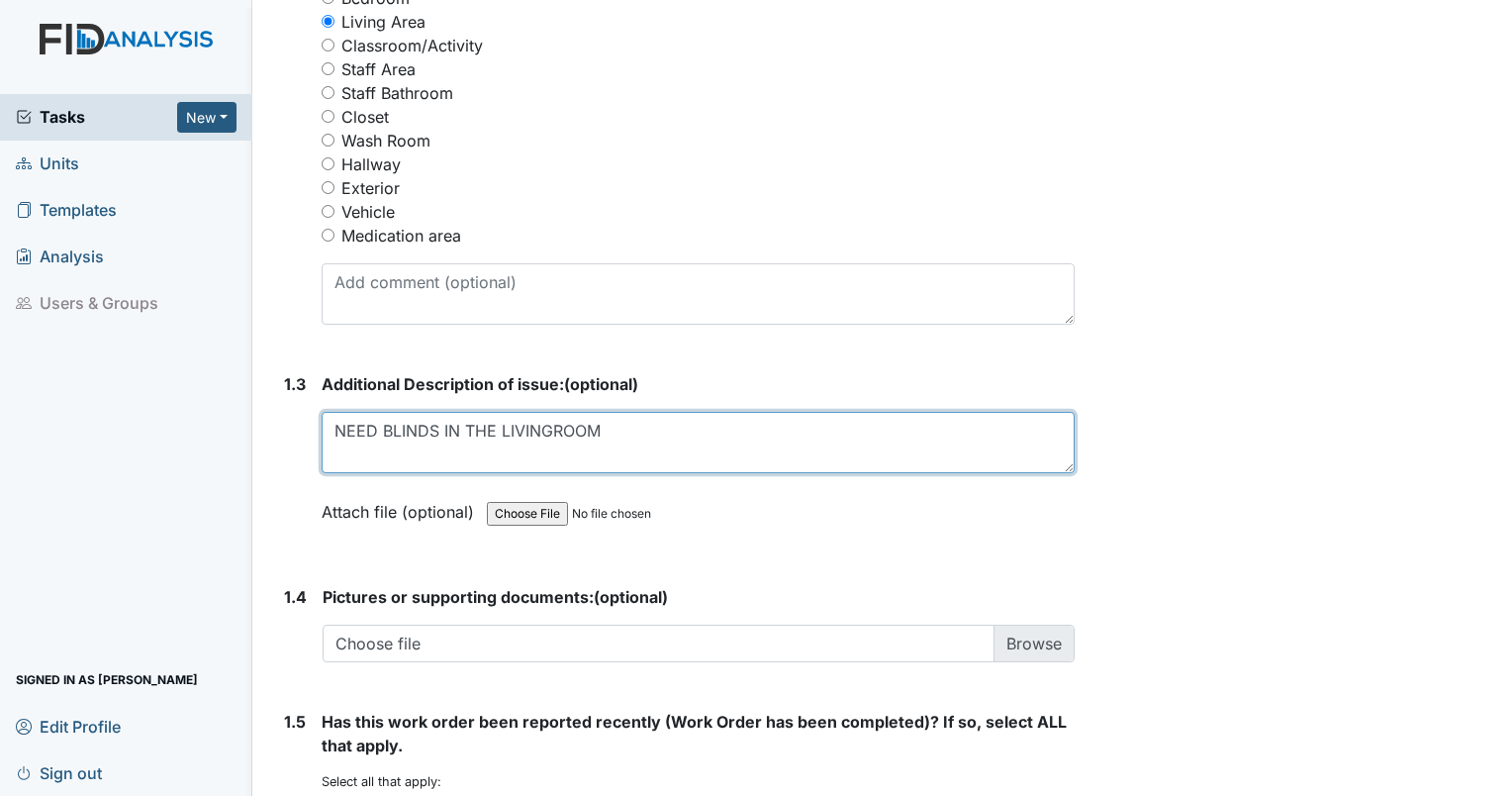 type on "NEED BLINDS IN THE LIVINGROOM" 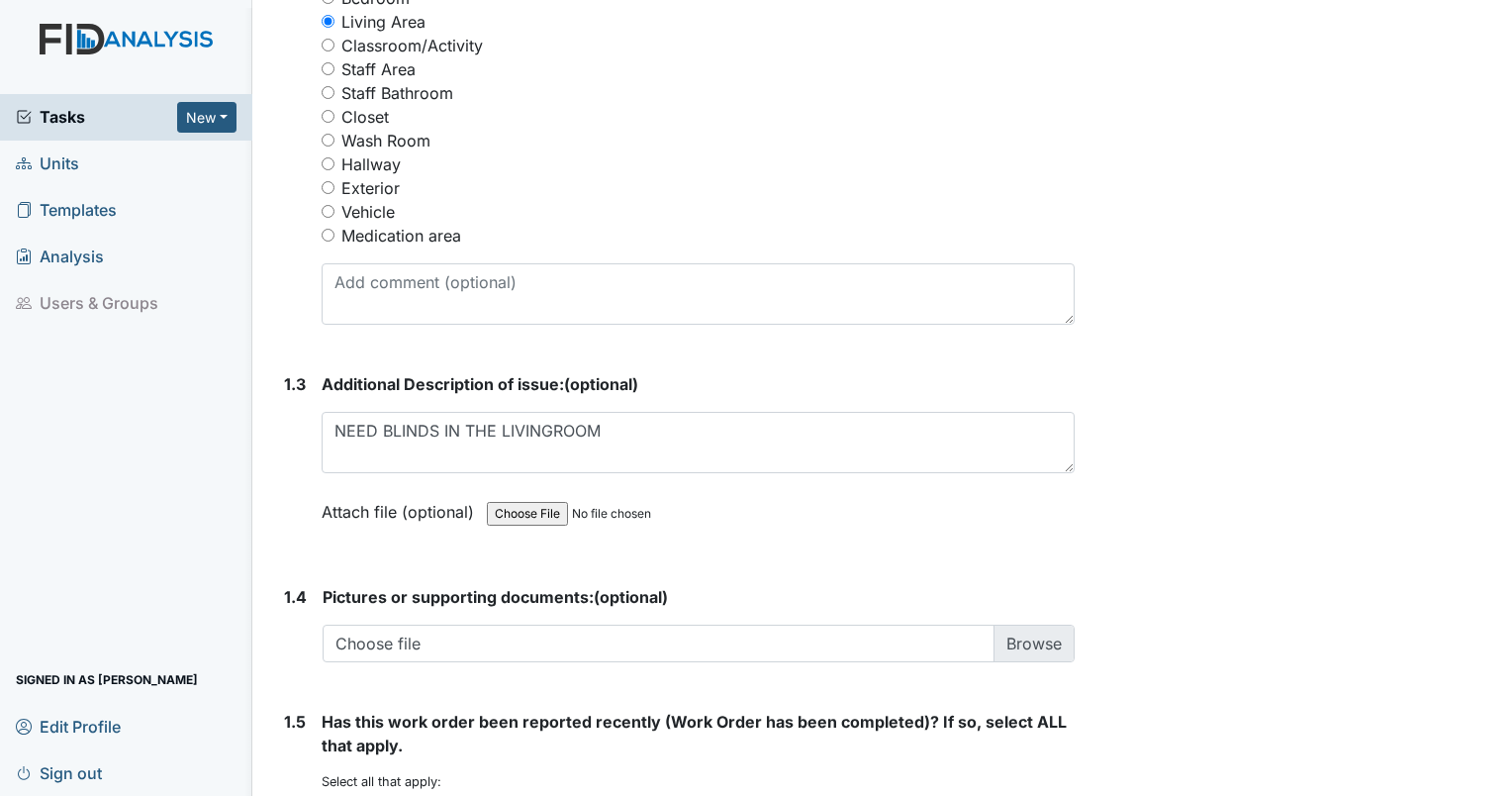 click on "Archive Task
×
Are you sure you want to archive this task? It will appear as incomplete on reports.
Archive
Delete Task
×
Are you sure you want to delete this task?
Delete
Save
Ericka Holley assigned on Jul 08, 2025." at bounding box center [1296, 75] 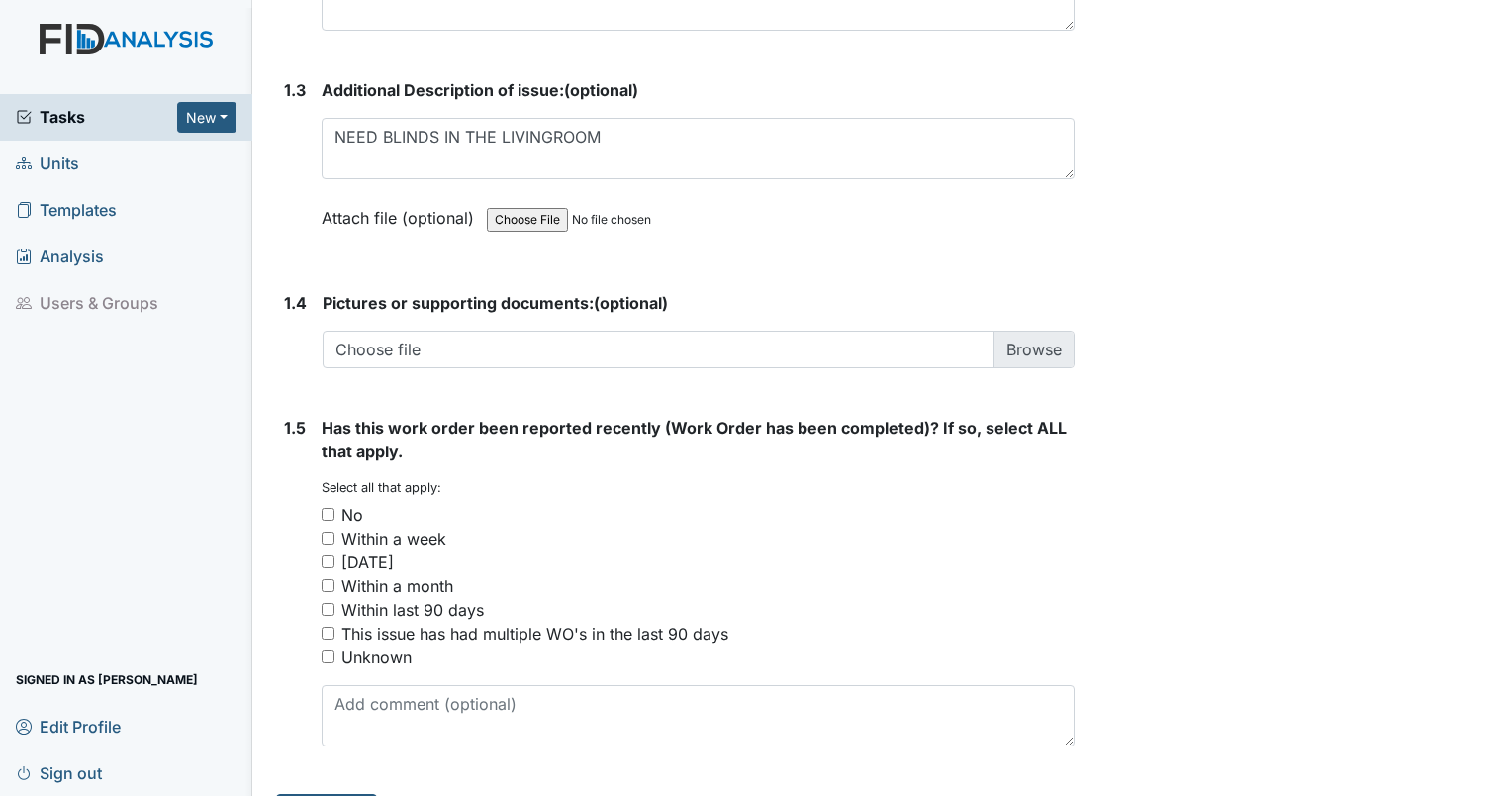 scroll, scrollTop: 1287, scrollLeft: 0, axis: vertical 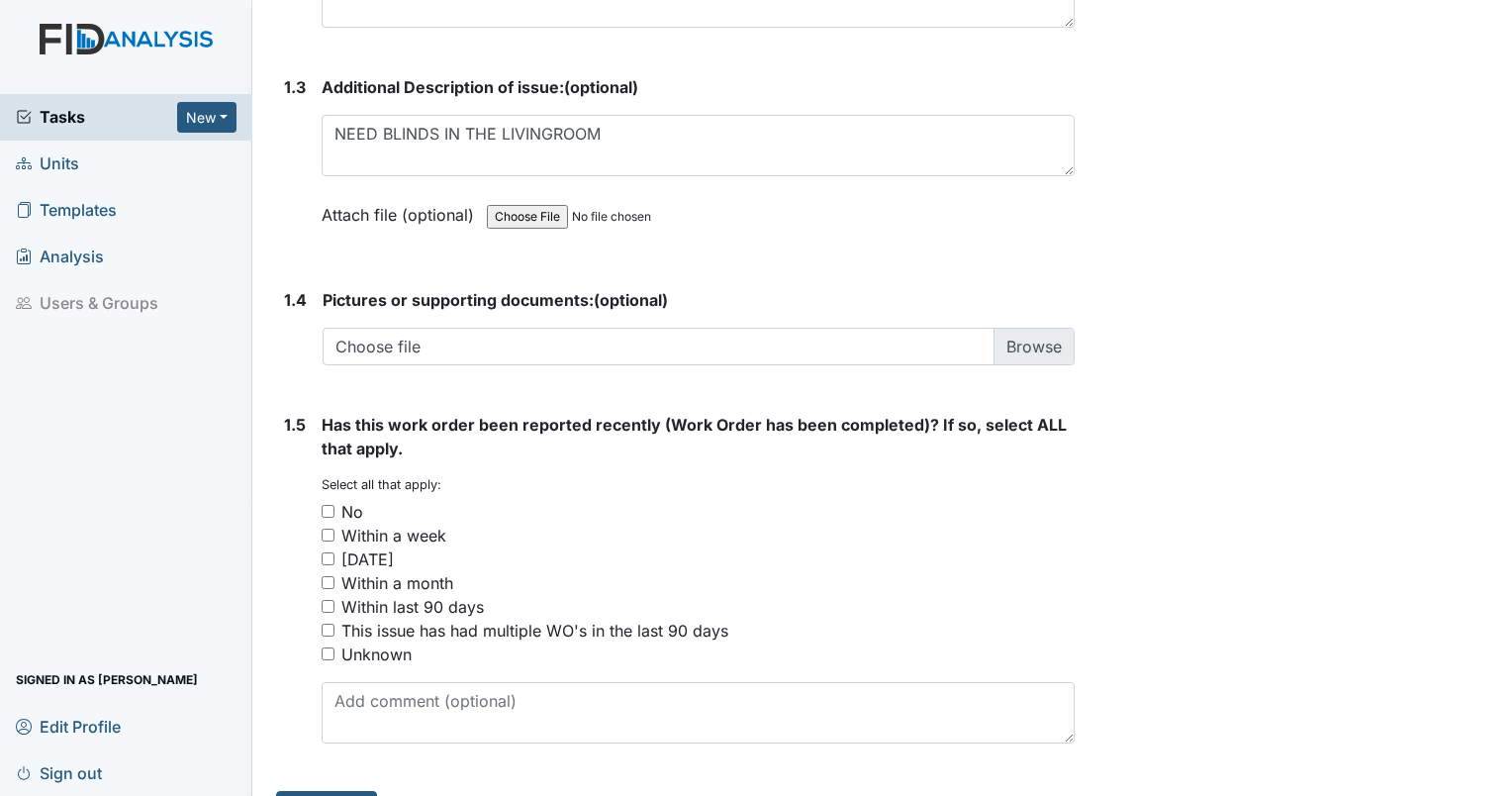 click on "No" at bounding box center (328, 511) 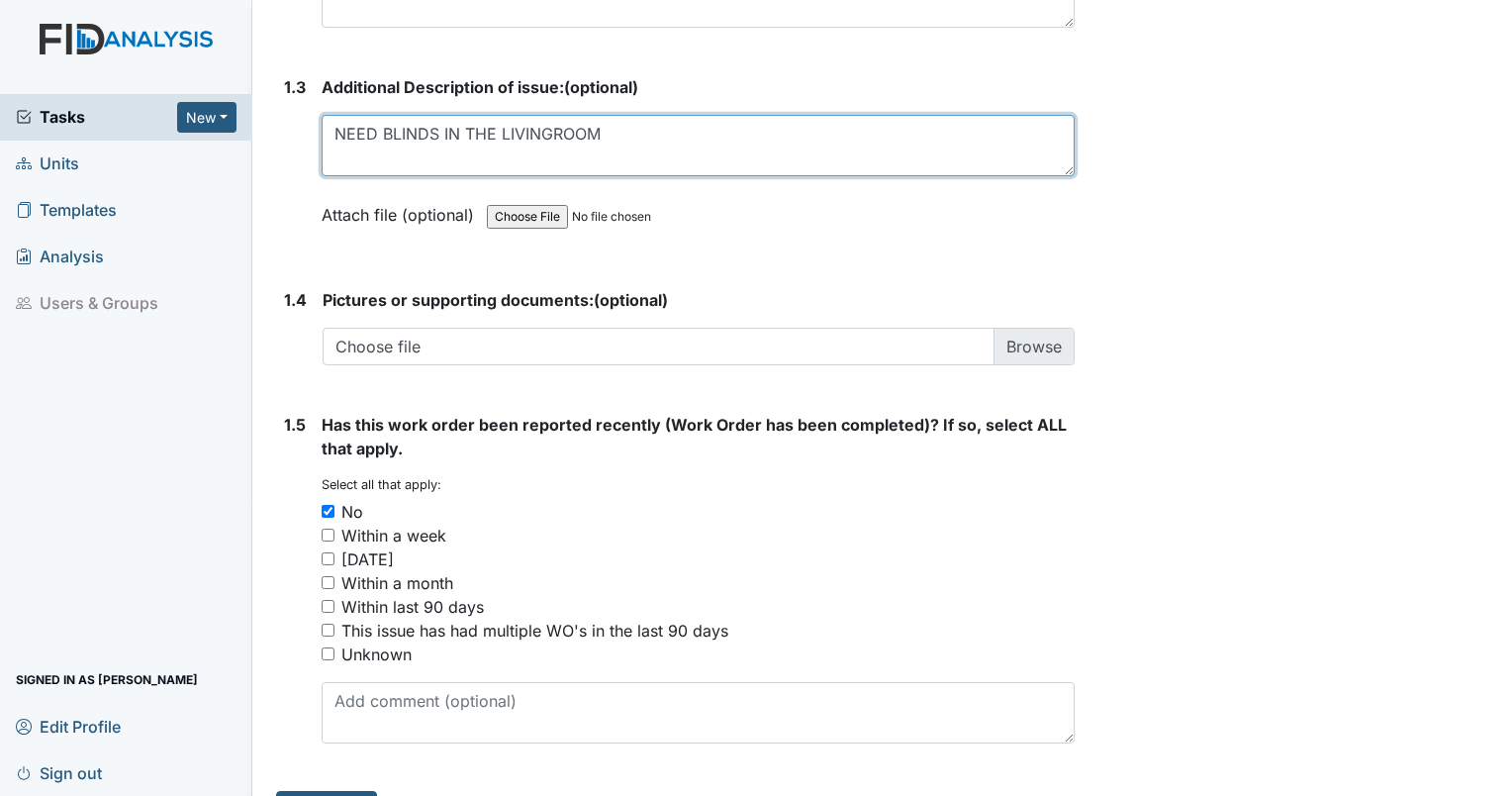 click on "NEED BLINDS IN THE LIVINGROOM" at bounding box center (698, 146) 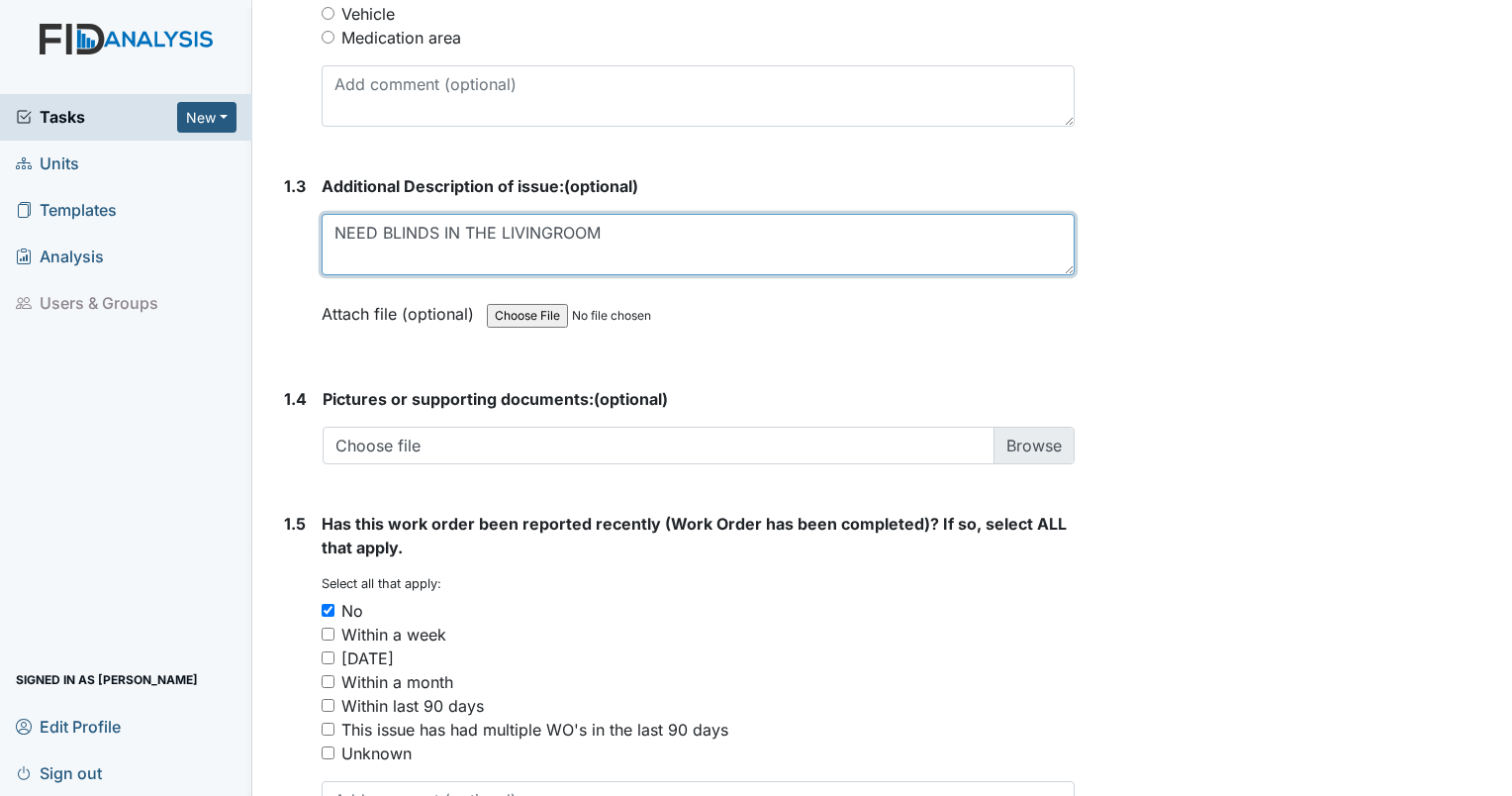 scroll, scrollTop: 1333, scrollLeft: 0, axis: vertical 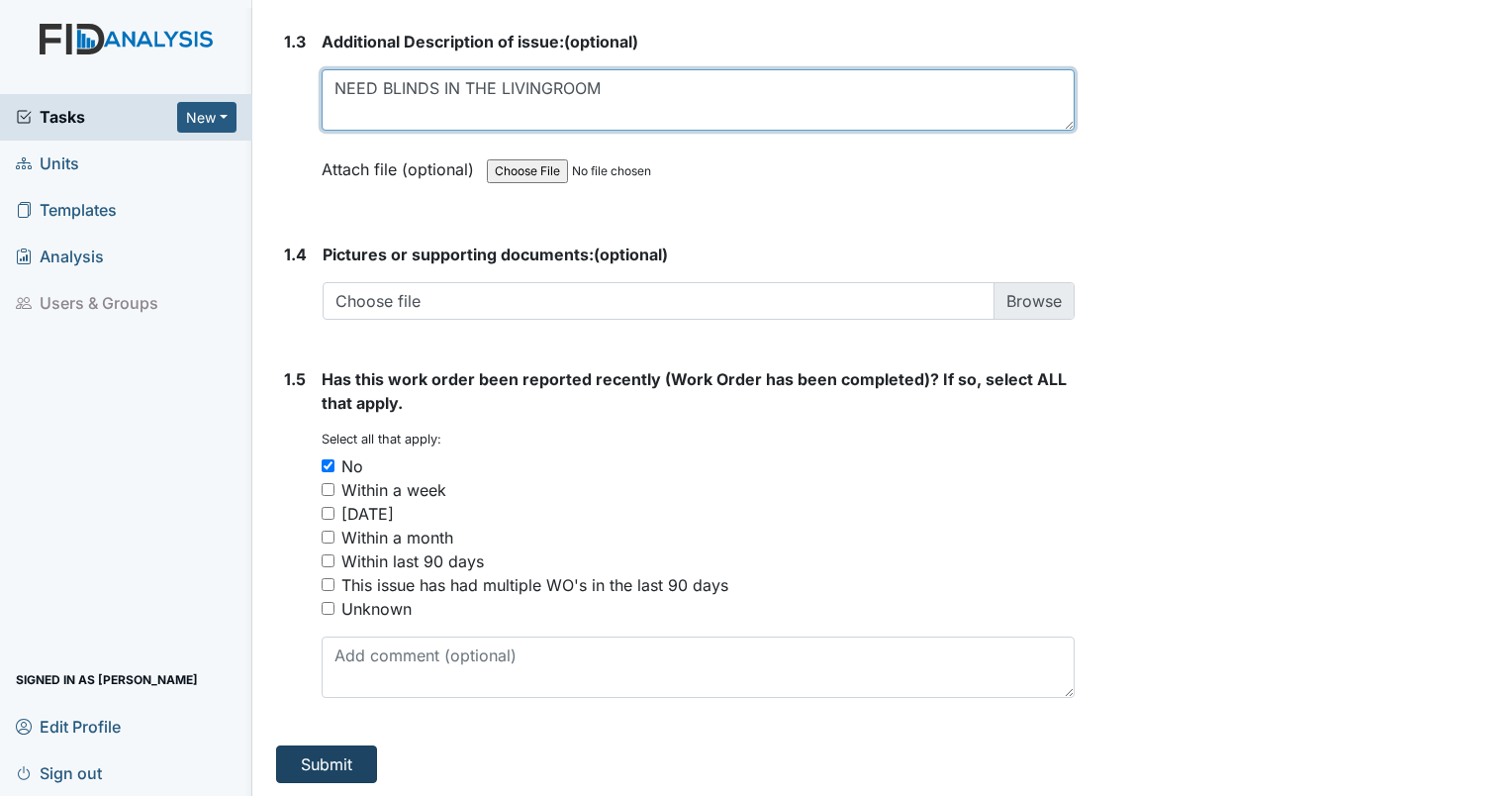 type on "NEED BLINDS IN THE LIVINGROOM" 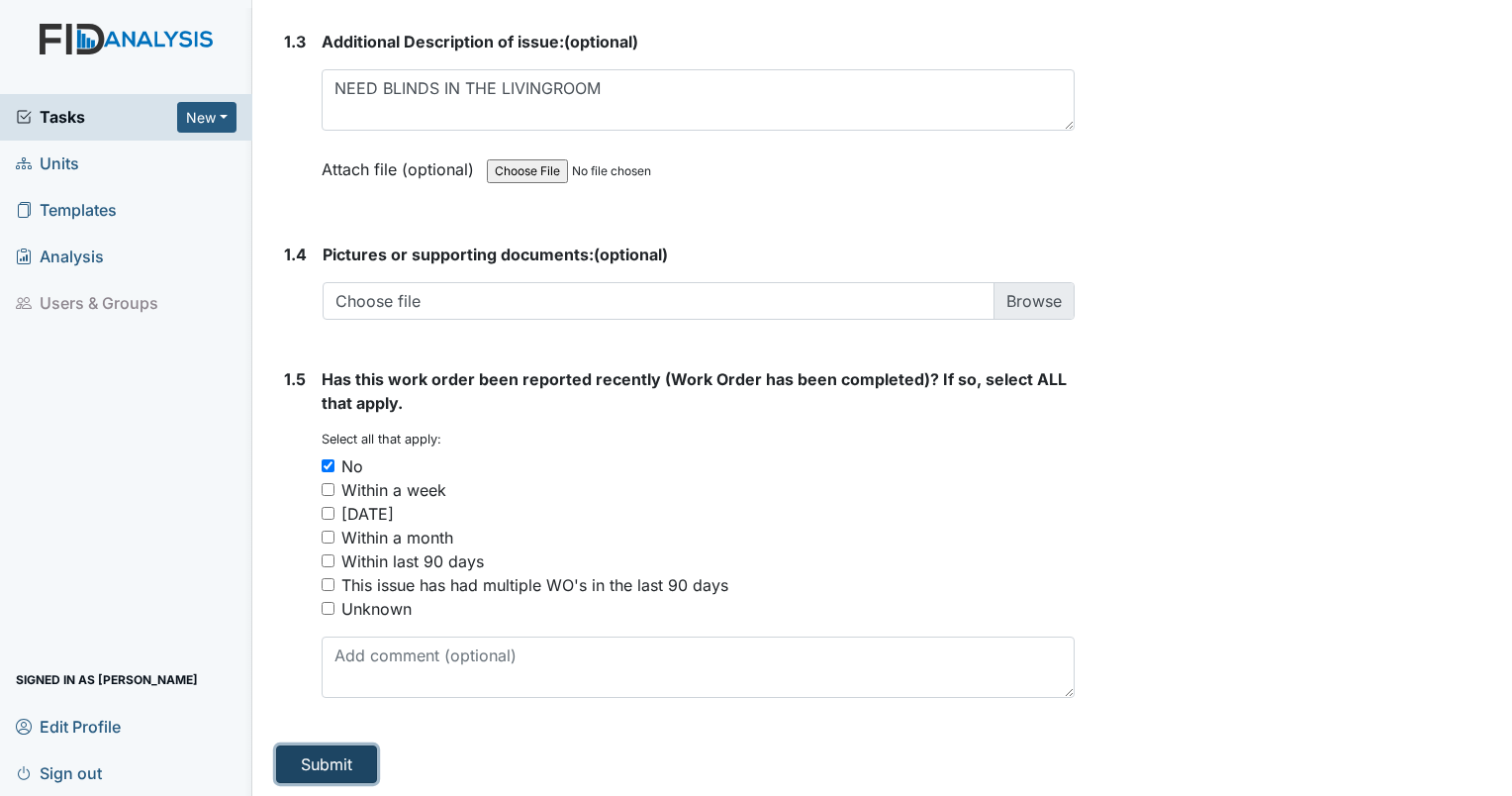 click on "Submit" at bounding box center [327, 764] 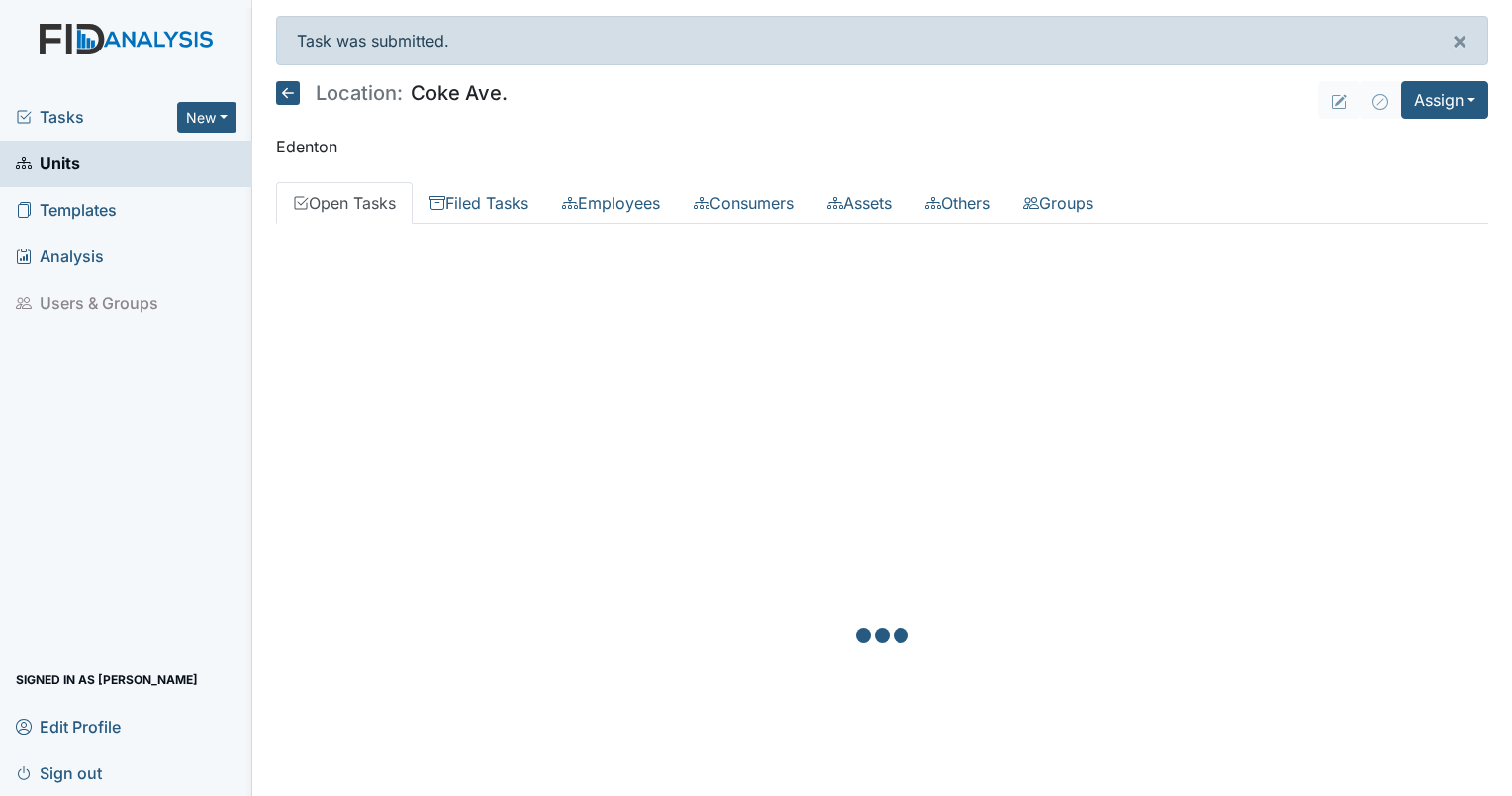 scroll, scrollTop: 0, scrollLeft: 0, axis: both 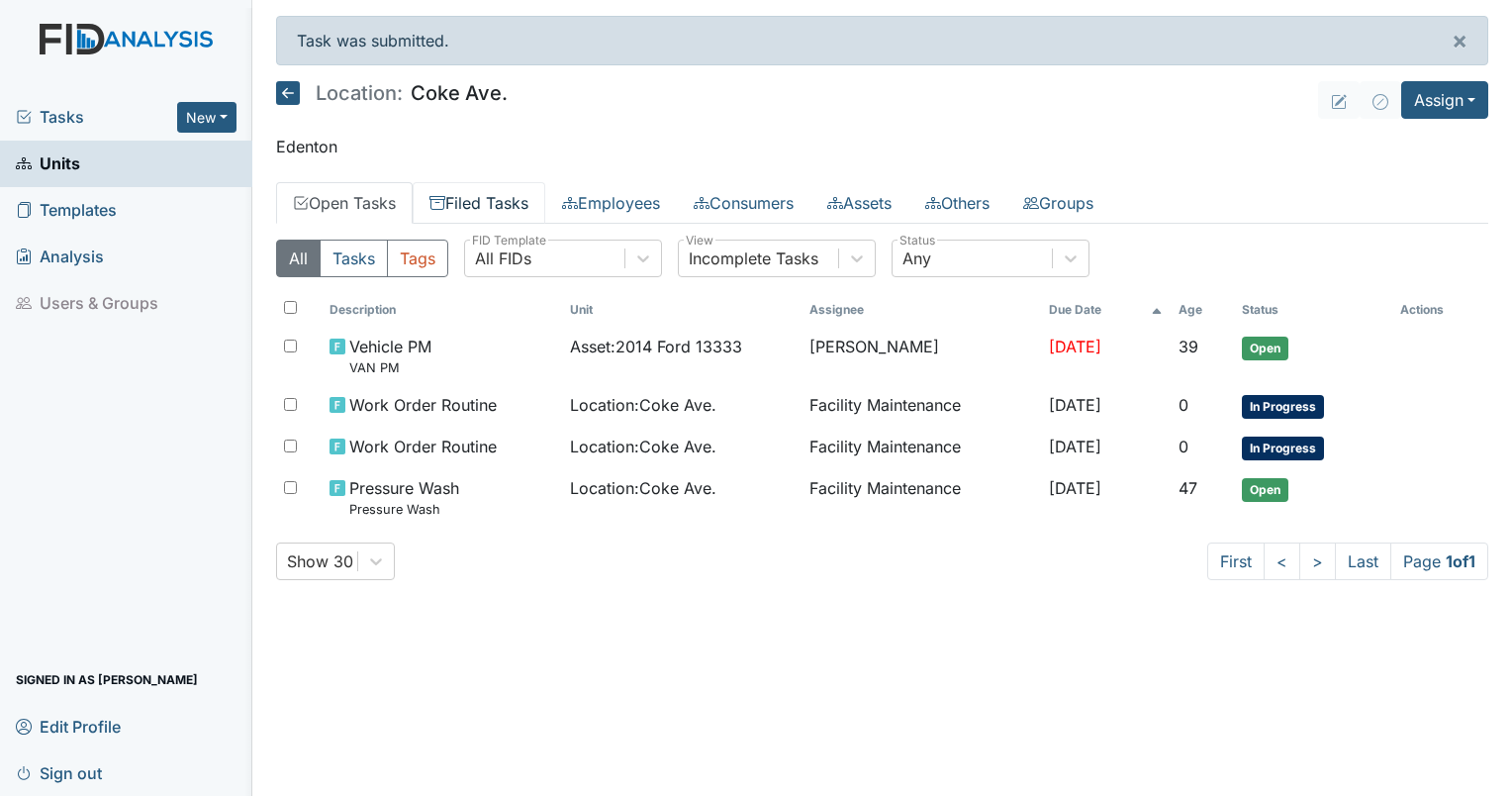 click on "Filed Tasks" at bounding box center [479, 203] 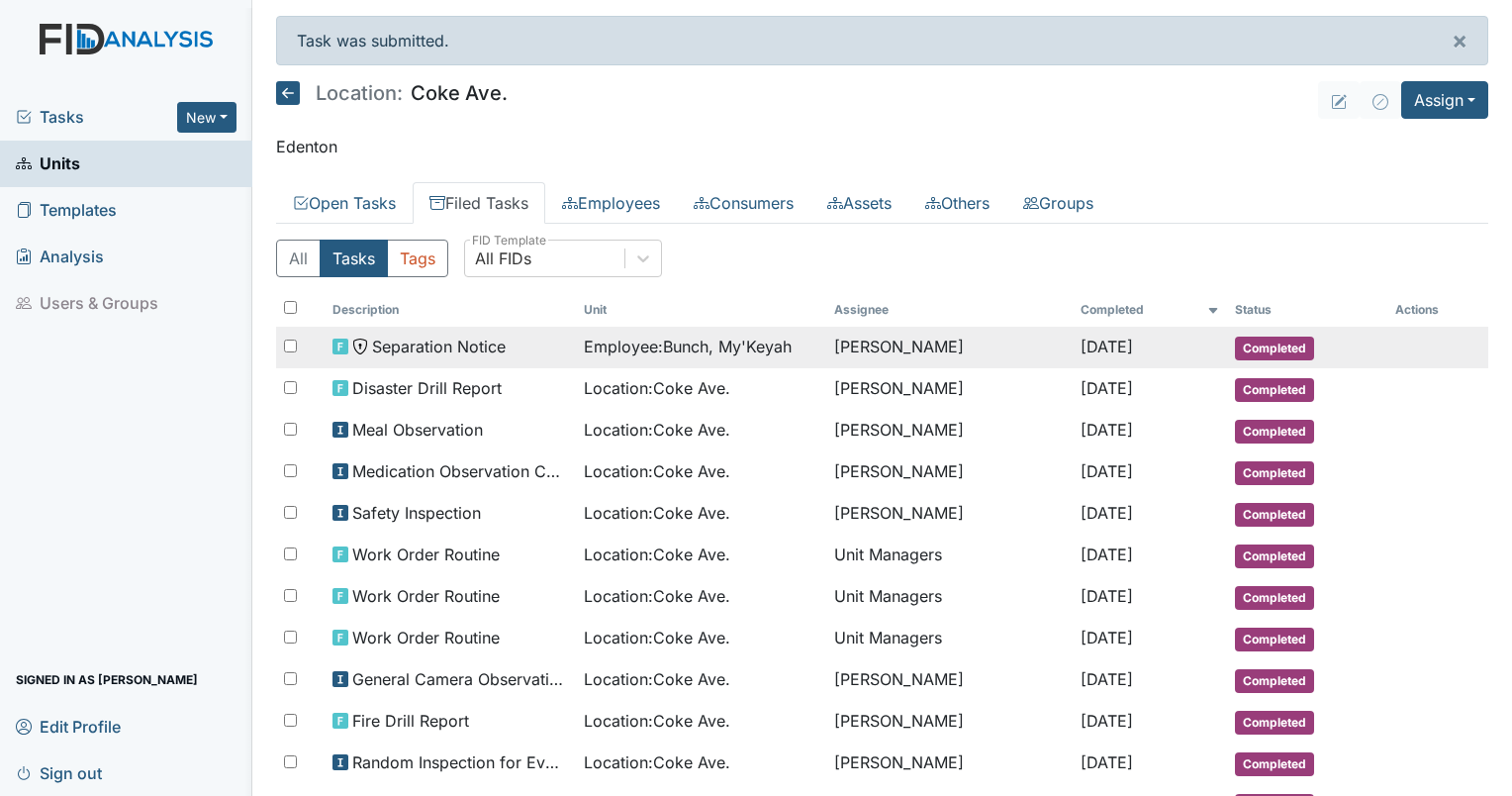 click on "Completed" at bounding box center (1275, 348) 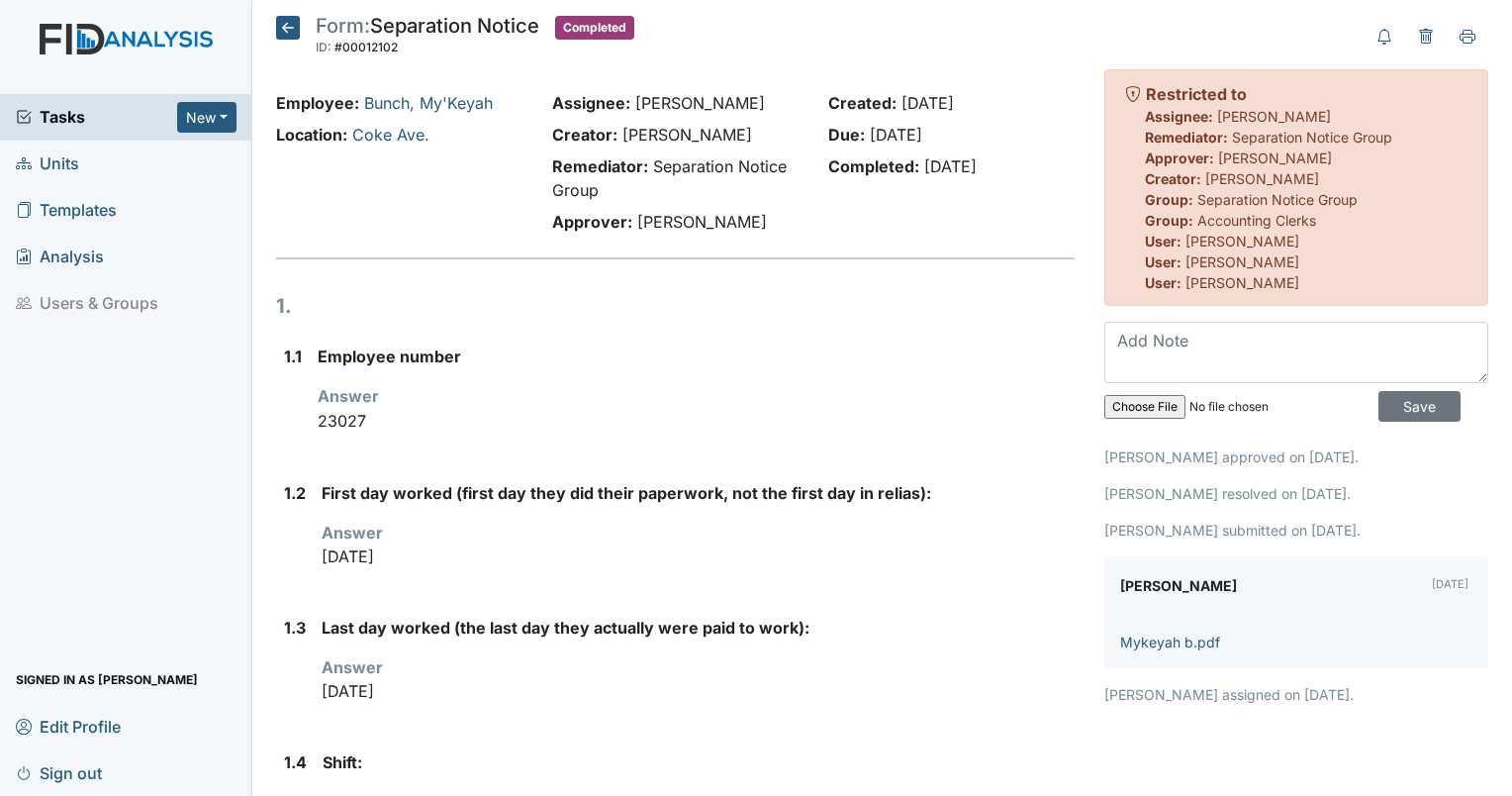 scroll, scrollTop: 0, scrollLeft: 0, axis: both 